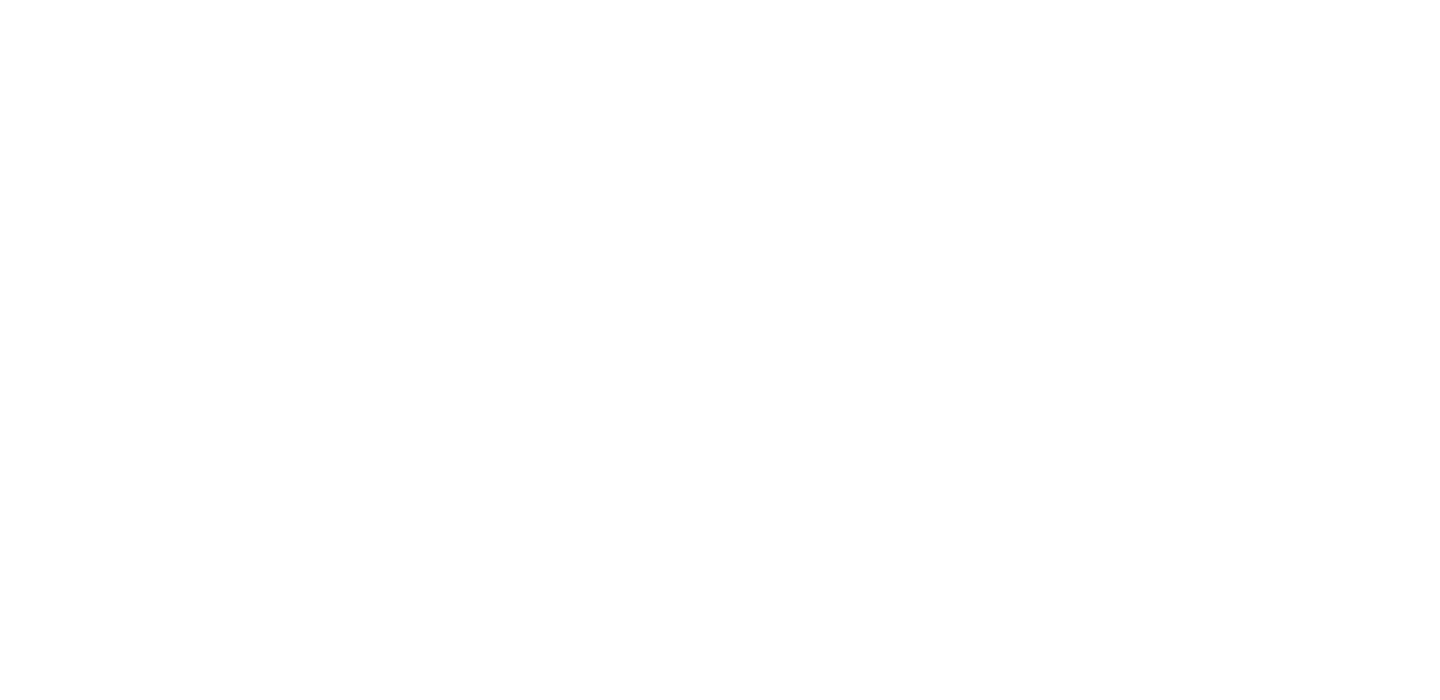 scroll, scrollTop: 0, scrollLeft: 0, axis: both 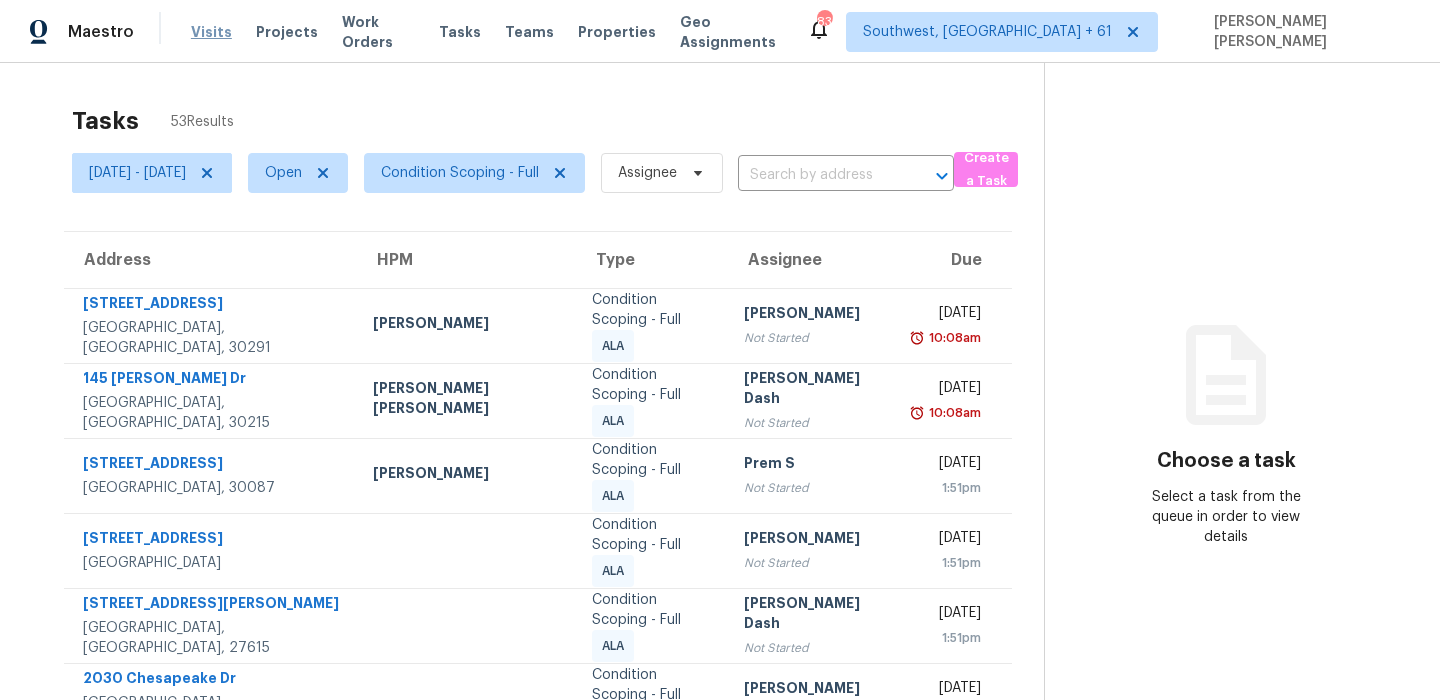 click on "Visits" at bounding box center (211, 32) 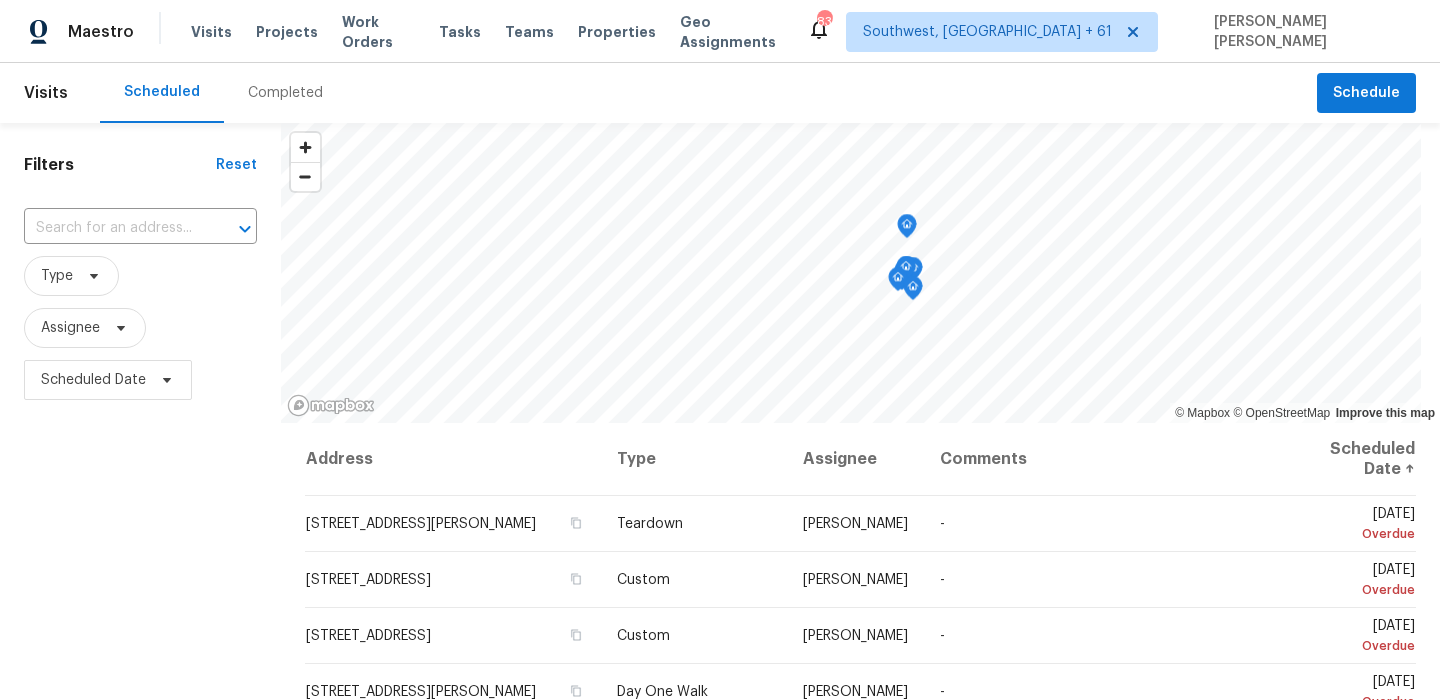 click on "Completed" at bounding box center [285, 93] 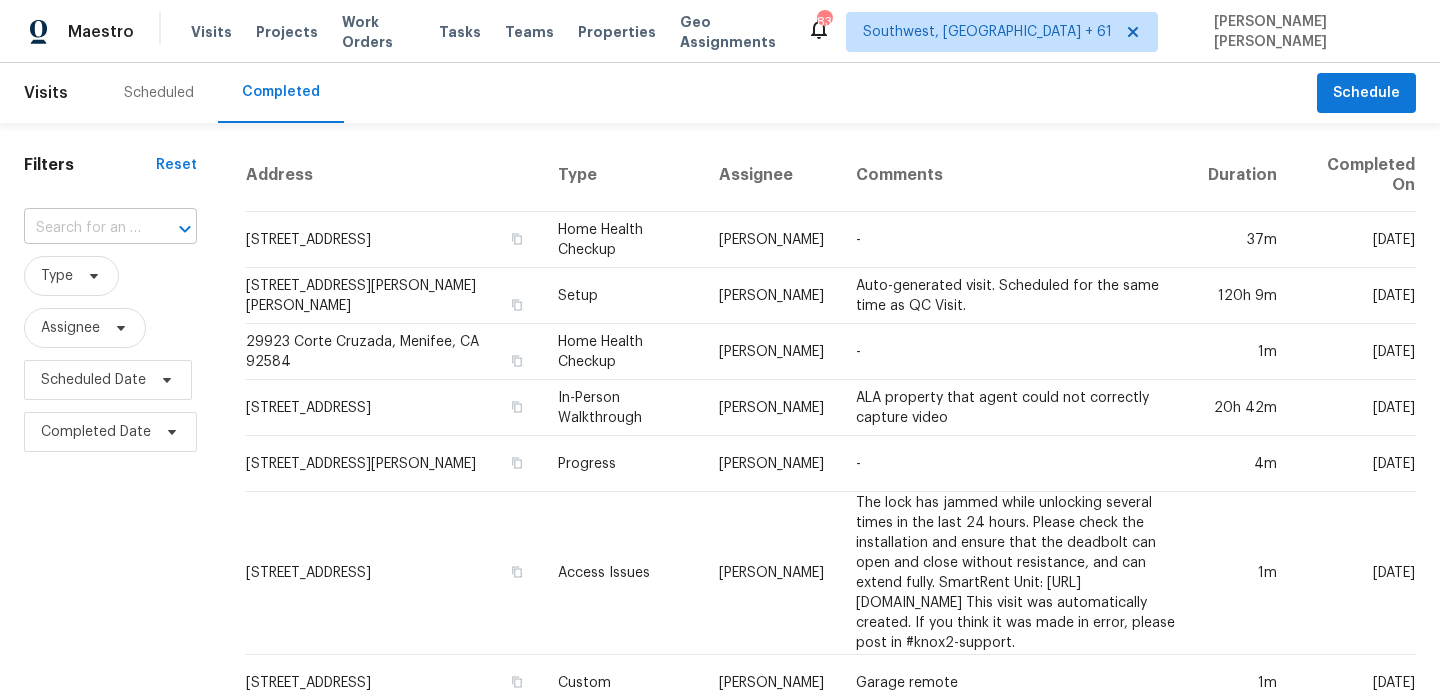 click at bounding box center [171, 229] 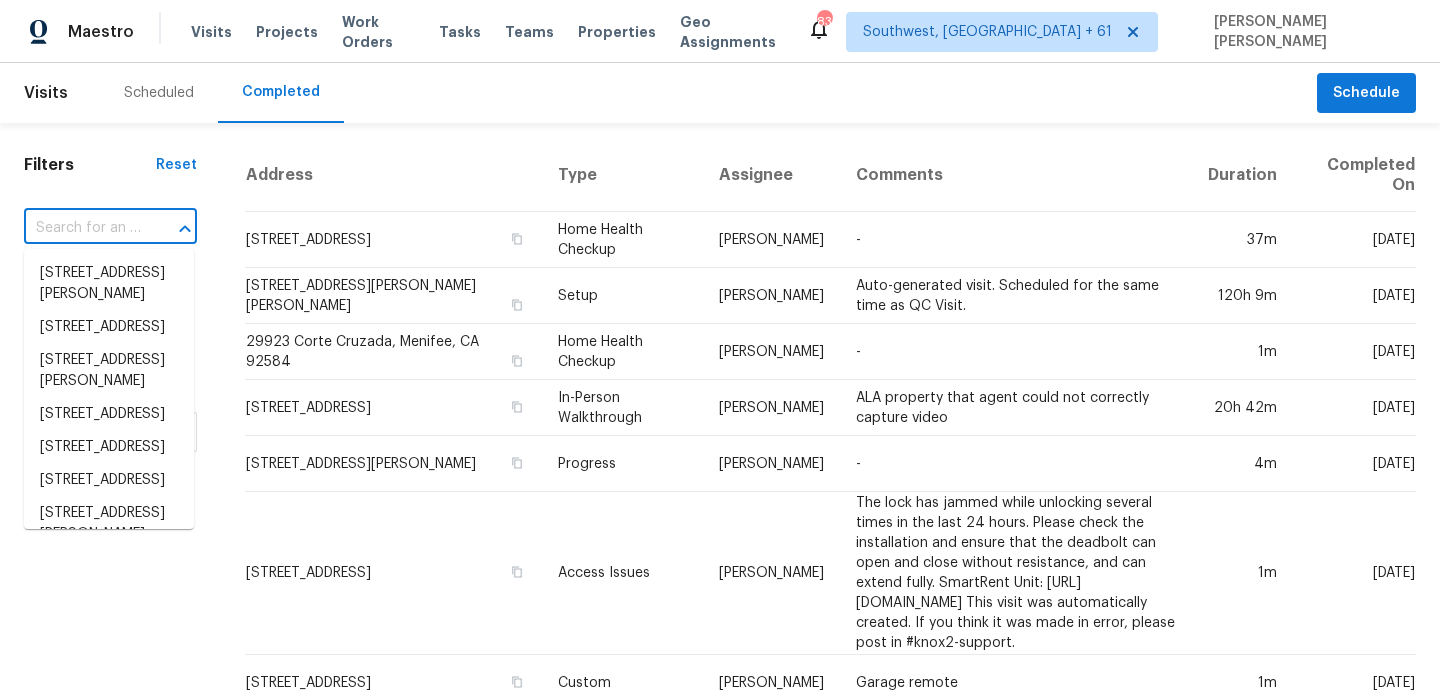 paste on "[STREET_ADDRESS][PERSON_NAME][PERSON_NAME]" 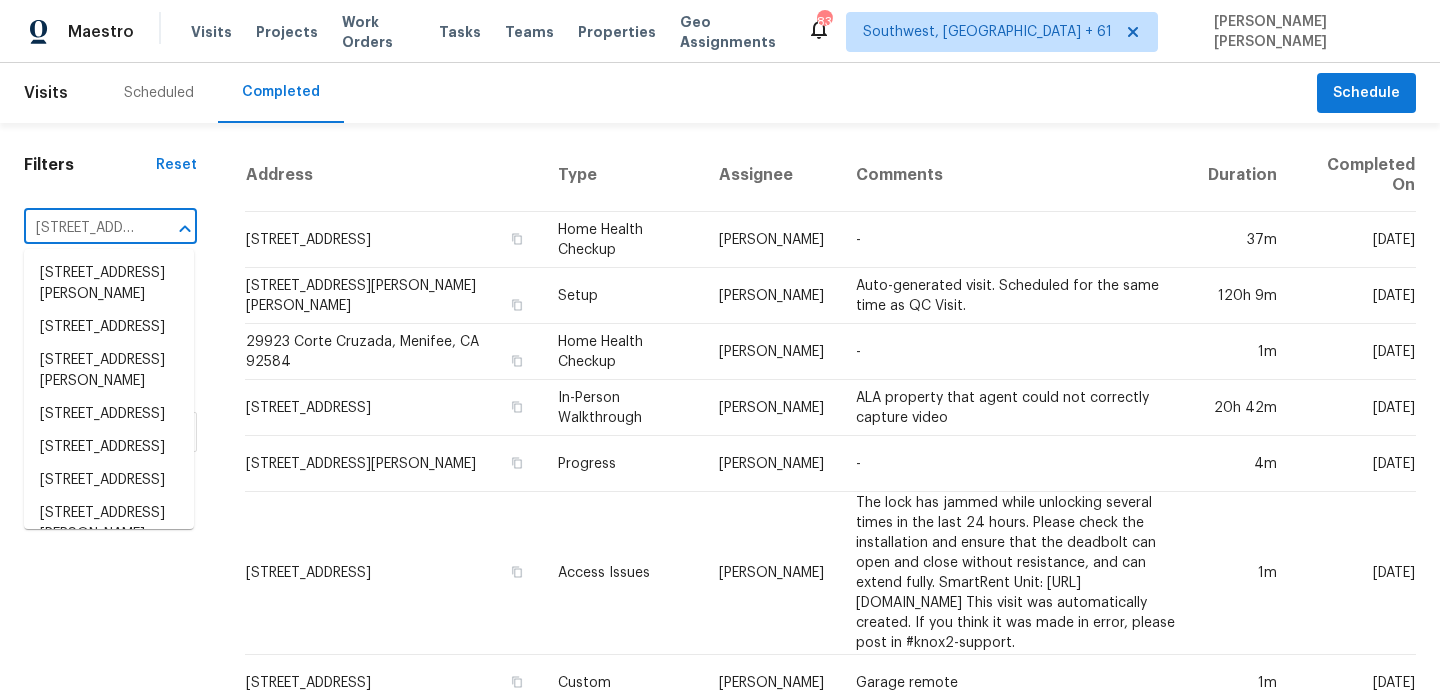 scroll, scrollTop: 0, scrollLeft: 119, axis: horizontal 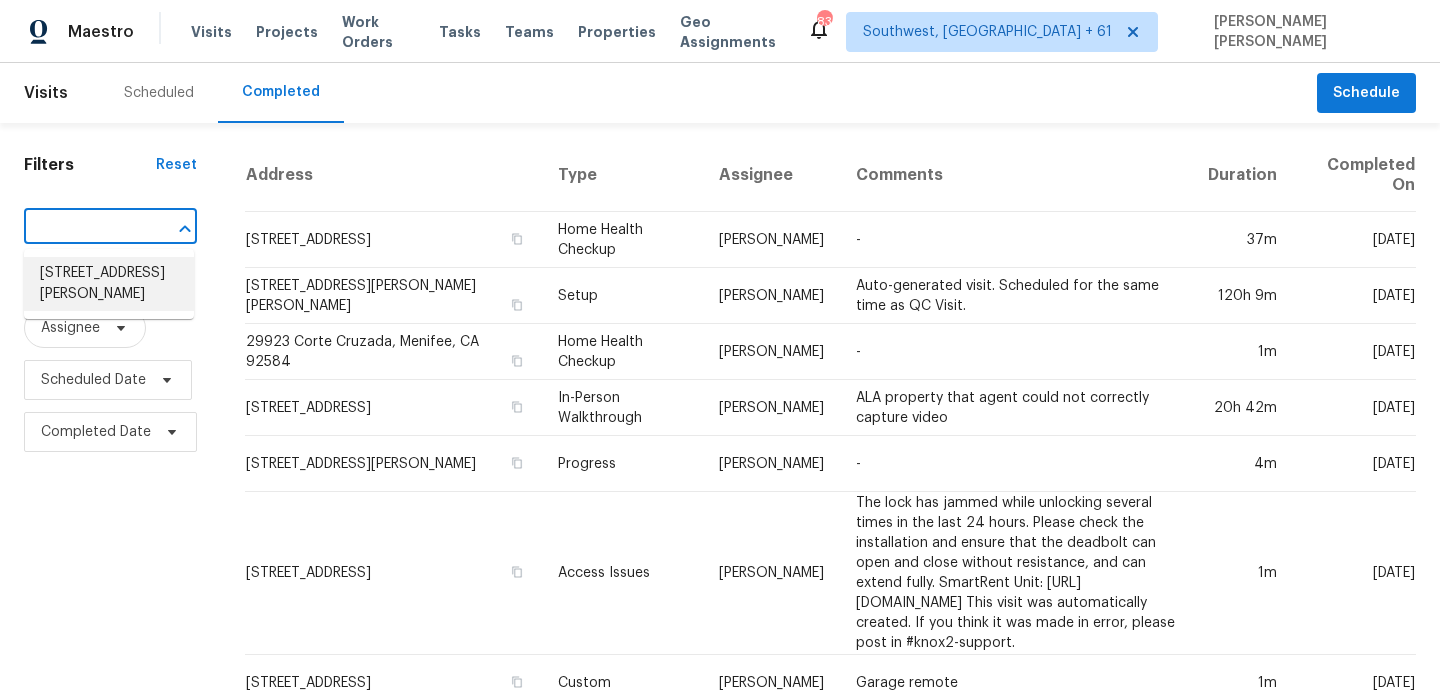 click on "[STREET_ADDRESS][PERSON_NAME]" at bounding box center (109, 284) 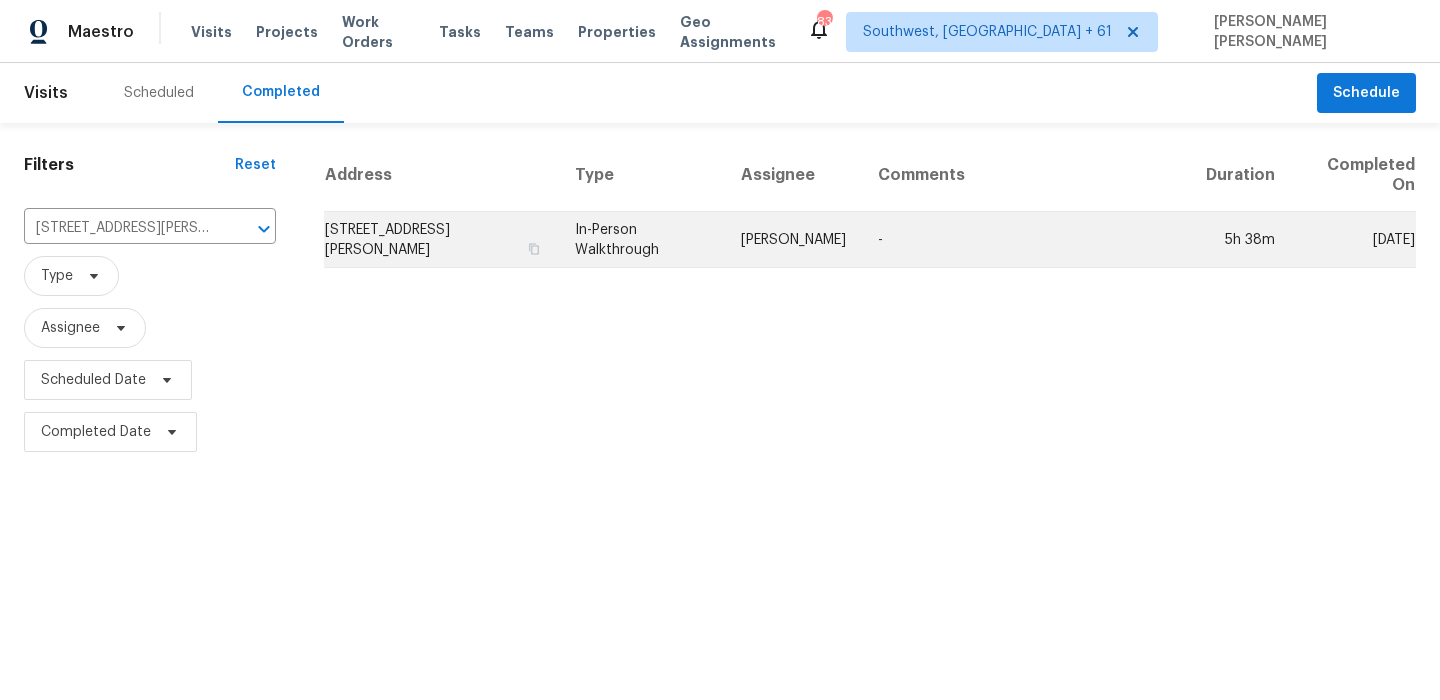 click on "In-Person Walkthrough" at bounding box center [642, 240] 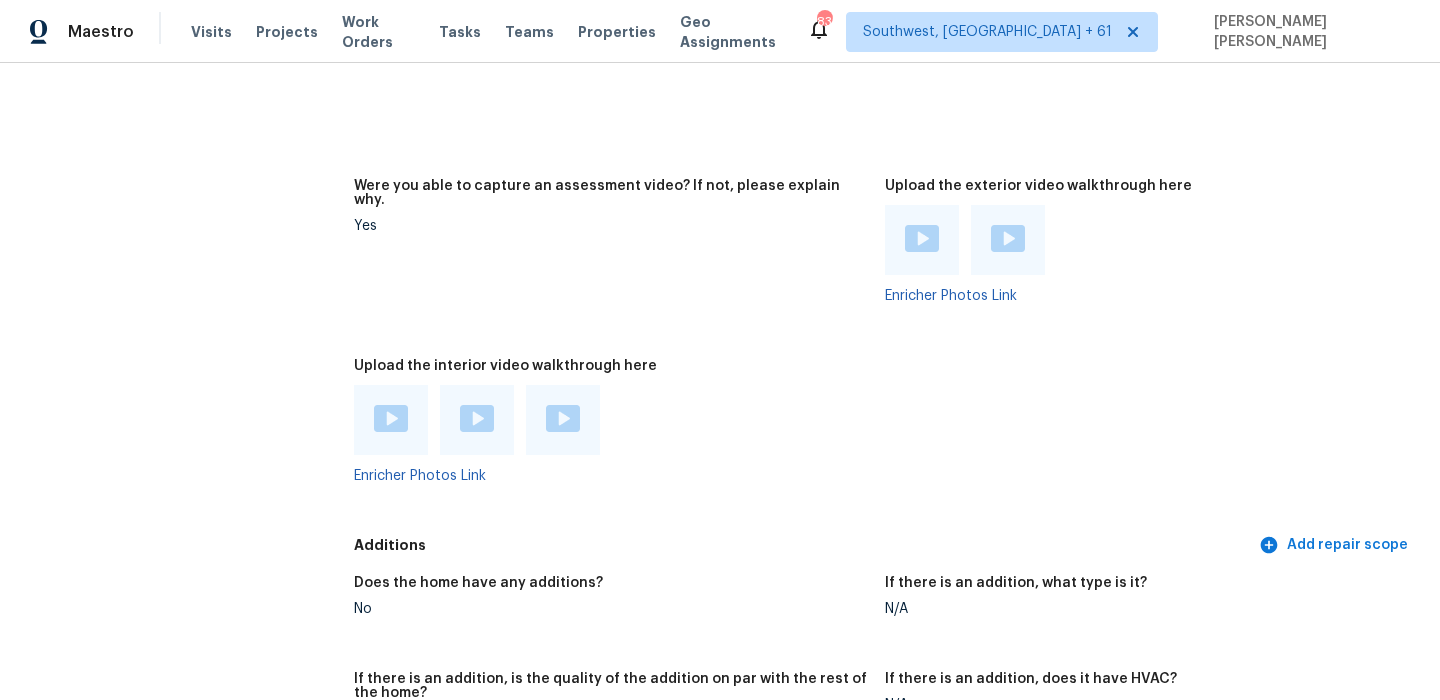 scroll, scrollTop: 4413, scrollLeft: 0, axis: vertical 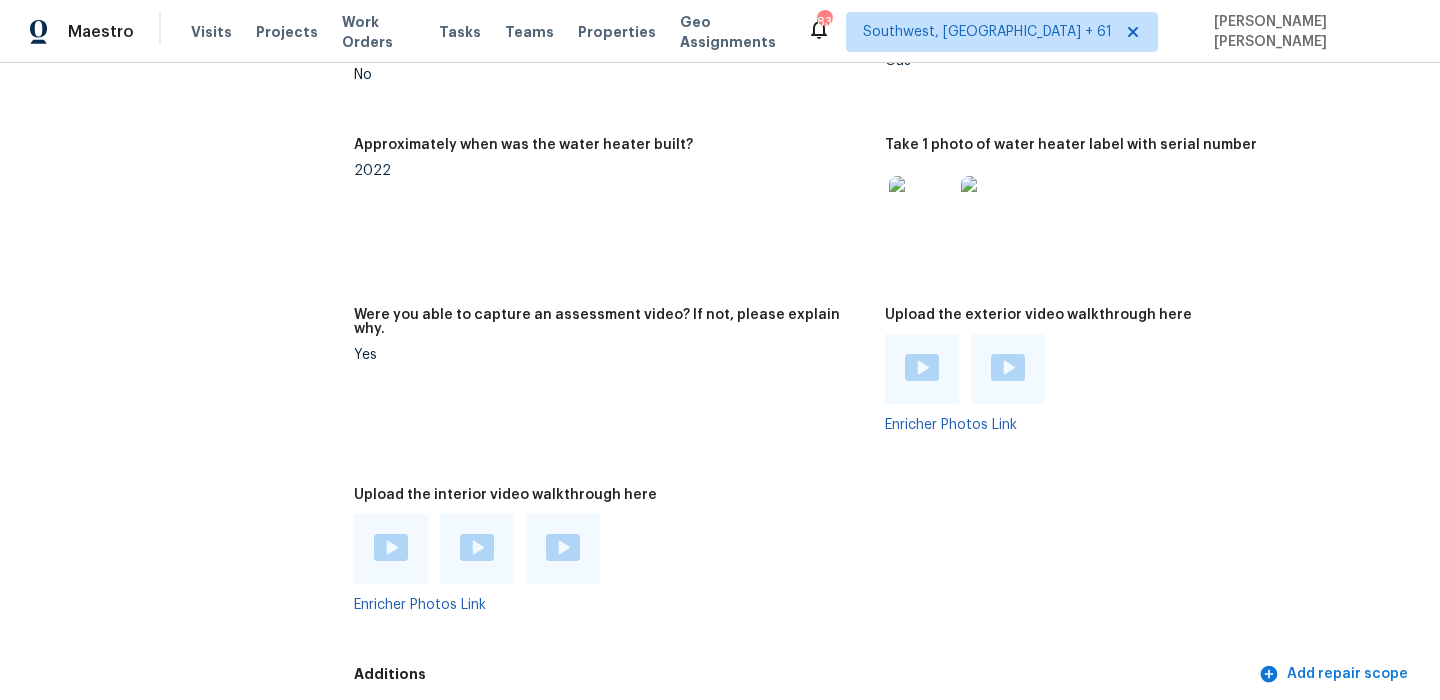 click at bounding box center (391, 547) 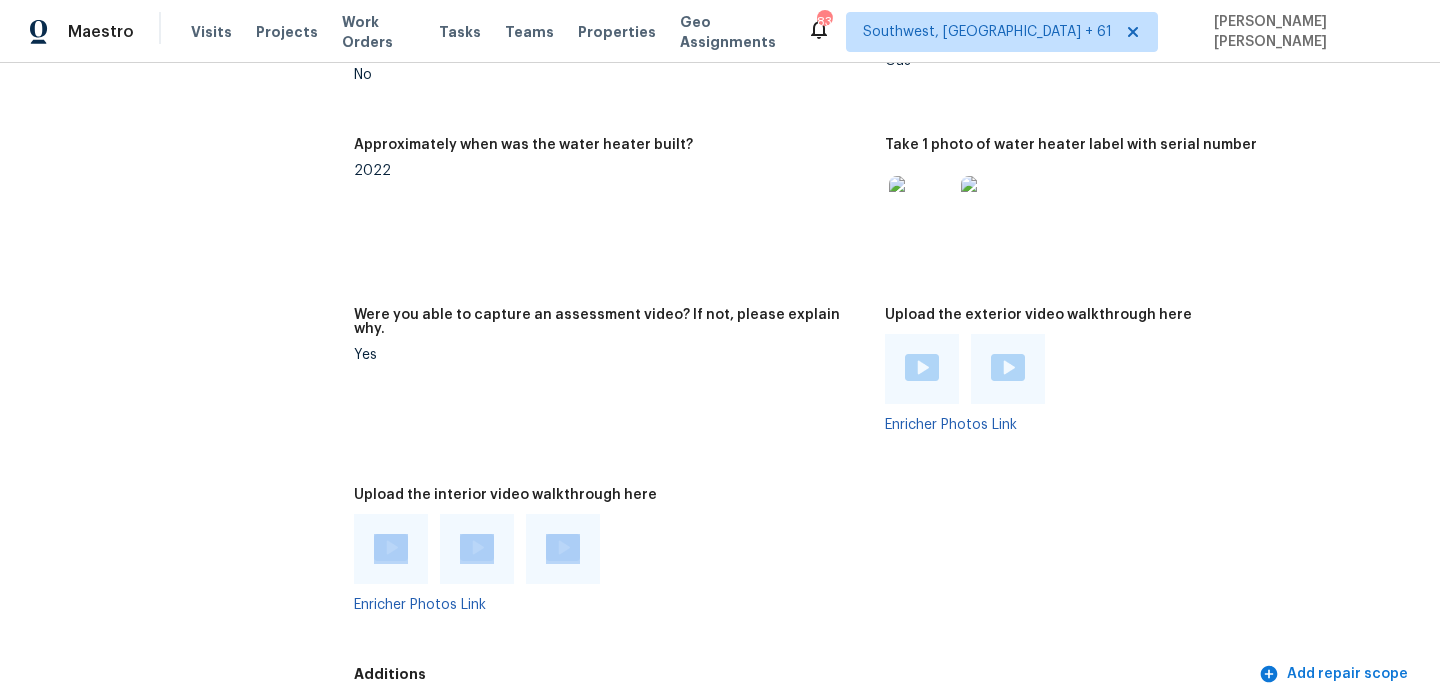 click at bounding box center [563, 547] 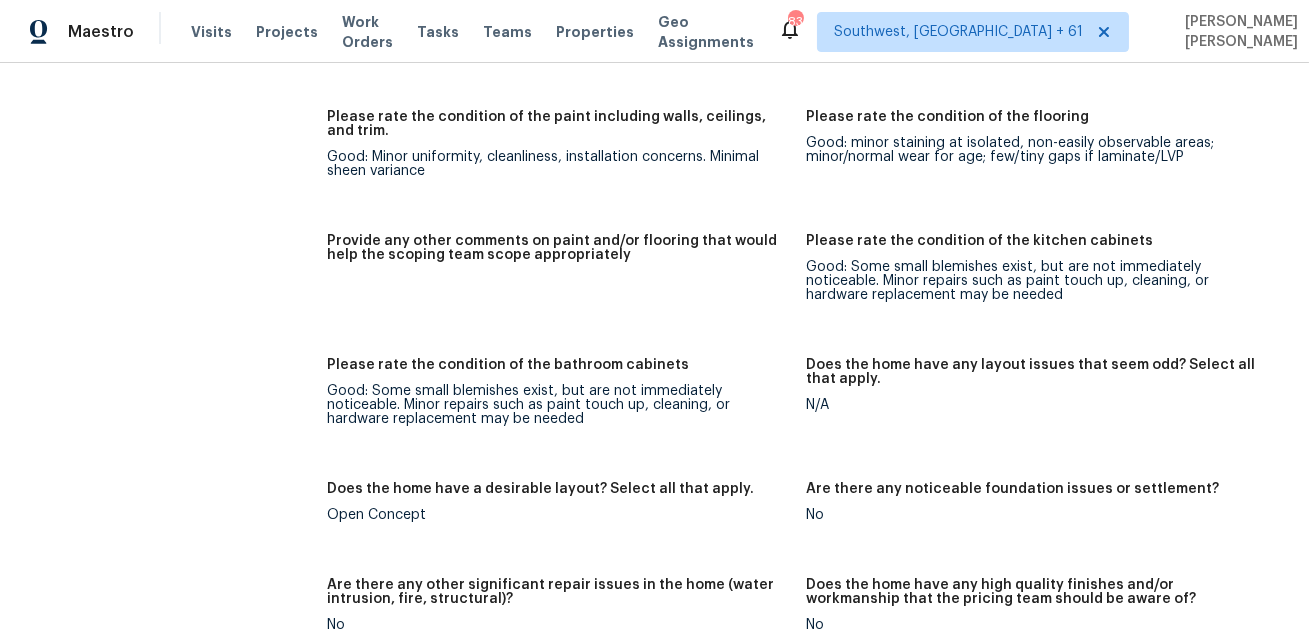 scroll, scrollTop: 246, scrollLeft: 0, axis: vertical 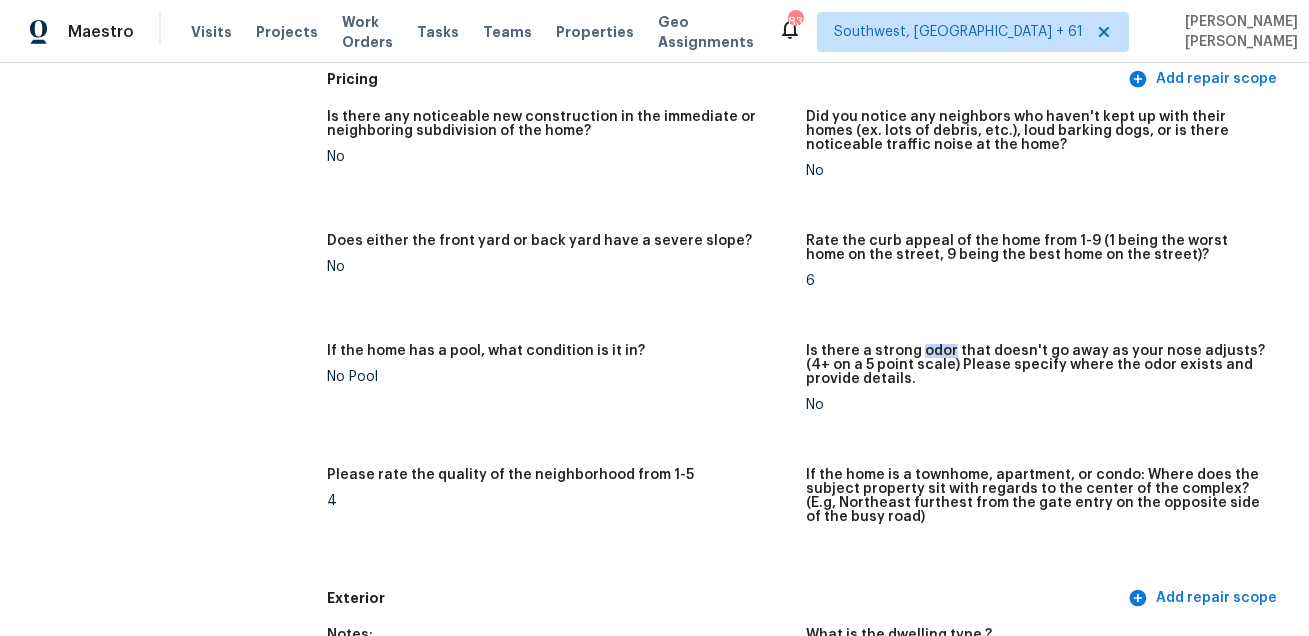 click on "Is there any noticeable new construction in the immediate or neighboring subdivision of the home? No Did you notice any neighbors who haven't kept up with their homes (ex. lots of debris, etc.), loud barking dogs, or is there noticeable traffic noise at the home? No Does either the front yard or back yard have a severe slope? No Rate the curb appeal of the home from 1-9 (1 being the worst home on the street, 9 being the best home on the street)? 6 If the home has a pool, what condition is it in? No Pool Is there a strong odor that doesn't go away as your nose adjusts? (4+ on a 5 point scale) Please specify where the odor exists and provide details. No Please rate the quality of the neighborhood from 1-5 4 If the home is a townhome, apartment, or condo: Where does the subject property sit with regards to the center of the complex? (E.g, Northeast furthest from the gate entry on the opposite side of the busy road)" at bounding box center (806, 339) 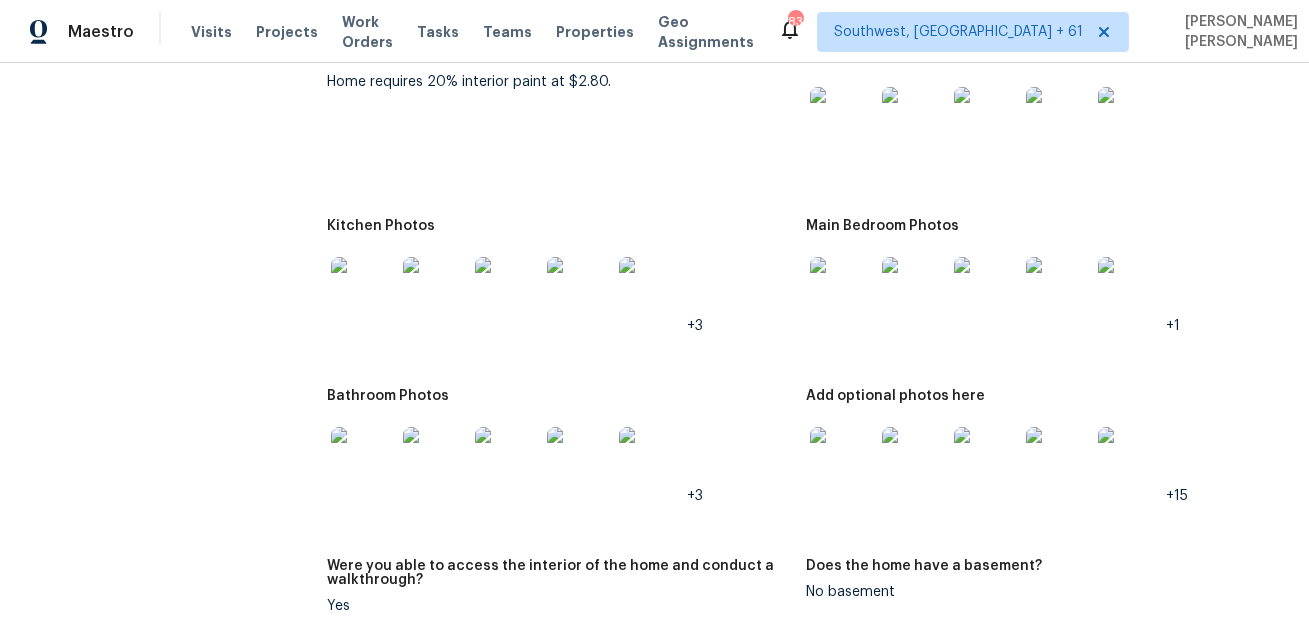 scroll, scrollTop: 3107, scrollLeft: 0, axis: vertical 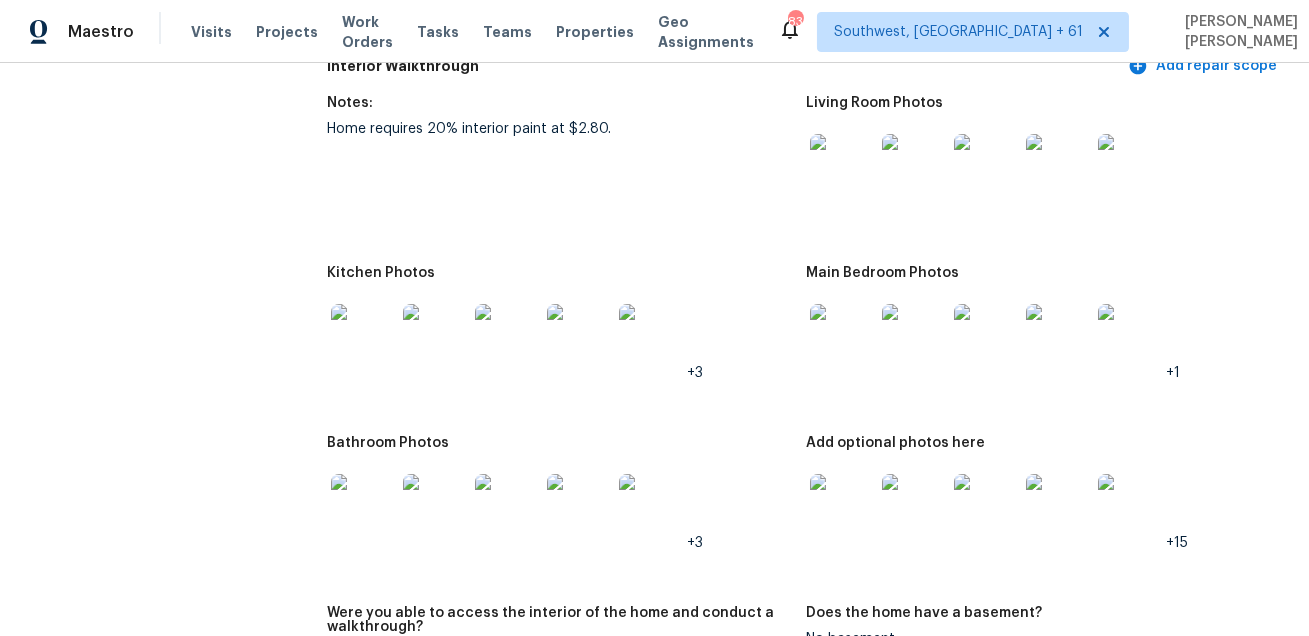 click at bounding box center [842, 166] 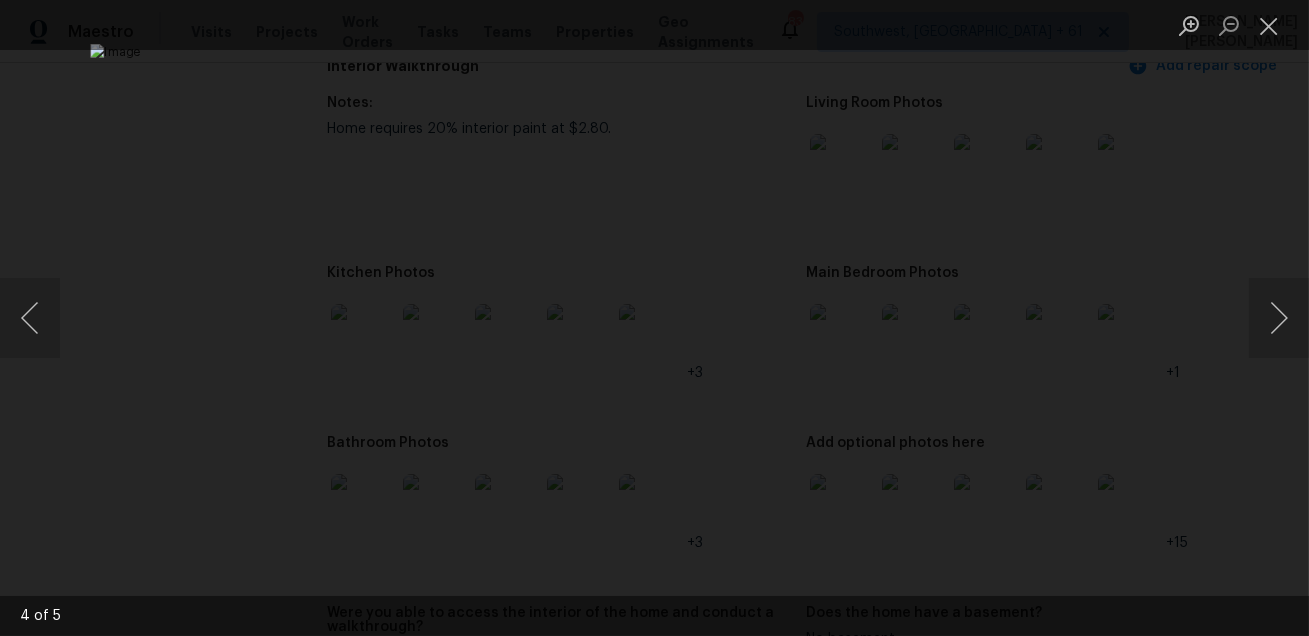 click at bounding box center (654, 318) 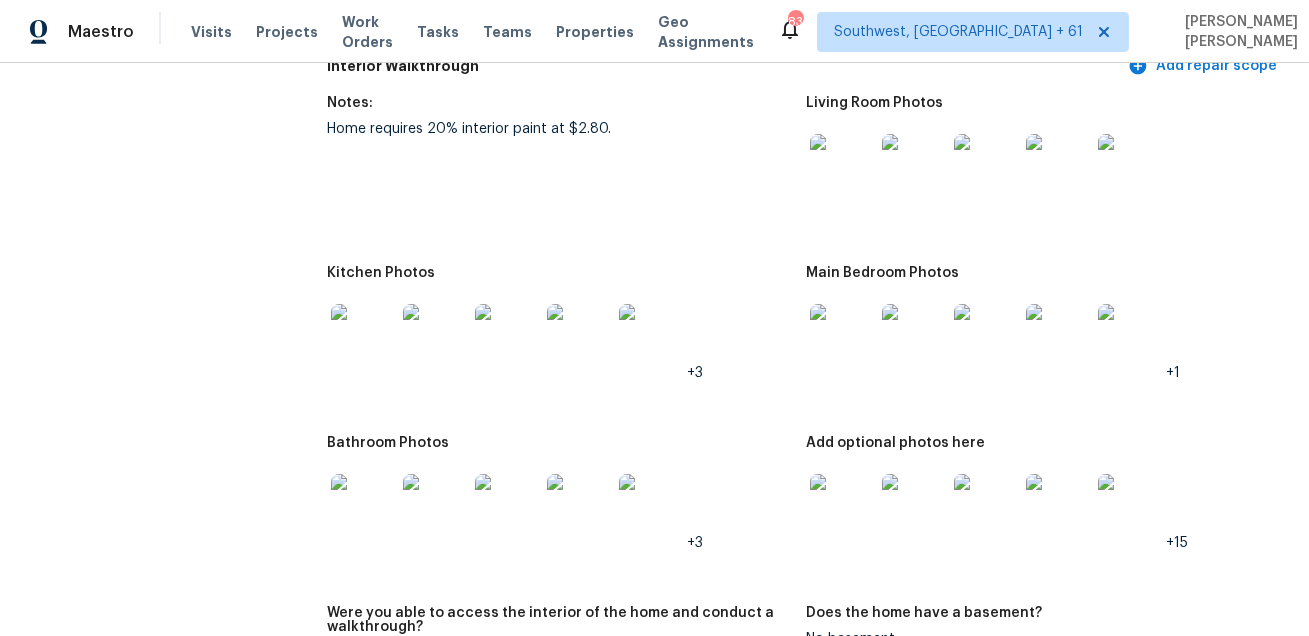 click at bounding box center [363, 336] 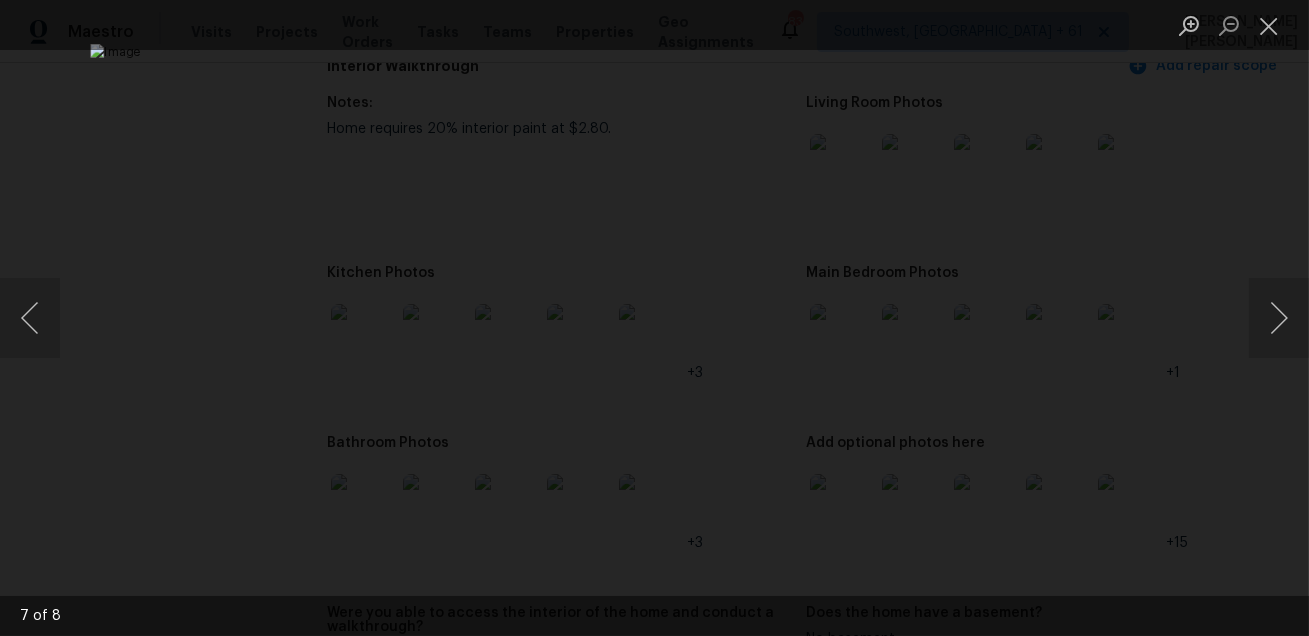 click at bounding box center [654, 318] 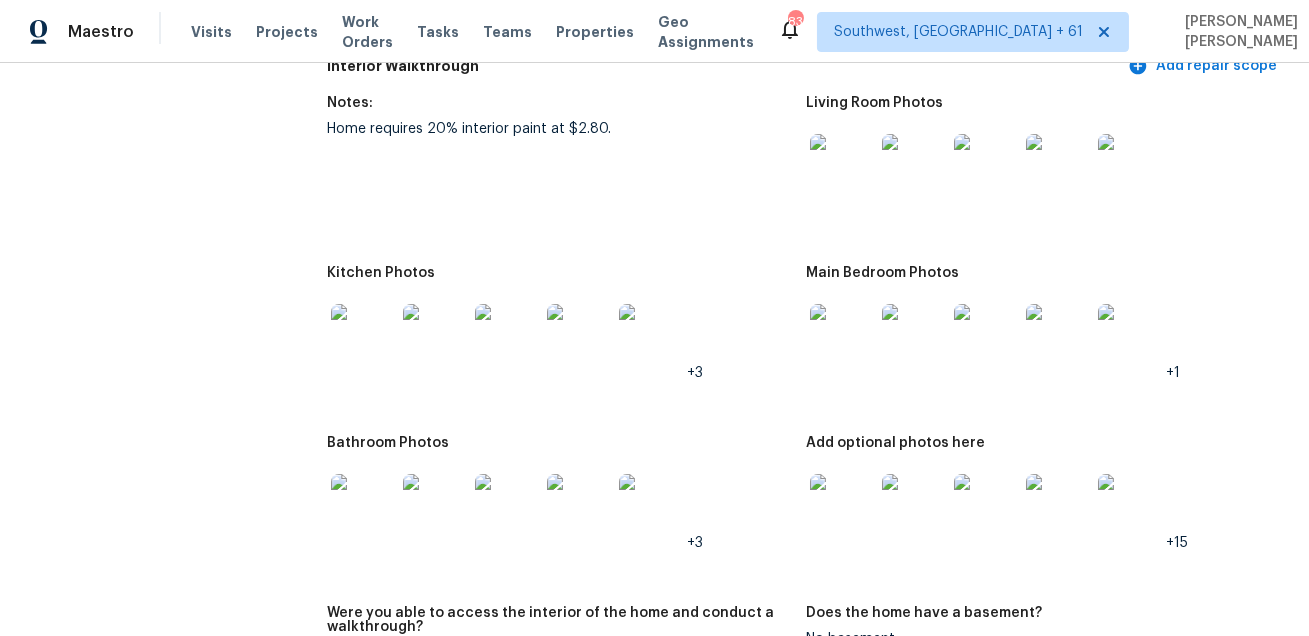 click at bounding box center (842, 336) 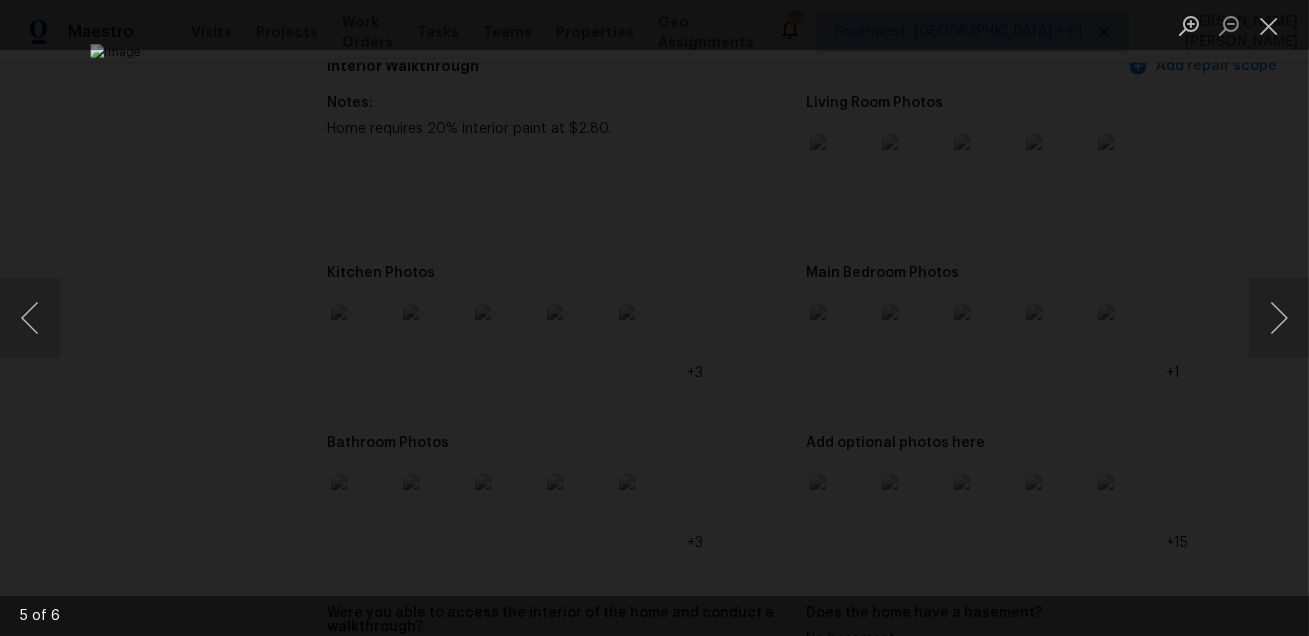 click at bounding box center (654, 318) 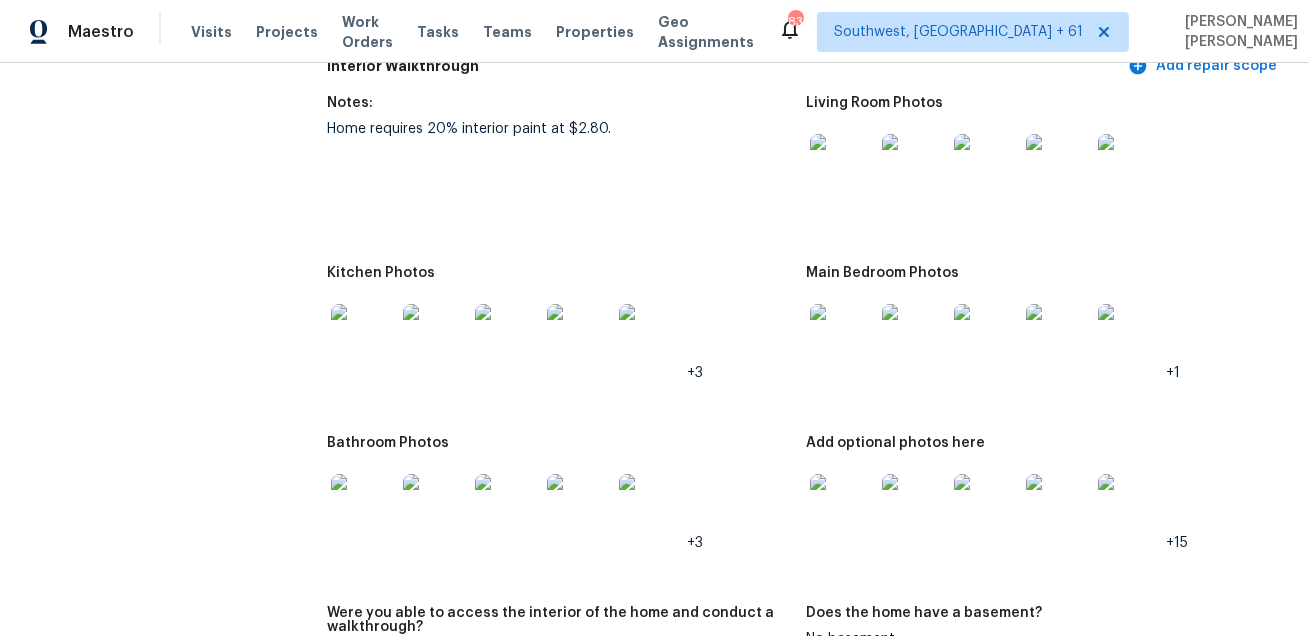 click on "Notes: Home requires 20% interior paint at
$2.80." at bounding box center [566, 169] 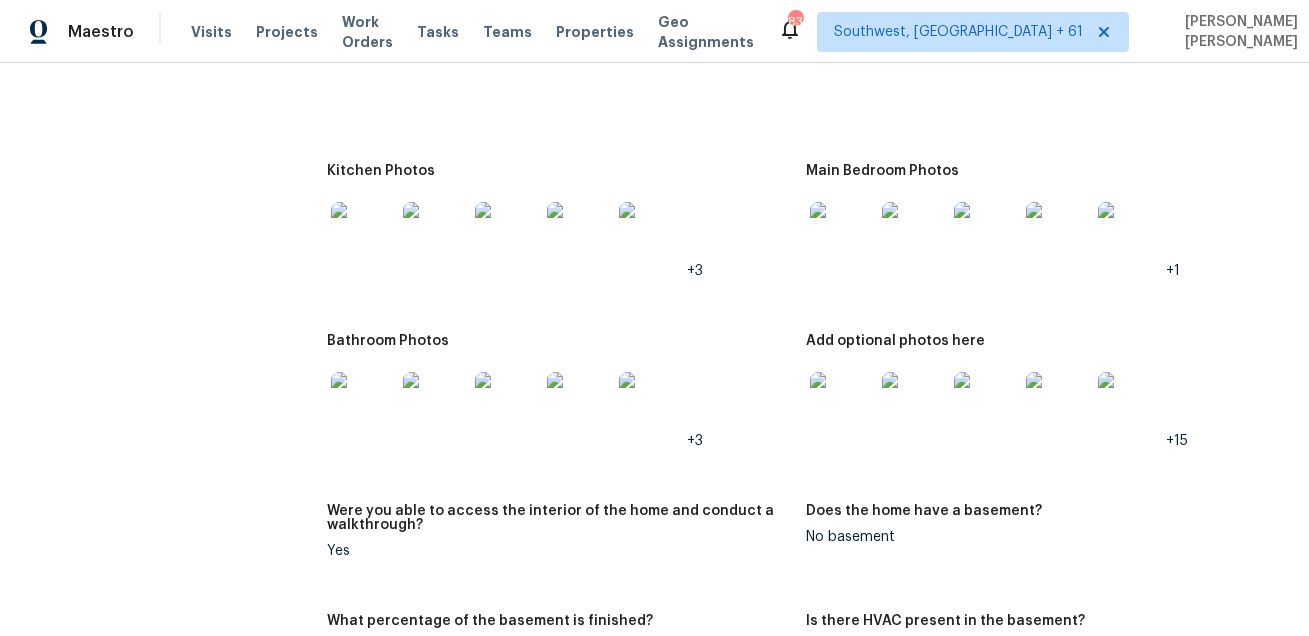 scroll, scrollTop: 3216, scrollLeft: 0, axis: vertical 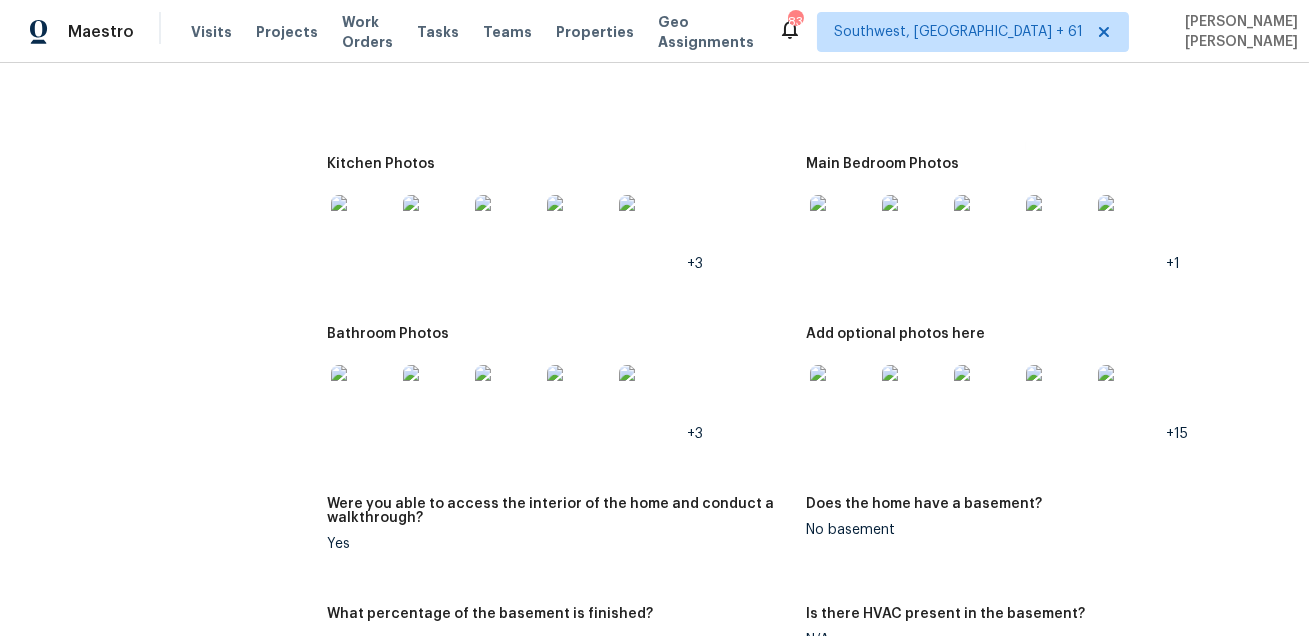 click at bounding box center [842, 227] 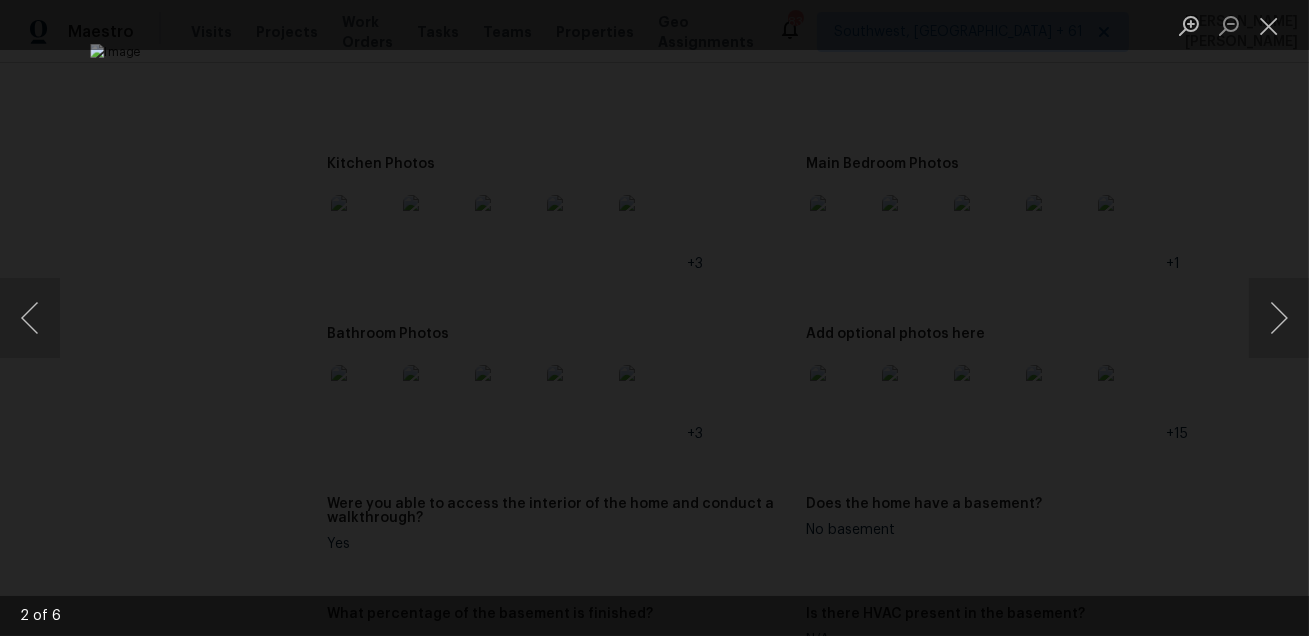 click at bounding box center (654, 318) 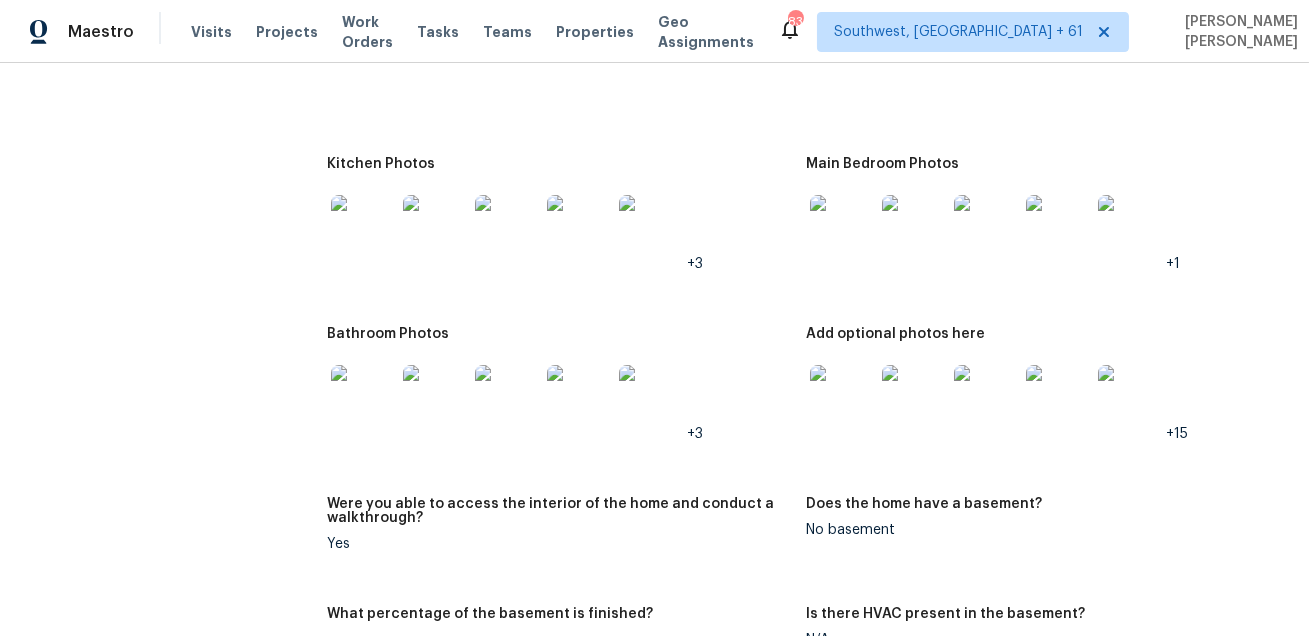 click at bounding box center [363, 397] 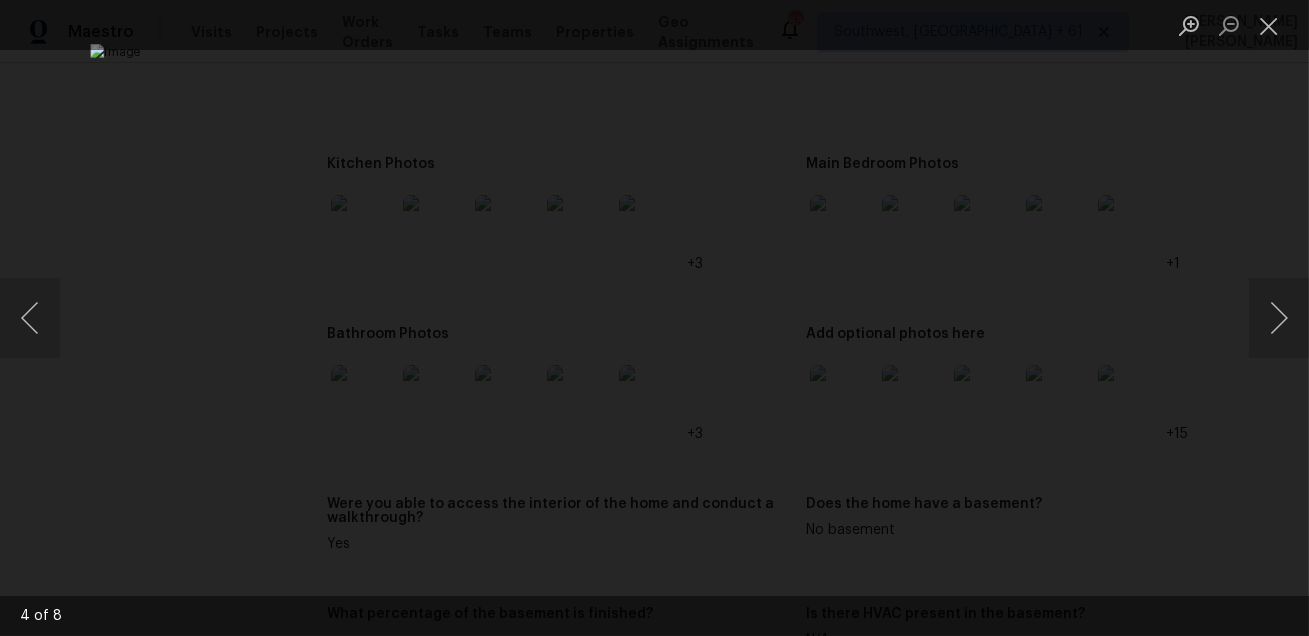 click at bounding box center (654, 318) 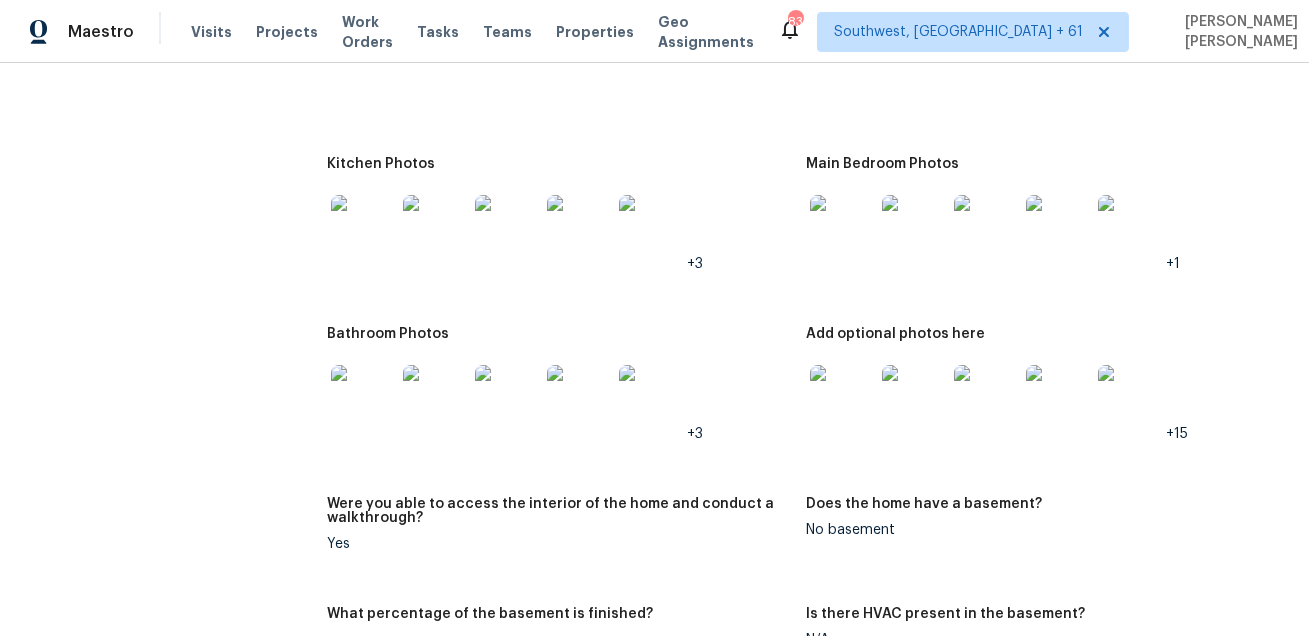 click at bounding box center [842, 397] 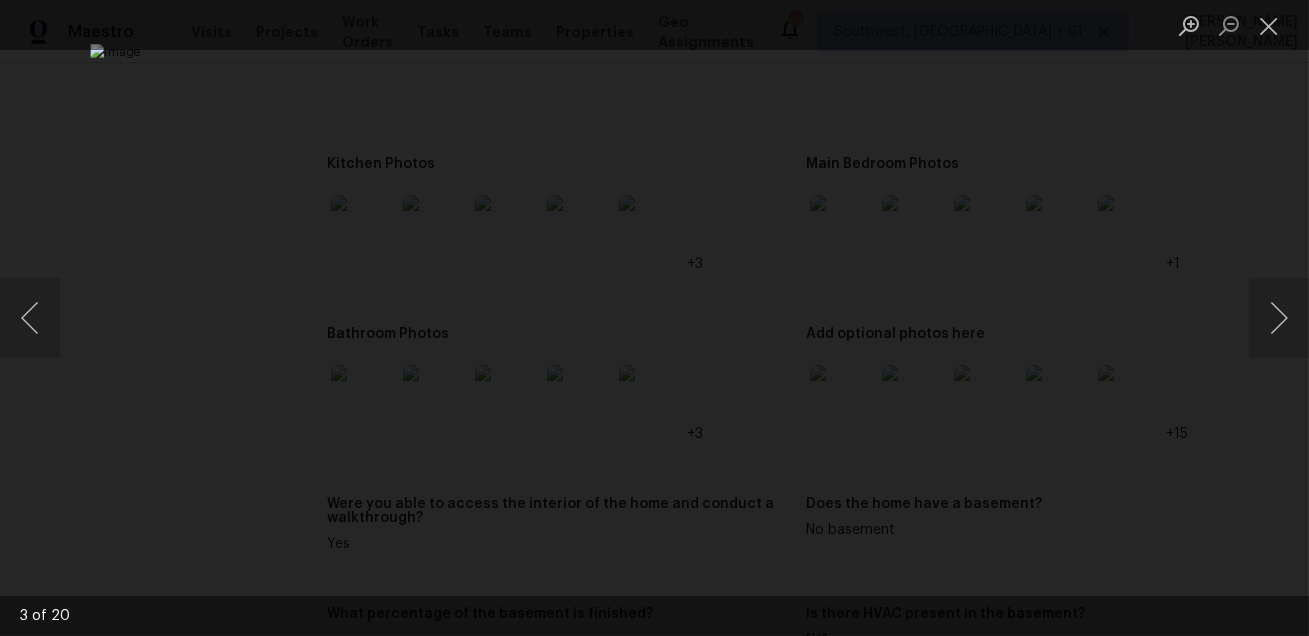 click at bounding box center [654, 318] 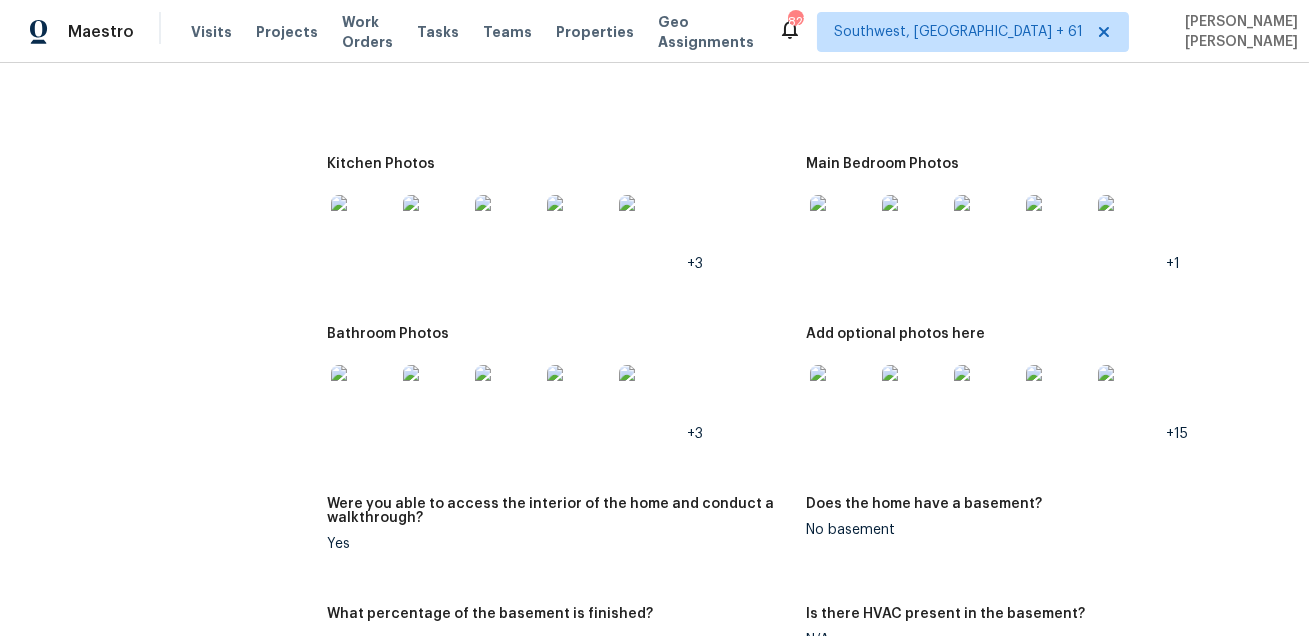 scroll, scrollTop: 1093, scrollLeft: 0, axis: vertical 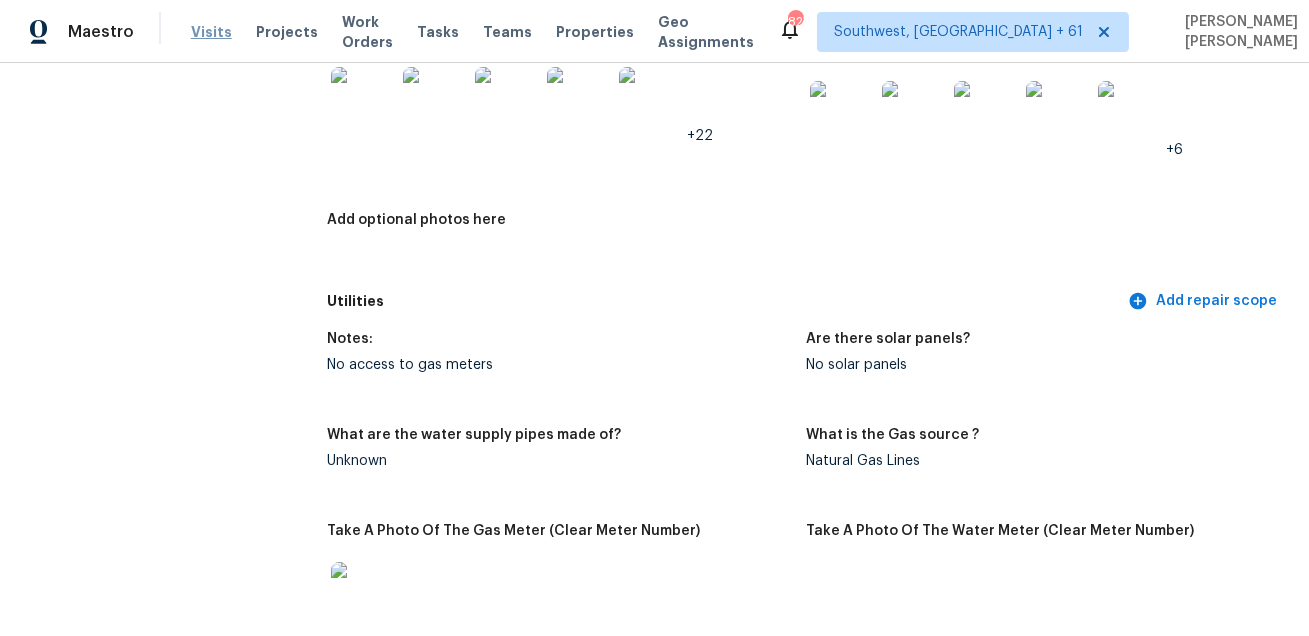 click on "Visits" at bounding box center (211, 32) 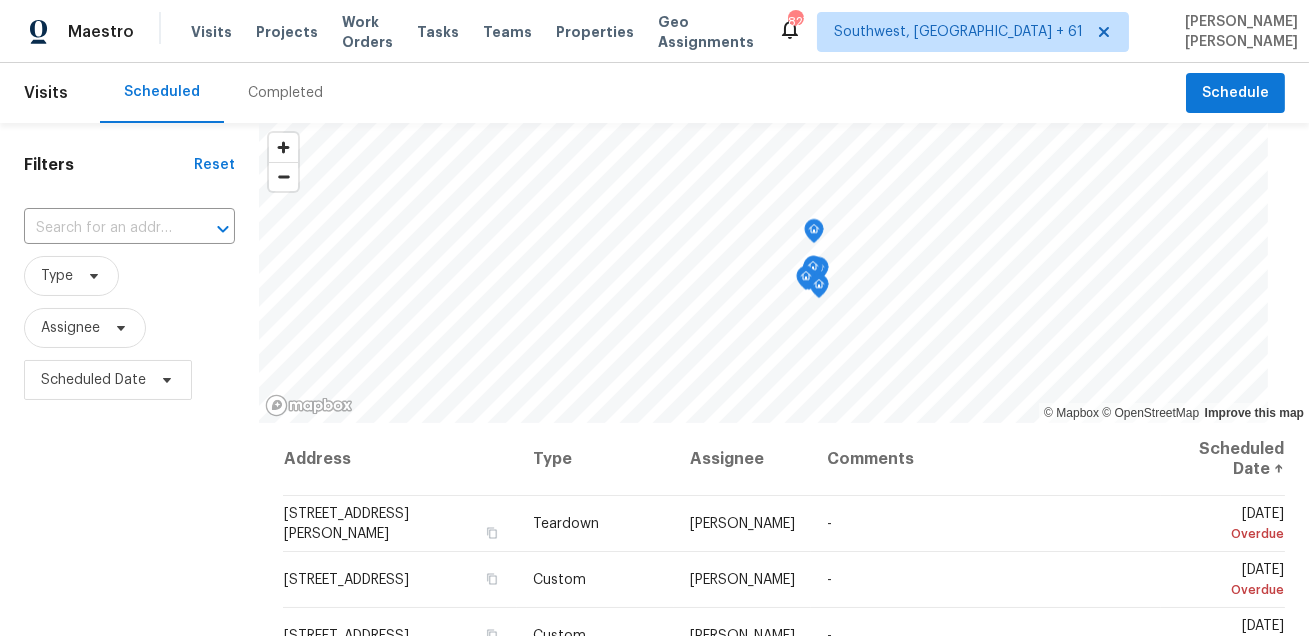 click on "Completed" at bounding box center [285, 93] 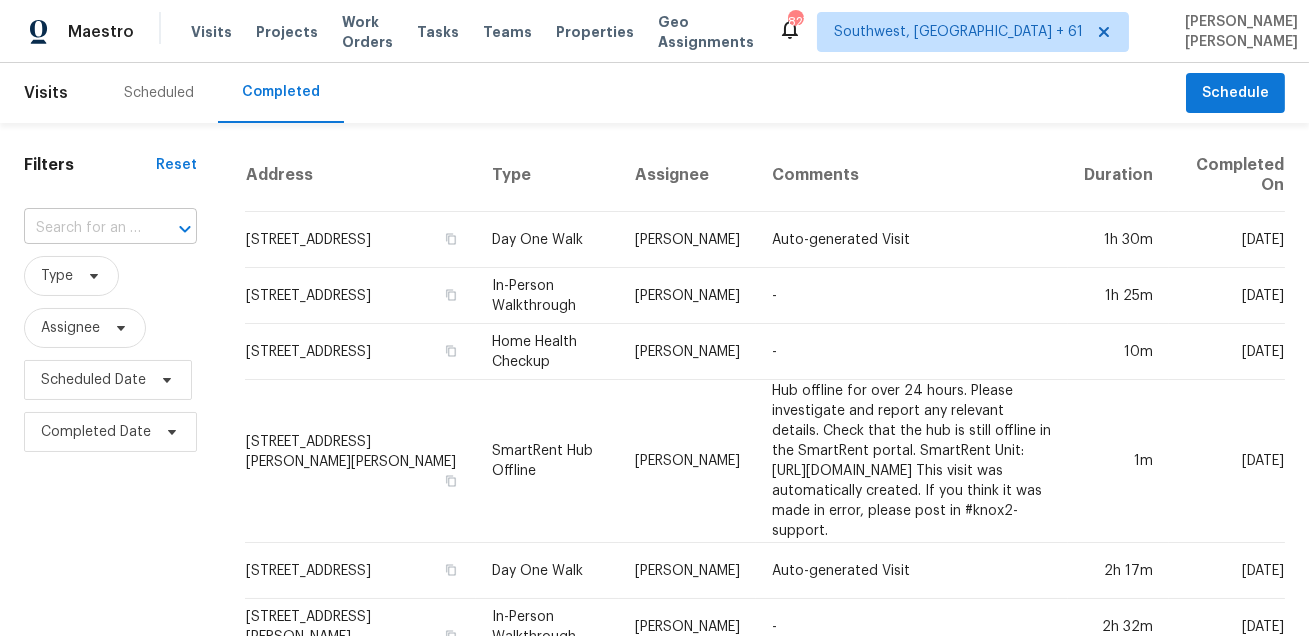 click on "Maestro Visits Projects Work Orders Tasks Teams Properties Geo Assignments 827 Southwest, FL + 61 Mohammed Moshin Ali Visits Scheduled Completed Schedule Filters Reset ​ Type Assignee Scheduled Date Completed Date Address Type Assignee Comments Duration Completed On 238 Windmeade Cir, Clarksville, TN 37042 Day One Walk Brianna Bidco Auto-generated Visit 1h 30m Tue, Jul 15 1425 Oak Breeze Dr, Mooresville, NC 28115 In-Person Walkthrough Chip Hunter - 1h 25m Tue, Jul 15 1900 Danbrook Dr Unit 1415, Sacramento, CA 95835 Home Health Checkup Toni Little -  10m Tue, Jul 15 151 Harper Lee St, Davidson, NC 28036 SmartRent Hub Offline Greg Janiak Hub offline for over 24 hours.
Please investigate and report any relevant details.
Check that the hub is still offline in the SmartRent portal.
SmartRent Unit: https://control.smartrent.com/manager/units/5803036/overview
This visit was automatically created. If you think it was made in error, please post in #knox2-support.  1m Tue, Jul 15 Day One Walk Jason Bouque 2h 17m -" at bounding box center (654, 318) 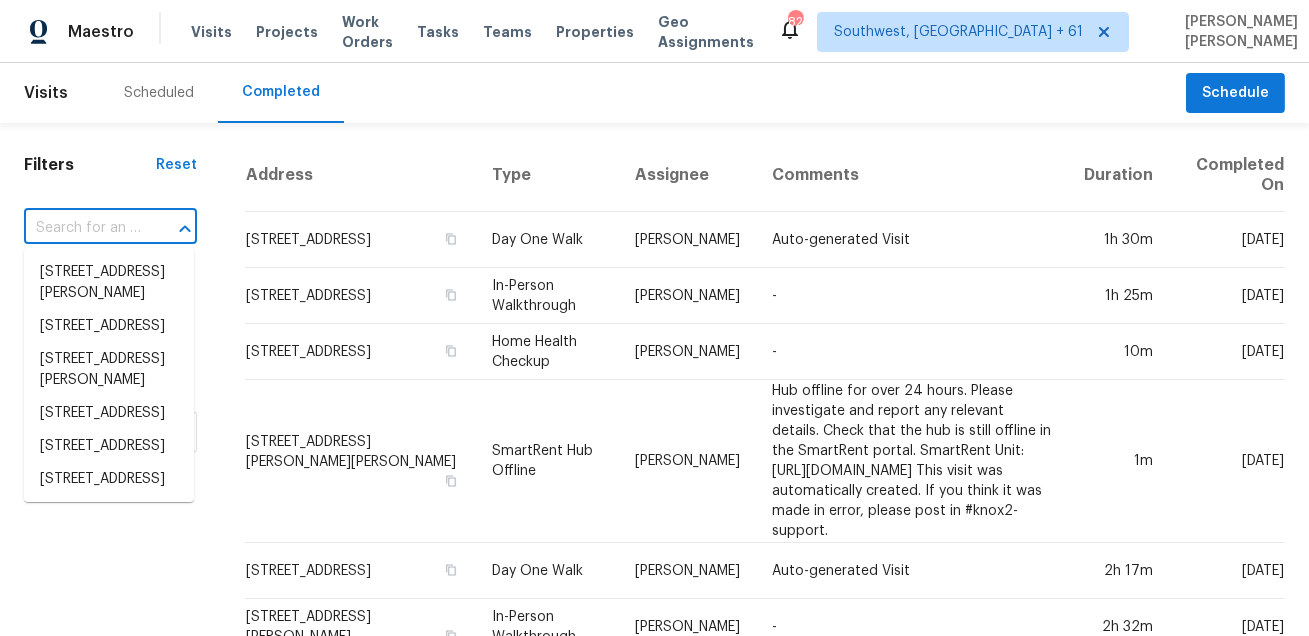 paste on "[STREET_ADDRESS][PERSON_NAME]" 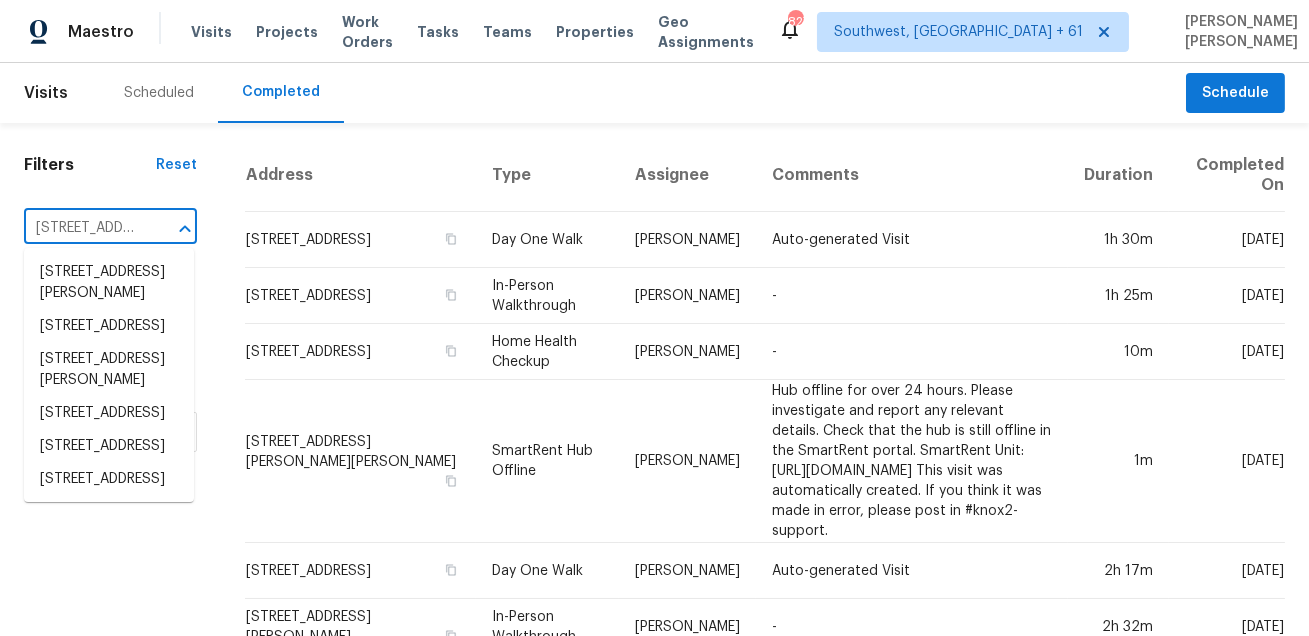 scroll, scrollTop: 0, scrollLeft: 150, axis: horizontal 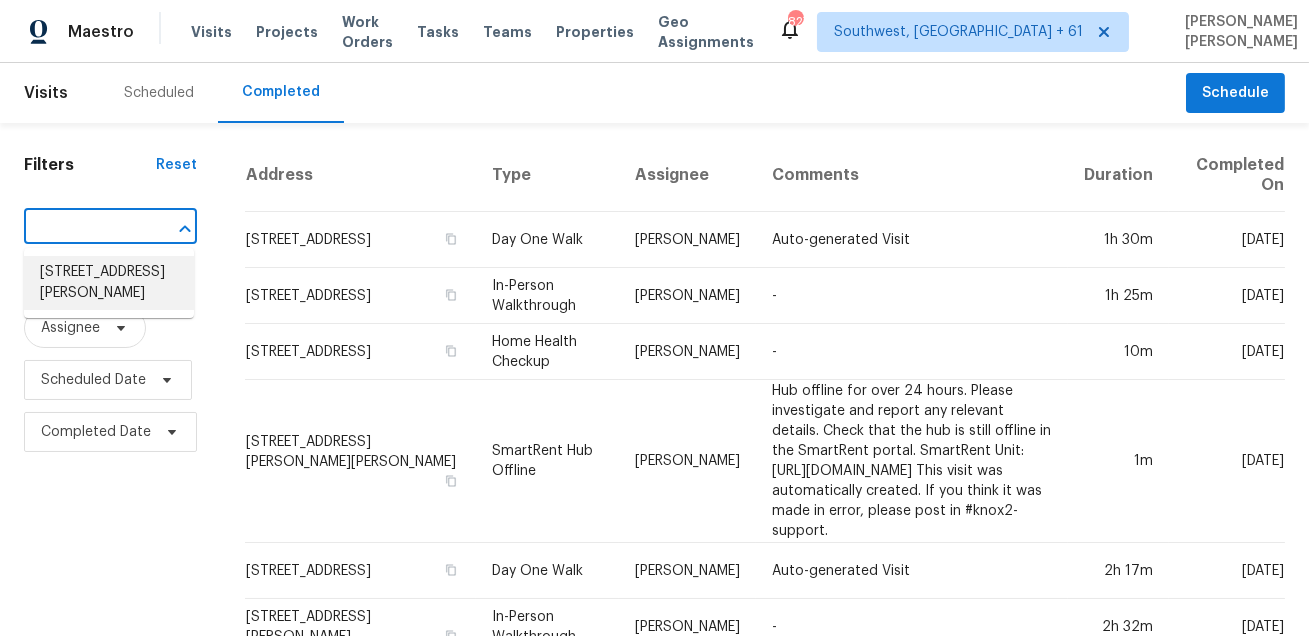 click on "[STREET_ADDRESS][PERSON_NAME]" at bounding box center [109, 283] 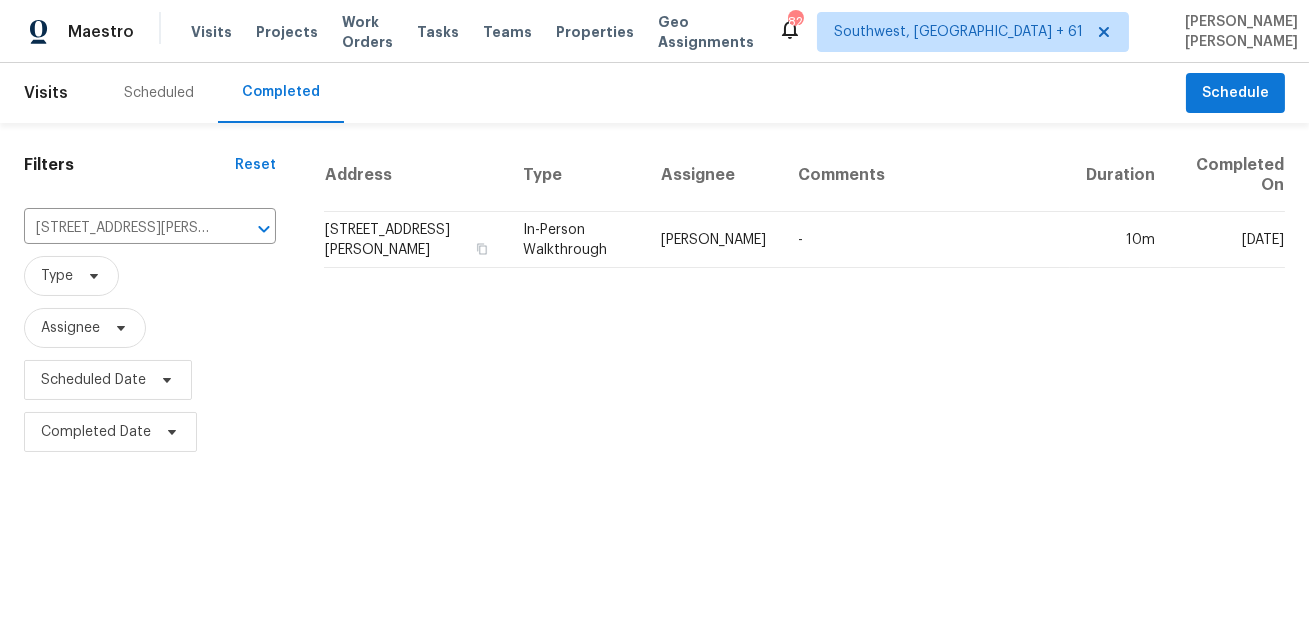 click on "Maestro Visits Projects Work Orders Tasks Teams Properties Geo Assignments 826 Southwest, FL + 61 Mohammed Moshin Ali Visits Scheduled Completed Schedule Filters Reset 7401 Kickapoo Dr, McKinney, TX 75070 ​ Type Assignee Scheduled Date Completed Date Address Type Assignee Comments Duration Completed On 7401 Kickapoo Dr, McKinney, TX 75070 In-Person Walkthrough Alicia Anices -  10m Mon, Jul 14" at bounding box center [654, 229] 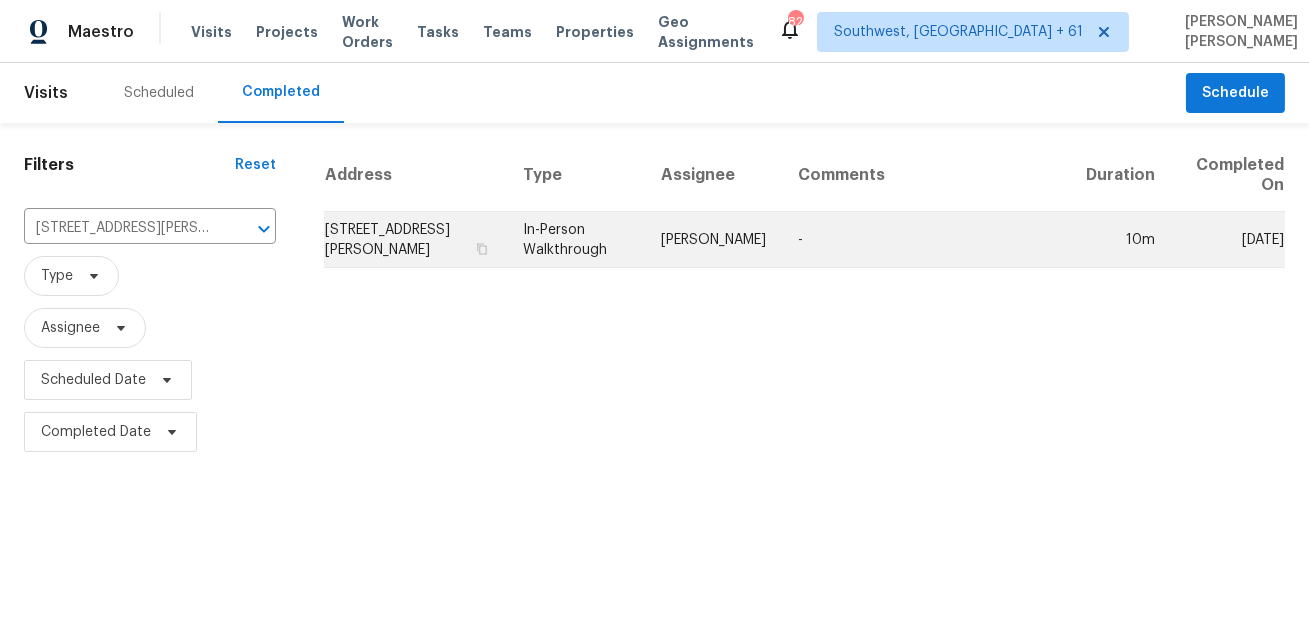 click on "In-Person Walkthrough" at bounding box center [576, 240] 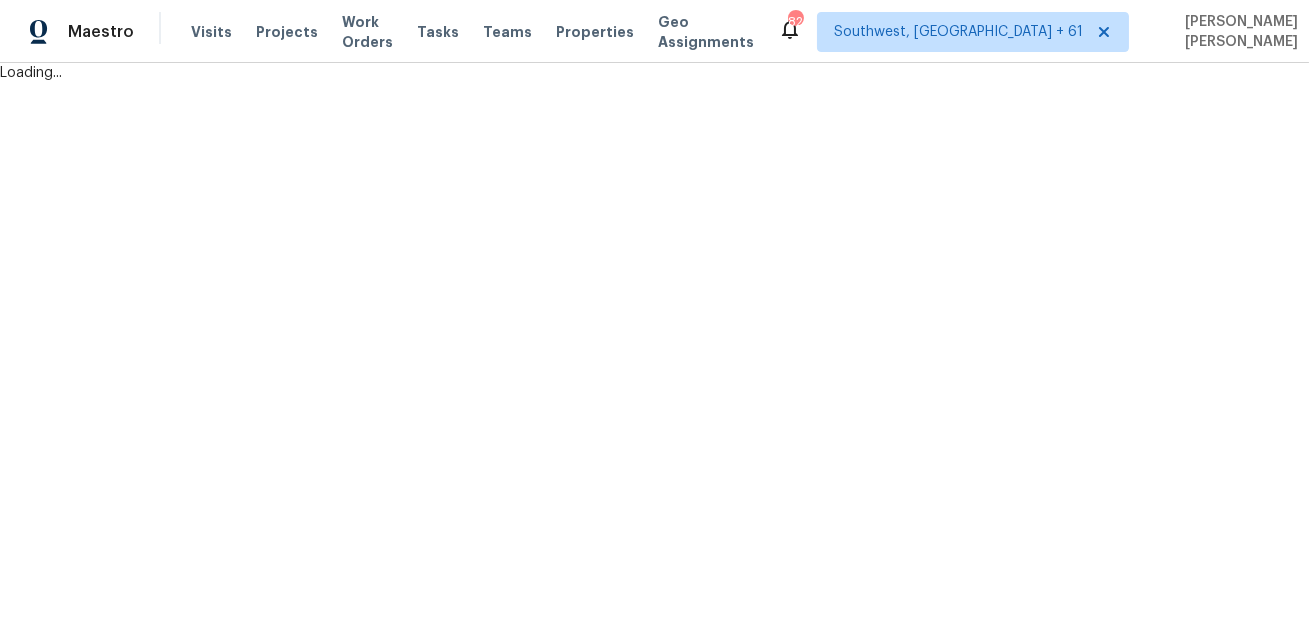 click on "Maestro Visits Projects Work Orders Tasks Teams Properties Geo Assignments 826 Southwest, FL + 61 Mohammed Moshin Ali Loading..." at bounding box center (654, 41) 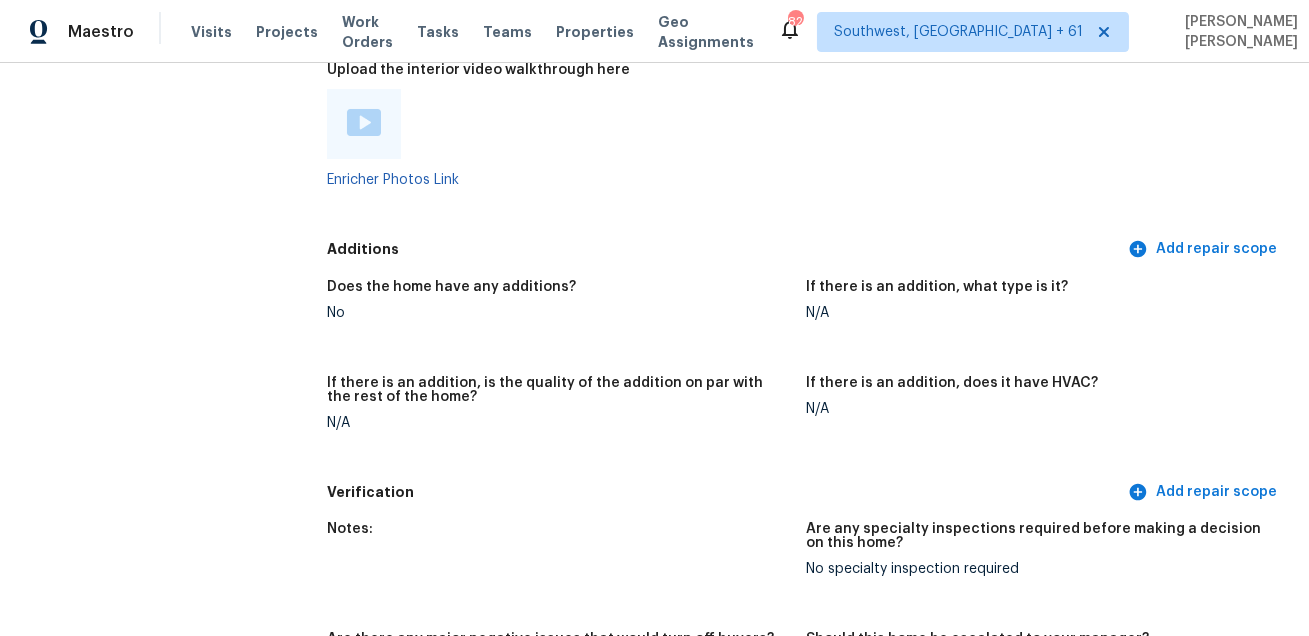 scroll, scrollTop: 4620, scrollLeft: 0, axis: vertical 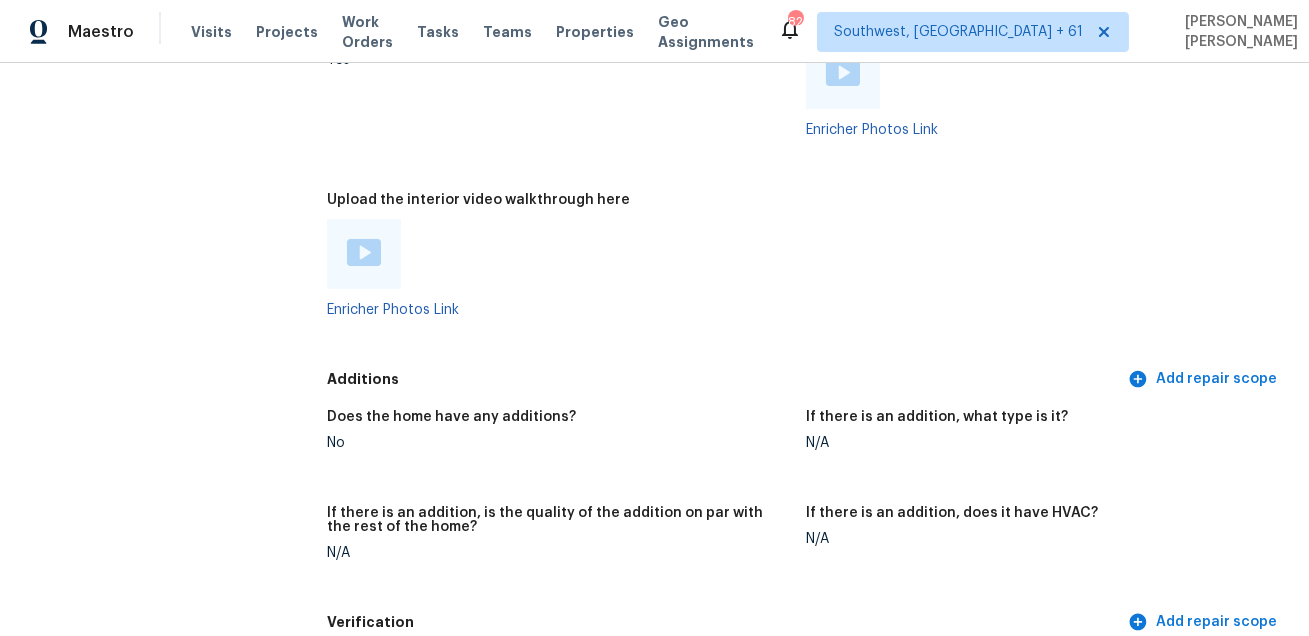 click at bounding box center (364, 254) 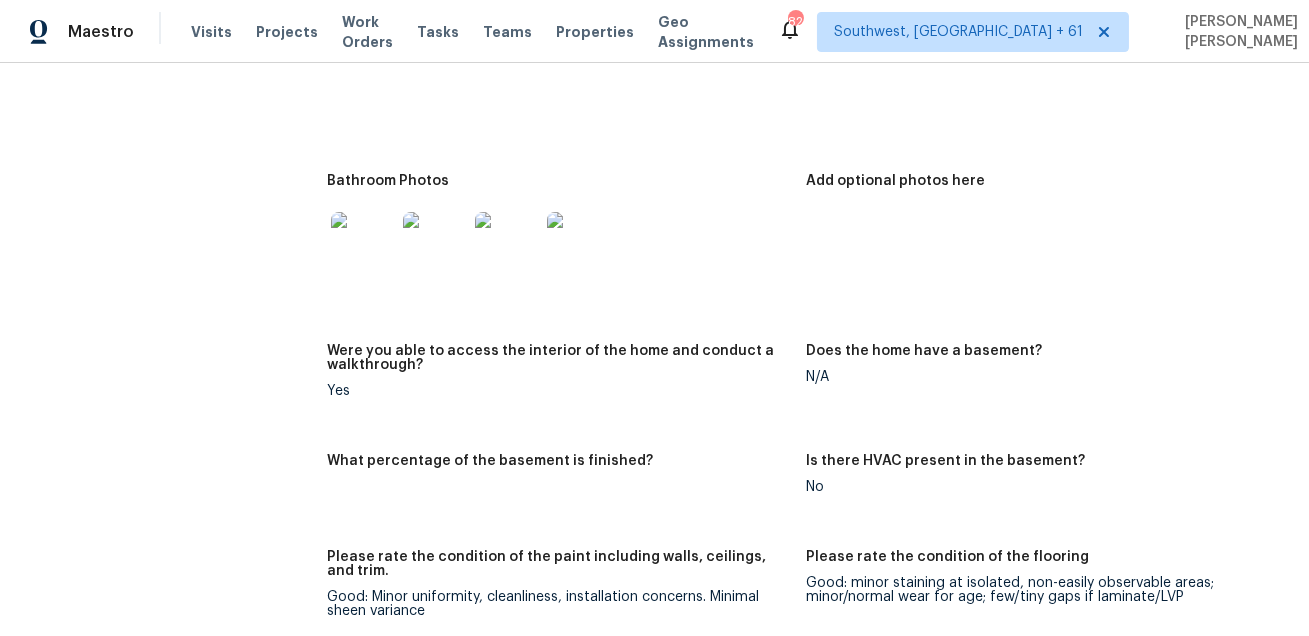 scroll, scrollTop: 3643, scrollLeft: 0, axis: vertical 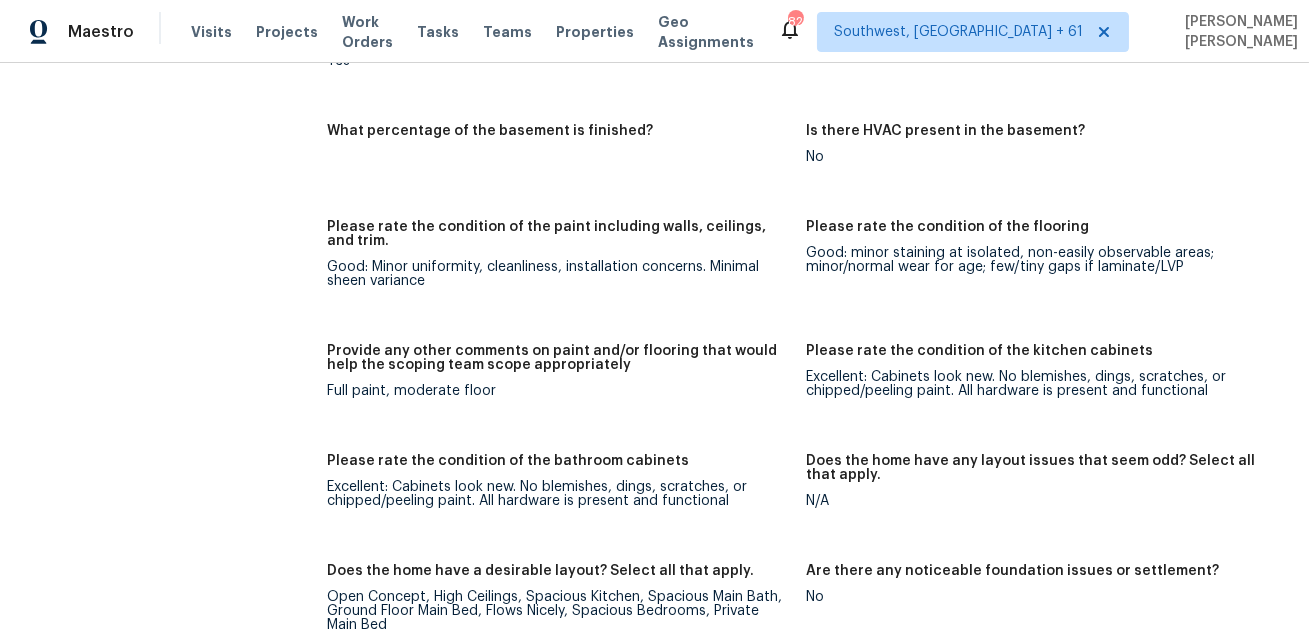 click on "Please rate the condition of the paint including walls, ceilings, and trim." at bounding box center [558, 234] 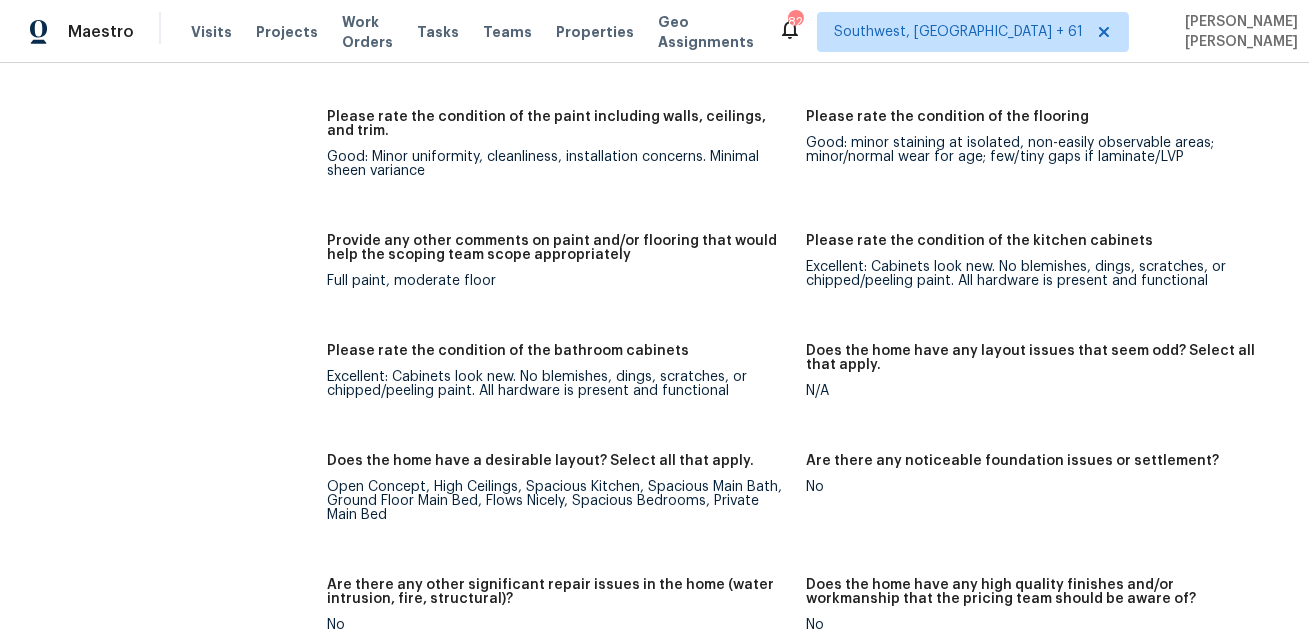 scroll, scrollTop: 5038, scrollLeft: 0, axis: vertical 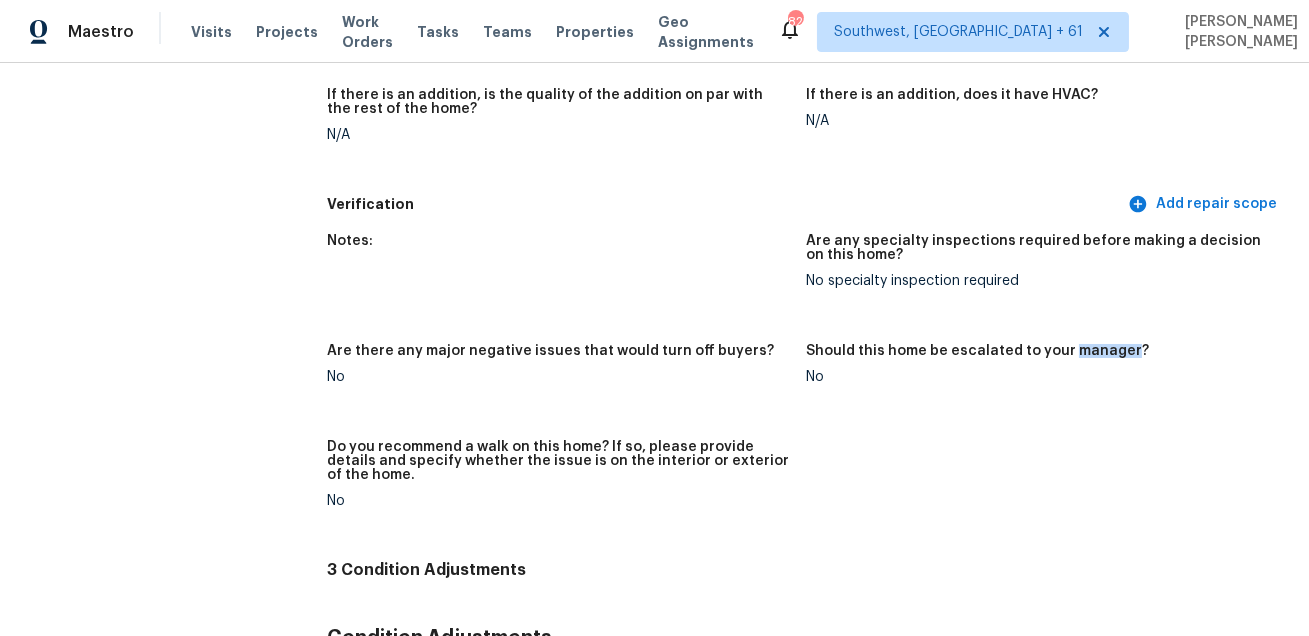 click on "Verification Add repair scope" at bounding box center (806, 204) 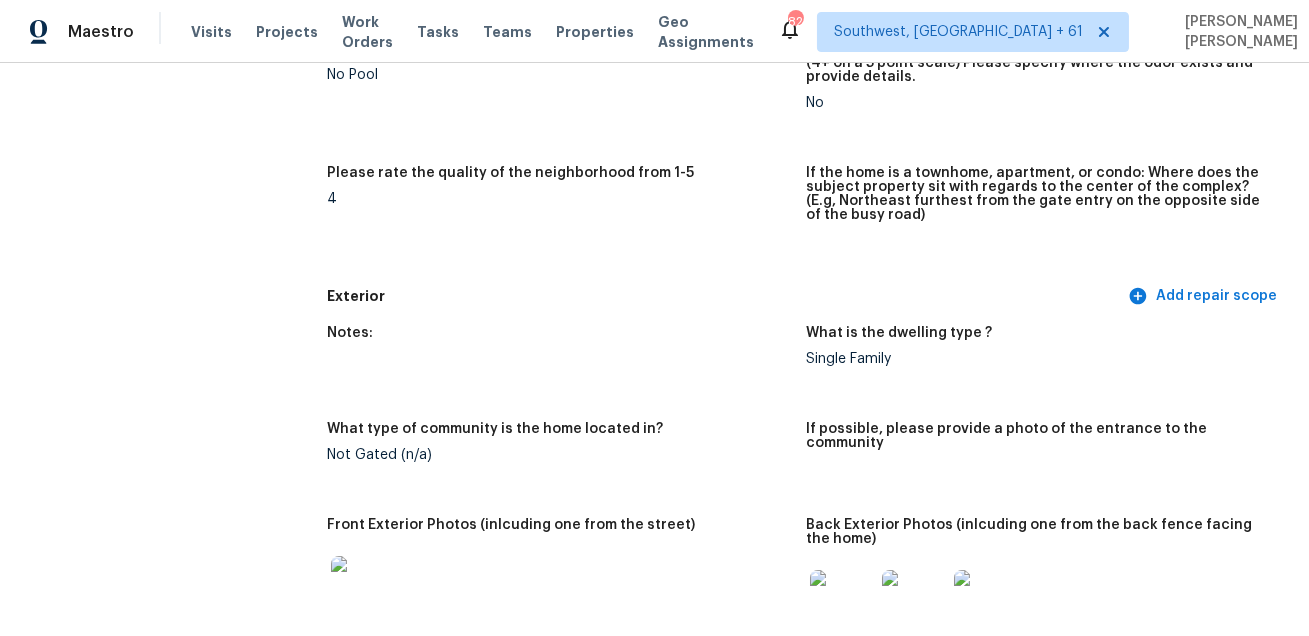 scroll, scrollTop: 0, scrollLeft: 0, axis: both 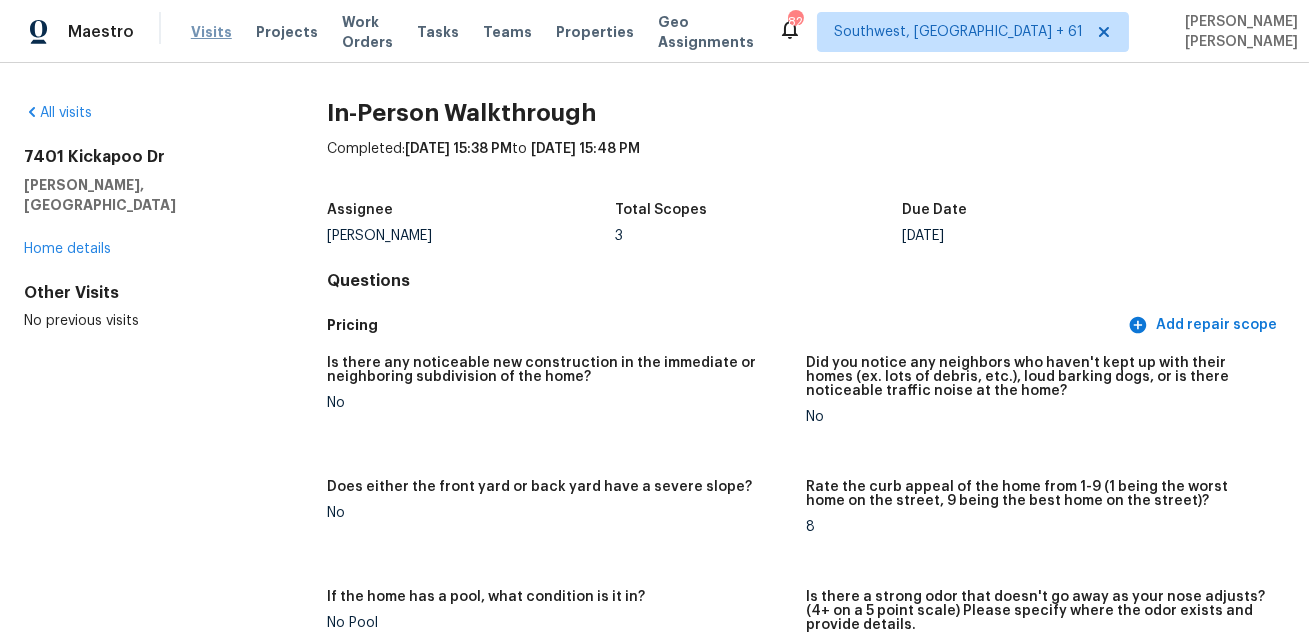 click on "Visits" at bounding box center [211, 32] 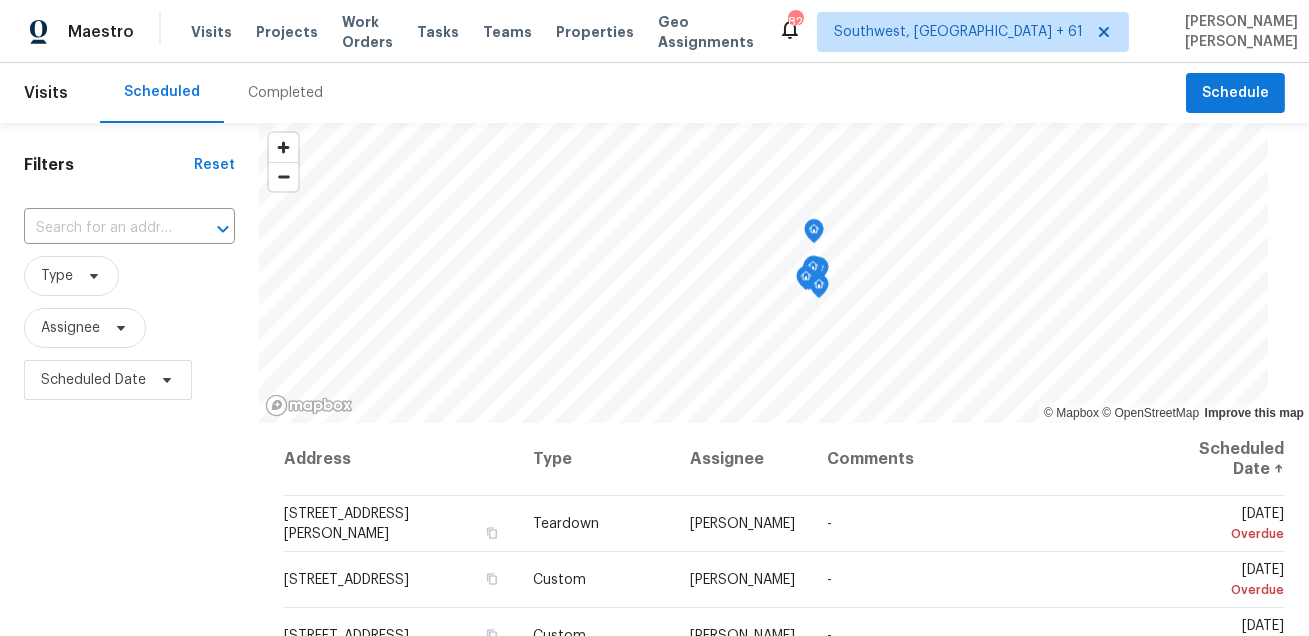 click on "Completed" at bounding box center (285, 93) 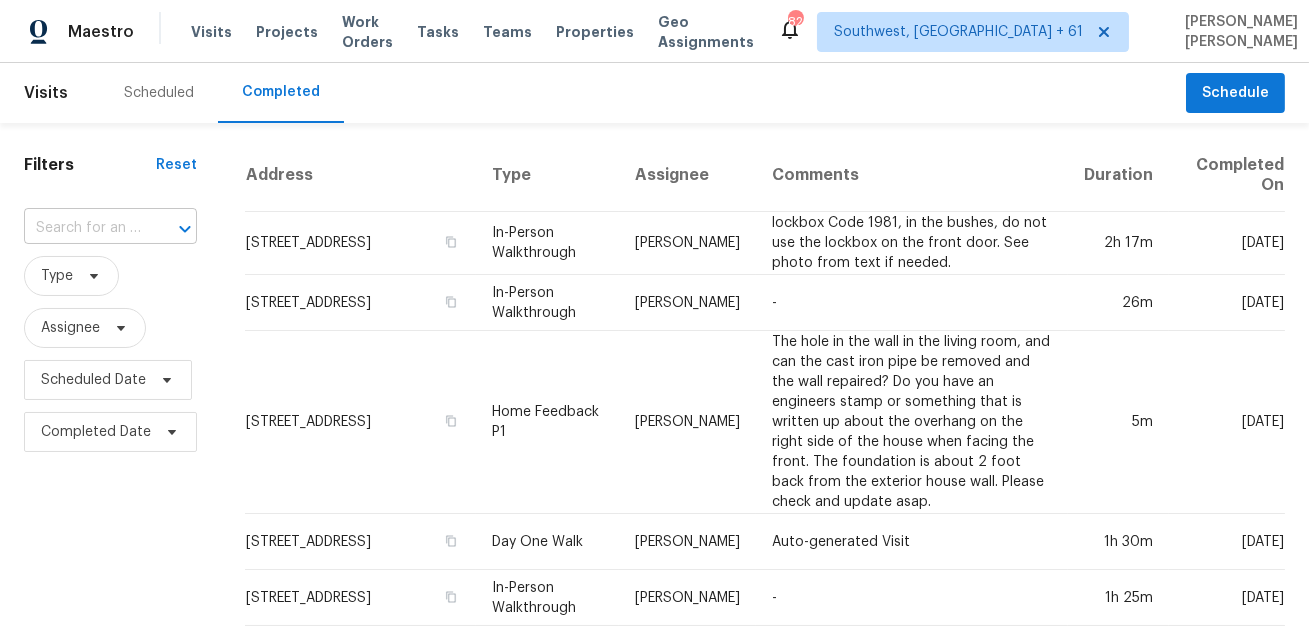 click at bounding box center [82, 228] 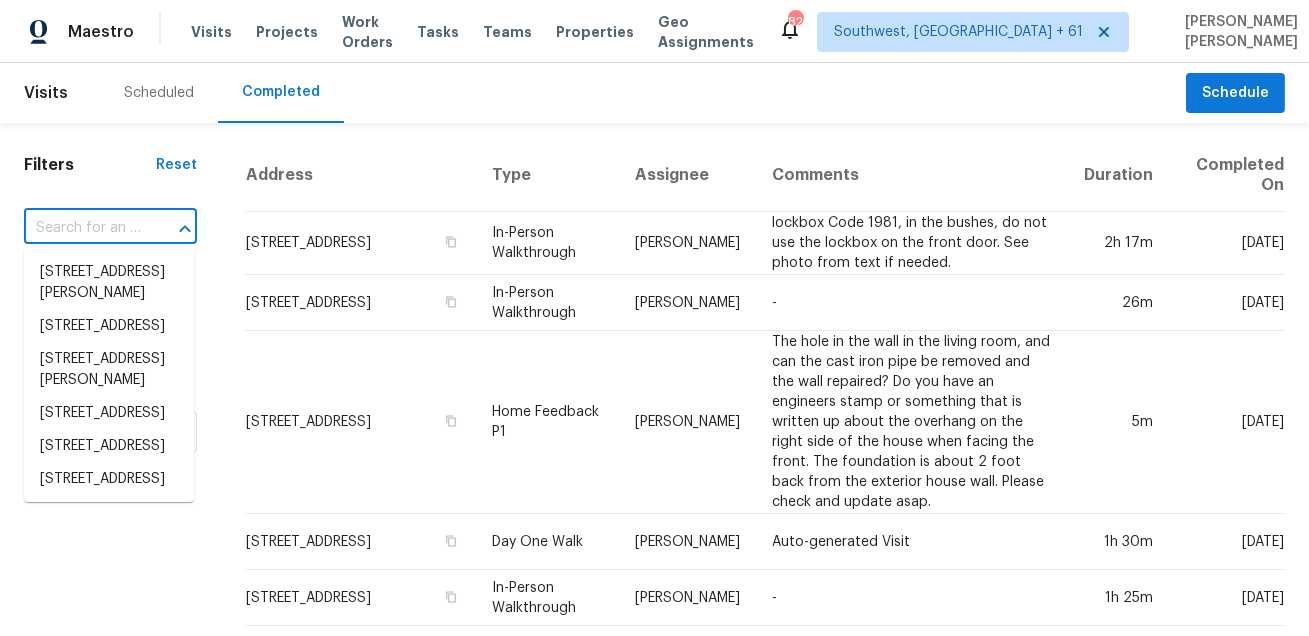 paste on "611 Oriole Blvd Duncanville, TX, 75116" 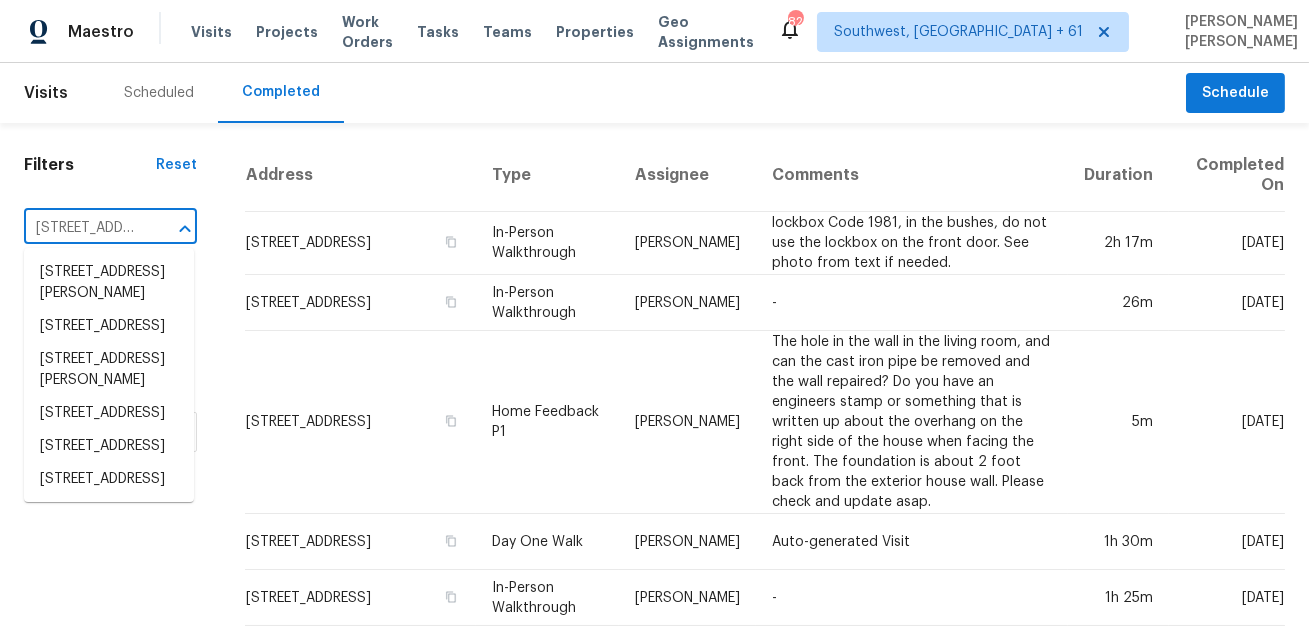 scroll, scrollTop: 0, scrollLeft: 141, axis: horizontal 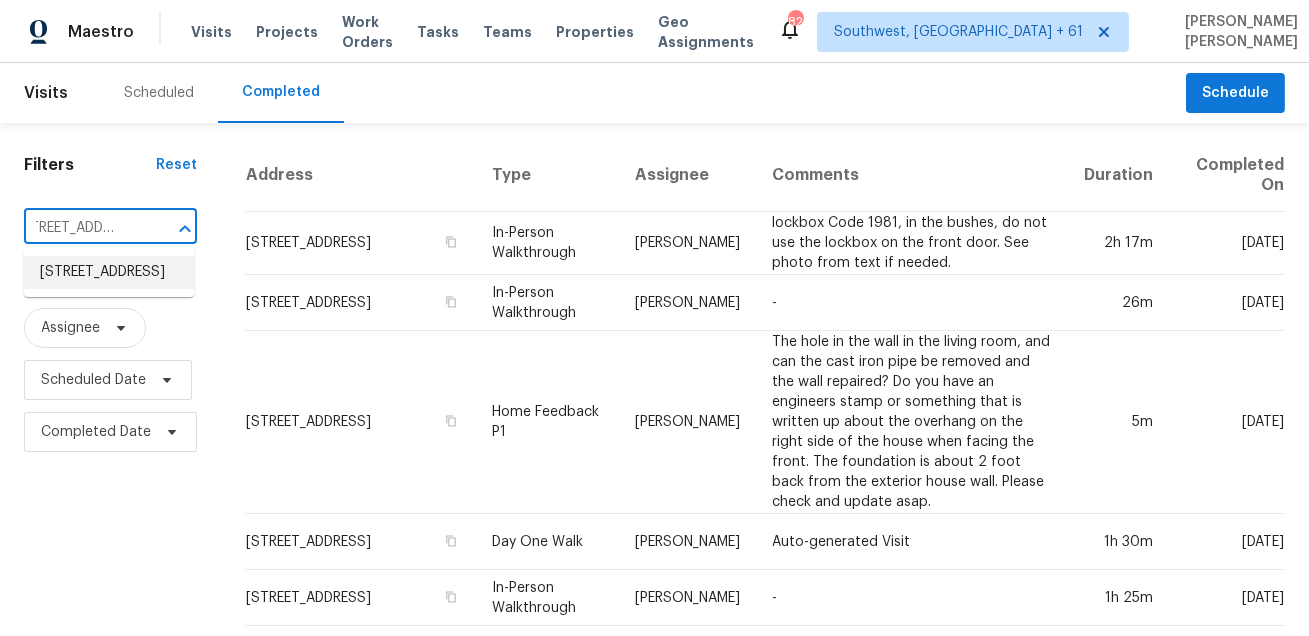 click on "611 Oriole Blvd, Duncanville, TX 75116" at bounding box center [109, 272] 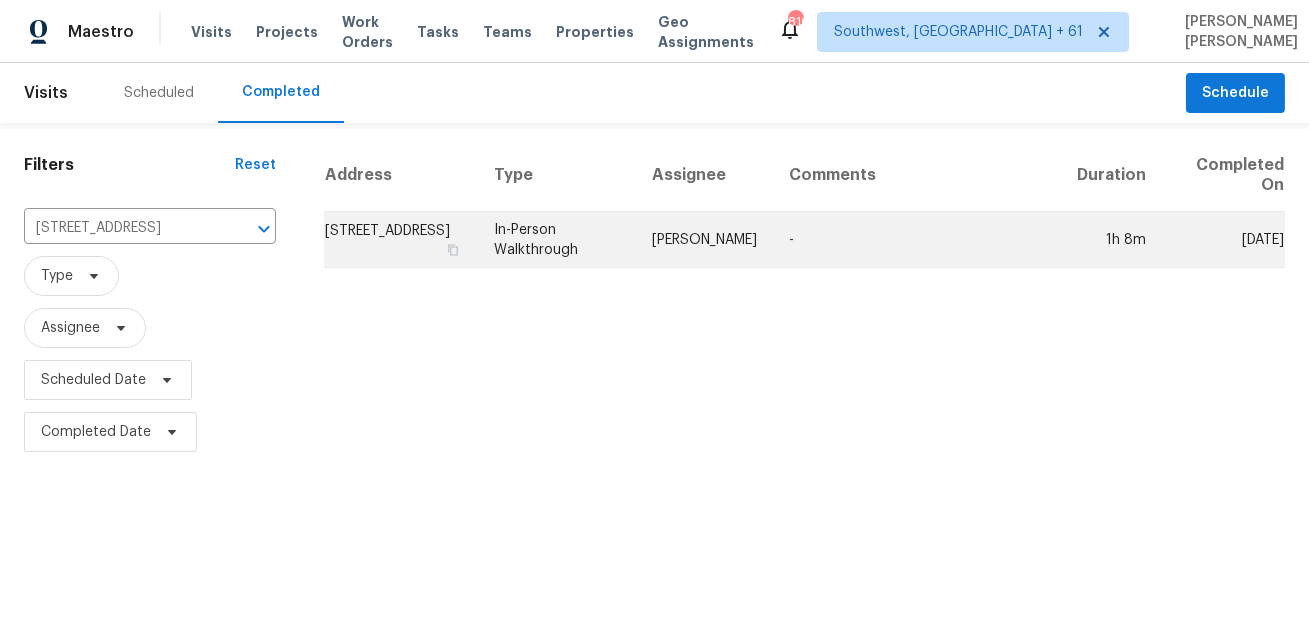 click on "In-Person Walkthrough" at bounding box center (557, 240) 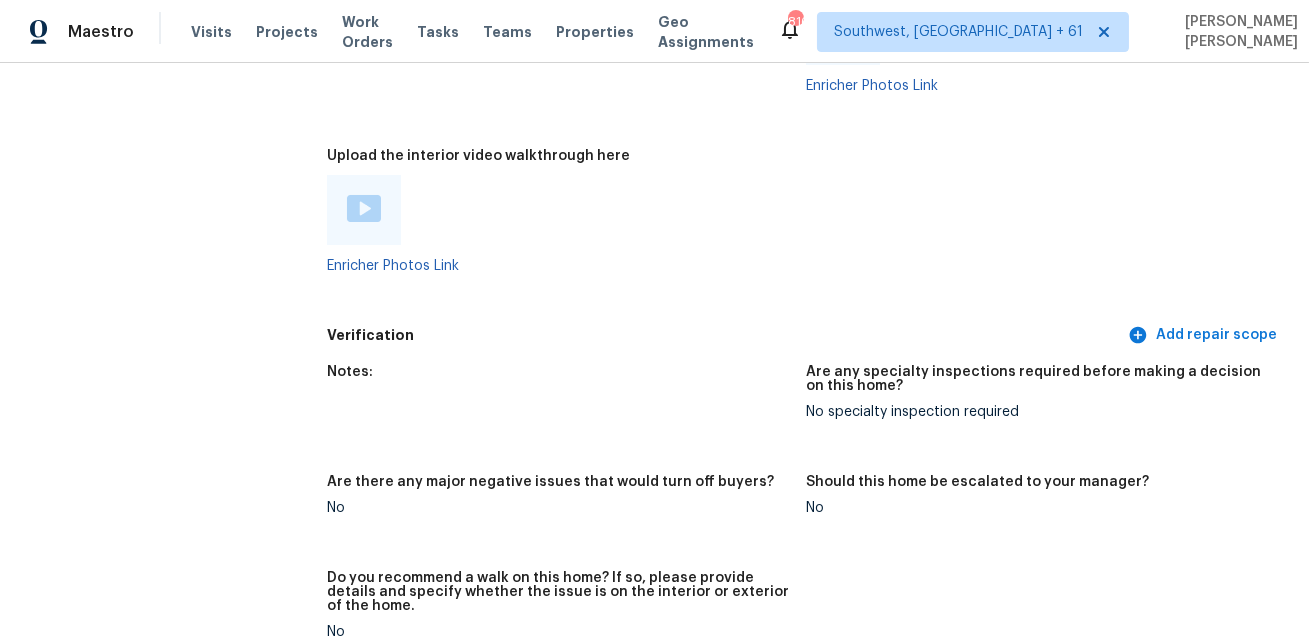 scroll, scrollTop: 4282, scrollLeft: 0, axis: vertical 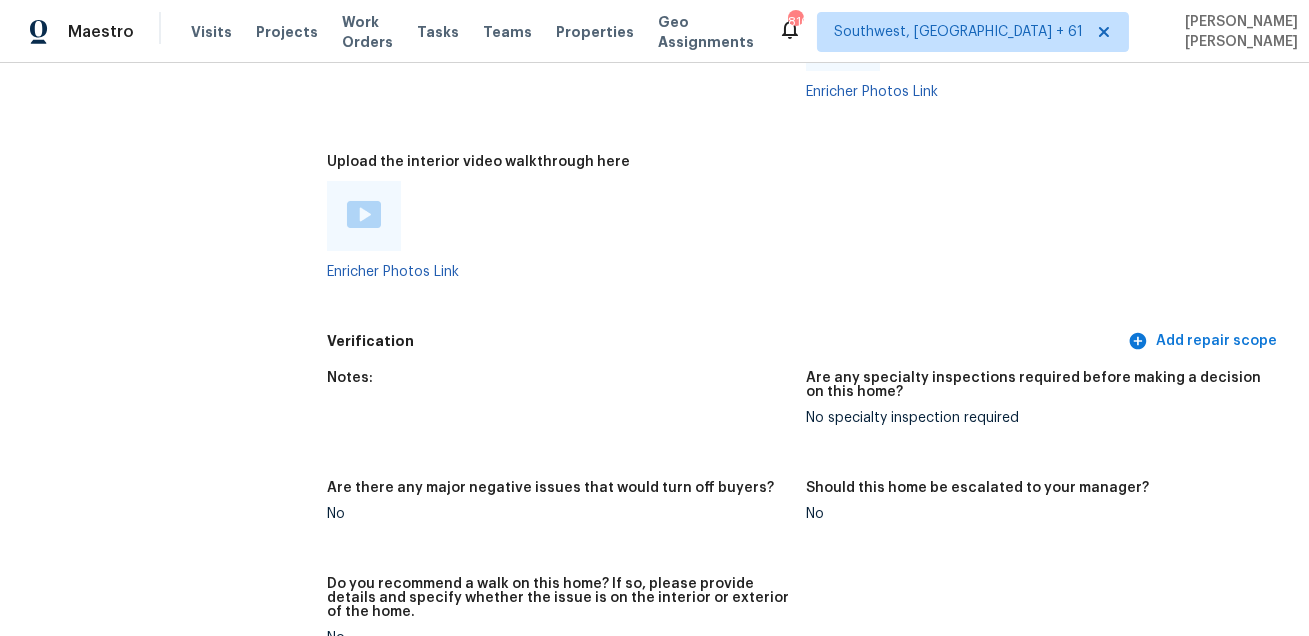 click at bounding box center (364, 214) 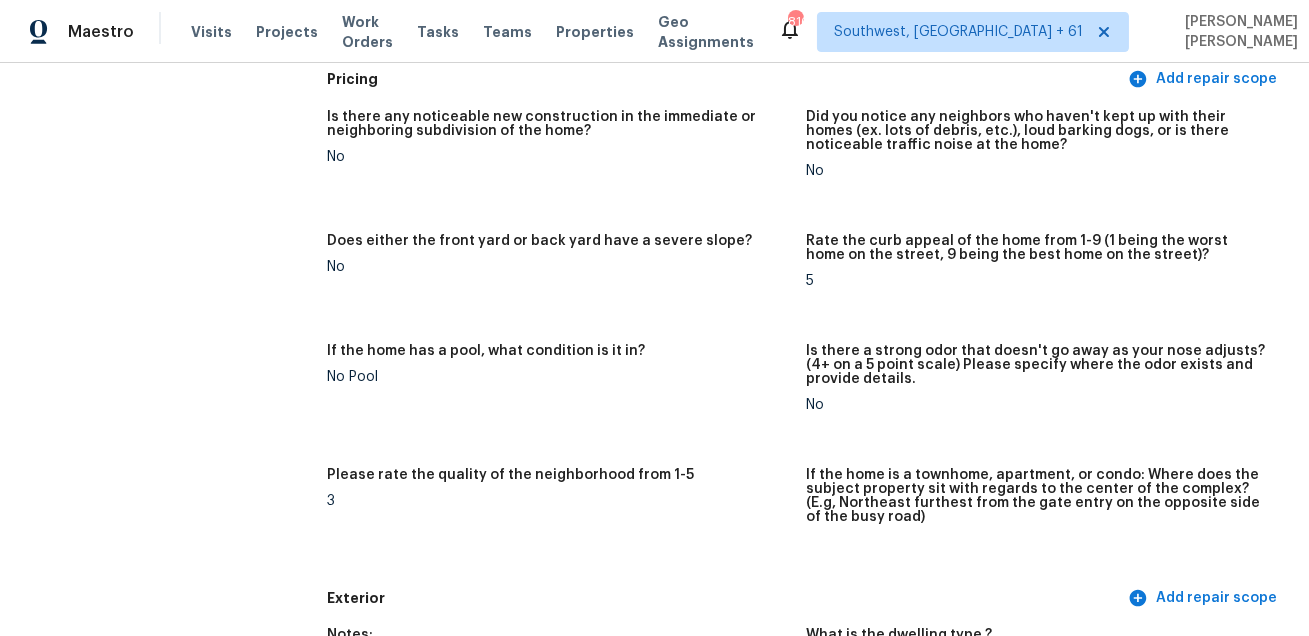 scroll, scrollTop: 2922, scrollLeft: 0, axis: vertical 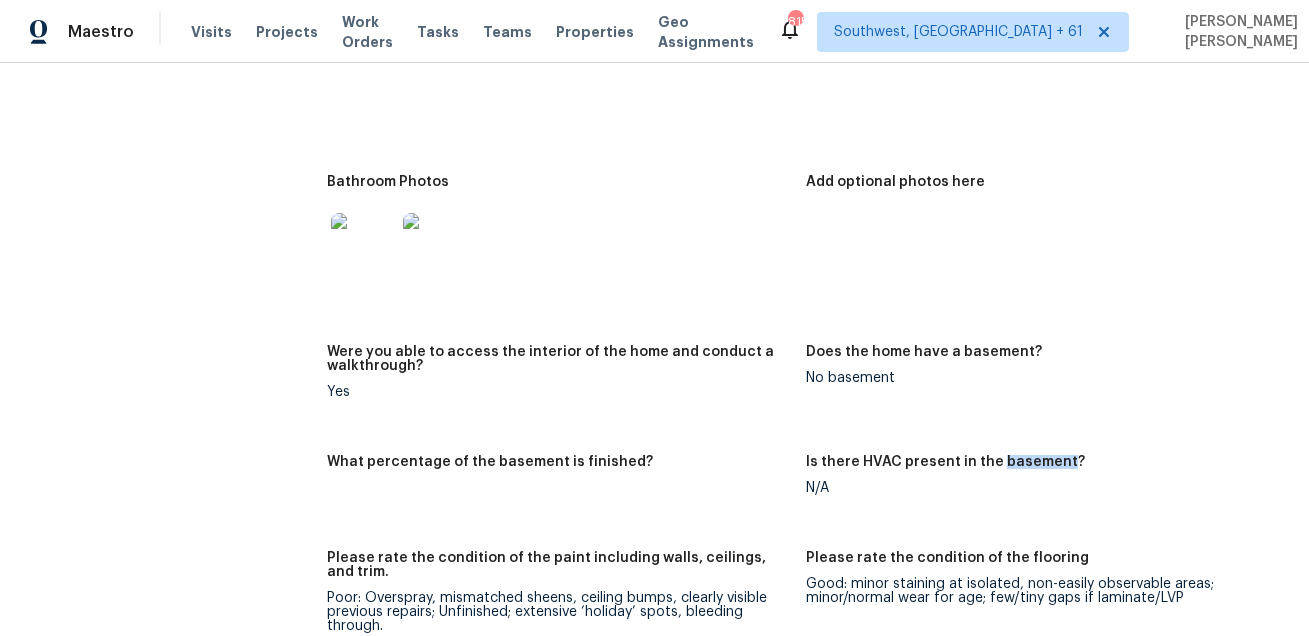 click on "Yes" at bounding box center (558, 392) 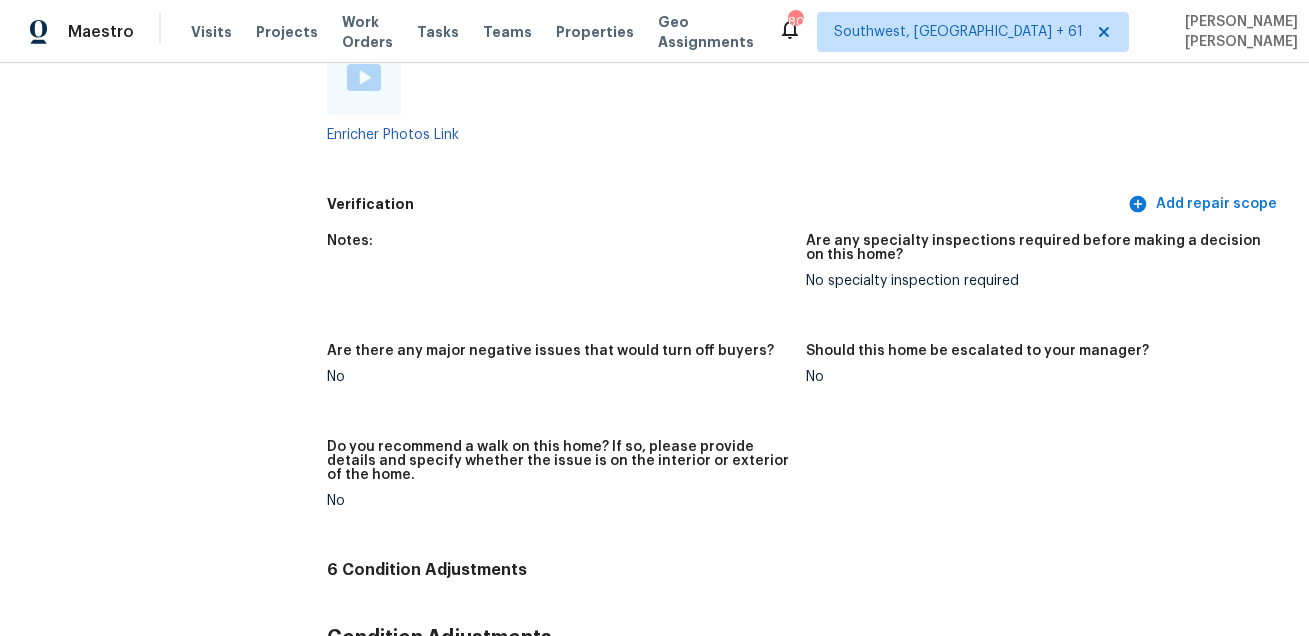 scroll, scrollTop: 3266, scrollLeft: 0, axis: vertical 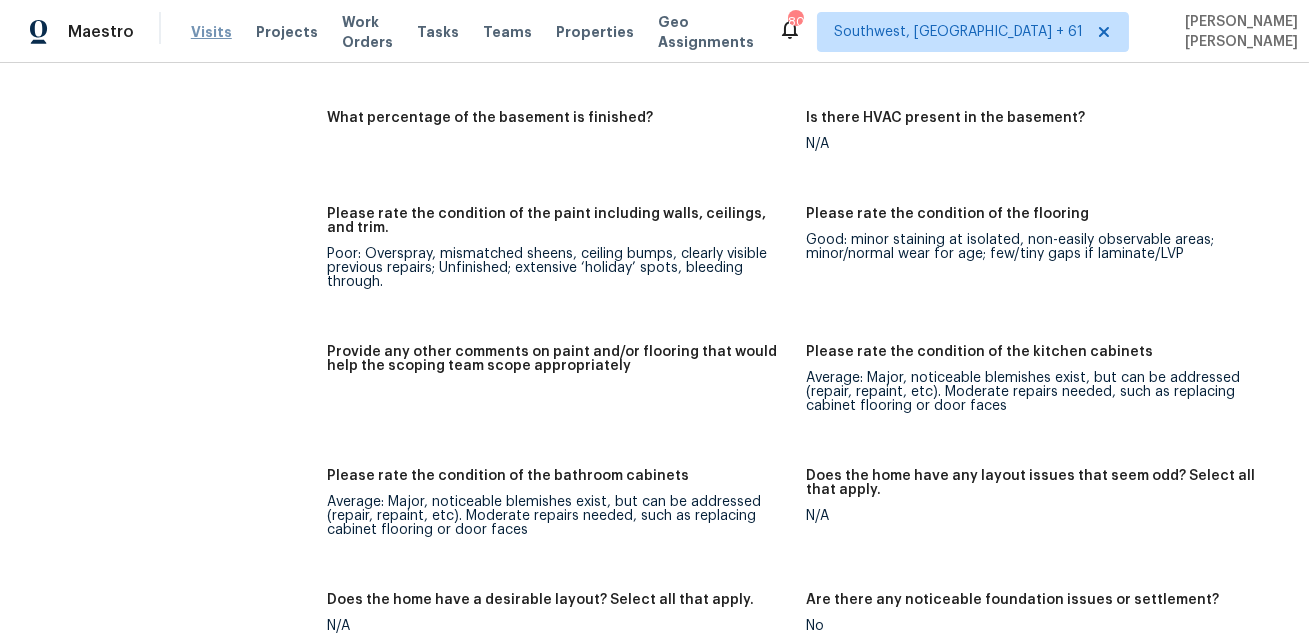 click on "Visits" at bounding box center [211, 32] 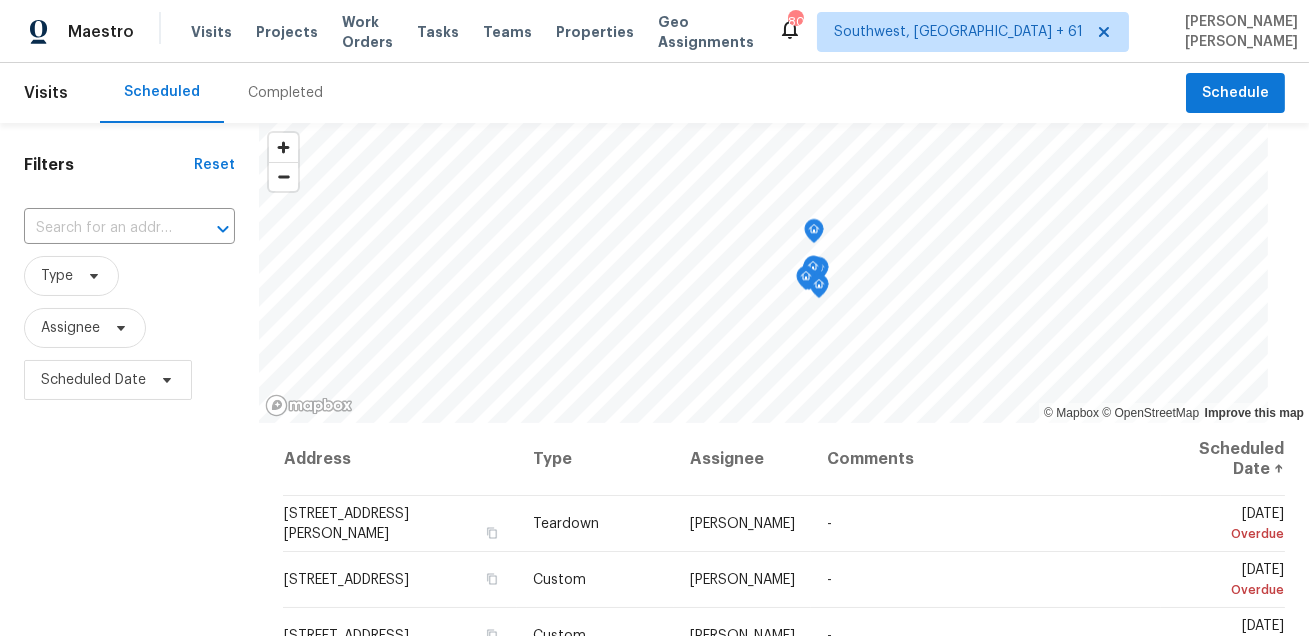 click on "Completed" at bounding box center (285, 93) 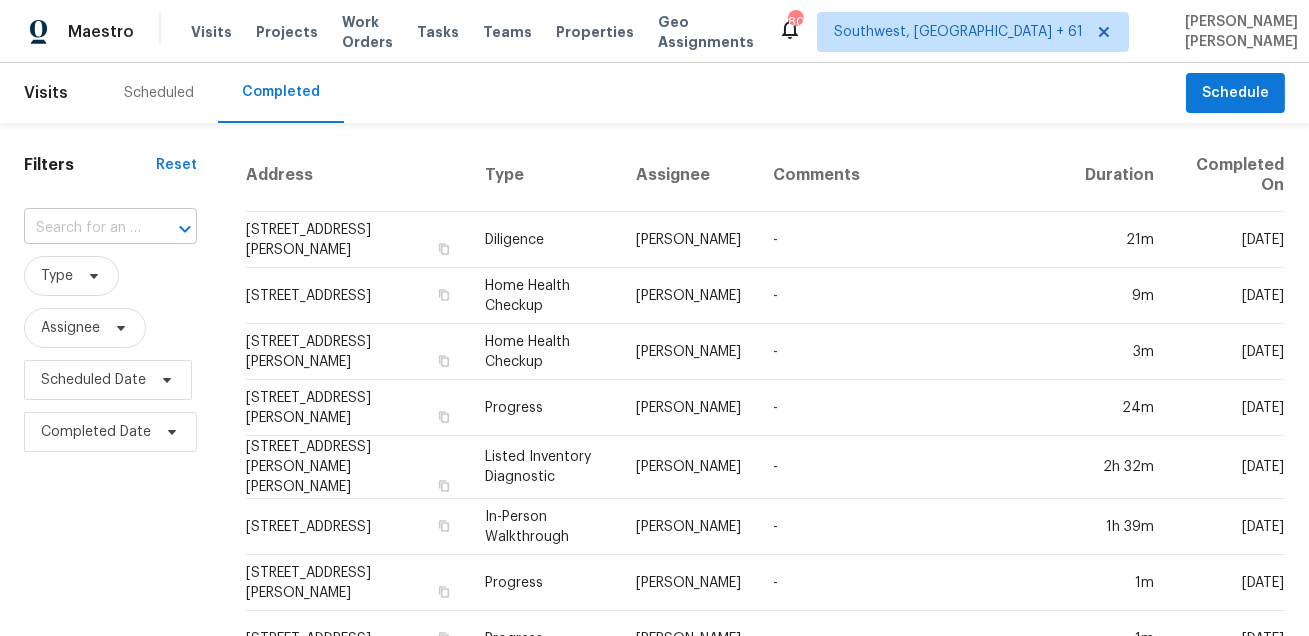 click at bounding box center [82, 228] 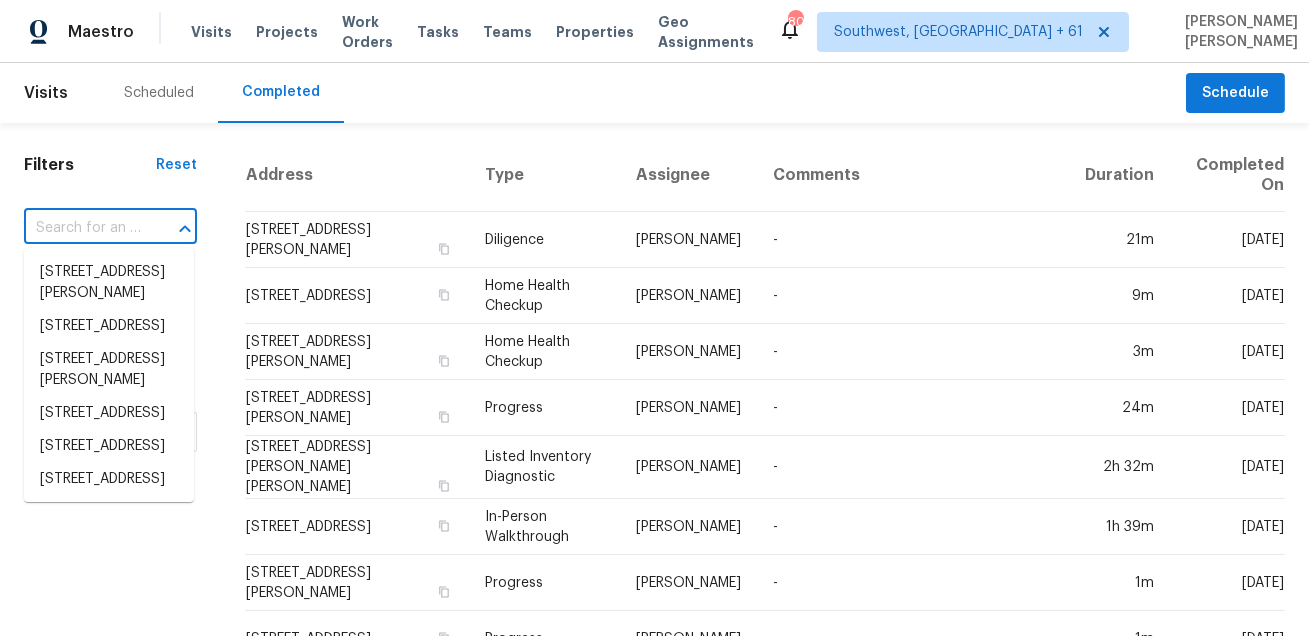 paste on "8512 Smith Ave North Bergen, NJ, 07047" 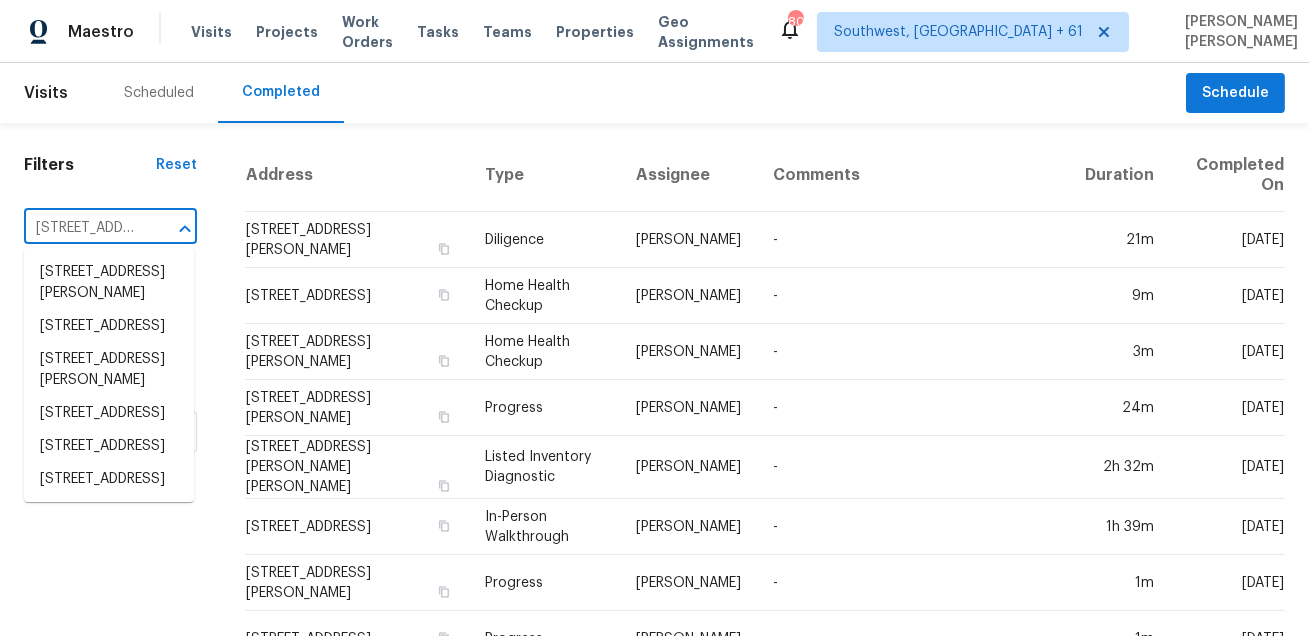 scroll, scrollTop: 0, scrollLeft: 161, axis: horizontal 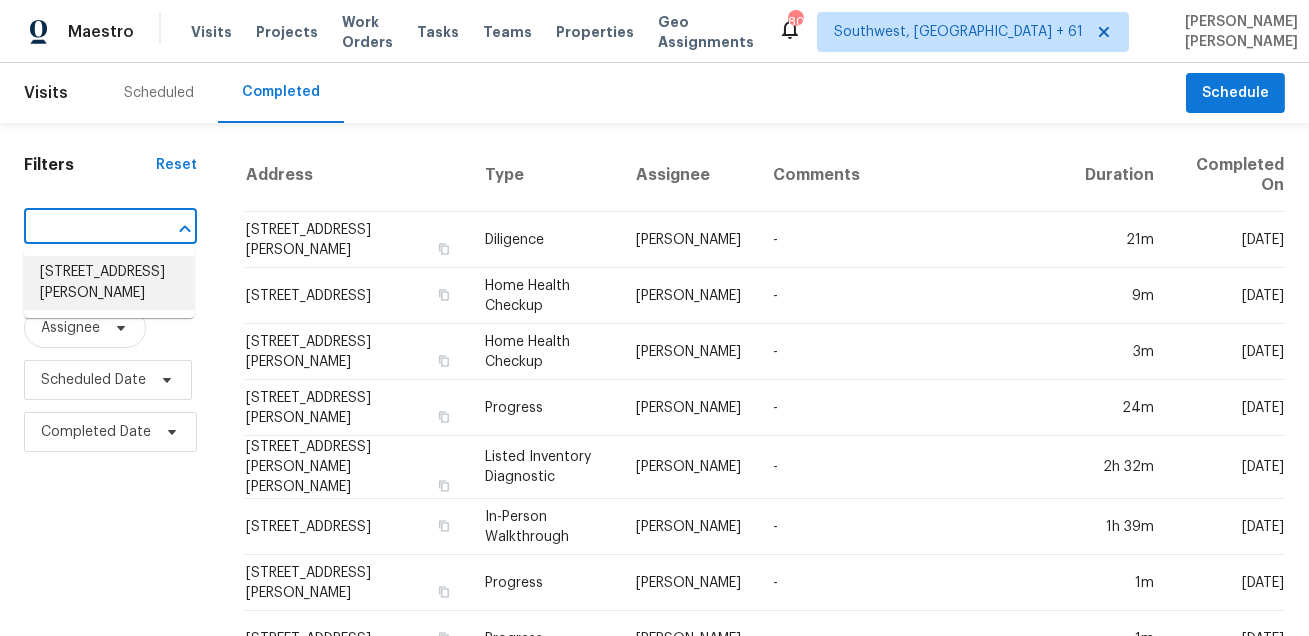 click on "8512 Smith Ave, North Bergen, NJ 07047" at bounding box center [109, 283] 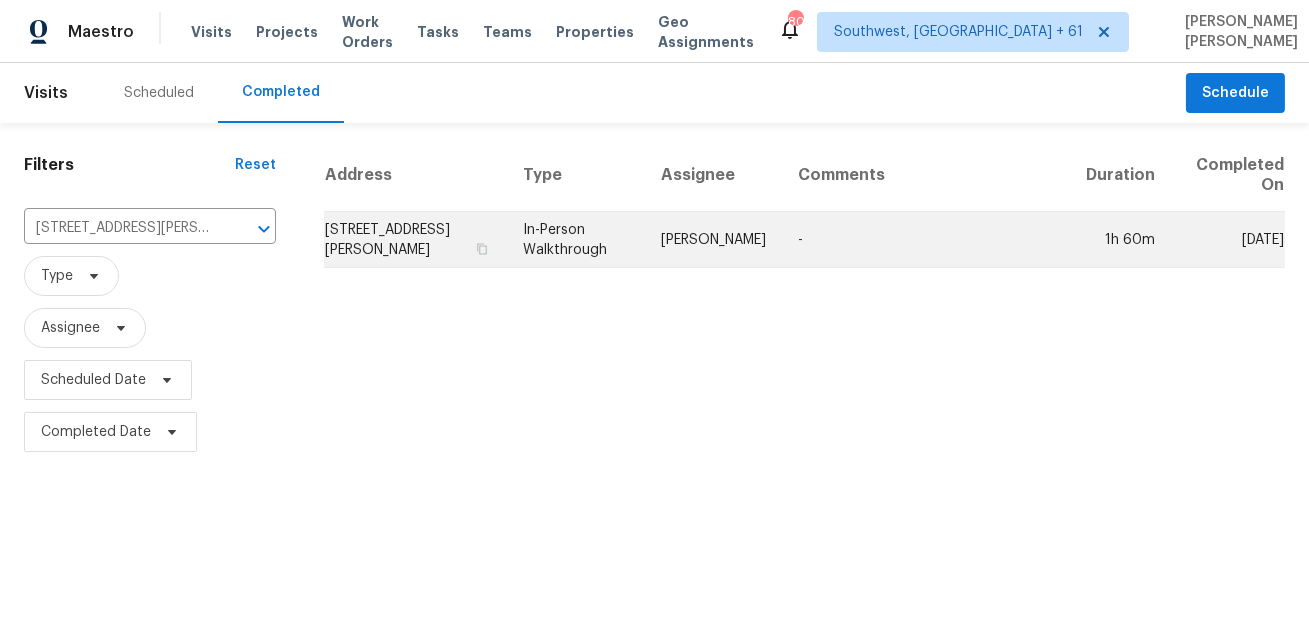 click on "Ryan Johnson" at bounding box center [713, 240] 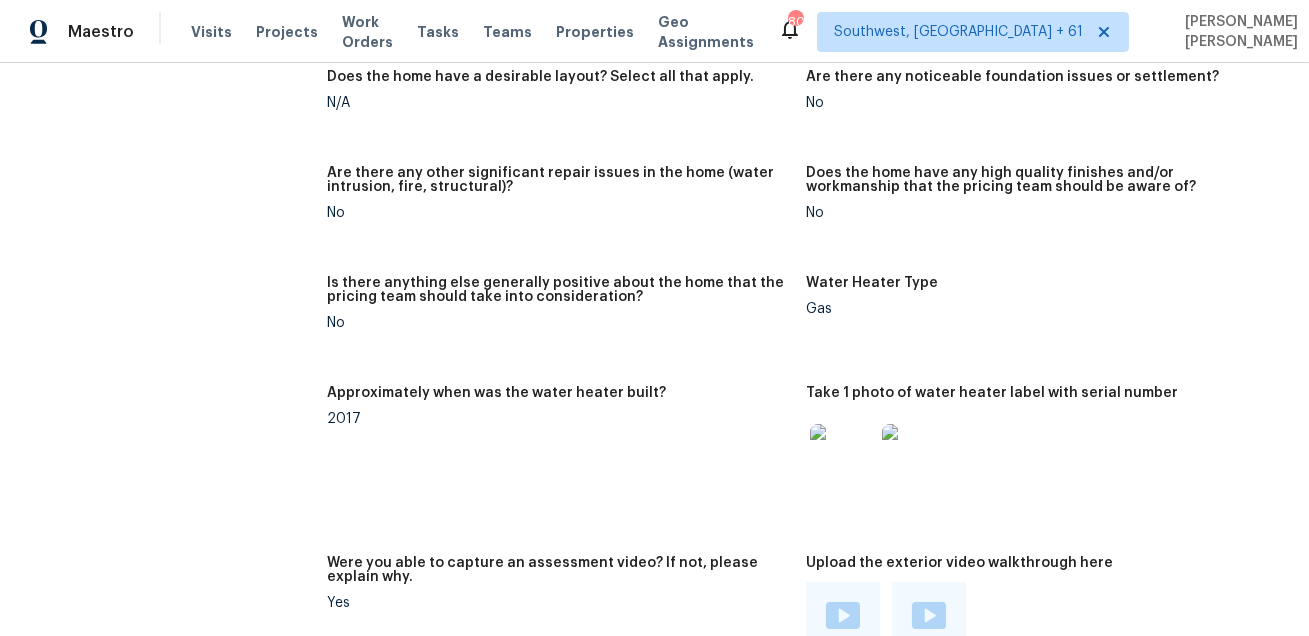scroll, scrollTop: 4536, scrollLeft: 0, axis: vertical 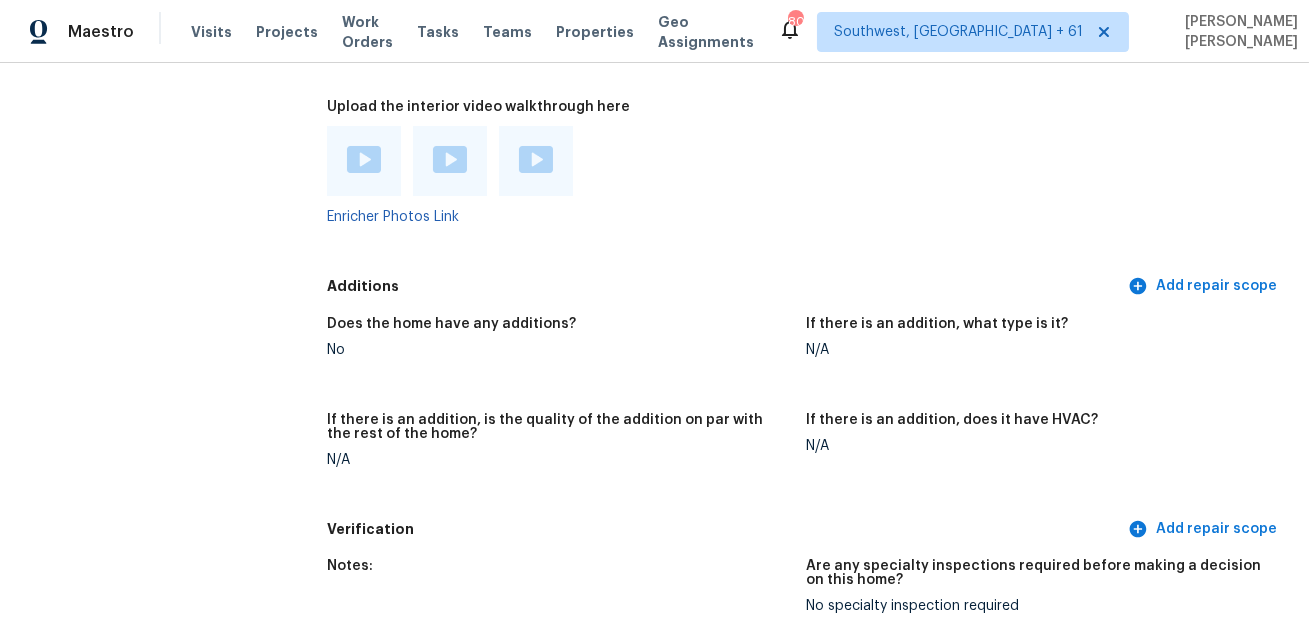 click at bounding box center (364, 159) 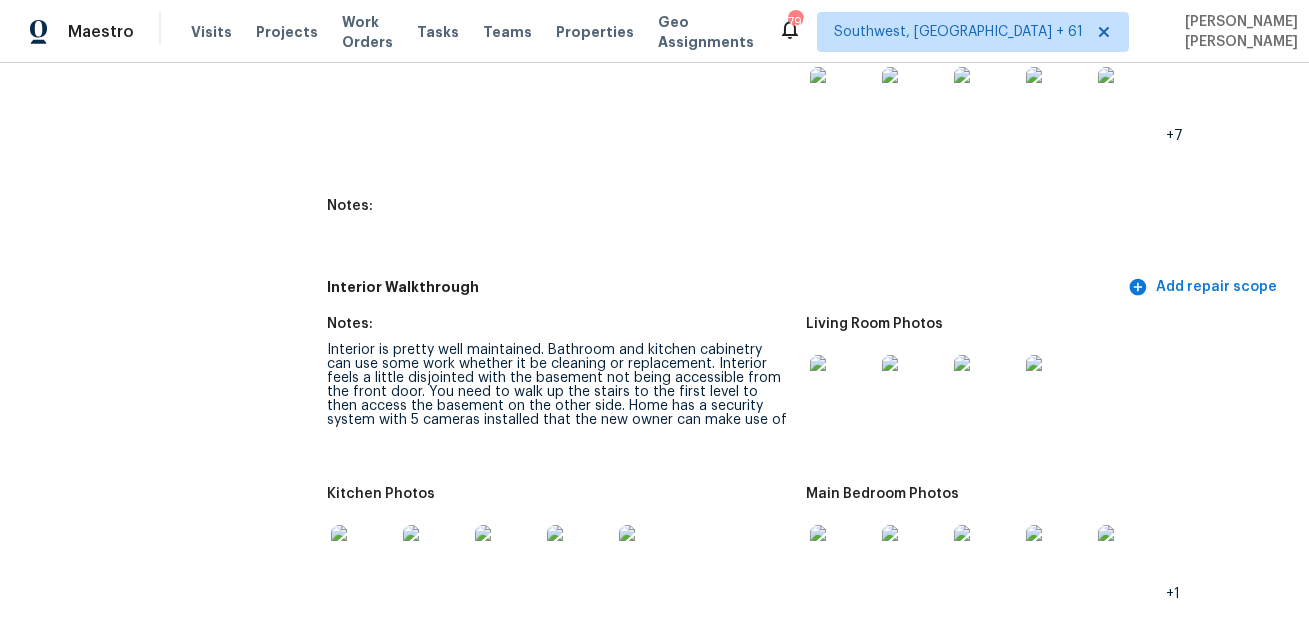 scroll, scrollTop: 3380, scrollLeft: 0, axis: vertical 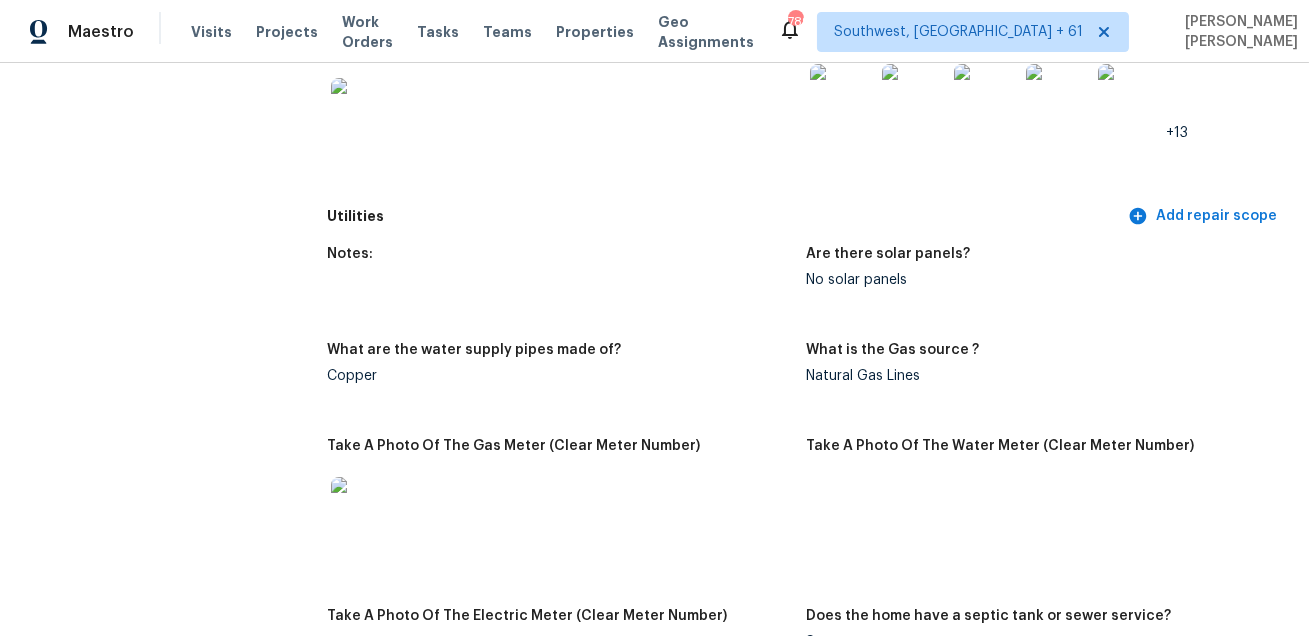 click on "Take A Photo Of The Gas Meter (Clear Meter Number)" at bounding box center (558, 452) 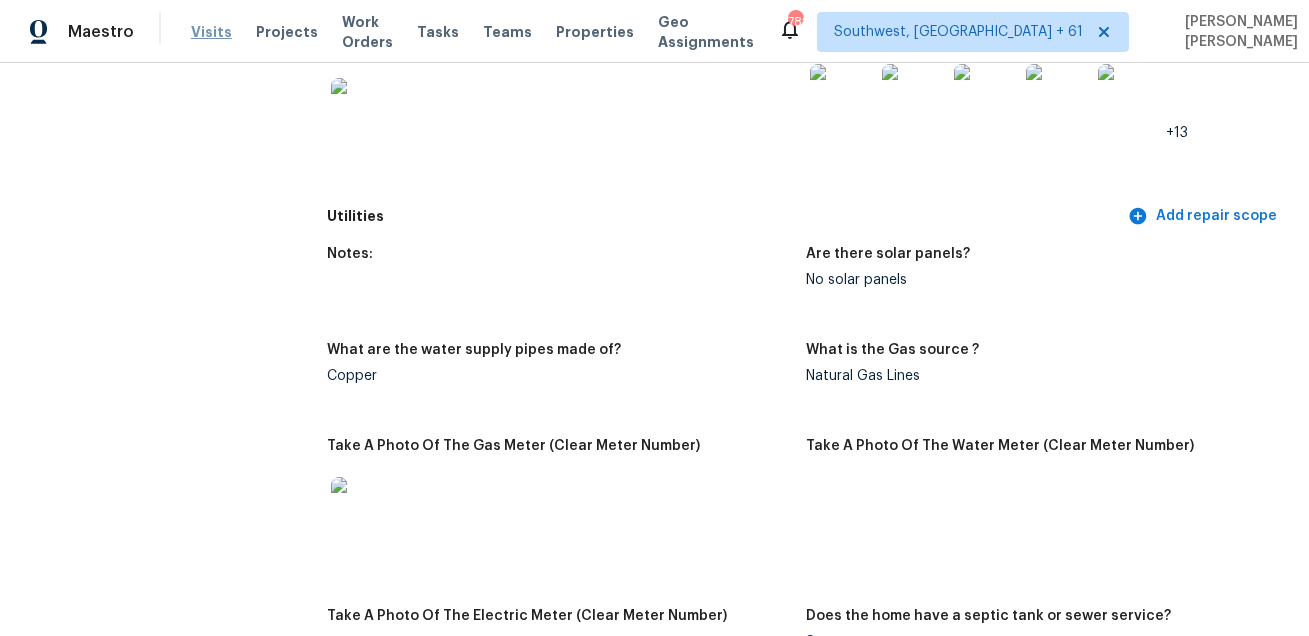 click on "Visits" at bounding box center (211, 32) 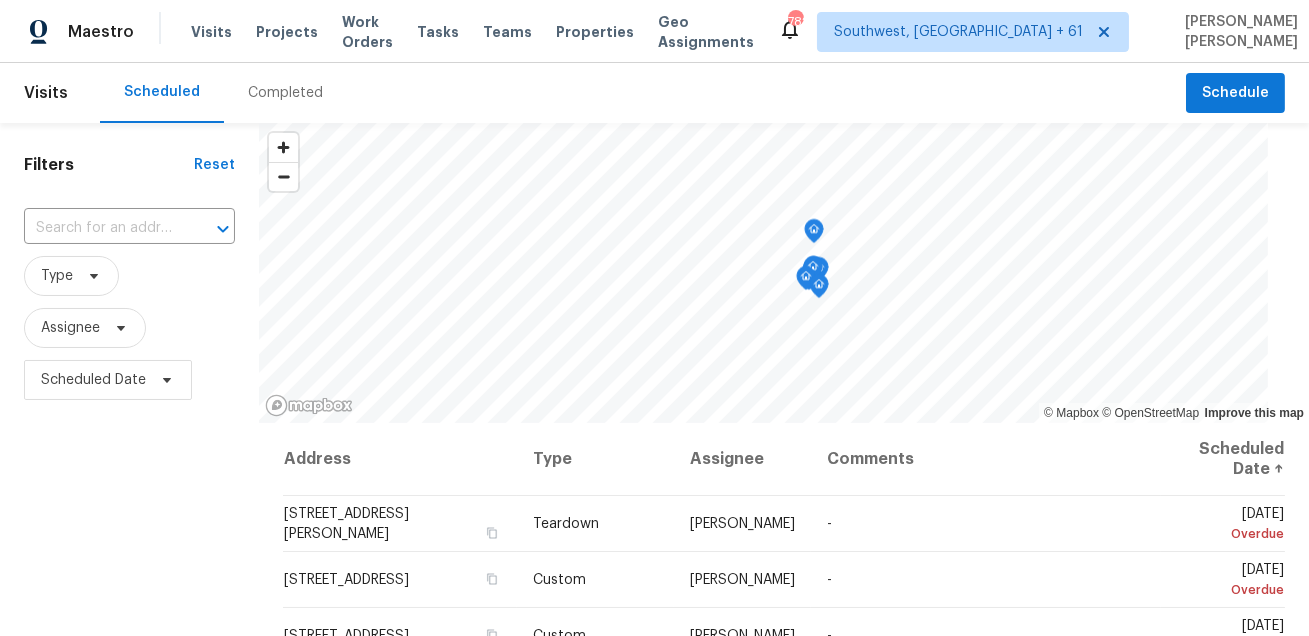 click on "Completed" at bounding box center [285, 93] 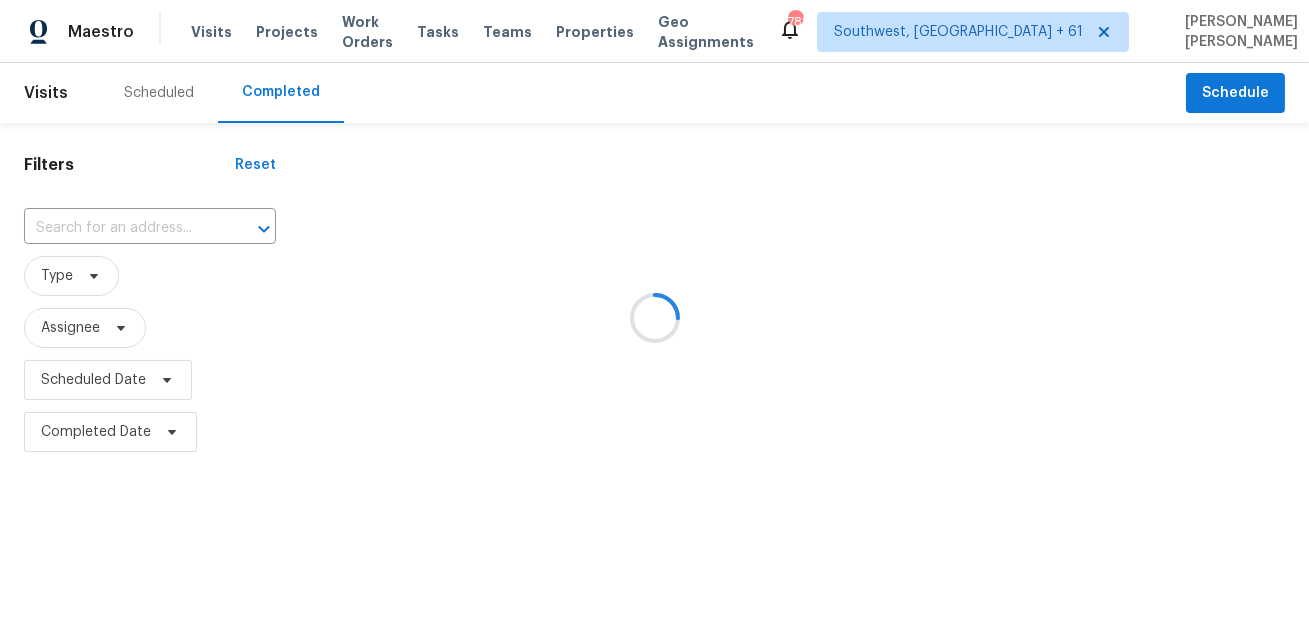 click at bounding box center [654, 318] 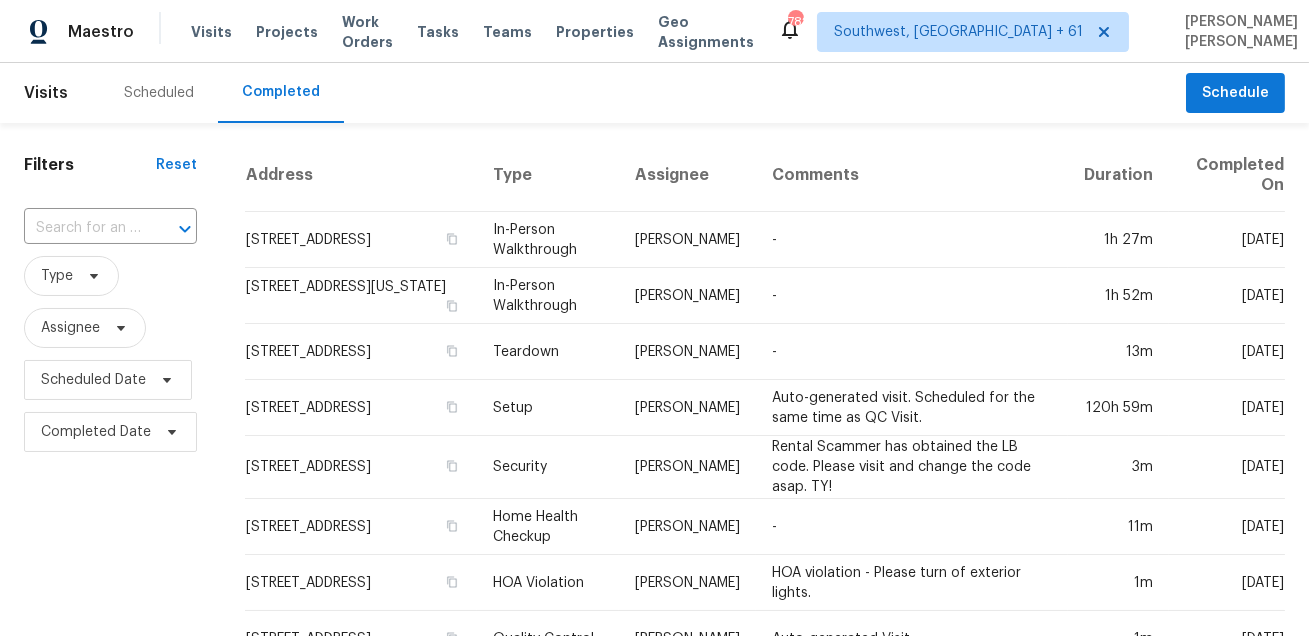 click at bounding box center (171, 229) 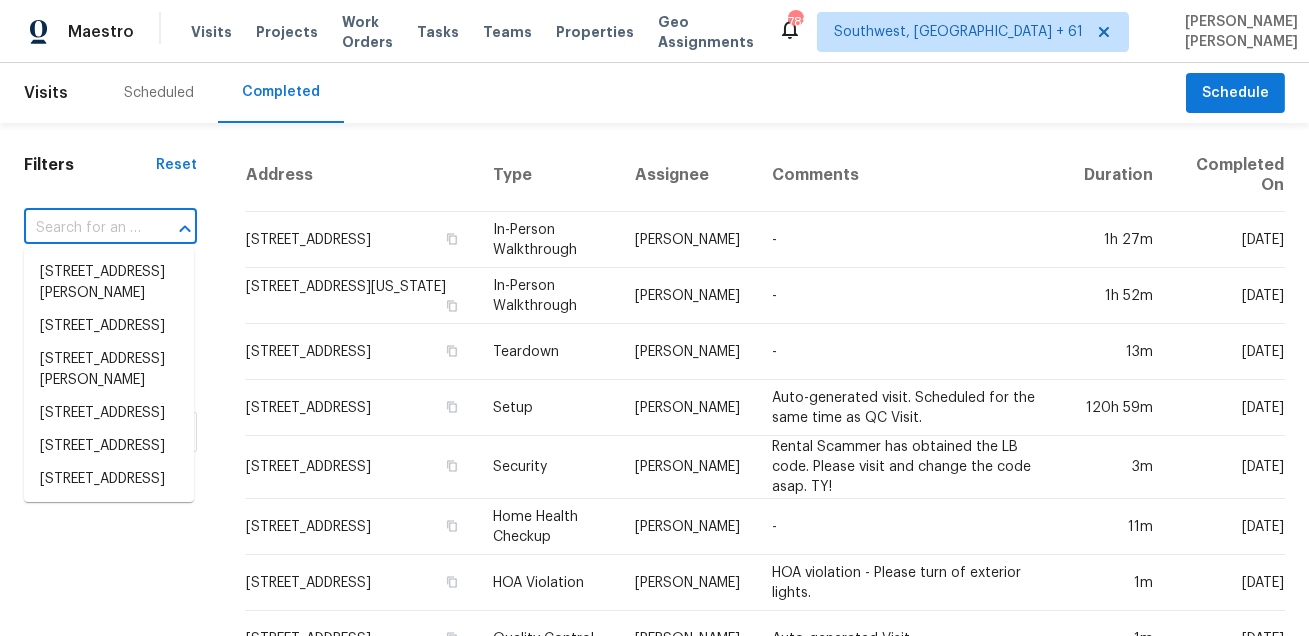 paste on "3436 Biltmore Way Orange Park, FL, 32065" 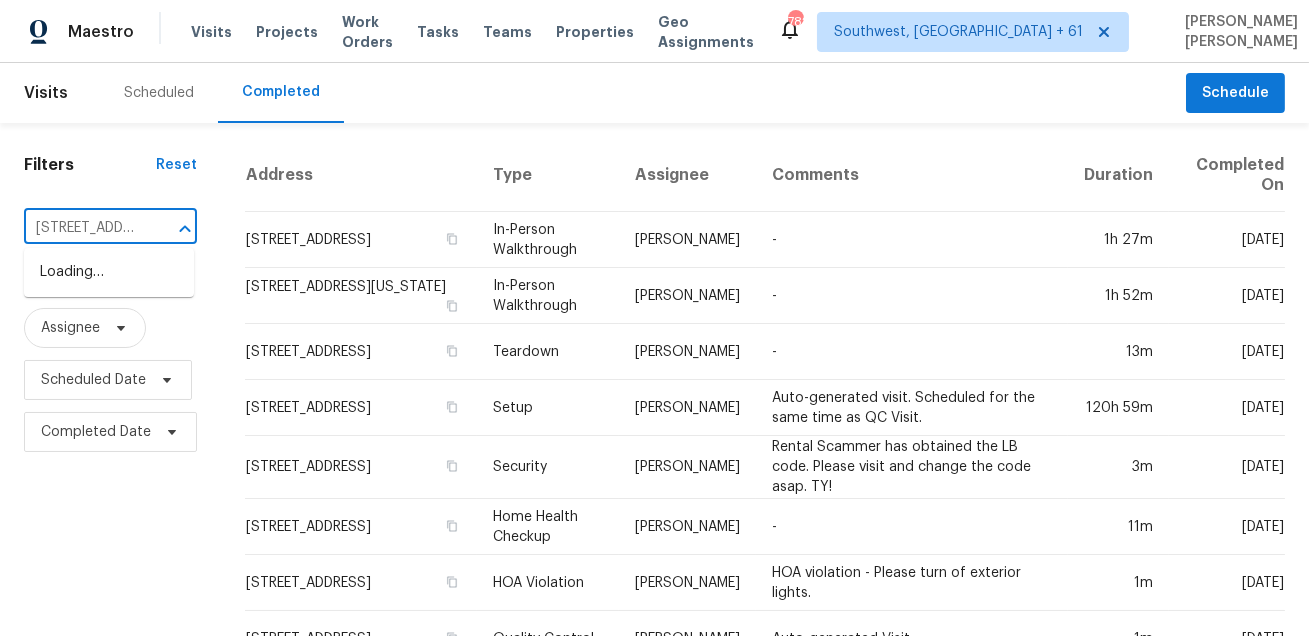 scroll, scrollTop: 0, scrollLeft: 179, axis: horizontal 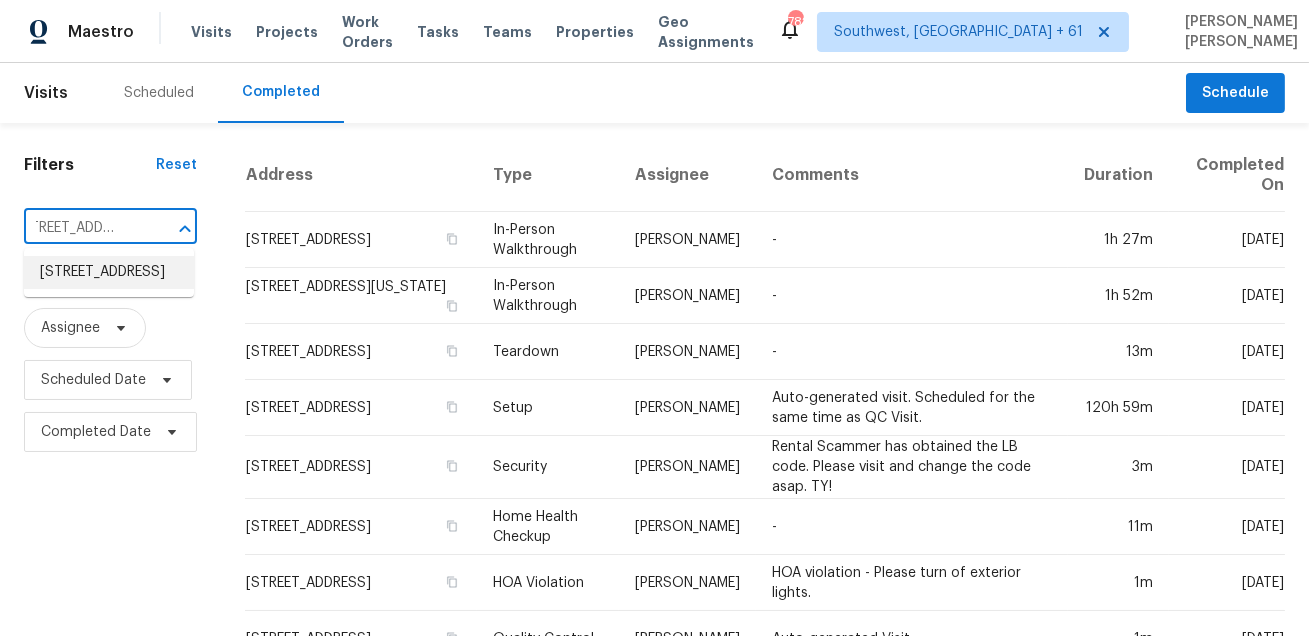 click on "3436 Biltmore Way, Orange Park, FL 32065" at bounding box center (109, 272) 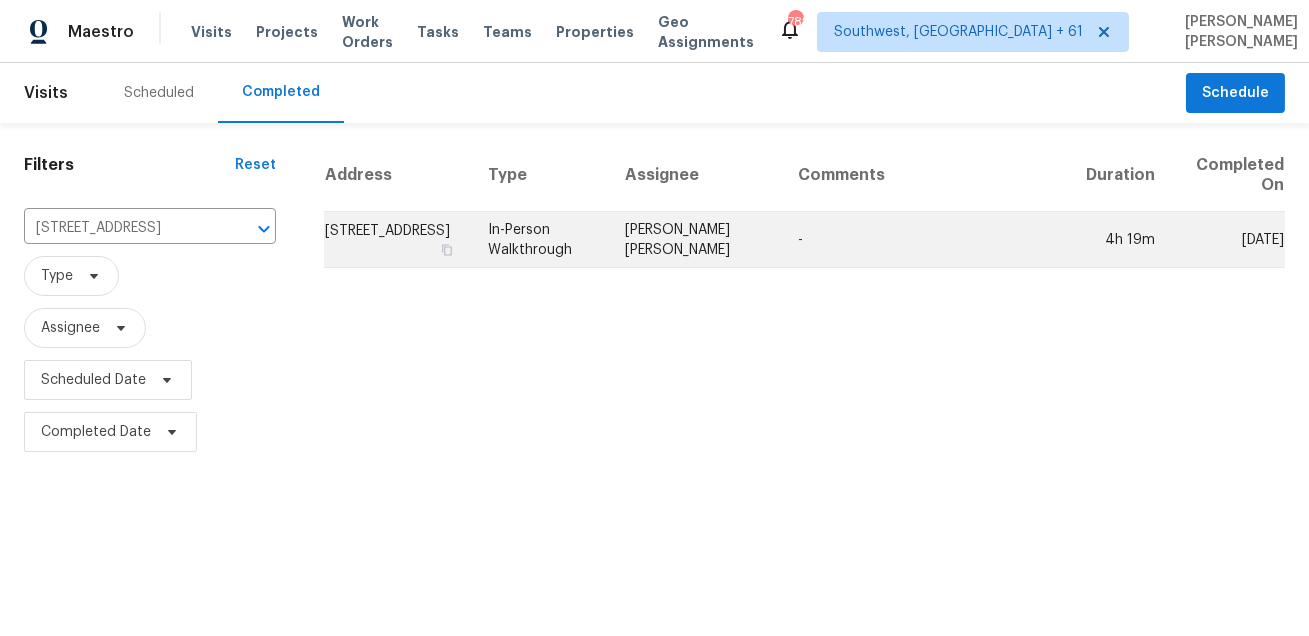 click on "David Puente Yanes" at bounding box center [695, 240] 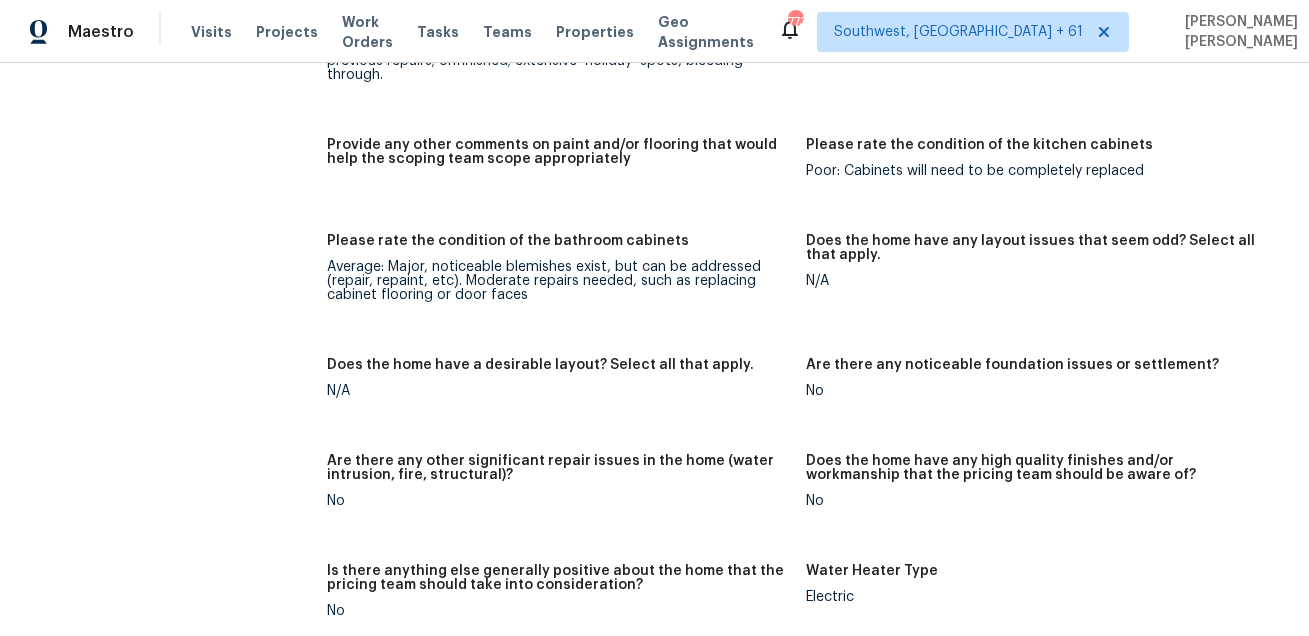 scroll, scrollTop: 4797, scrollLeft: 0, axis: vertical 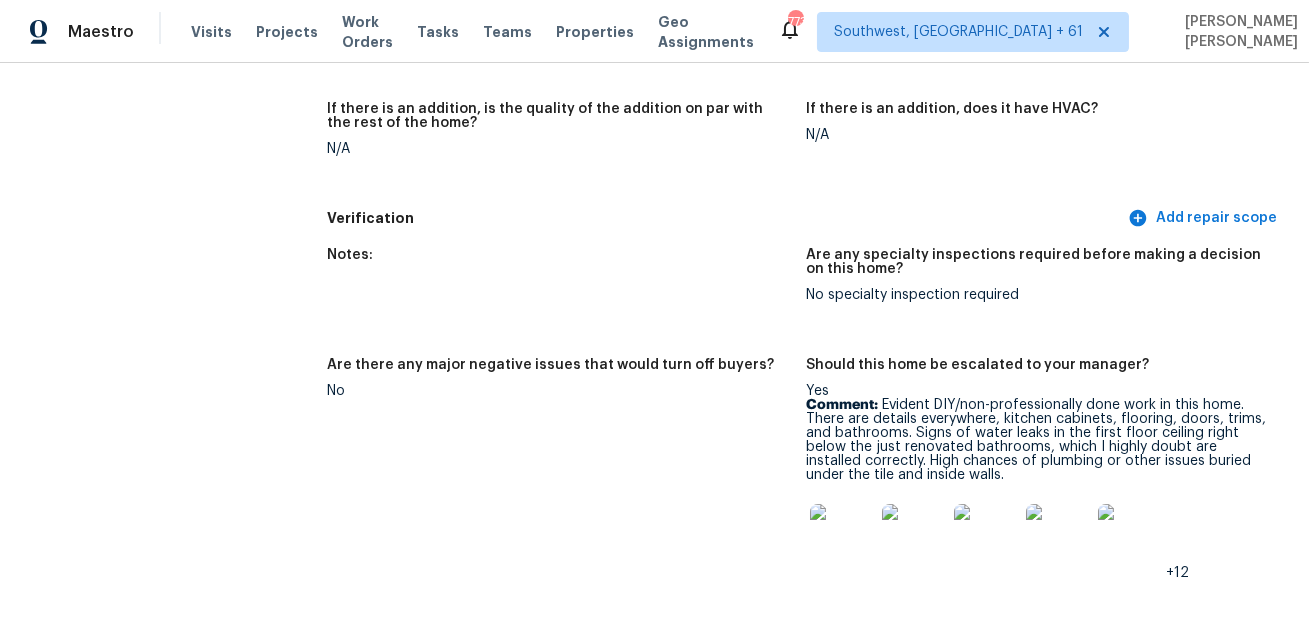 click on "Are there any major negative issues that would turn off buyers? No" at bounding box center [566, 485] 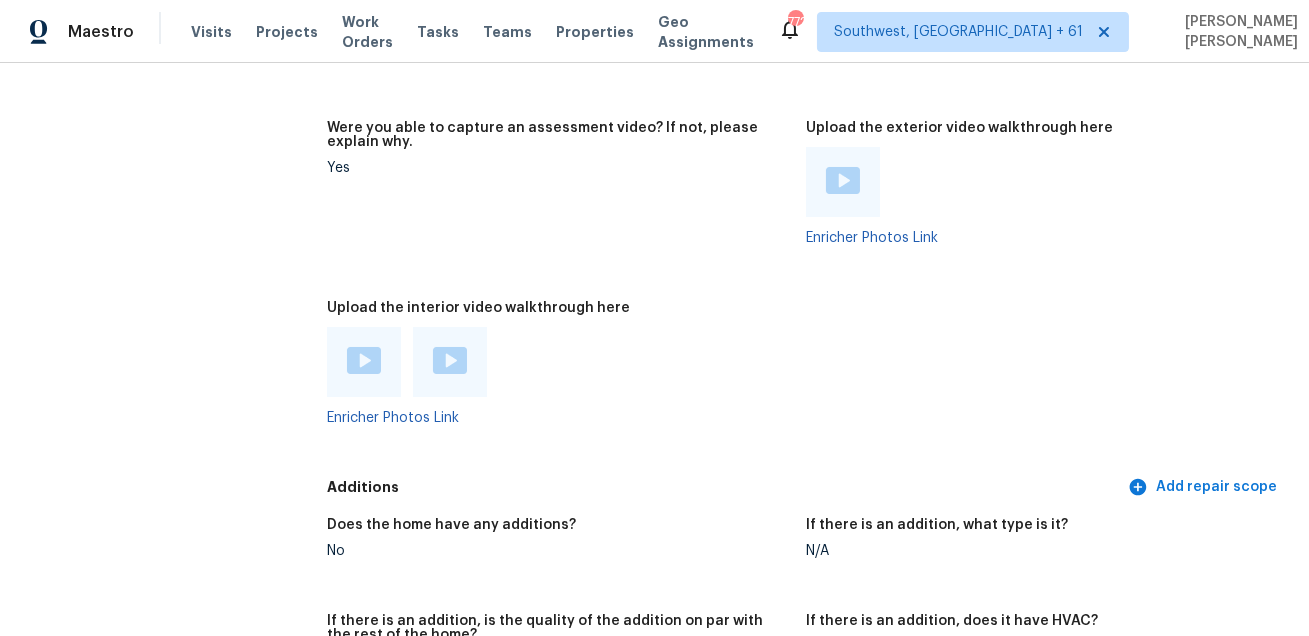 scroll, scrollTop: 4189, scrollLeft: 0, axis: vertical 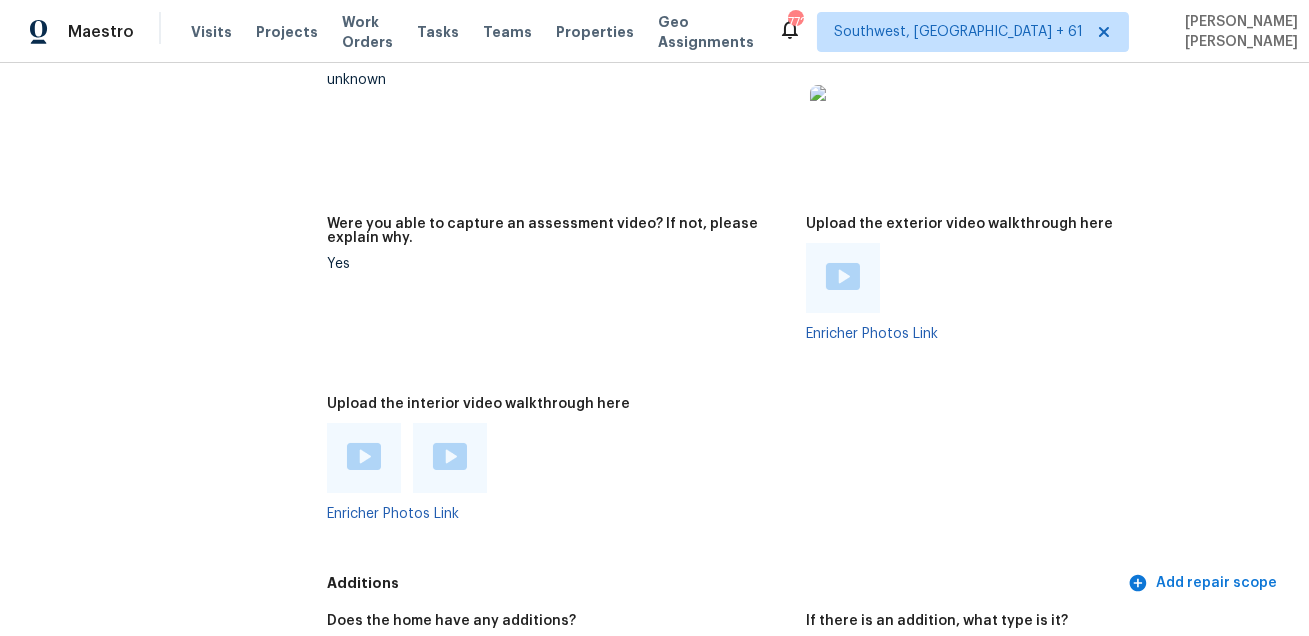click at bounding box center (364, 456) 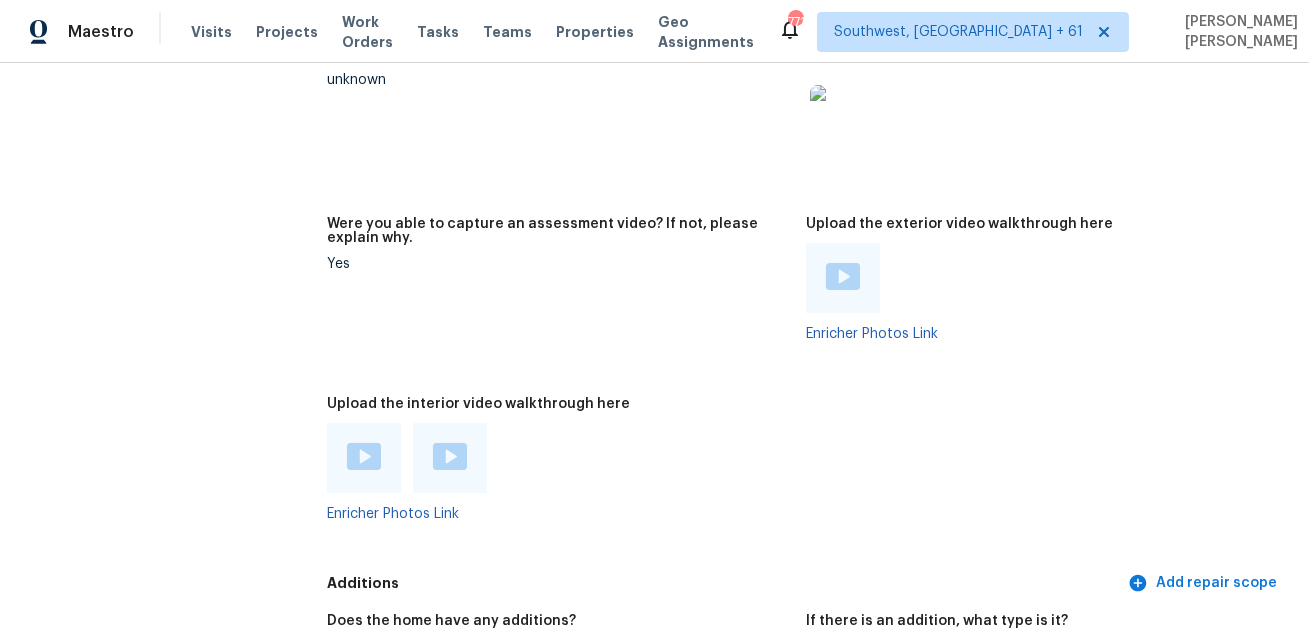 click on "Were you able to capture an assessment video? If not, please explain why. Yes" at bounding box center [566, 295] 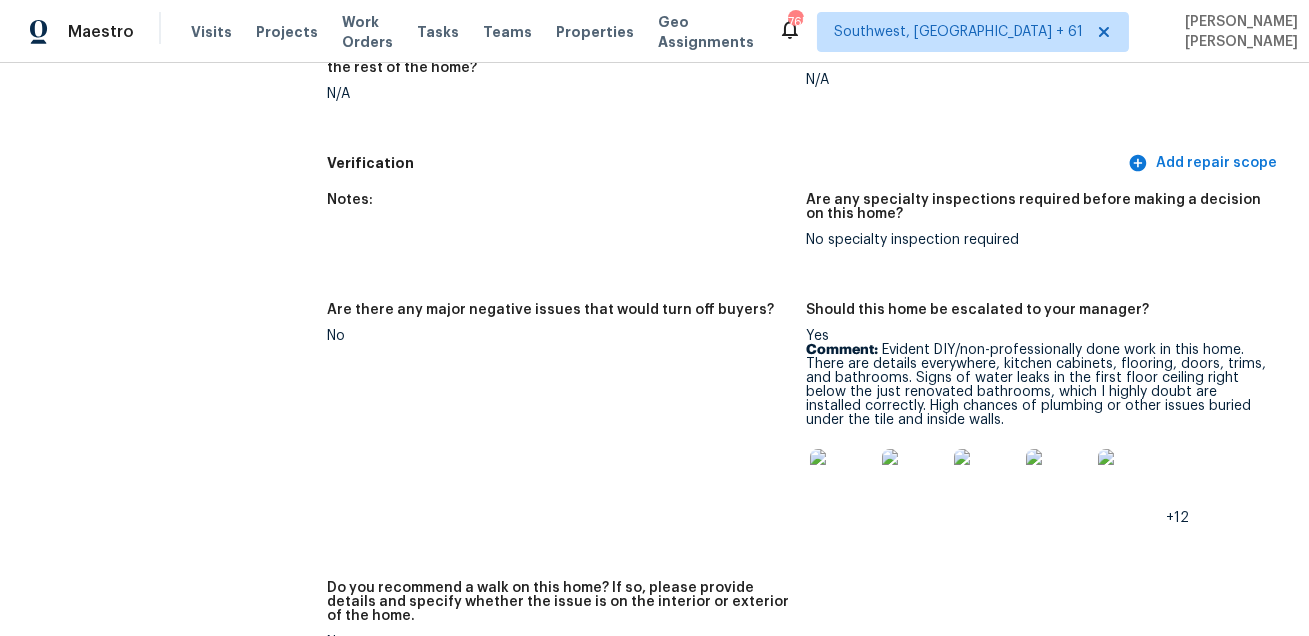 scroll, scrollTop: 5485, scrollLeft: 0, axis: vertical 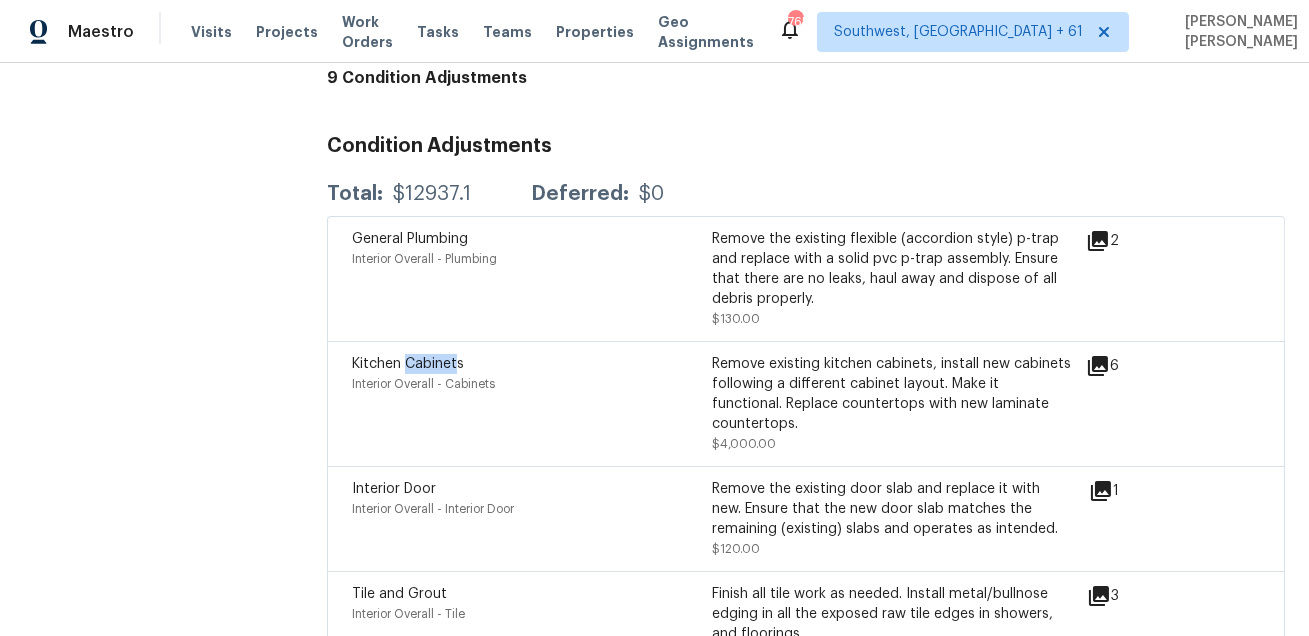 click on "Kitchen Cabinets" at bounding box center (532, 364) 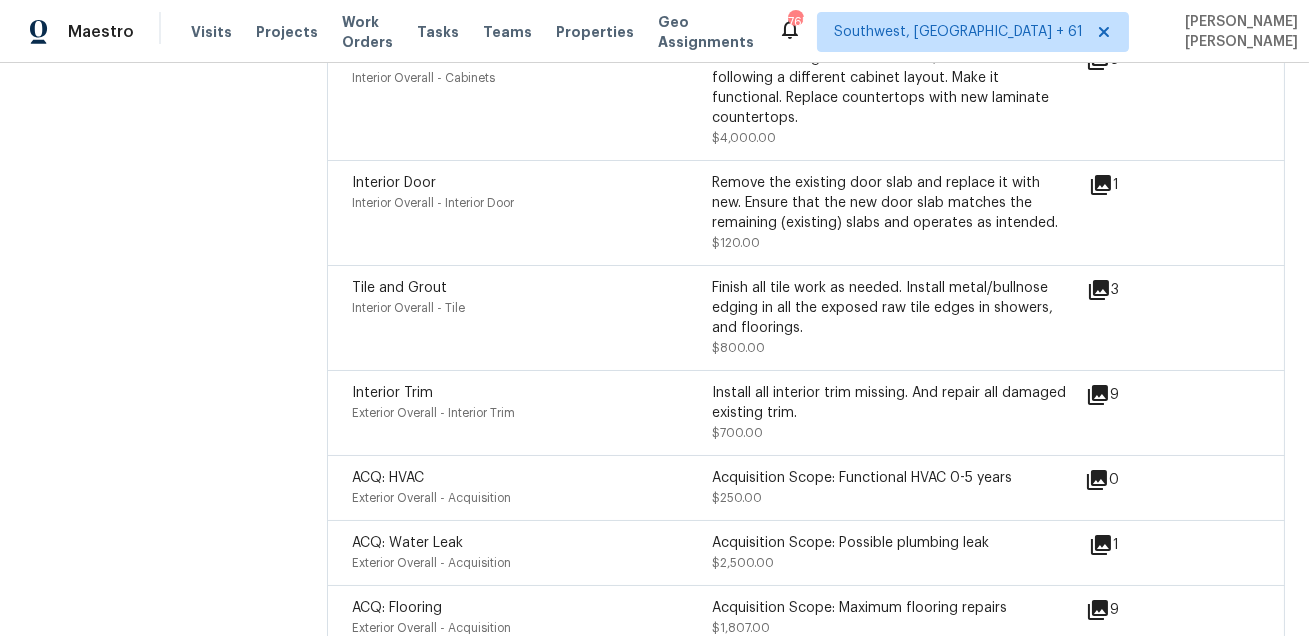 scroll, scrollTop: 5909, scrollLeft: 0, axis: vertical 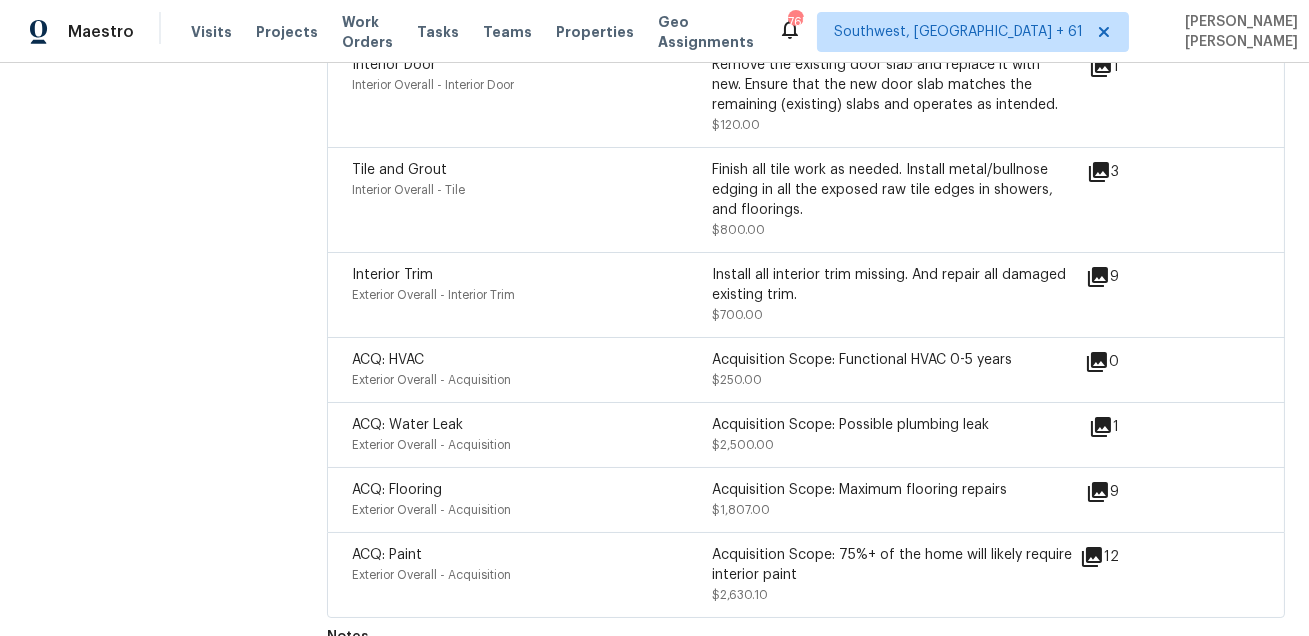 click 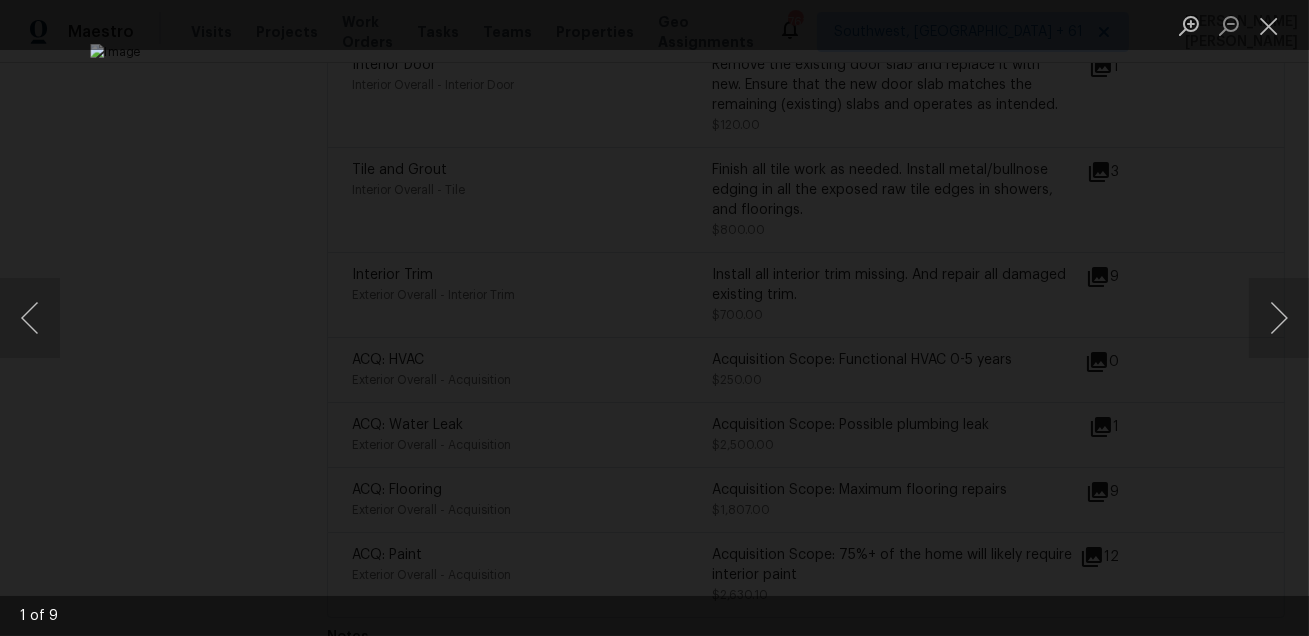 click at bounding box center [654, 318] 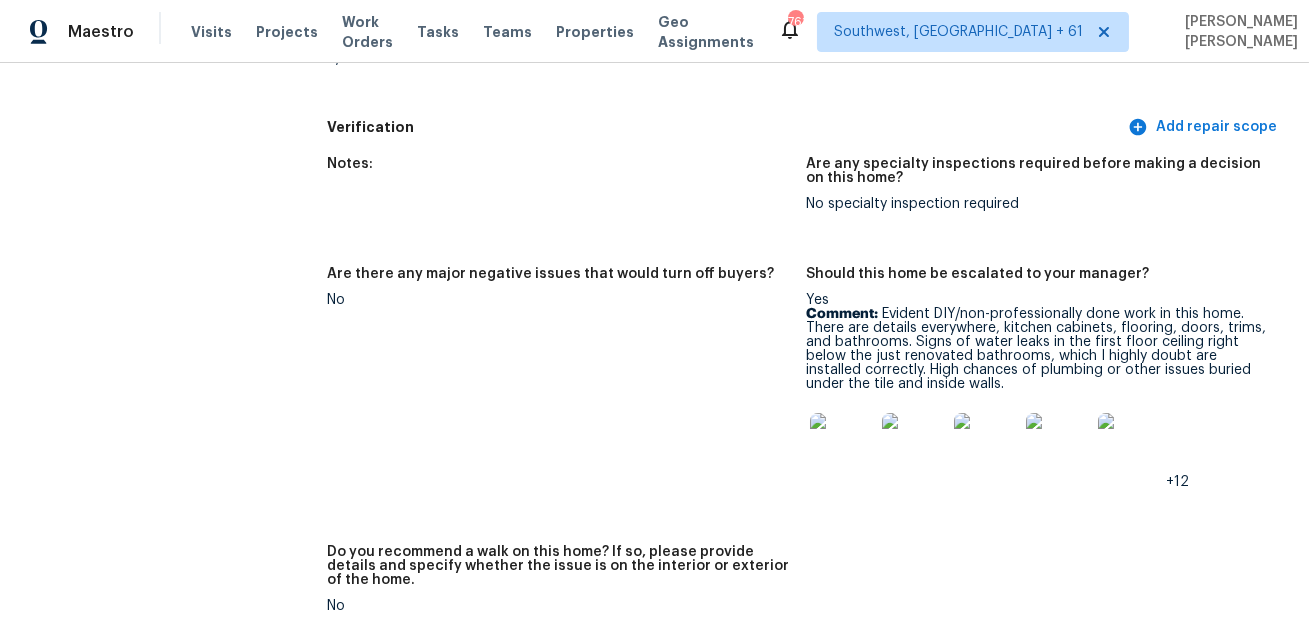 scroll, scrollTop: 4889, scrollLeft: 0, axis: vertical 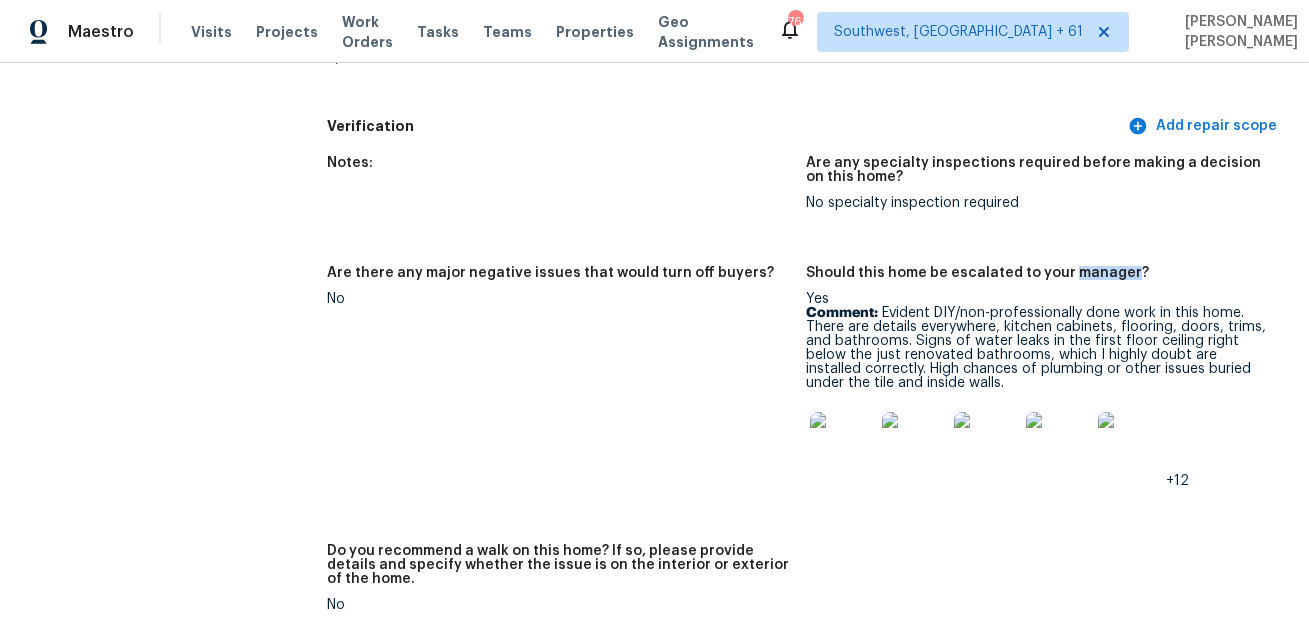 click on "Are there any major negative issues that would turn off buyers?" at bounding box center [558, 279] 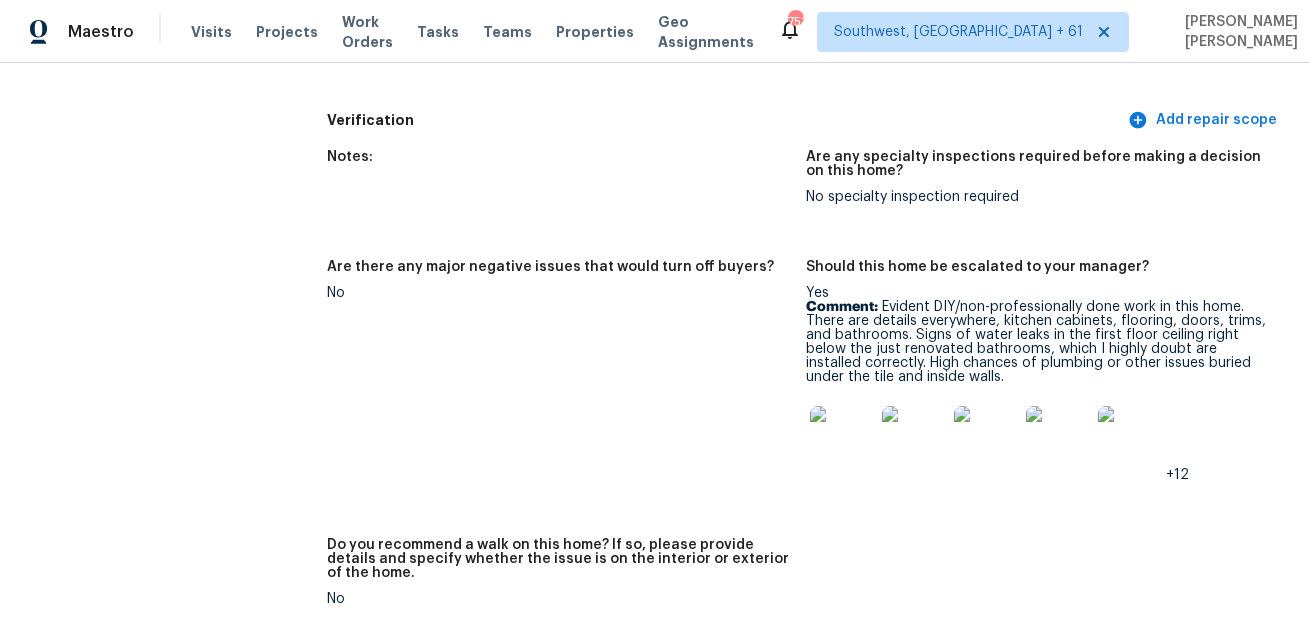 scroll, scrollTop: 4916, scrollLeft: 0, axis: vertical 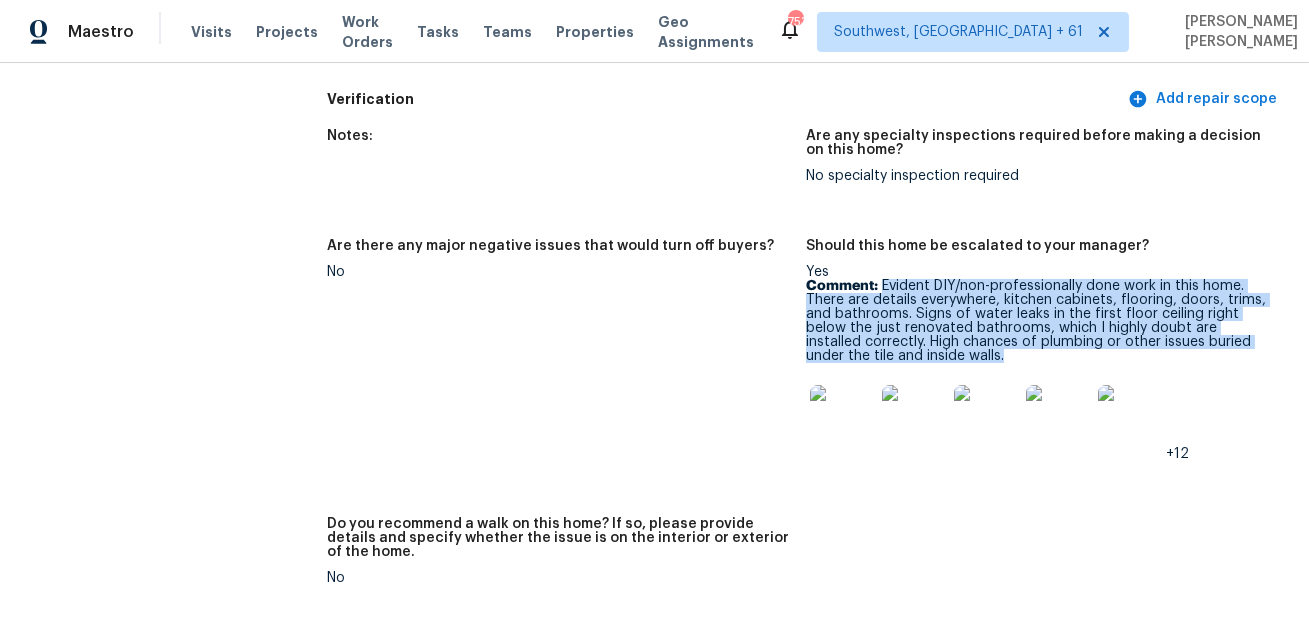 drag, startPoint x: 884, startPoint y: 271, endPoint x: 942, endPoint y: 340, distance: 90.13878 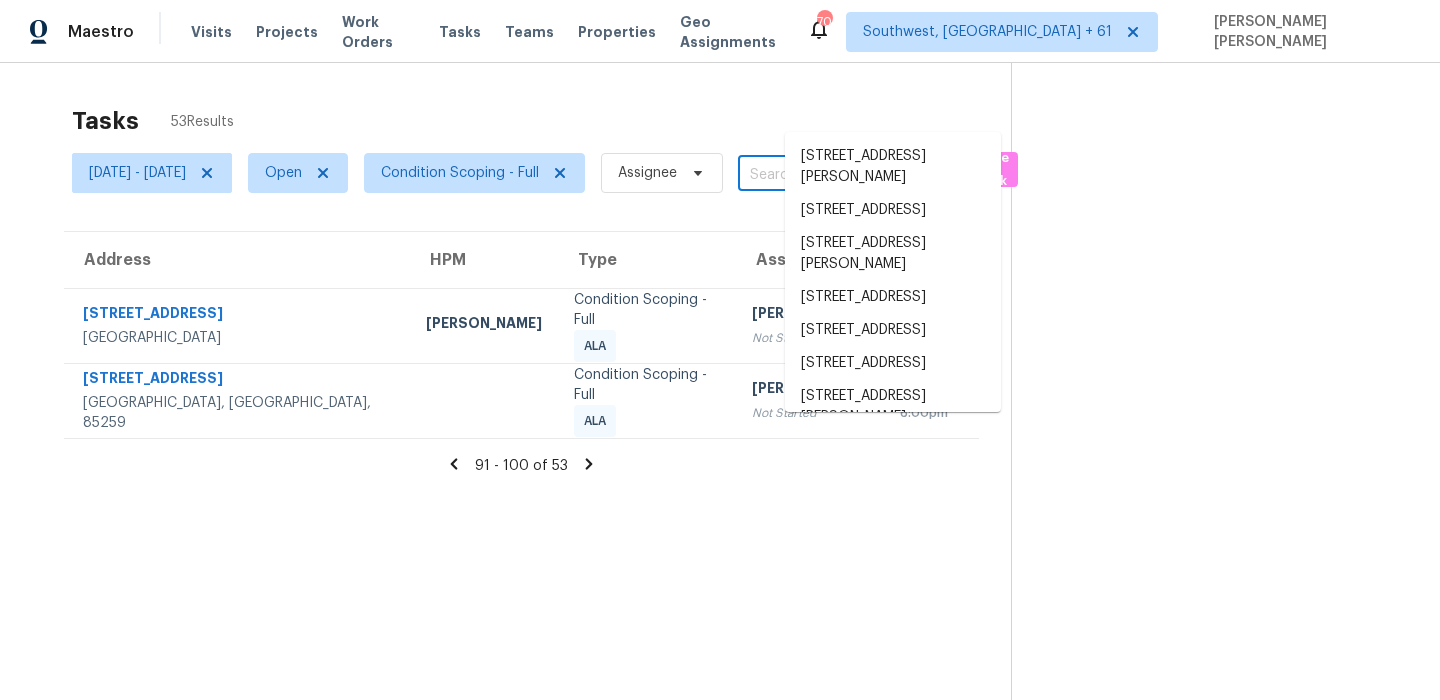 scroll, scrollTop: 0, scrollLeft: 0, axis: both 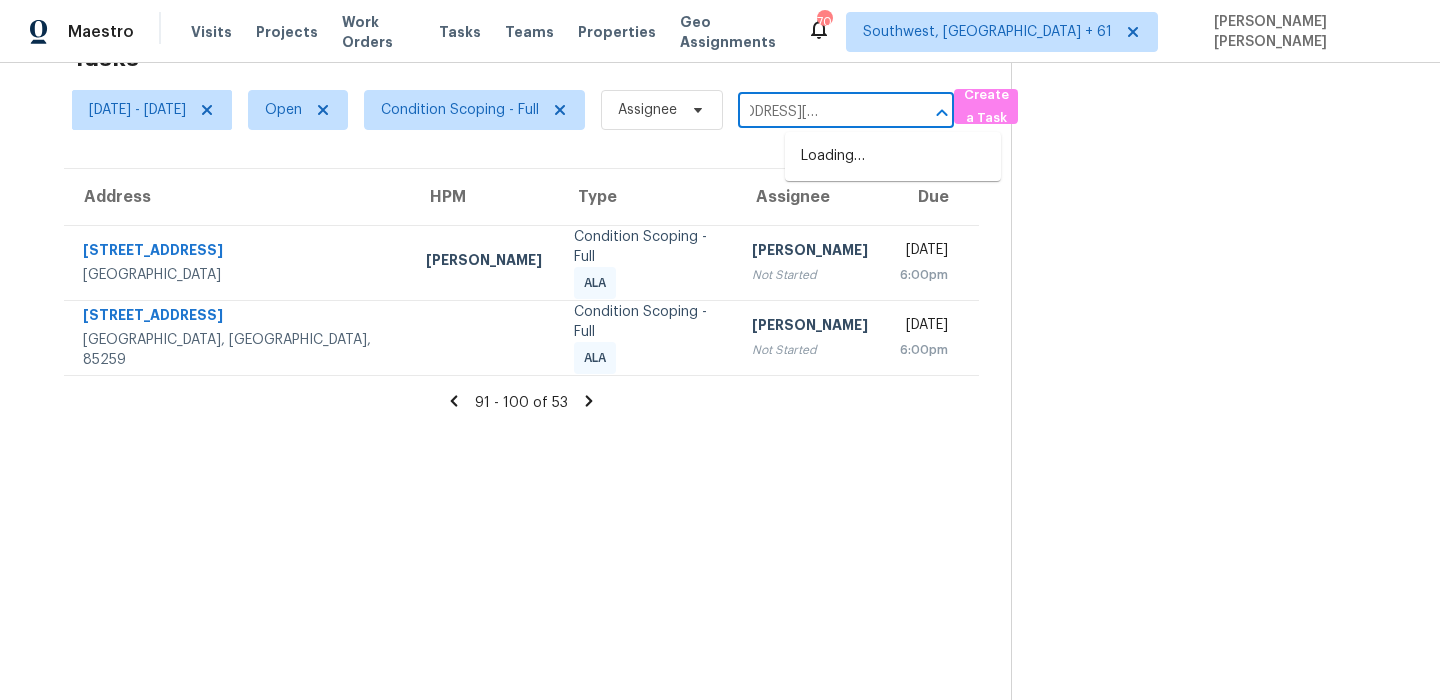 type on "[STREET_ADDRESS][PERSON_NAME][PERSON_NAME]" 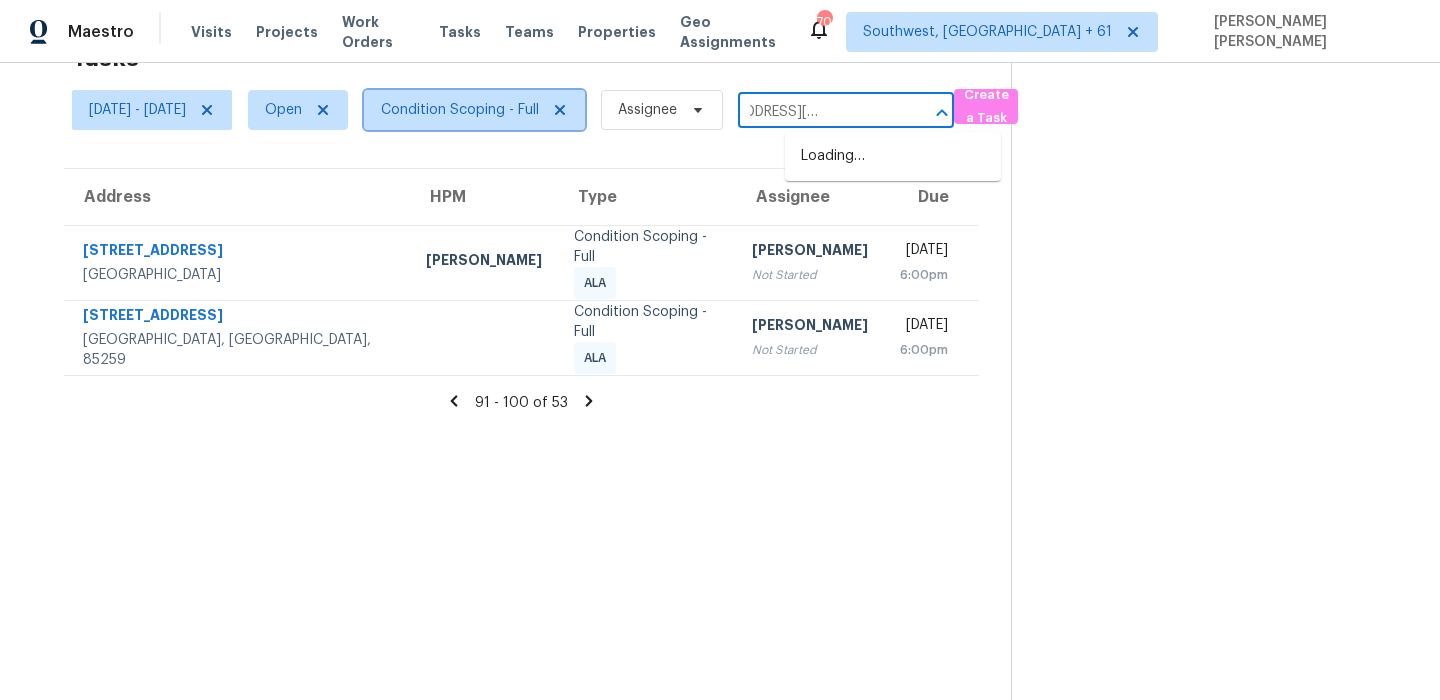 type 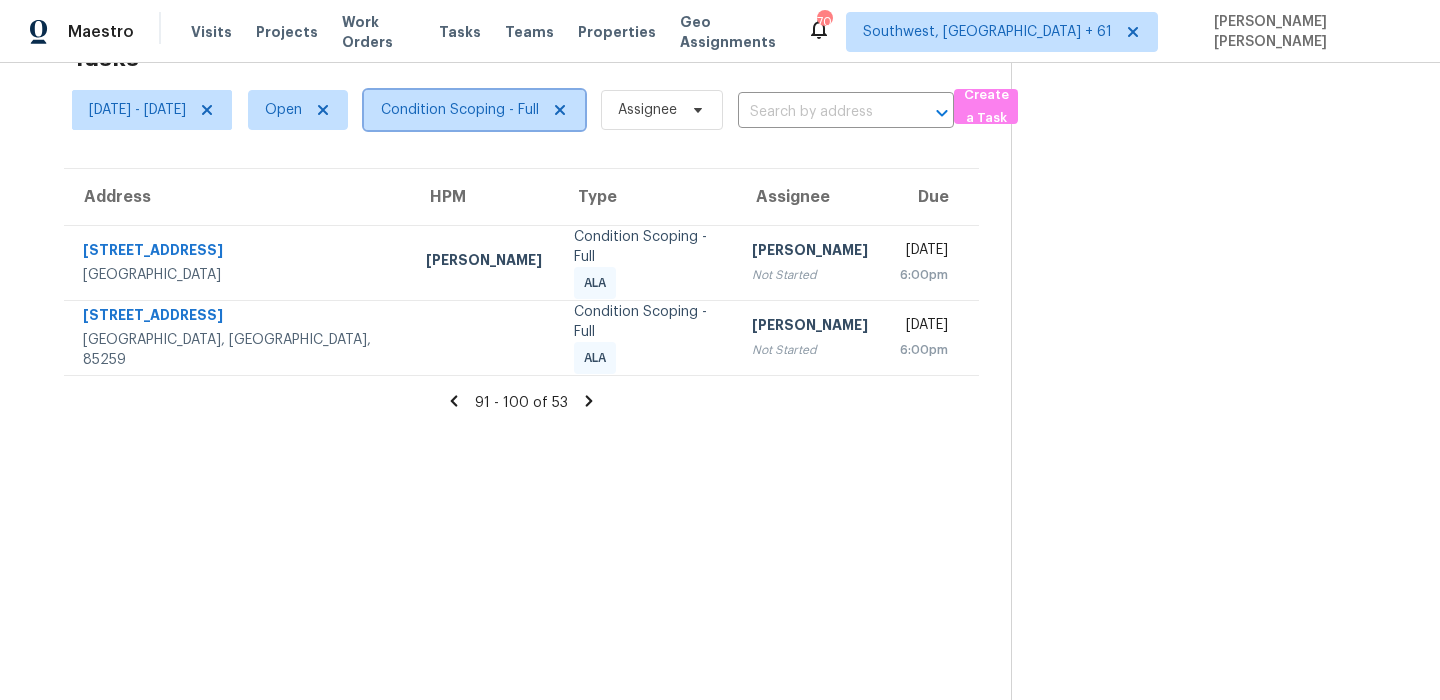 click on "Condition Scoping - Full" at bounding box center (474, 110) 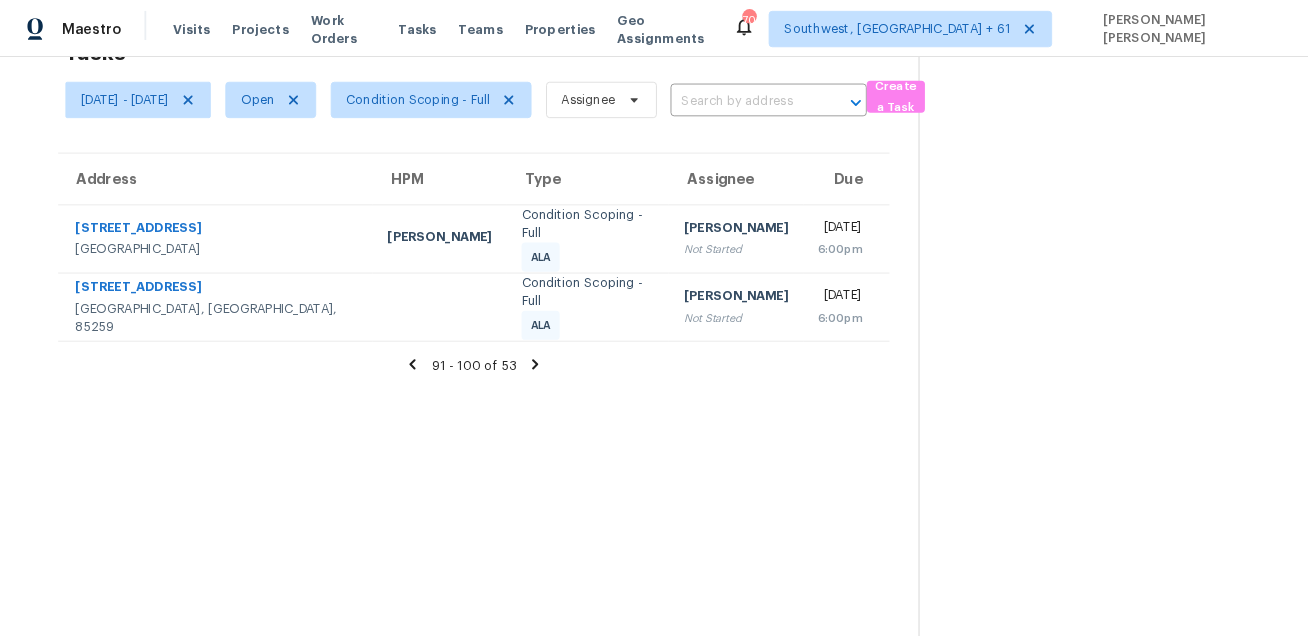 scroll, scrollTop: 0, scrollLeft: 0, axis: both 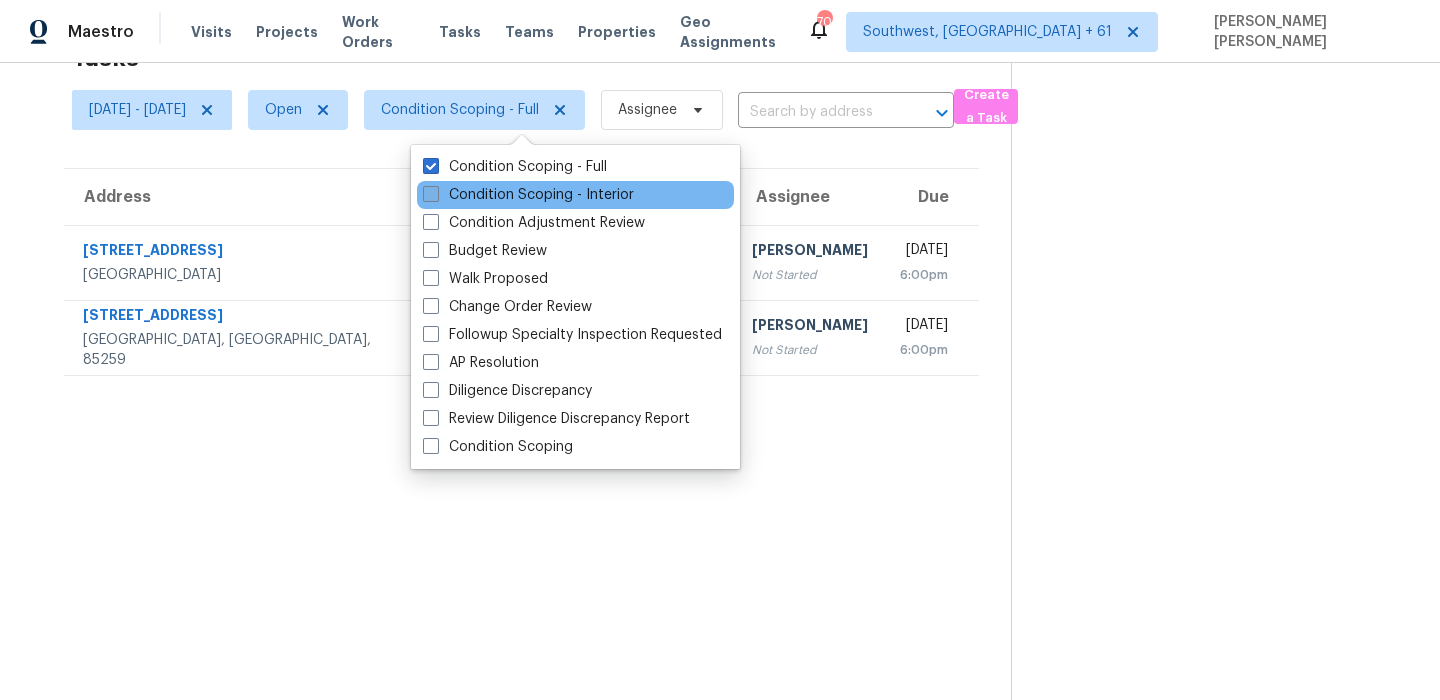 click on "Condition Scoping - Interior" at bounding box center [528, 195] 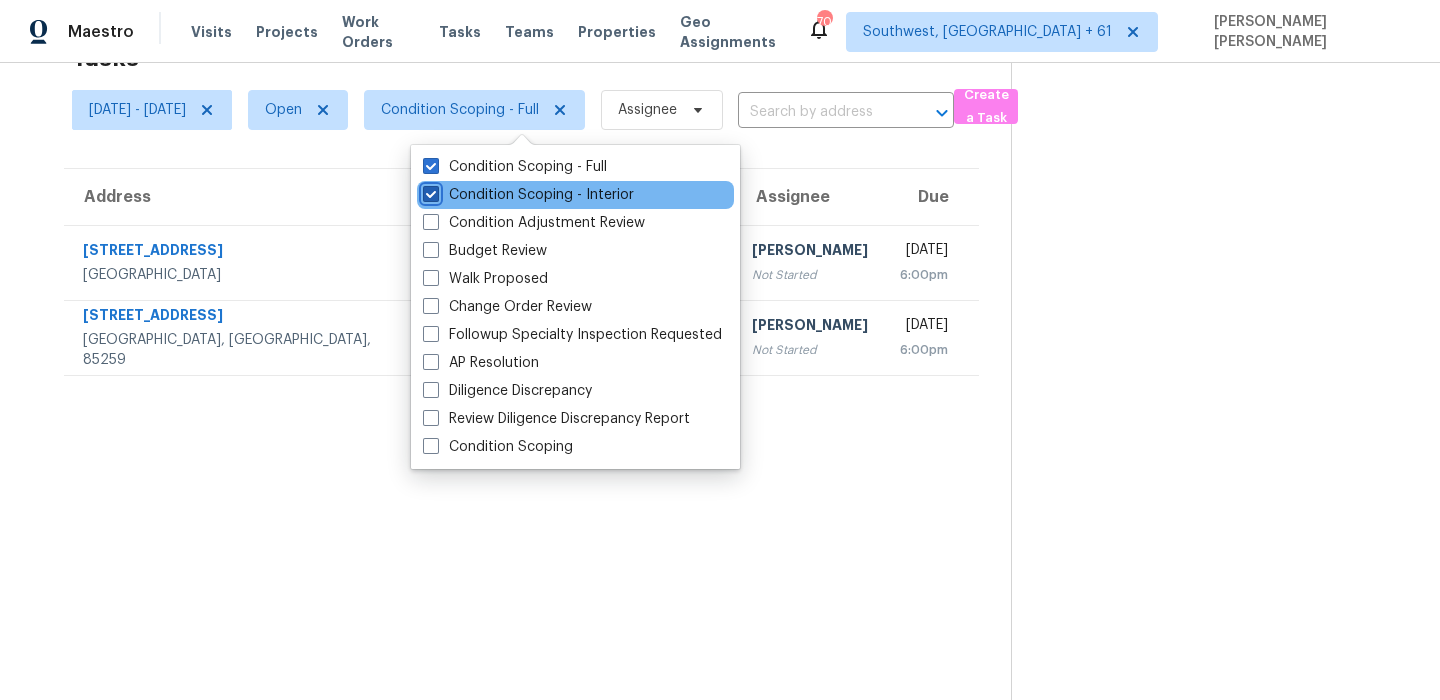 checkbox on "true" 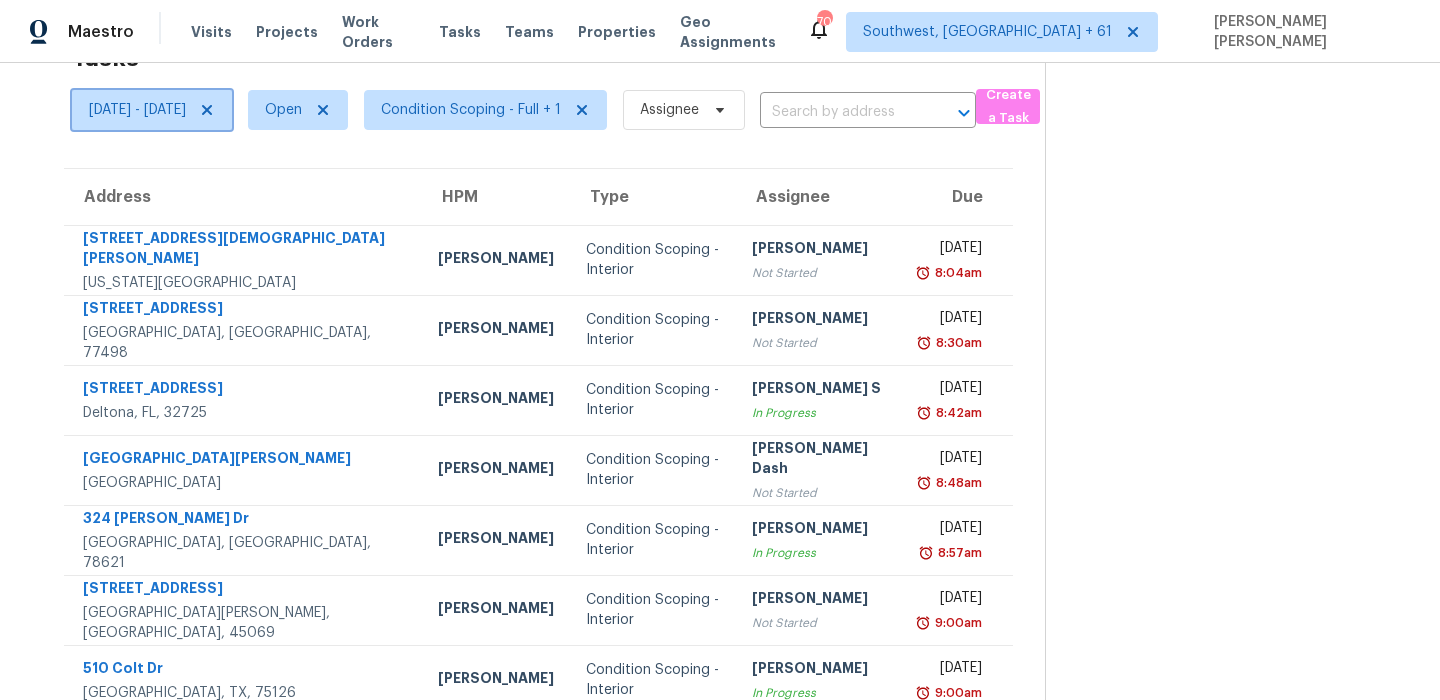 click 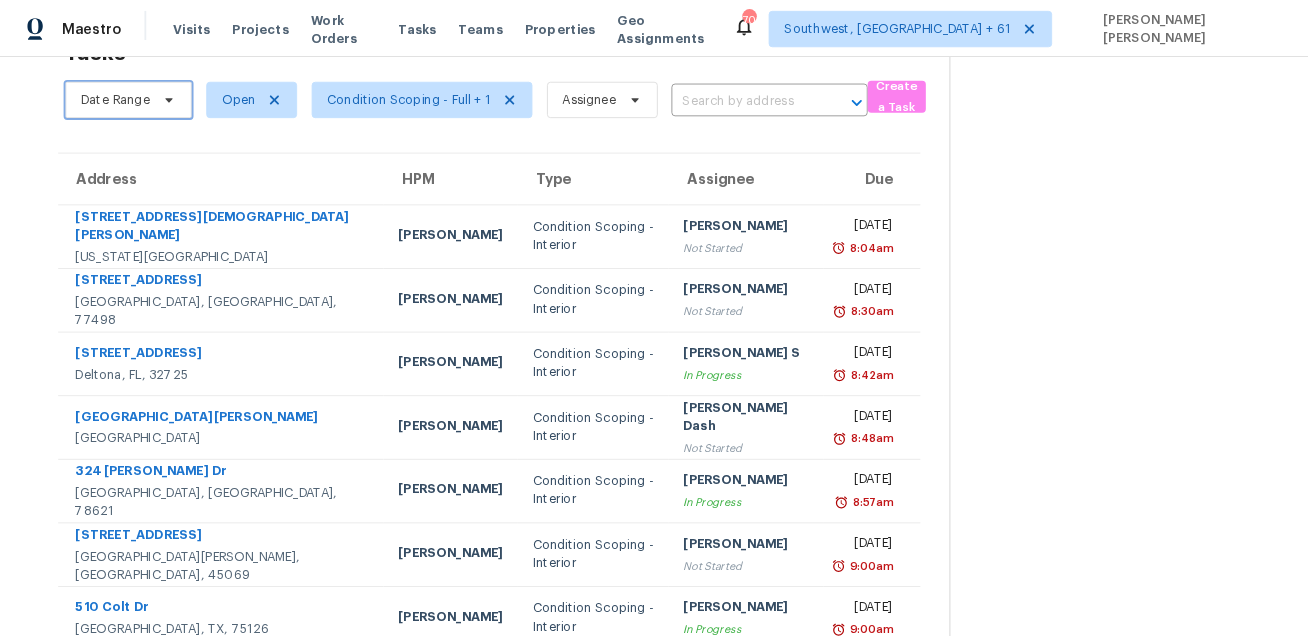 scroll, scrollTop: 63, scrollLeft: 0, axis: vertical 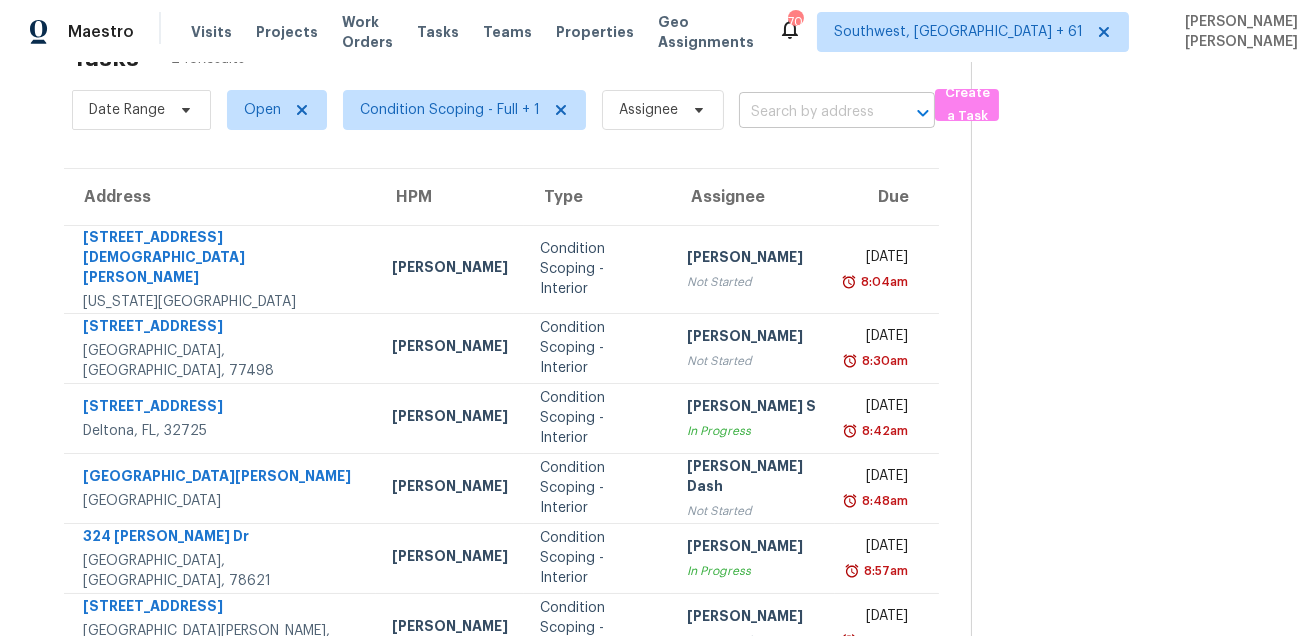 click at bounding box center (809, 112) 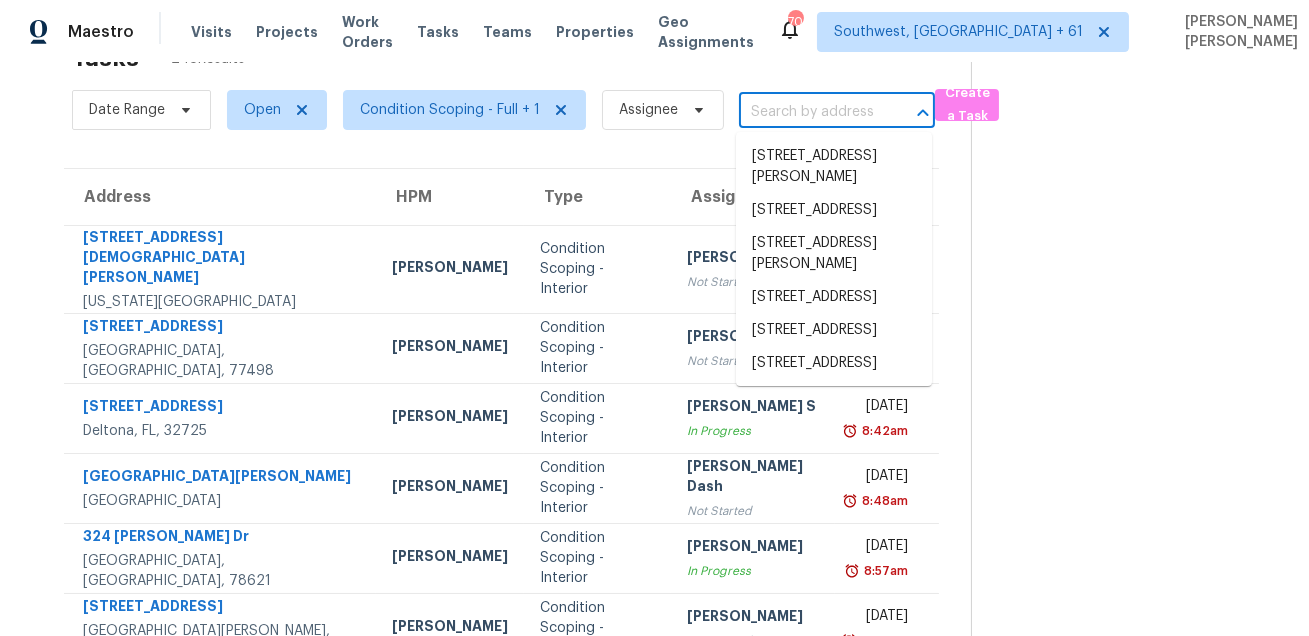 paste on "[STREET_ADDRESS][PERSON_NAME][PERSON_NAME]" 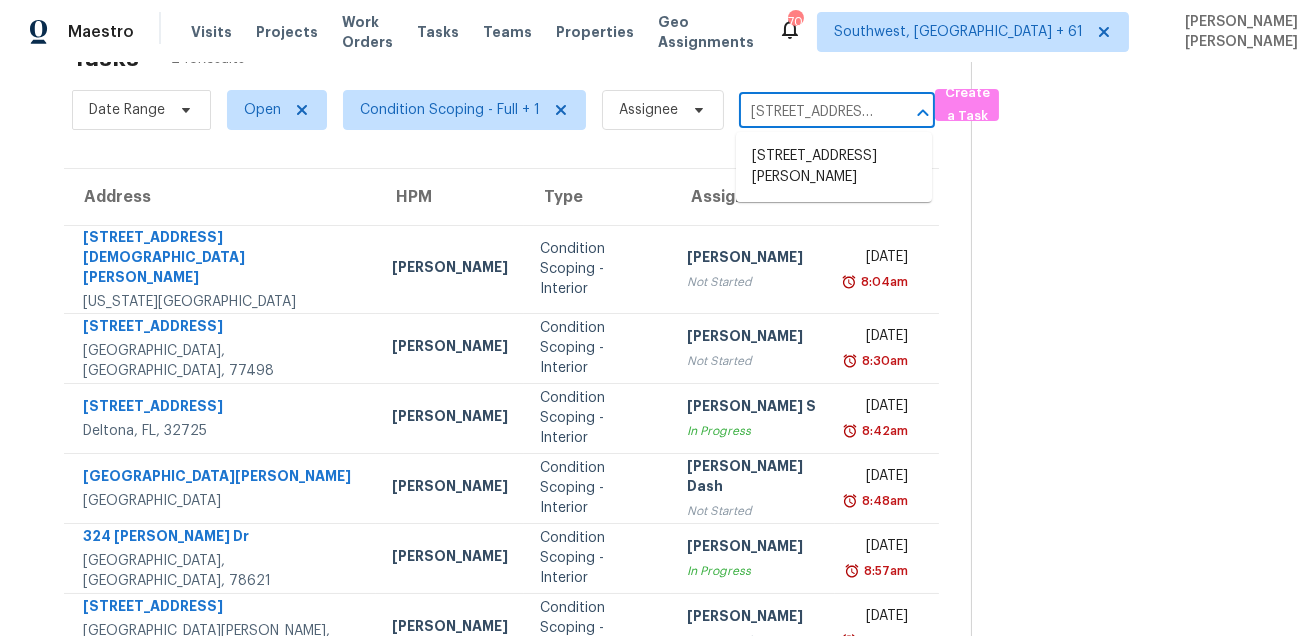 scroll, scrollTop: 0, scrollLeft: 93, axis: horizontal 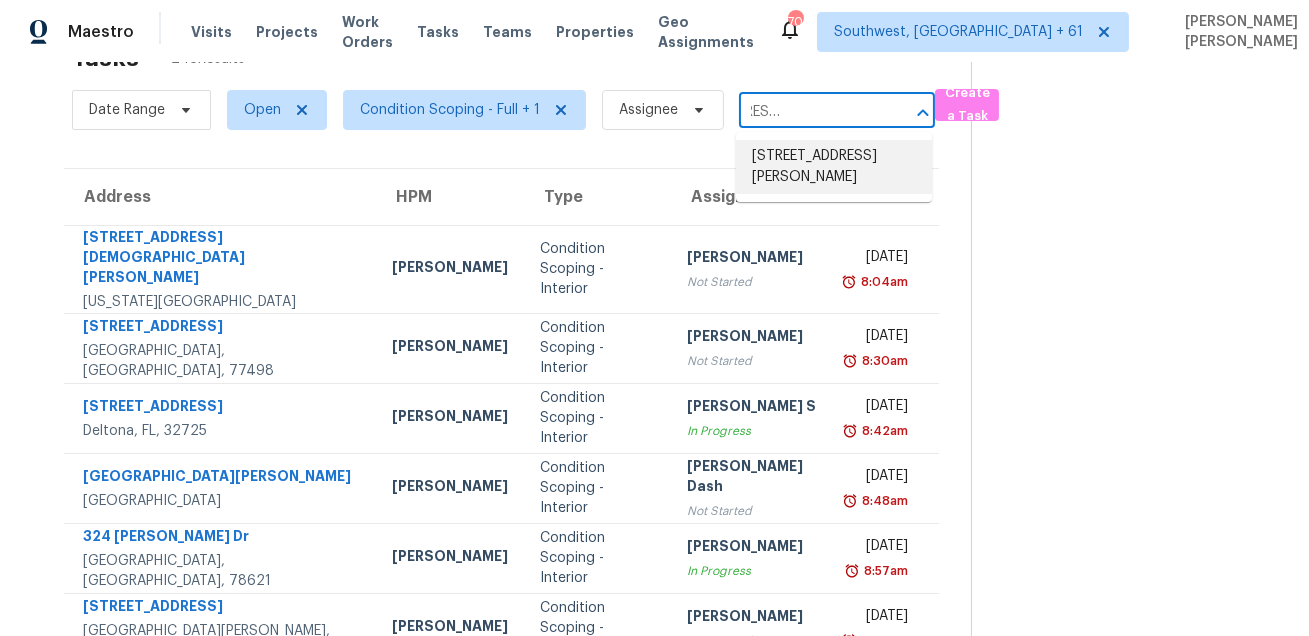 click on "[STREET_ADDRESS][PERSON_NAME]" at bounding box center [834, 167] 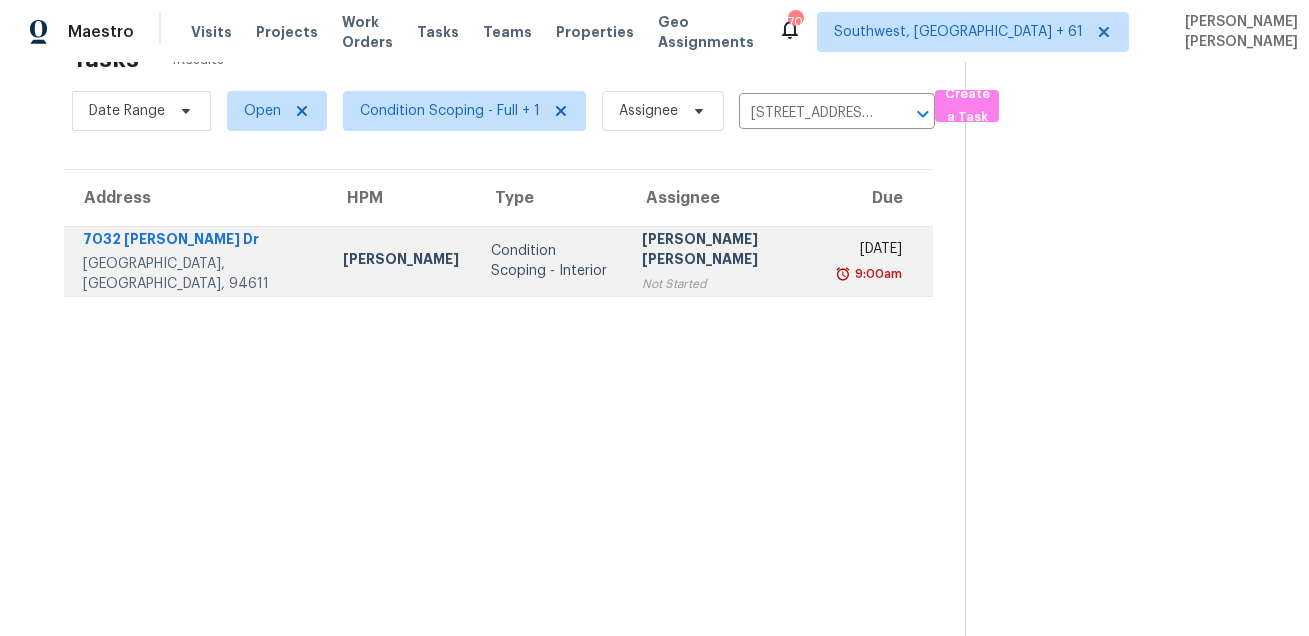 click on "[PERSON_NAME] [PERSON_NAME] Not Started" at bounding box center [727, 261] 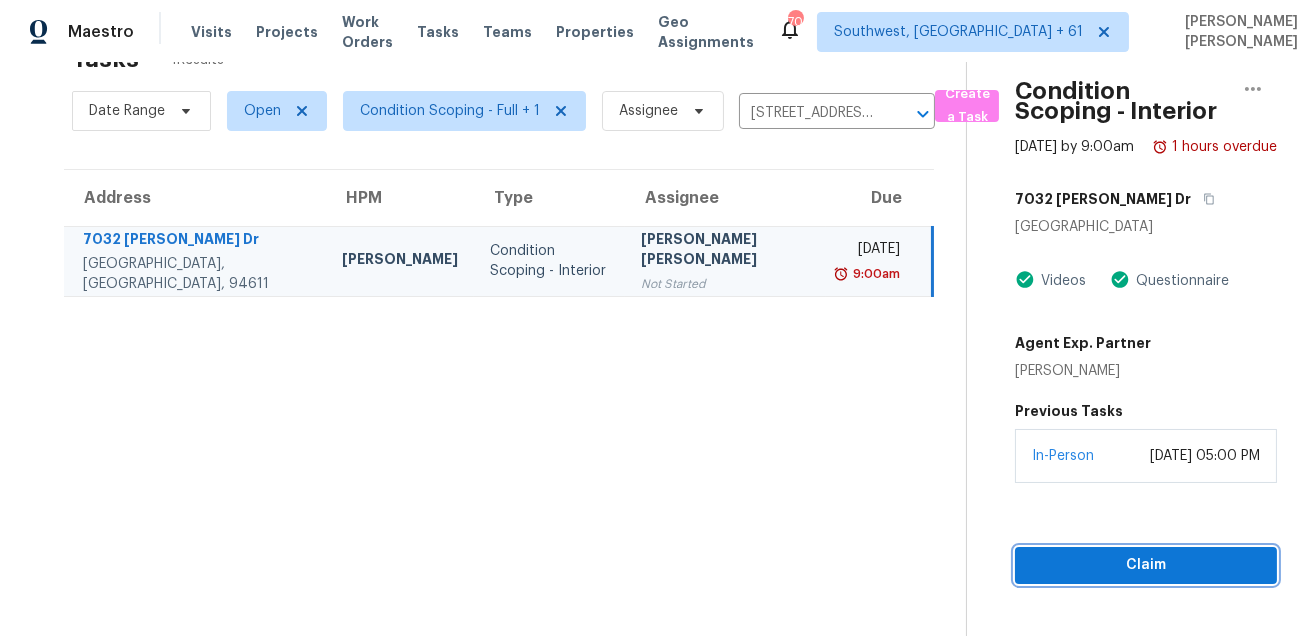 click on "Claim" at bounding box center [1146, 565] 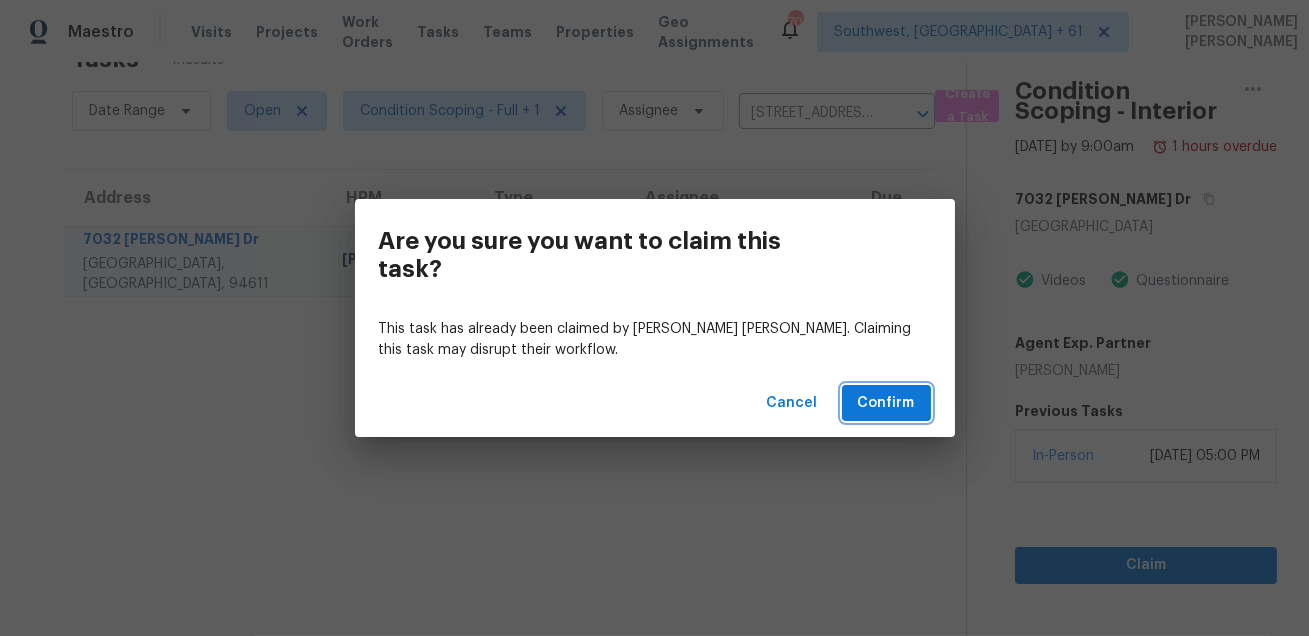 click on "Confirm" at bounding box center (886, 403) 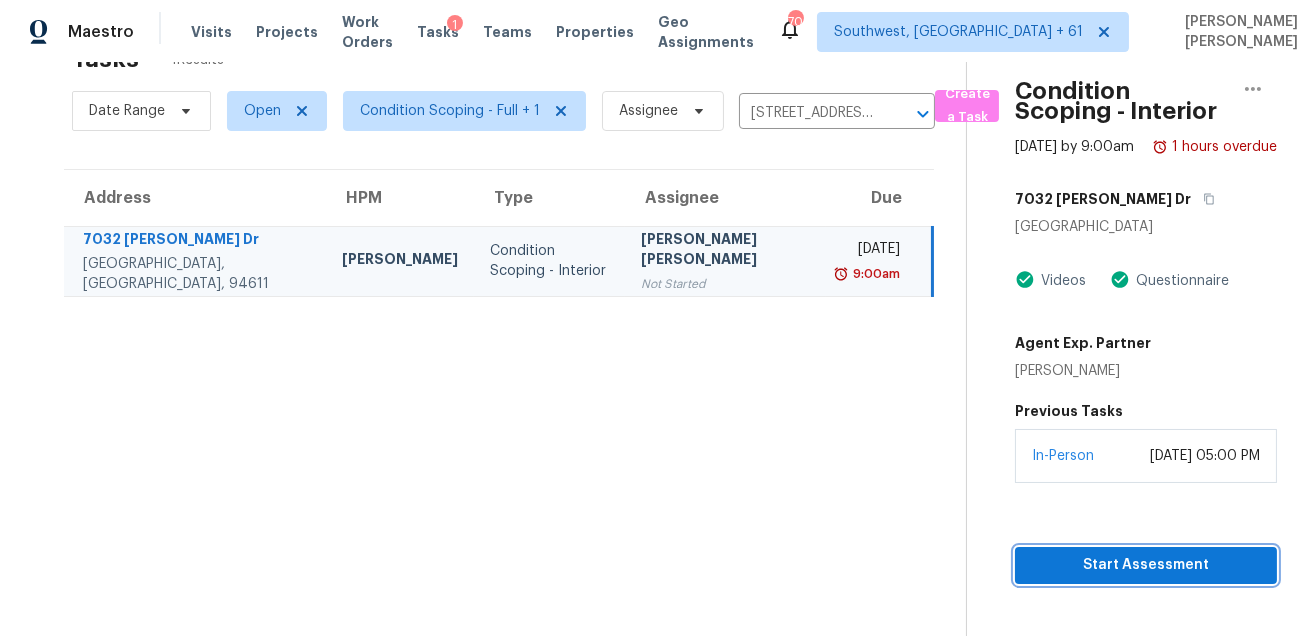 click on "Start Assessment" at bounding box center (1146, 565) 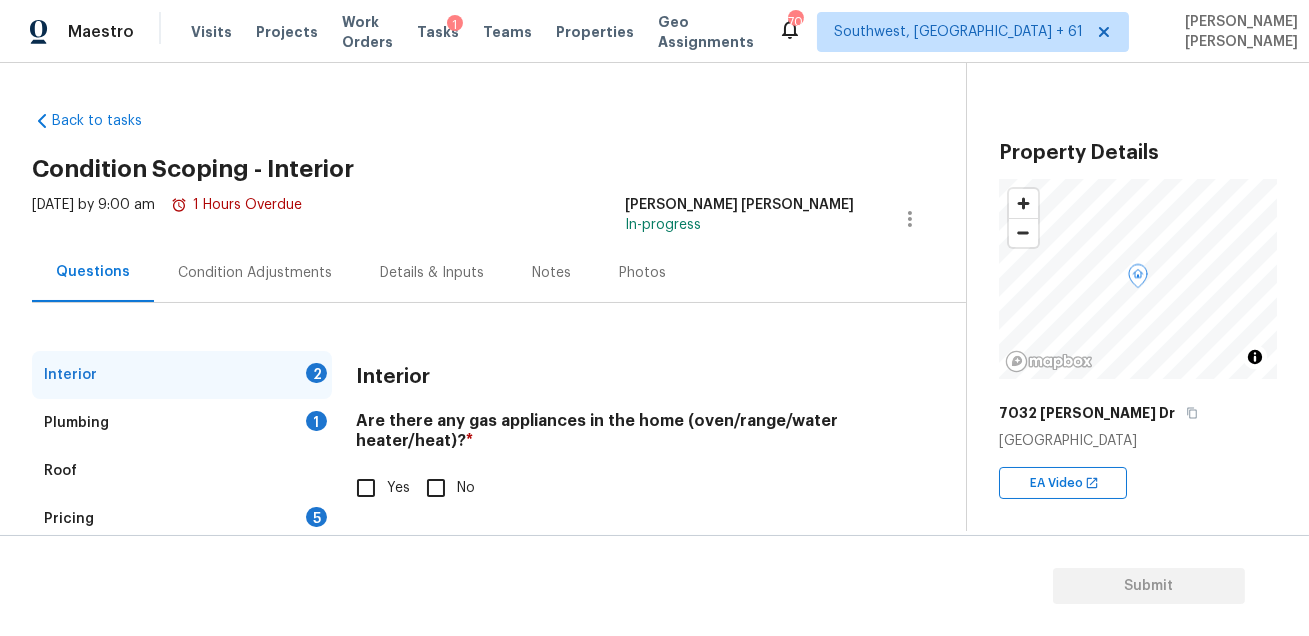 click on "Condition Adjustments" at bounding box center [255, 272] 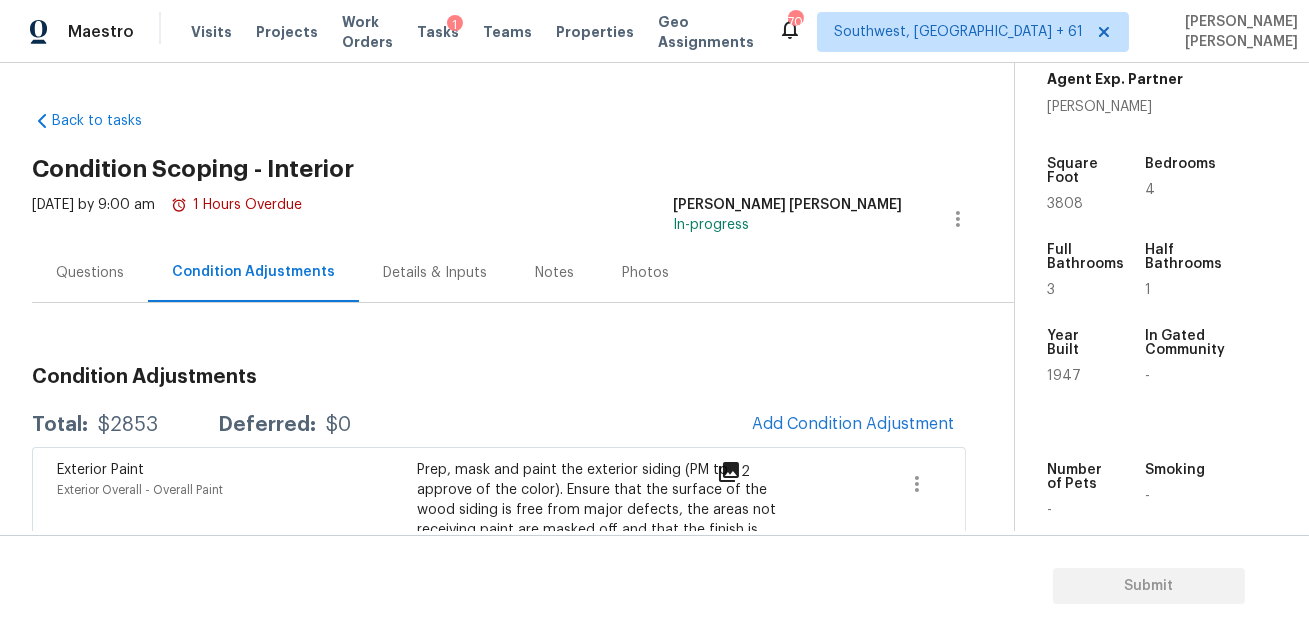 scroll, scrollTop: 470, scrollLeft: 0, axis: vertical 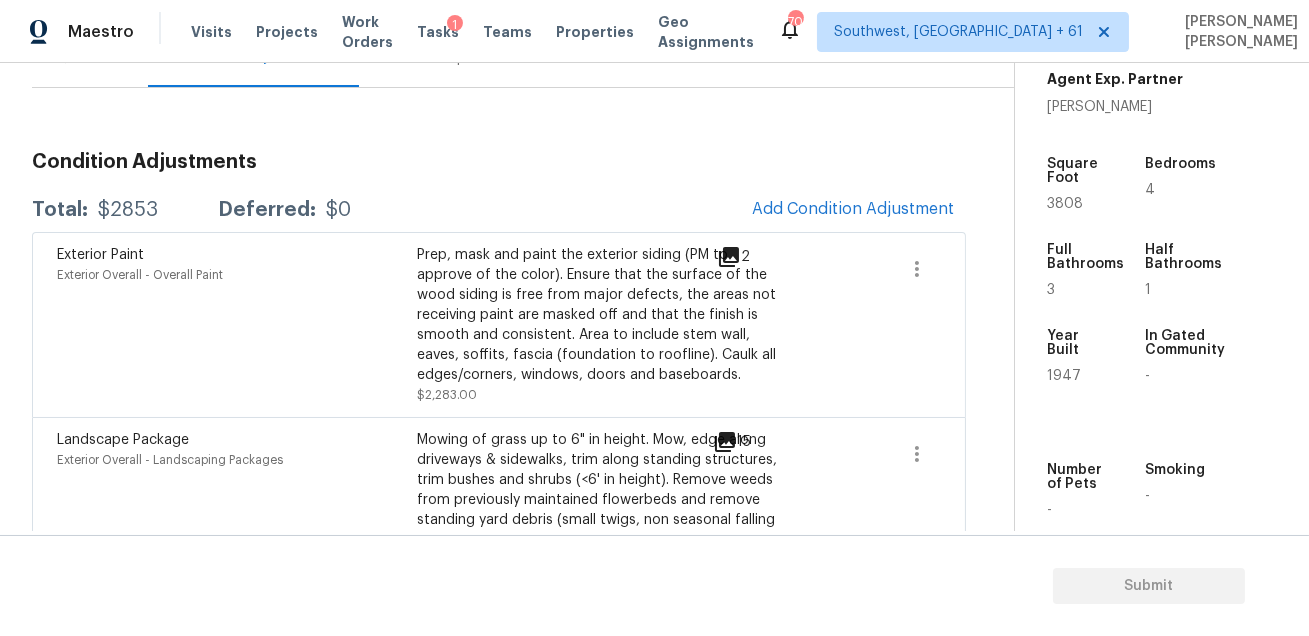 click on "Add Condition Adjustment" at bounding box center (853, 210) 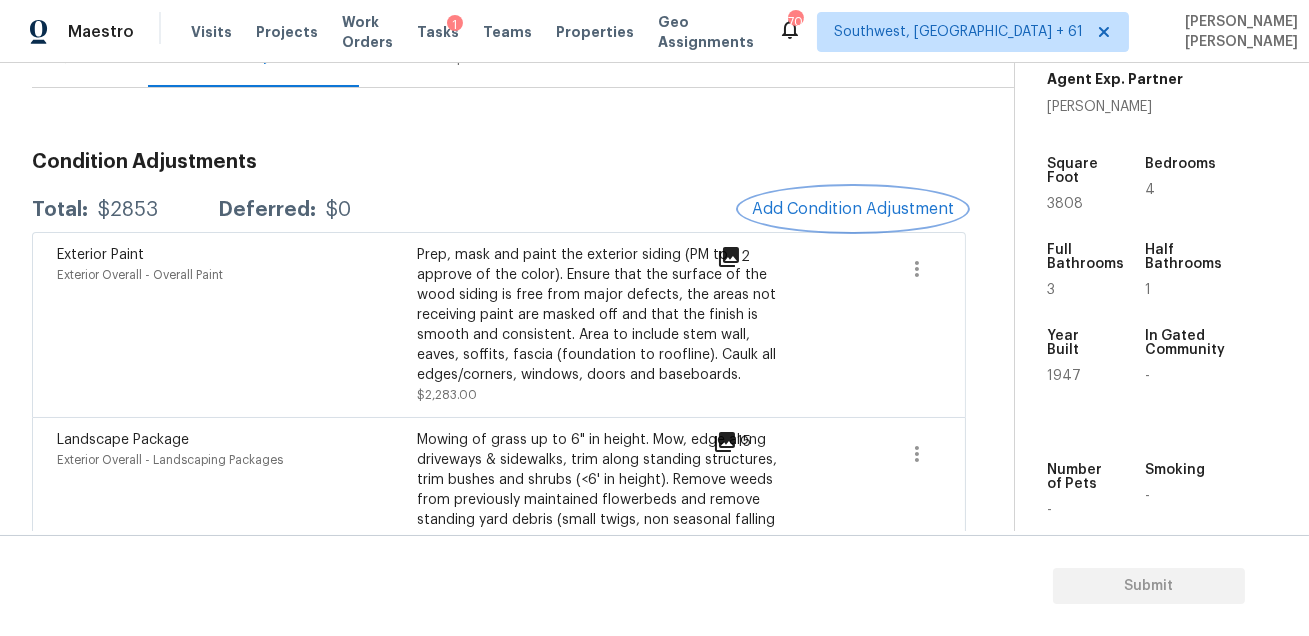 click on "Add Condition Adjustment" at bounding box center (853, 209) 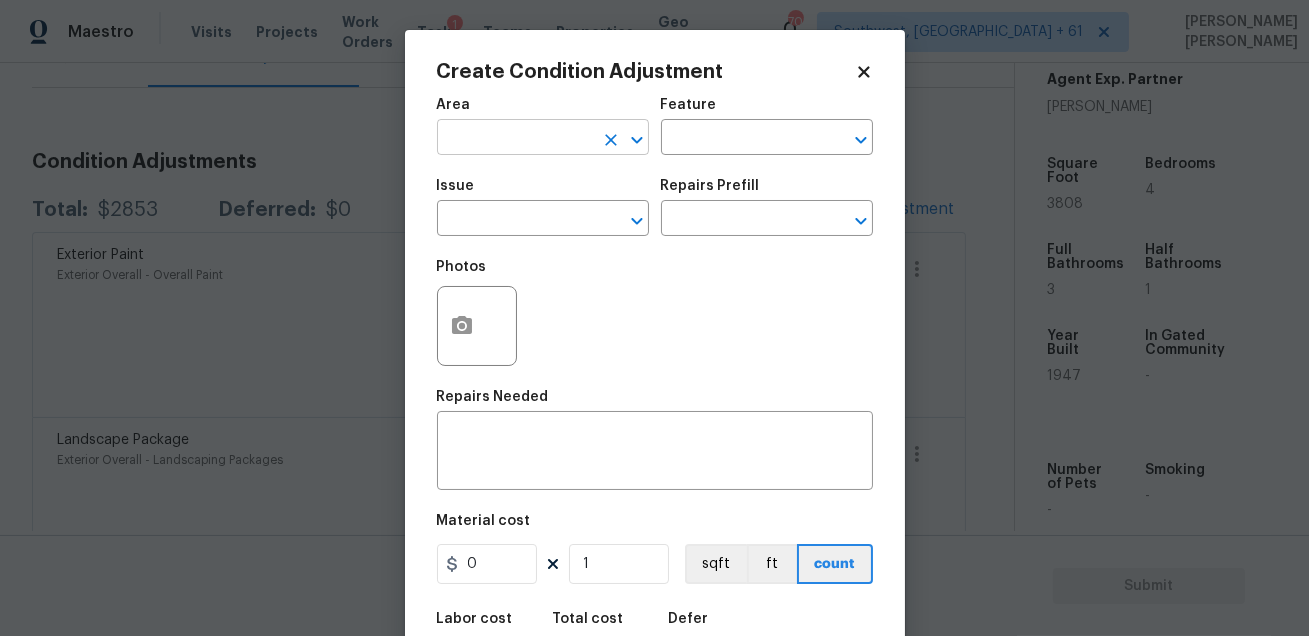 click at bounding box center [515, 139] 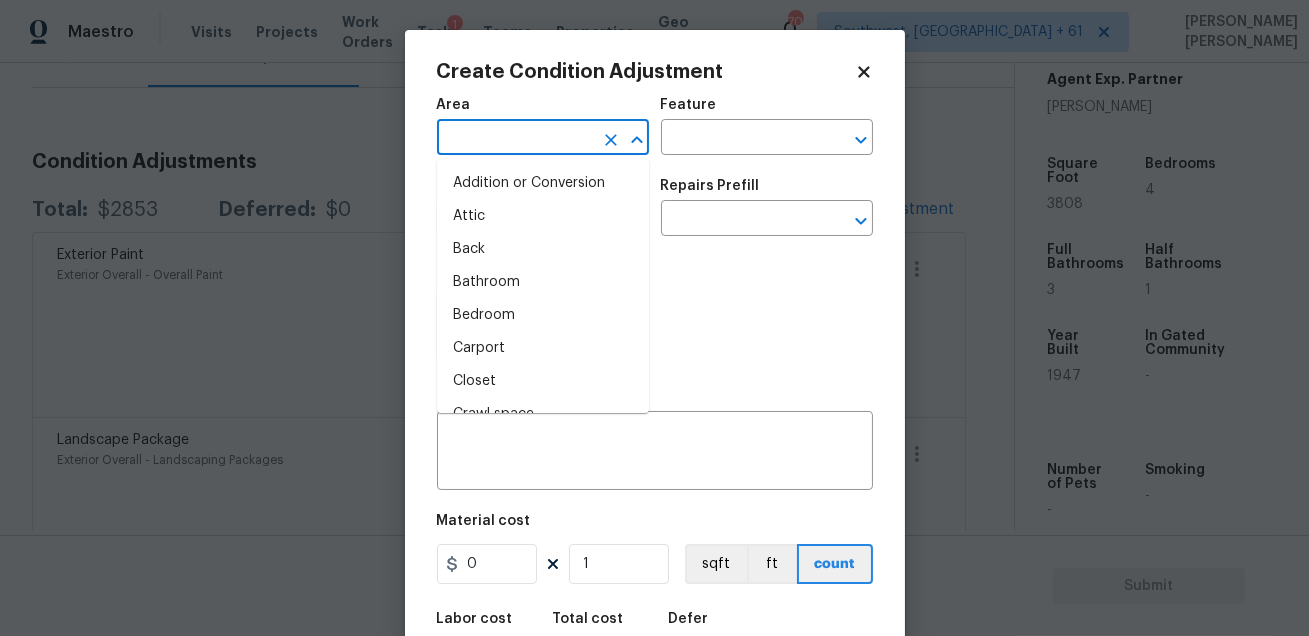 type on "i" 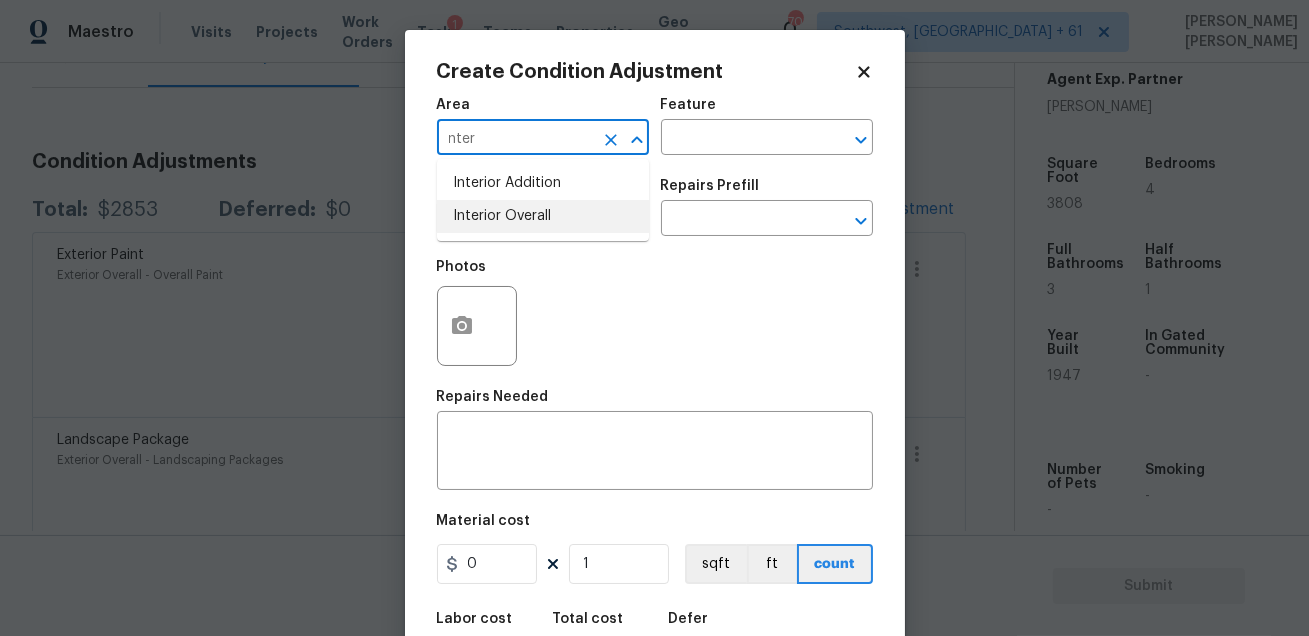 click on "Interior Overall" at bounding box center [543, 216] 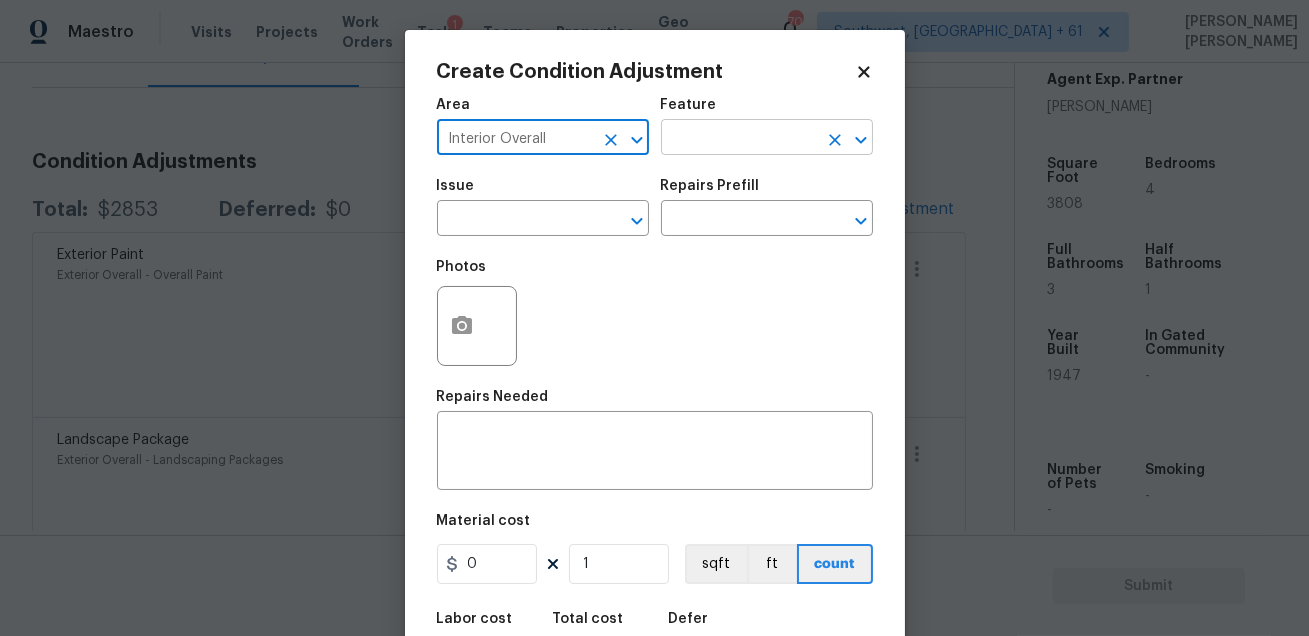 type on "Interior Overall" 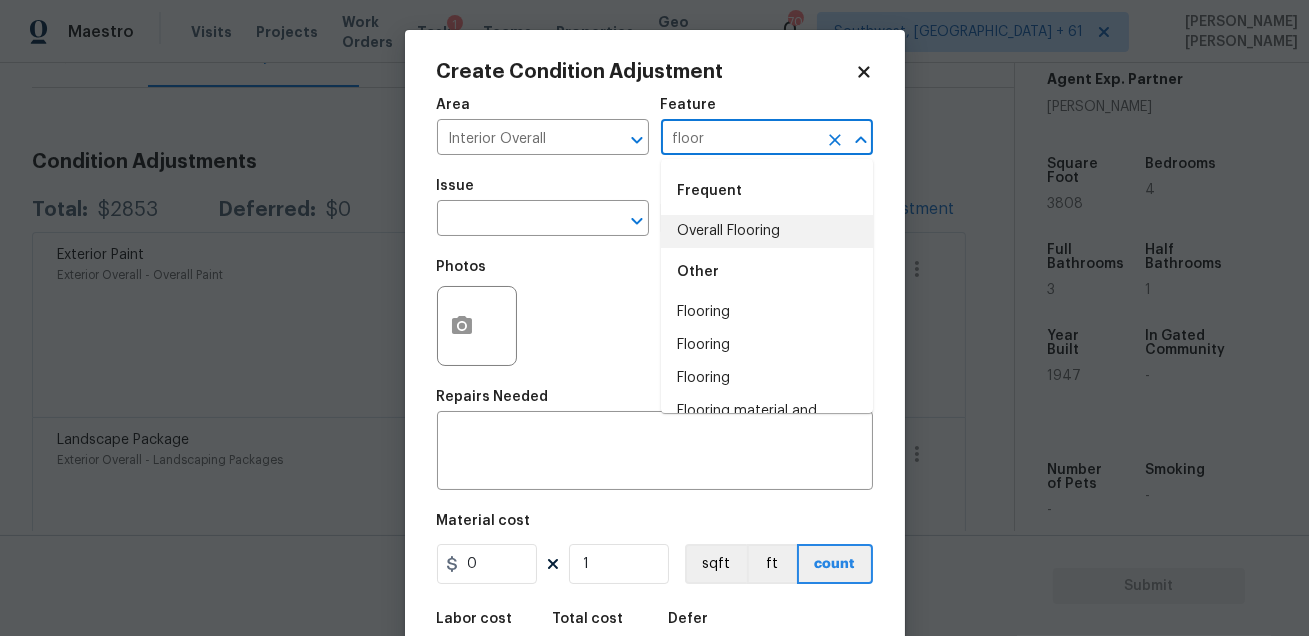 click on "Overall Flooring" at bounding box center [767, 231] 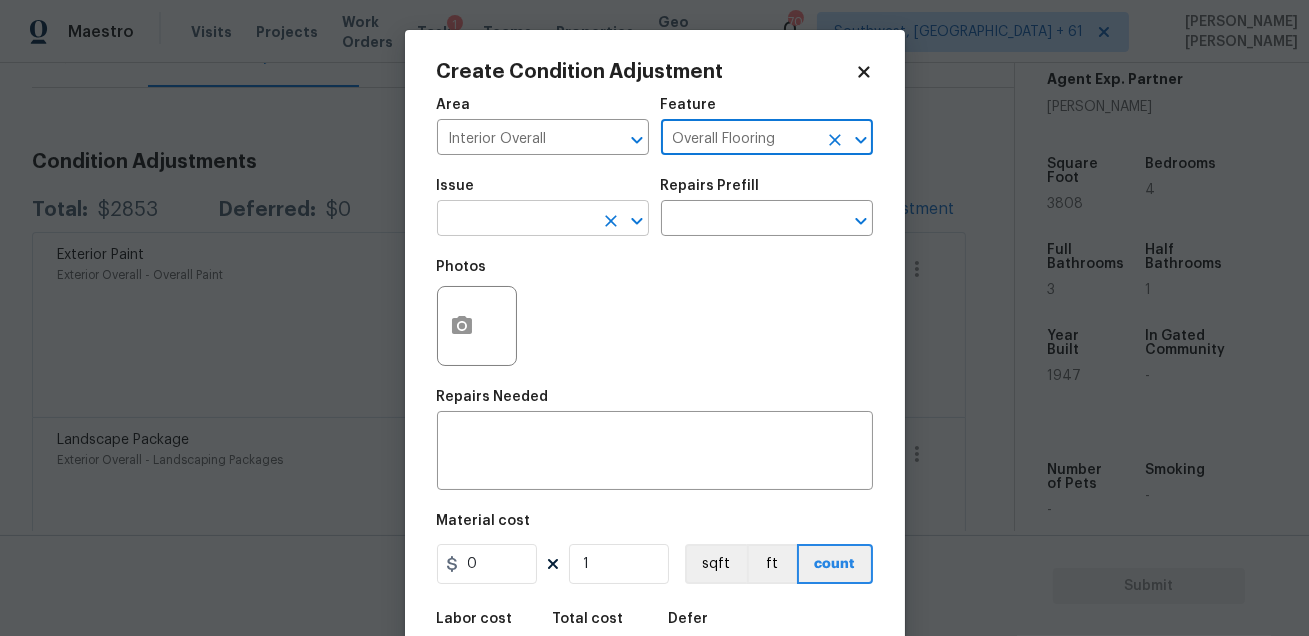 type on "Overall Flooring" 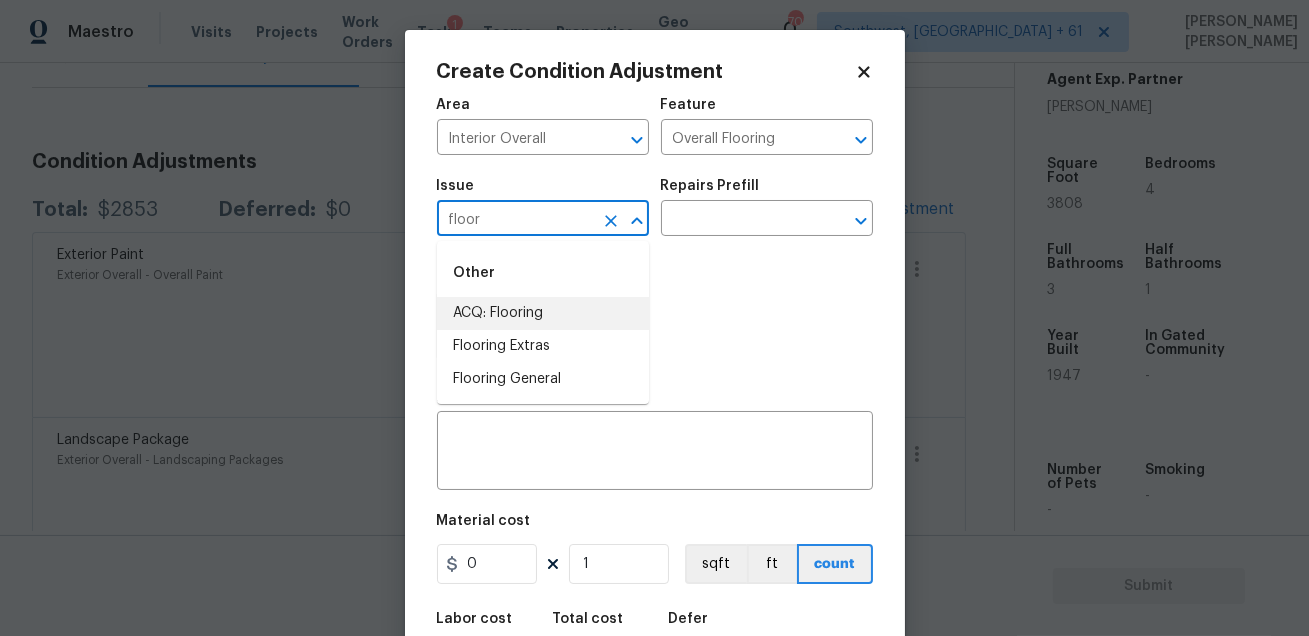 click on "ACQ: Flooring" at bounding box center (543, 313) 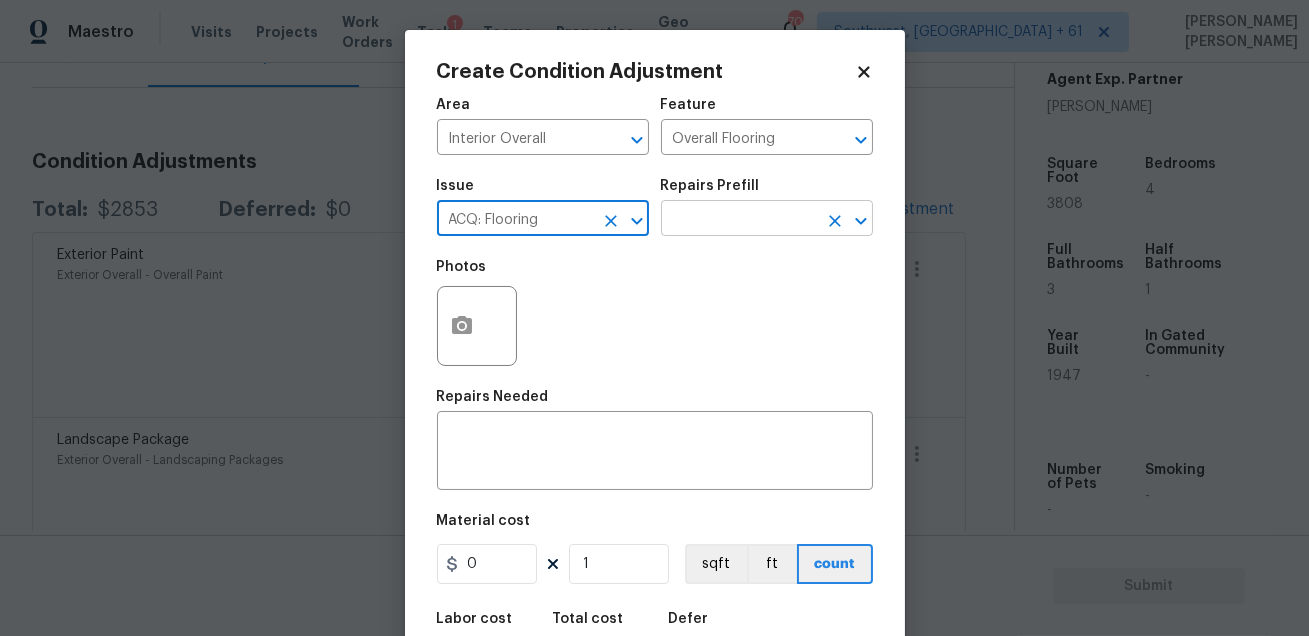 type on "ACQ: Flooring" 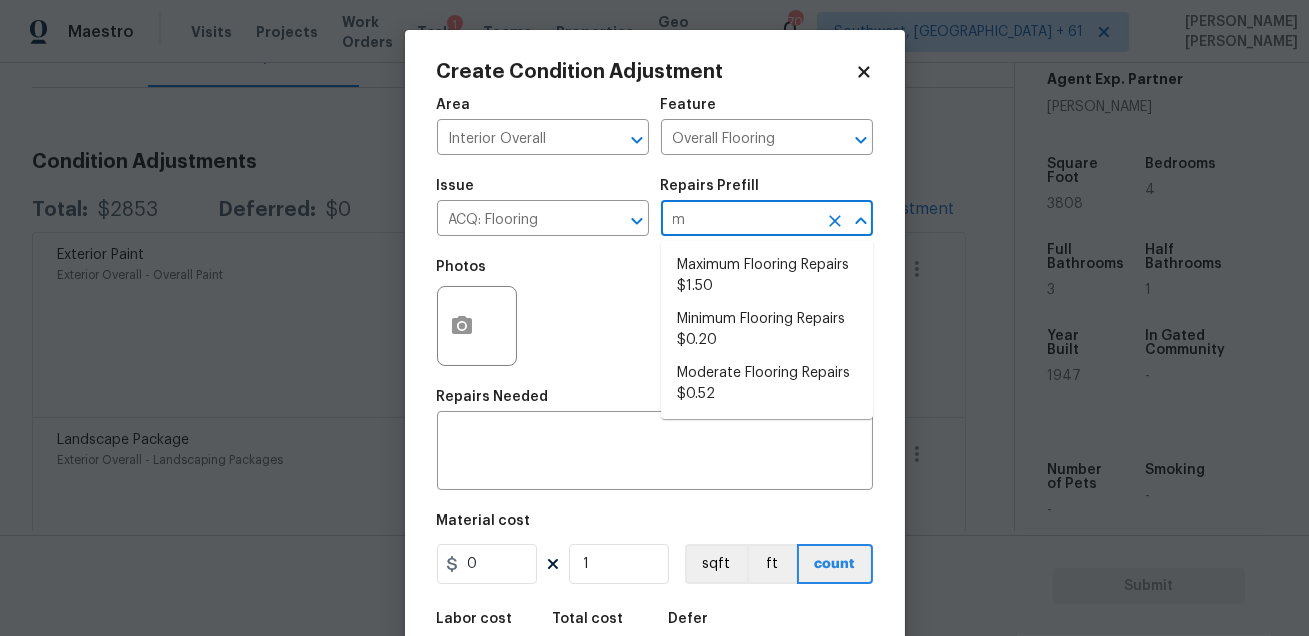 type on "mi" 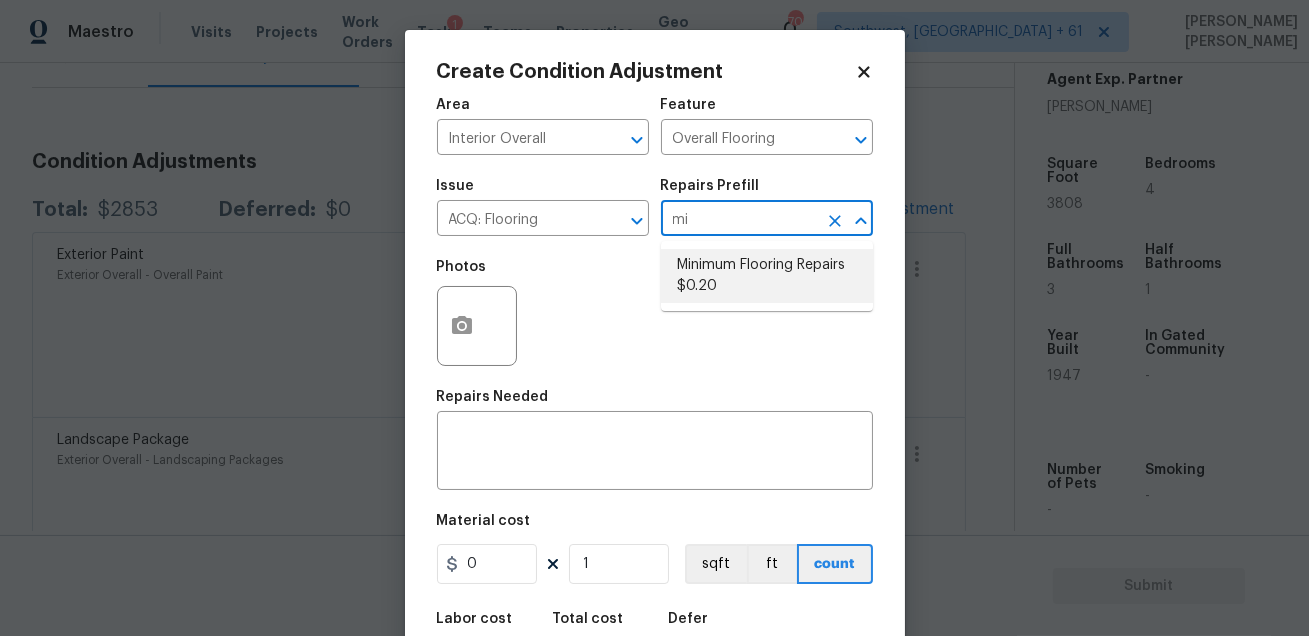 click on "Minimum Flooring Repairs $0.20" at bounding box center [767, 276] 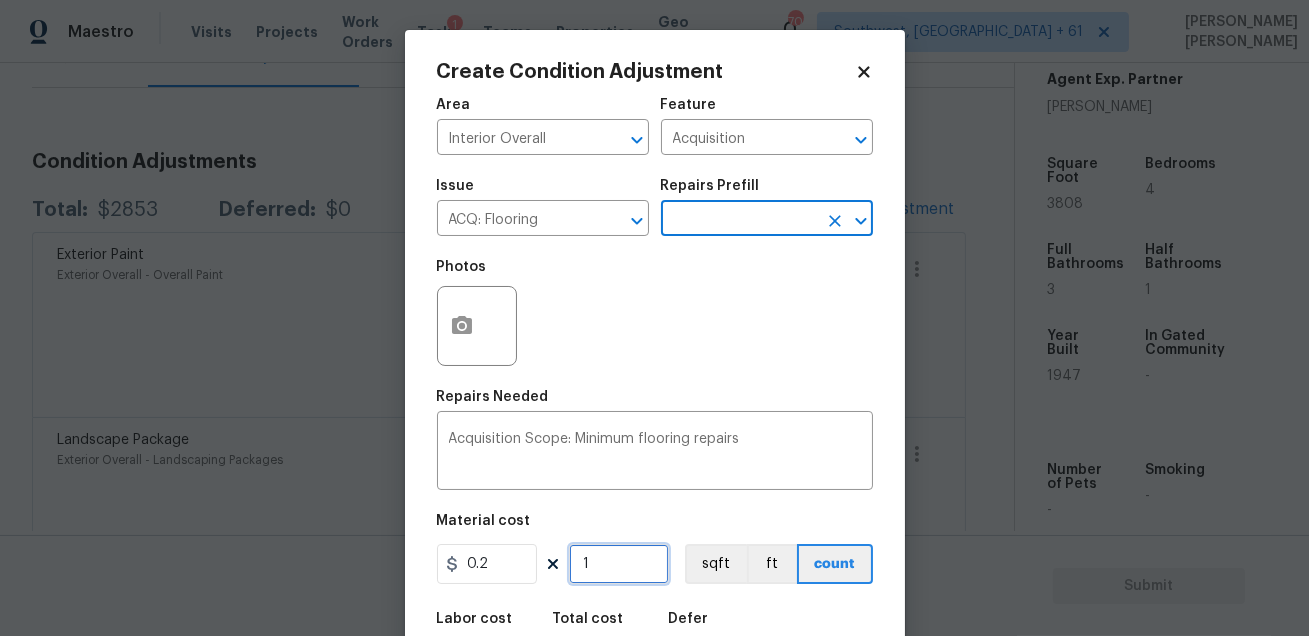 click on "1" at bounding box center [619, 564] 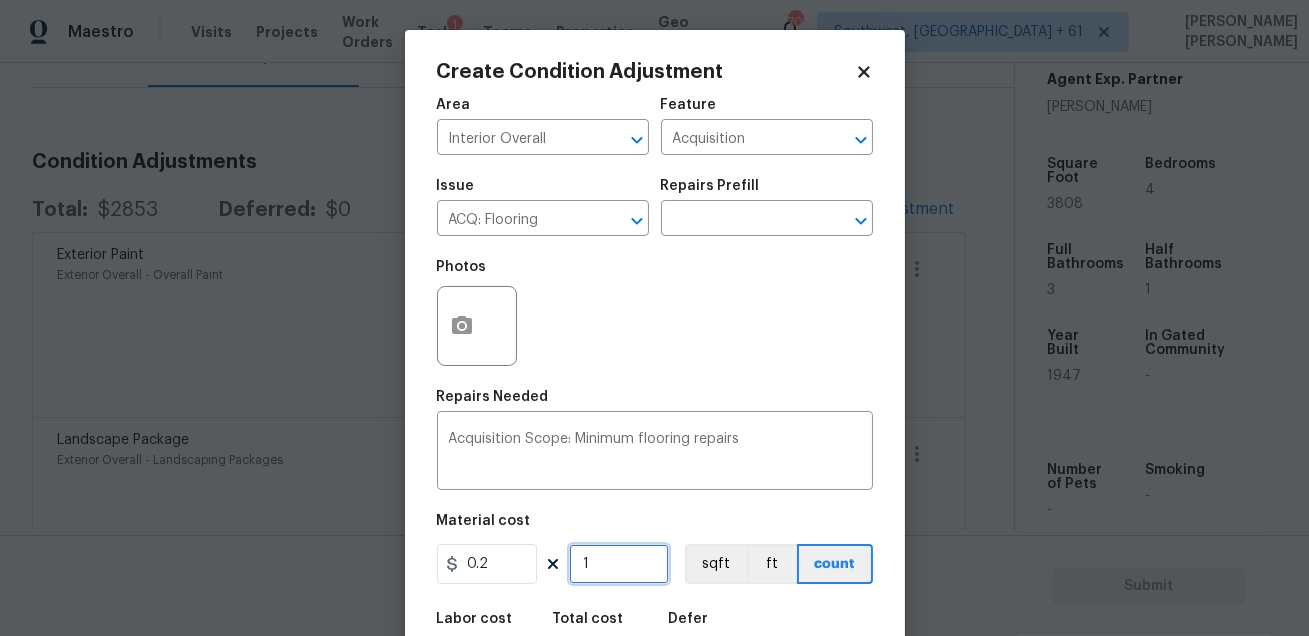 type on "0" 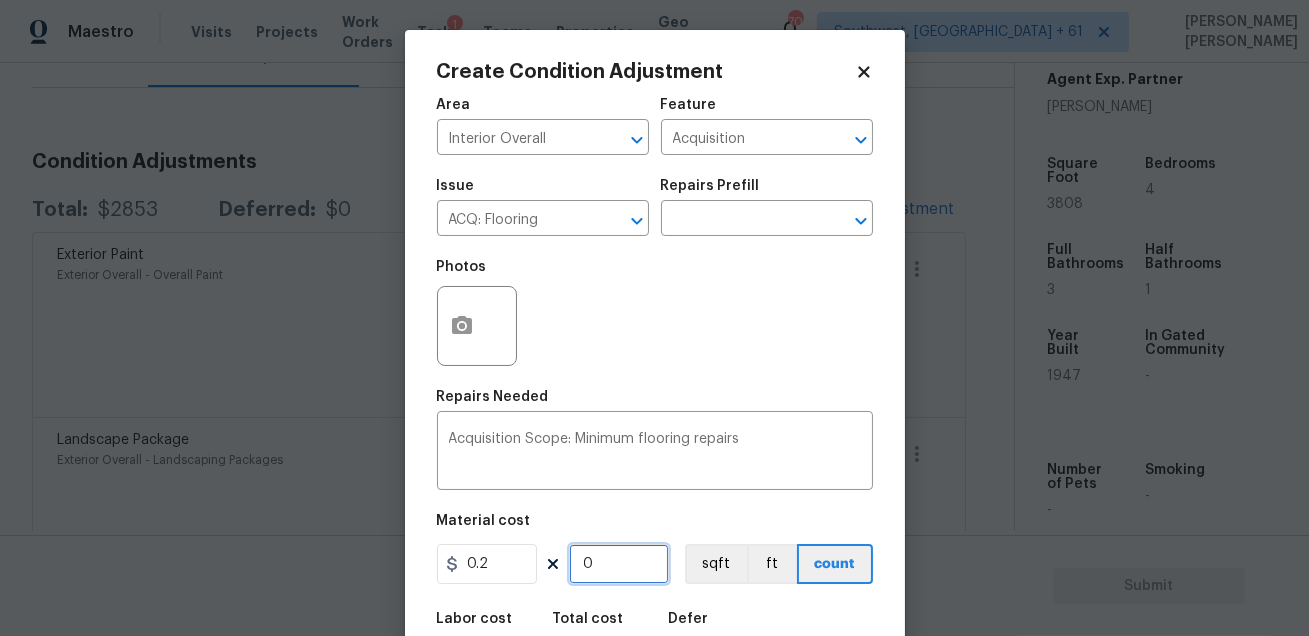 type on "3" 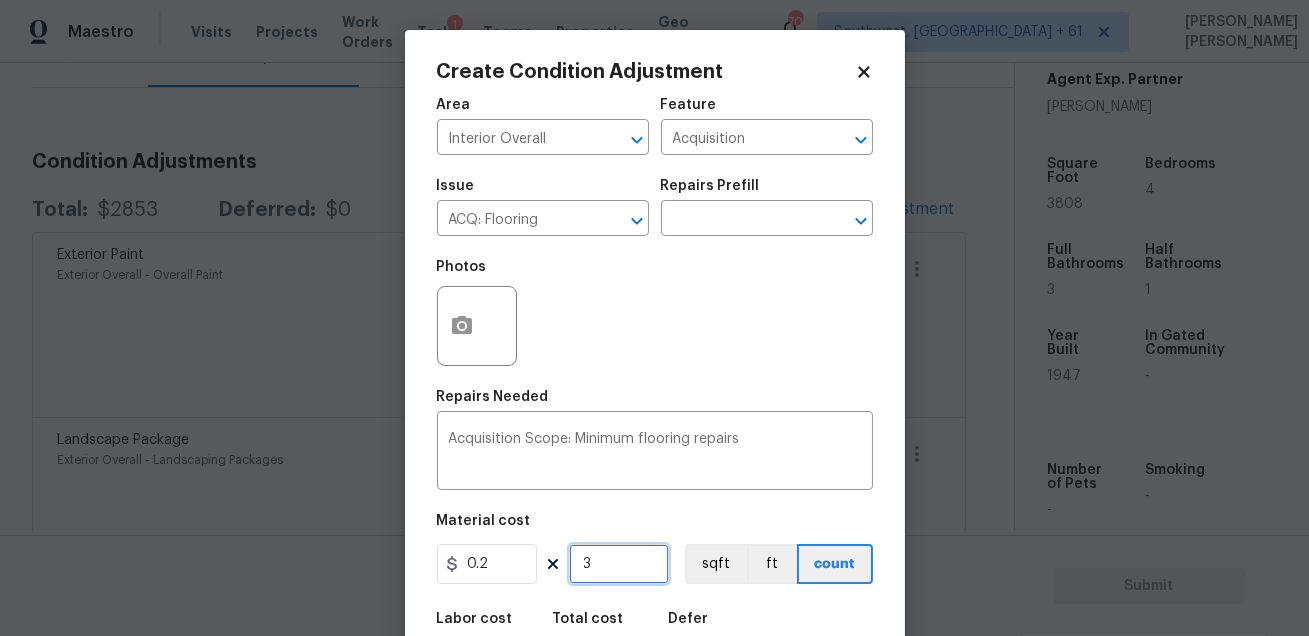 type on "38" 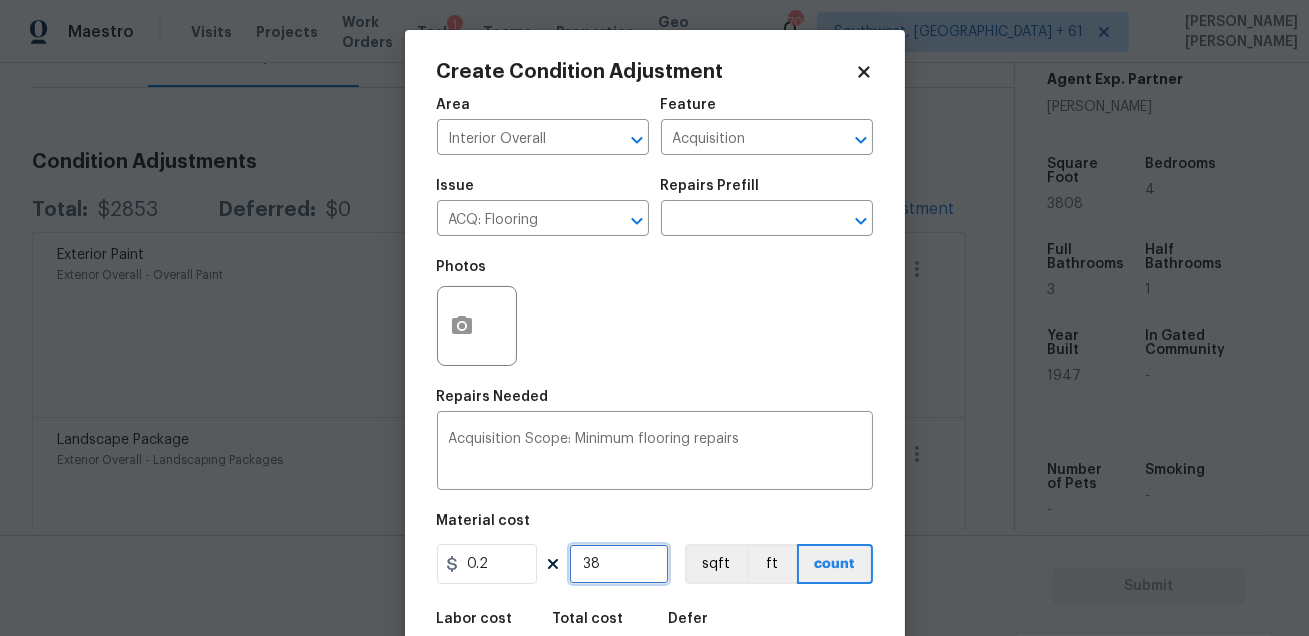 type on "380" 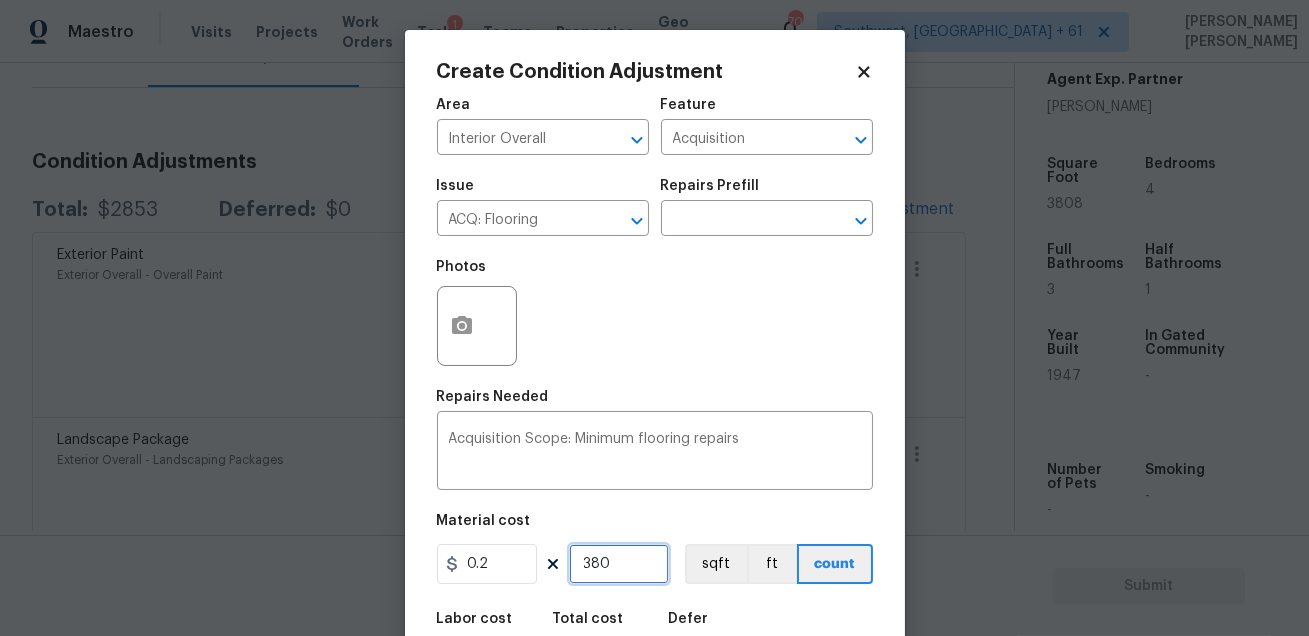 type on "3808" 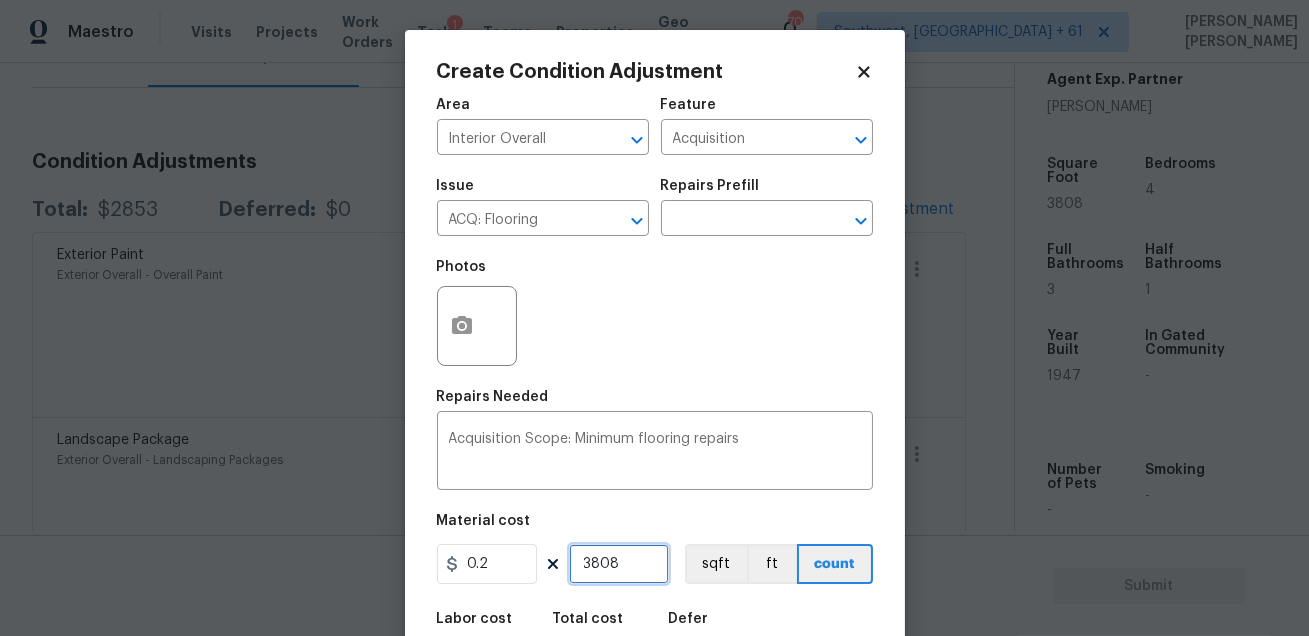 scroll, scrollTop: 110, scrollLeft: 0, axis: vertical 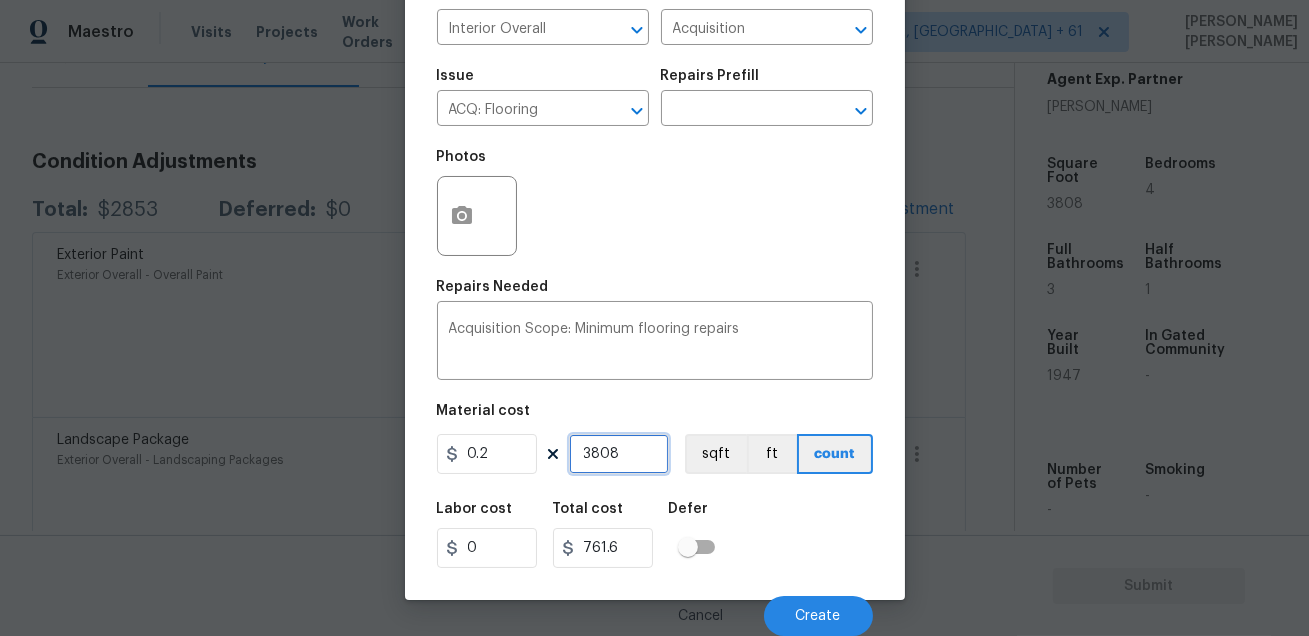 type on "3808" 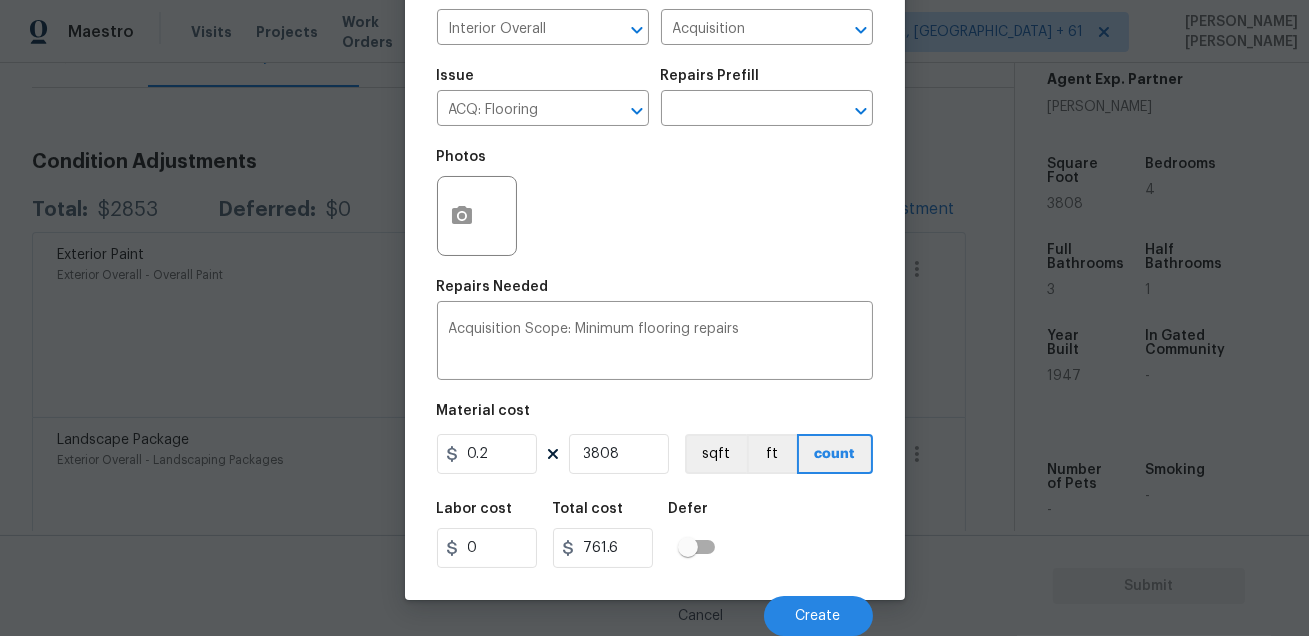 click on "Labor cost 0 Total cost 761.6 Defer" at bounding box center [655, 535] 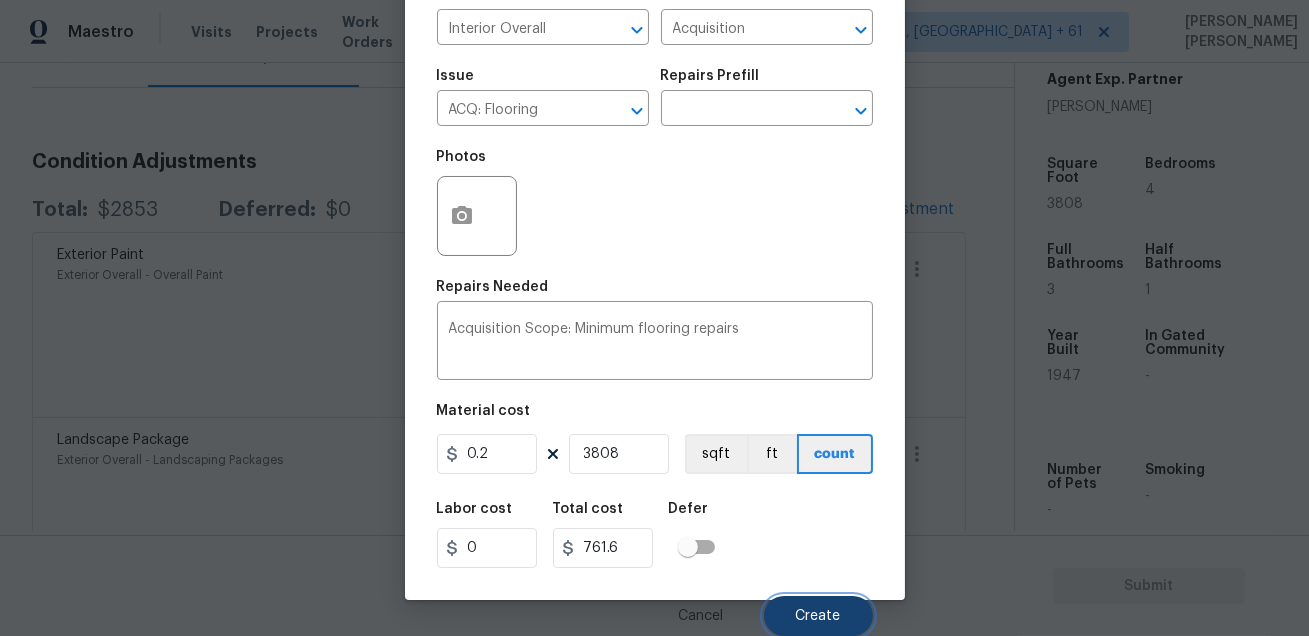 click on "Create" at bounding box center [818, 616] 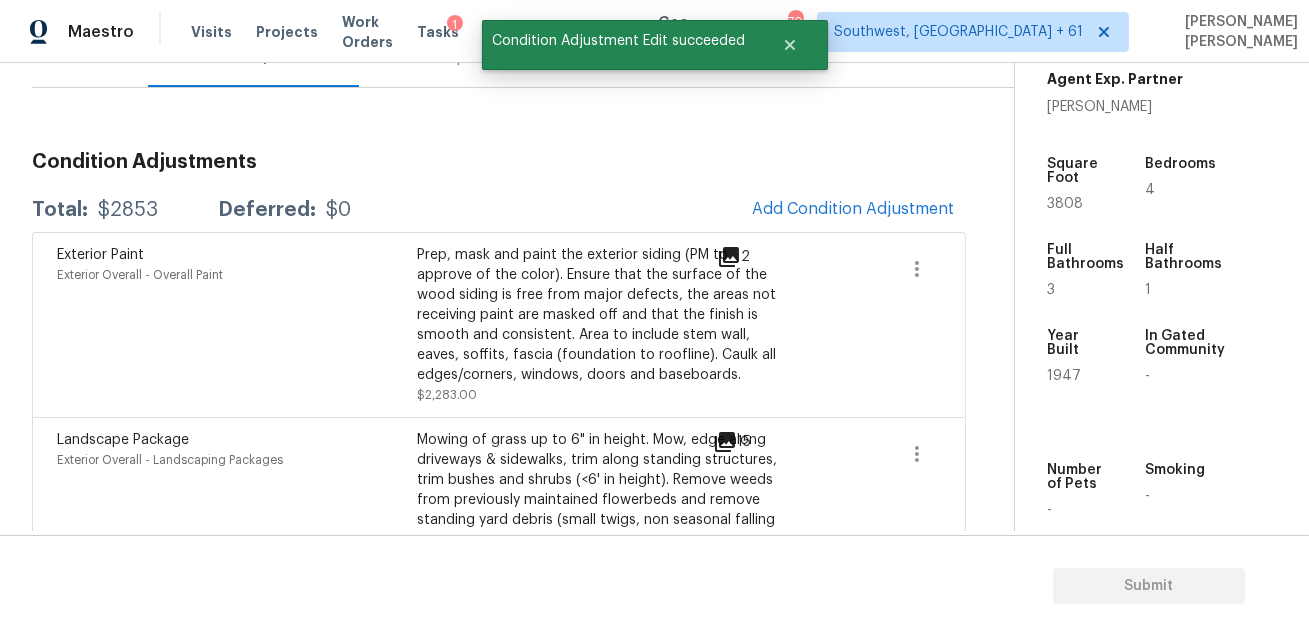 scroll, scrollTop: 103, scrollLeft: 0, axis: vertical 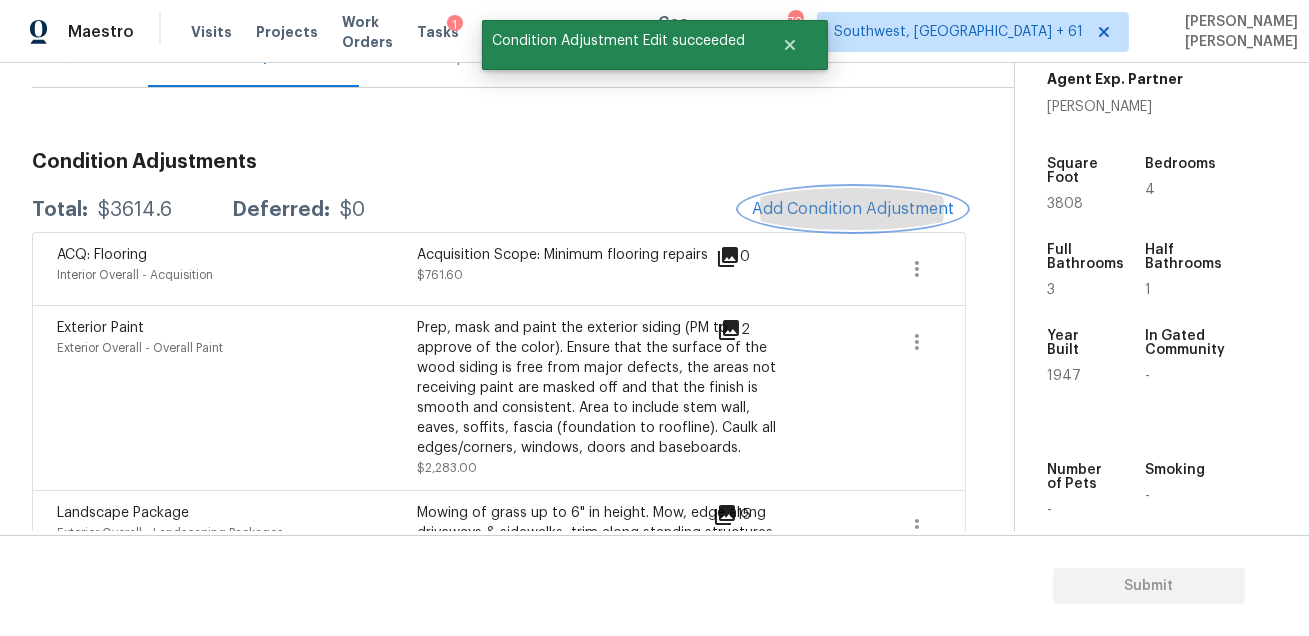click on "Add Condition Adjustment" at bounding box center (853, 209) 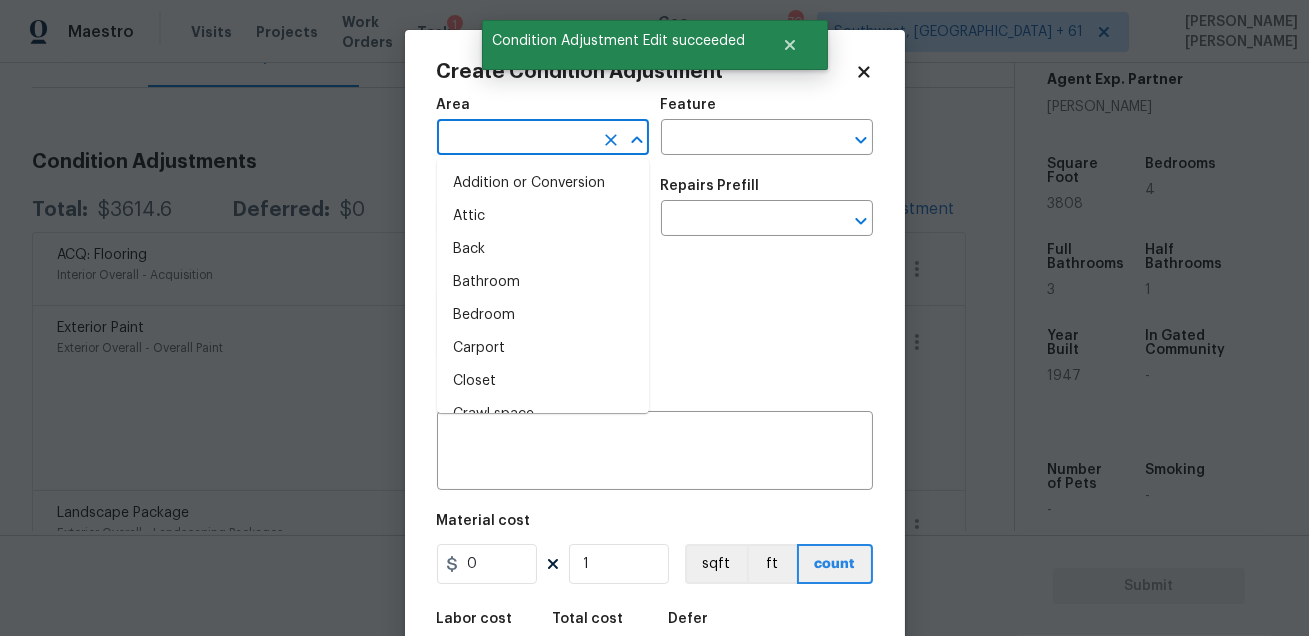 click at bounding box center (515, 139) 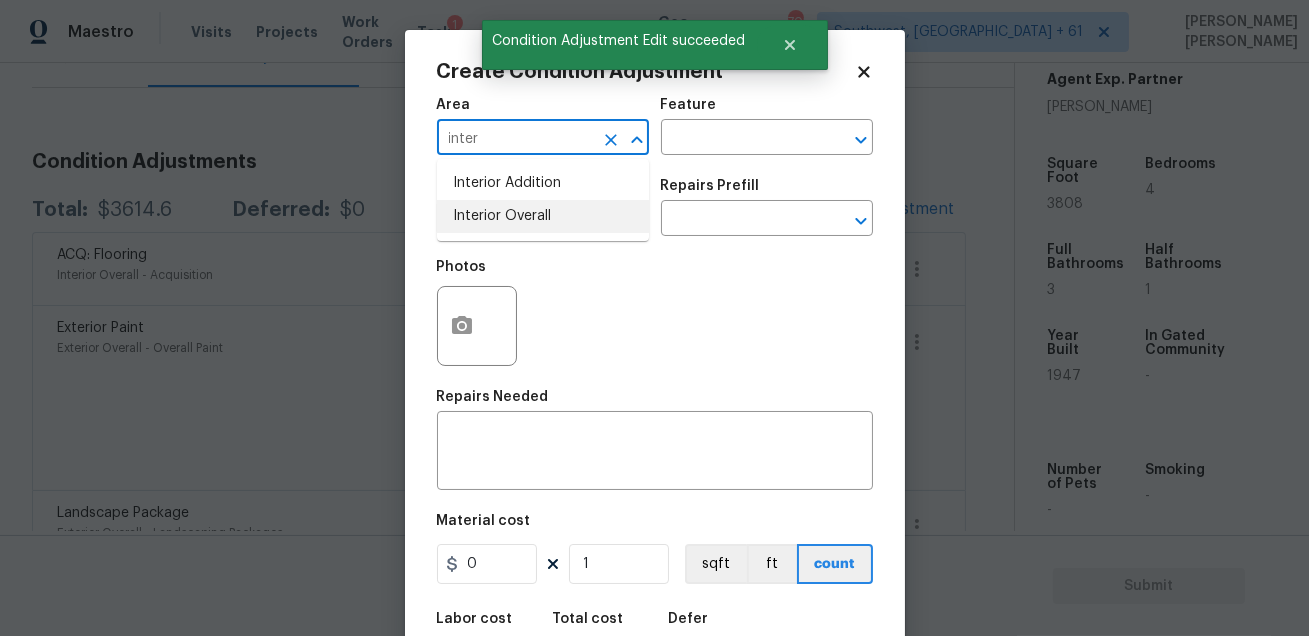 click on "Interior Overall" at bounding box center (543, 216) 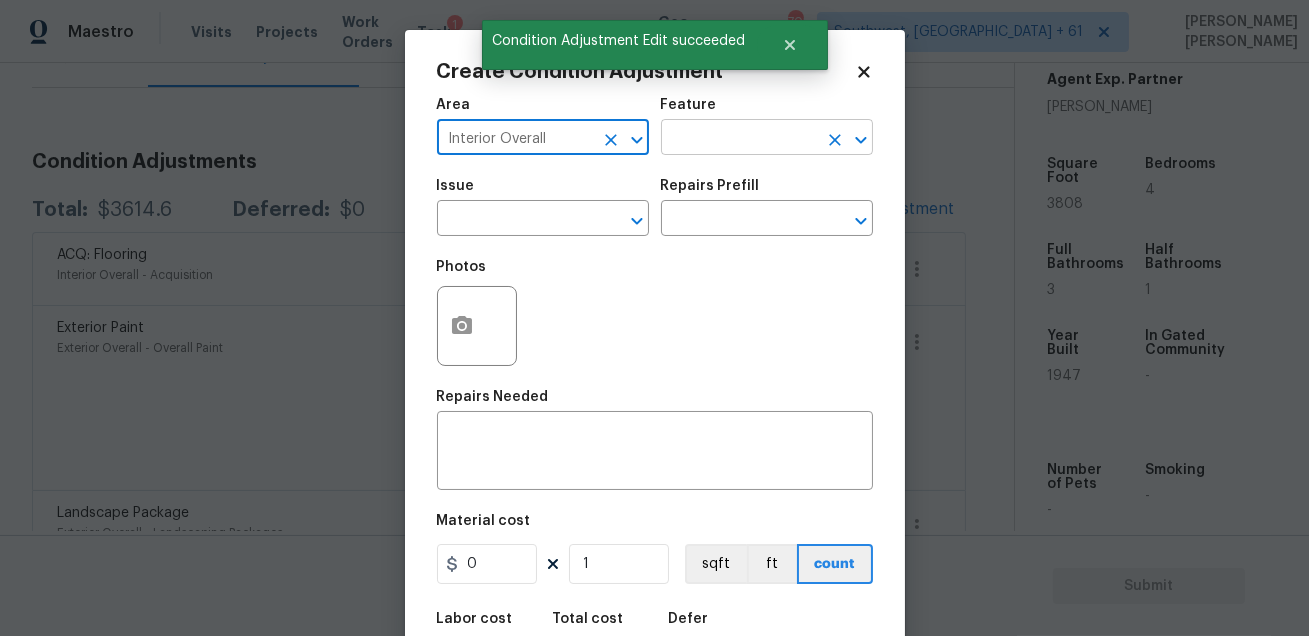 type on "Interior Overall" 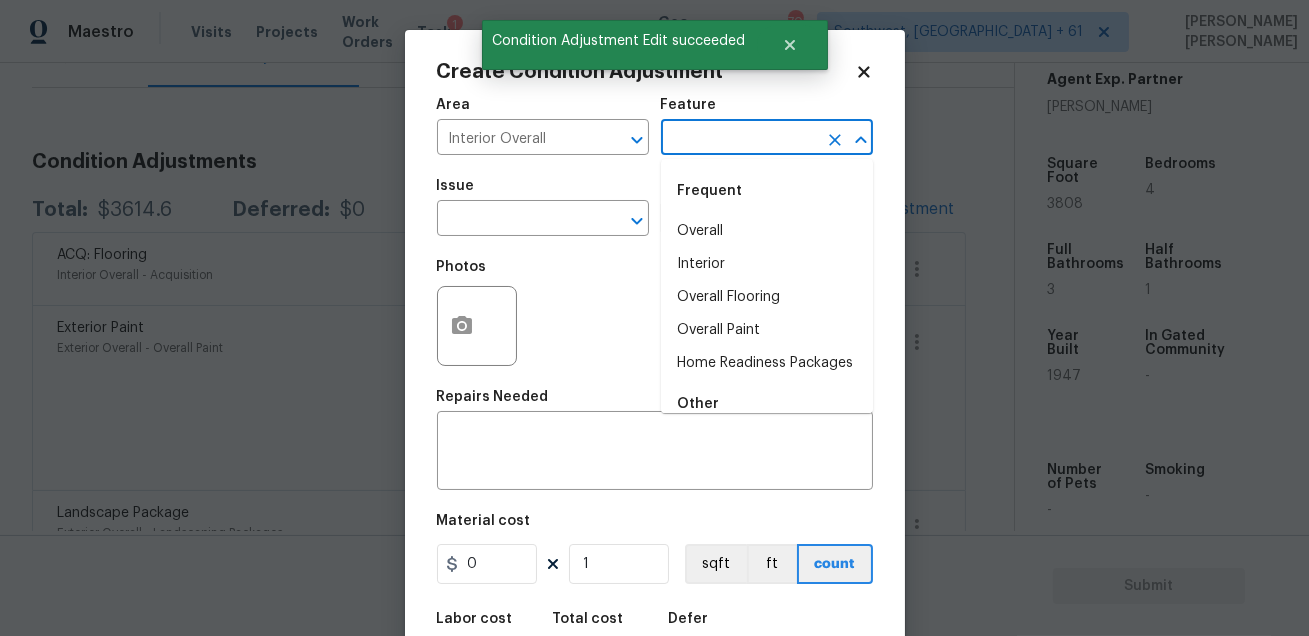 click at bounding box center (739, 139) 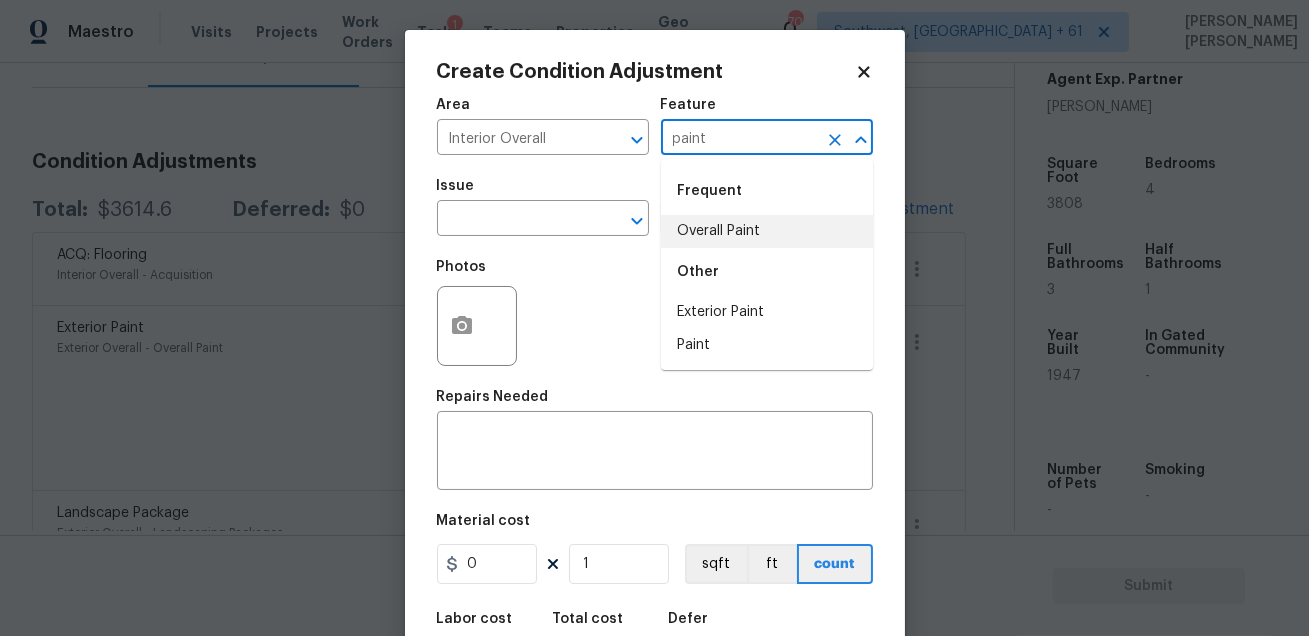 click on "Overall Paint" at bounding box center [767, 231] 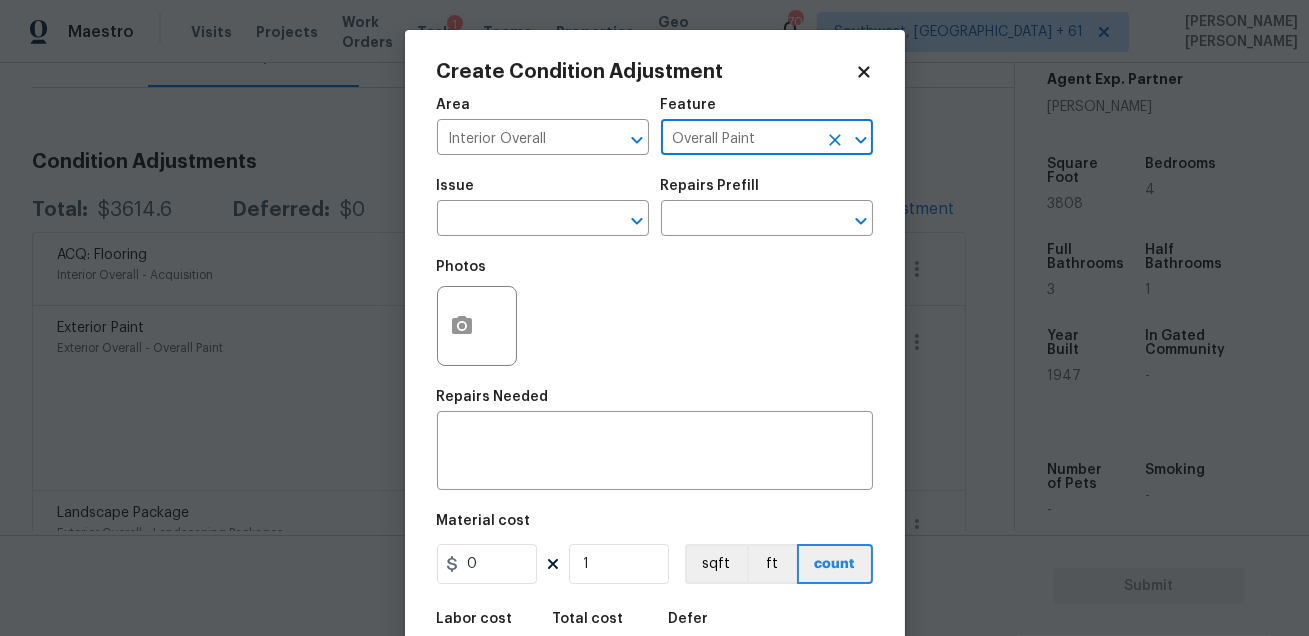 type on "Overall Paint" 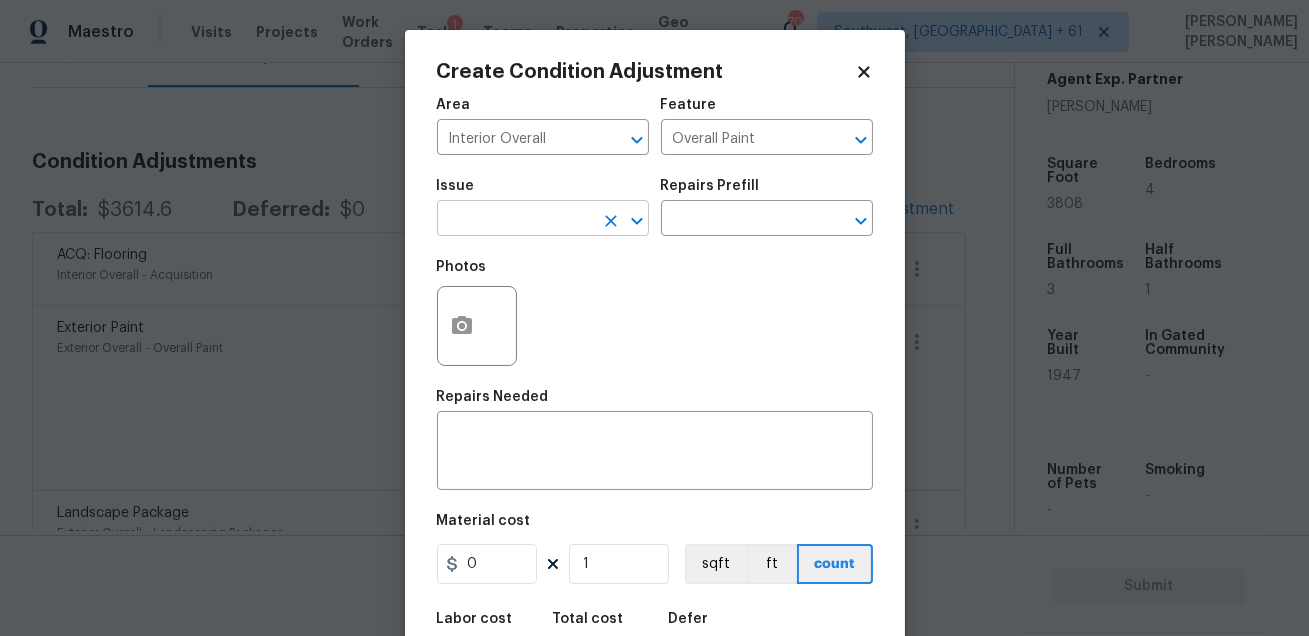click at bounding box center [515, 220] 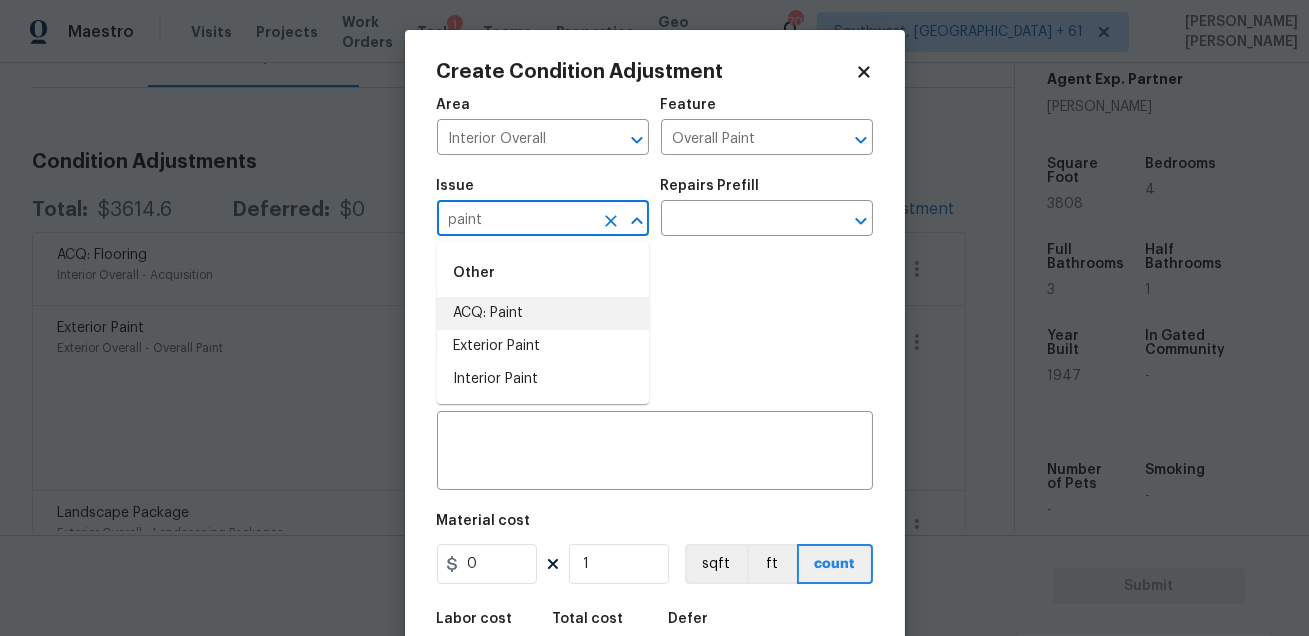 click on "ACQ: Paint" at bounding box center (543, 313) 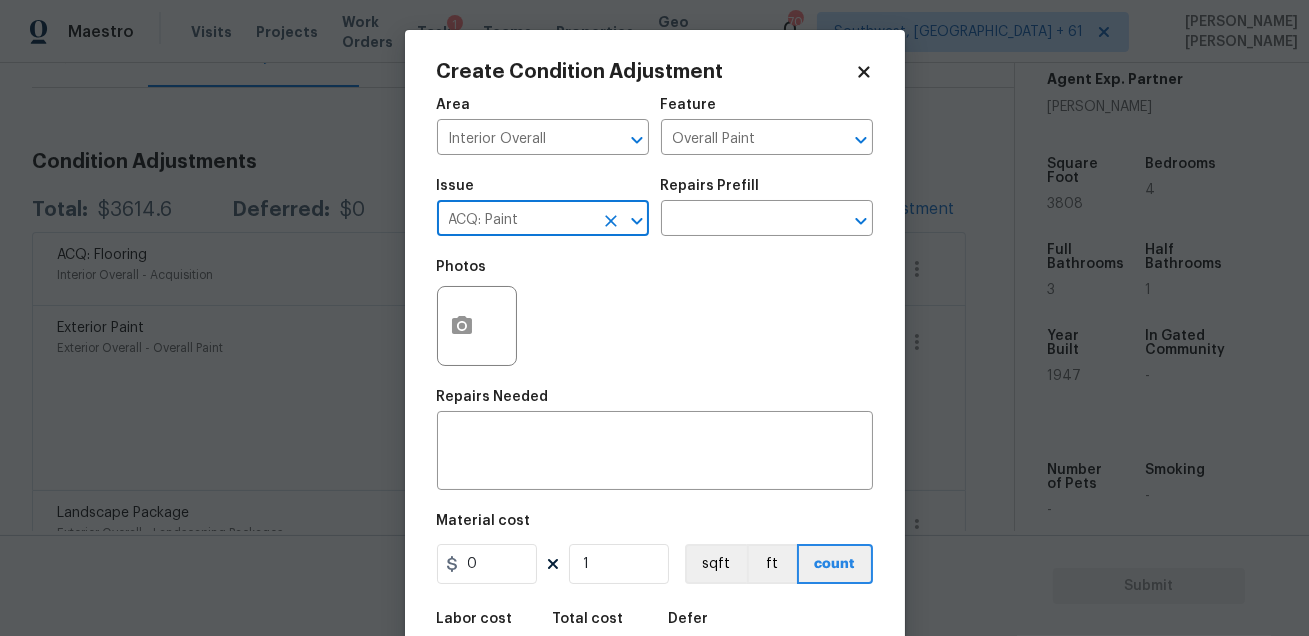 type on "ACQ: Paint" 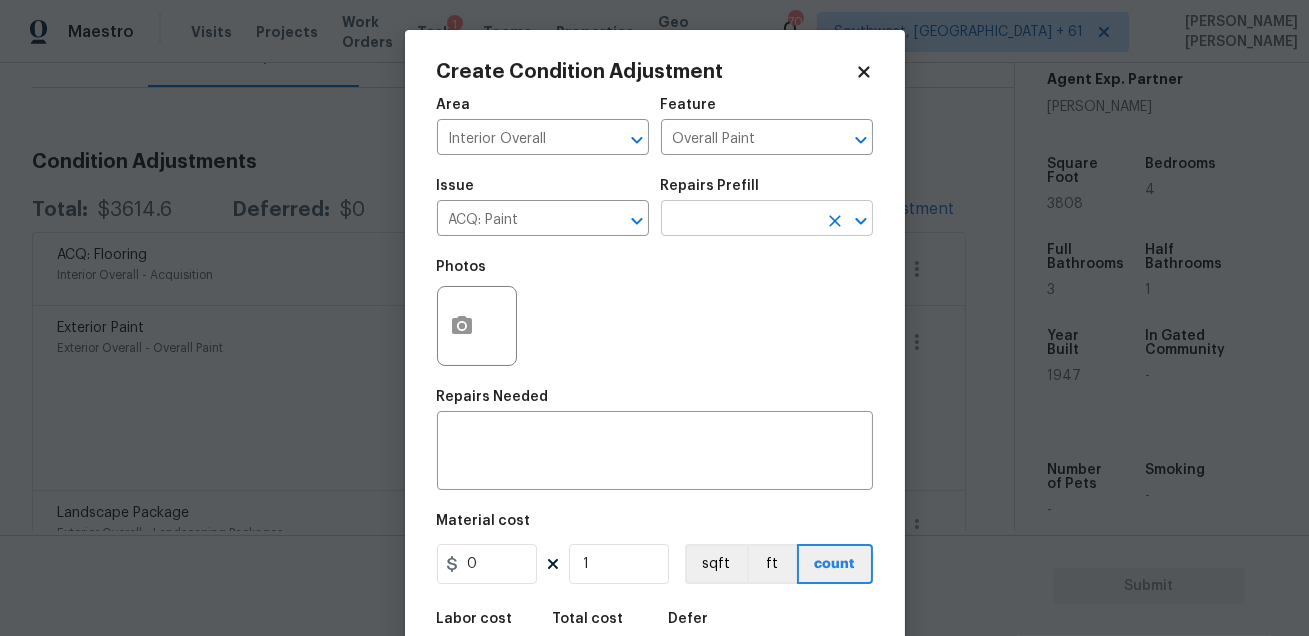 click at bounding box center (739, 220) 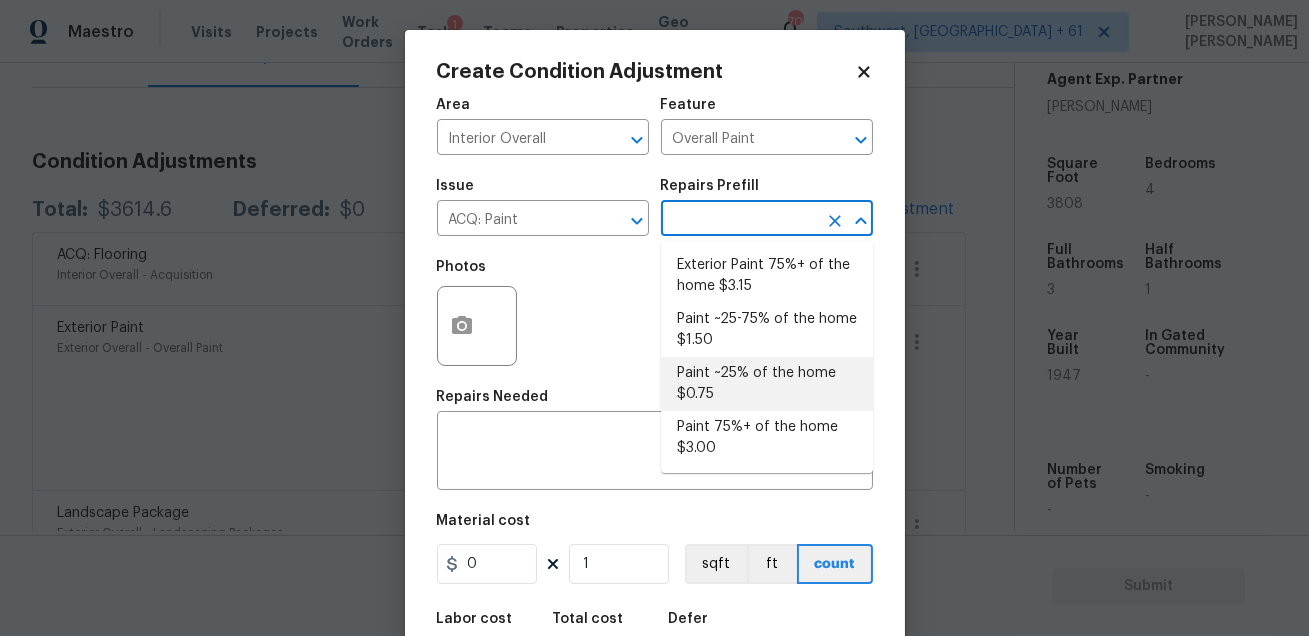 click on "Paint ~25% of the home $0.75" at bounding box center (767, 384) 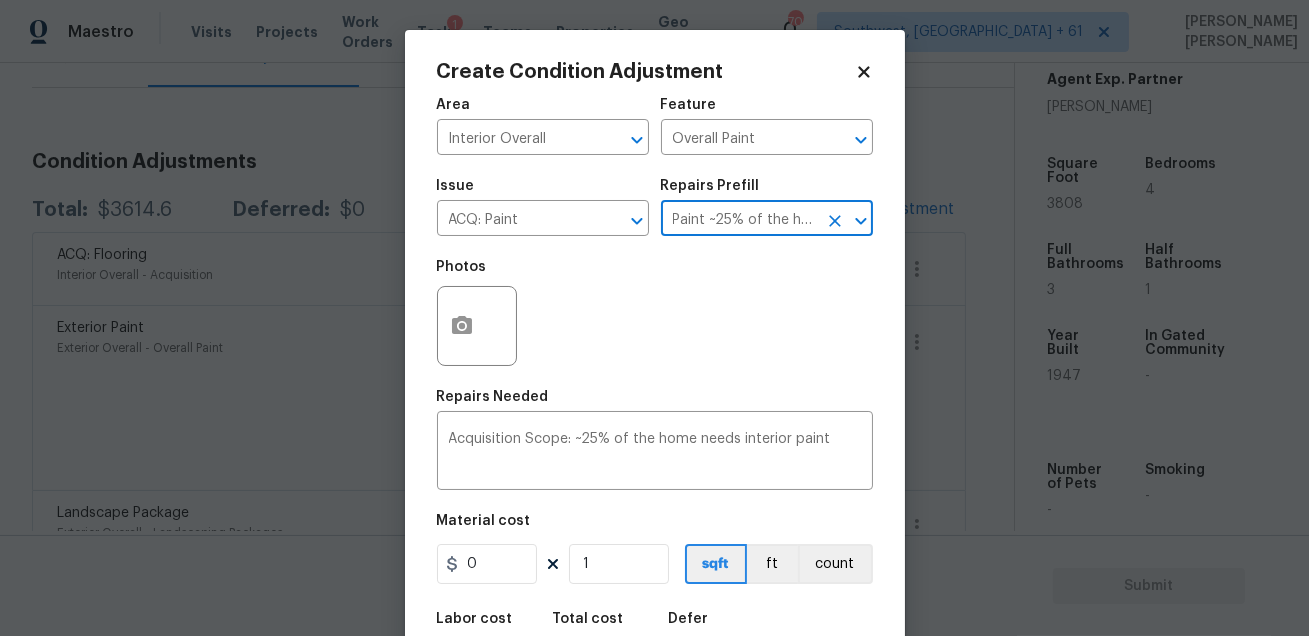 type on "Acquisition" 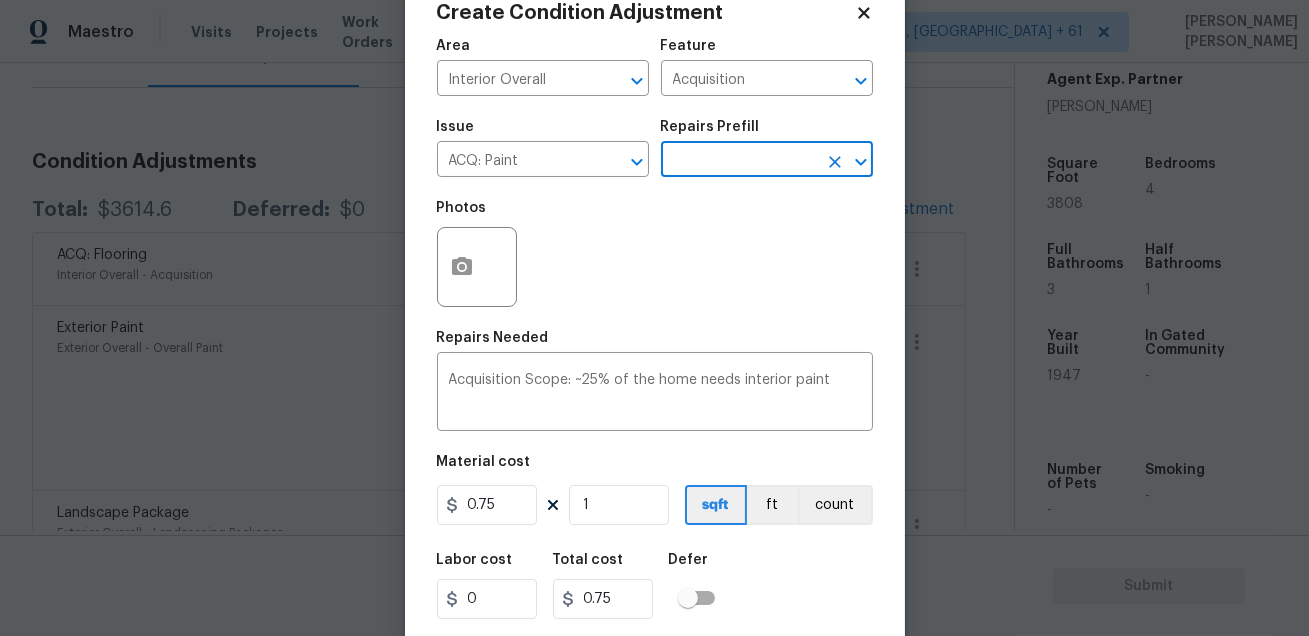 scroll, scrollTop: 110, scrollLeft: 0, axis: vertical 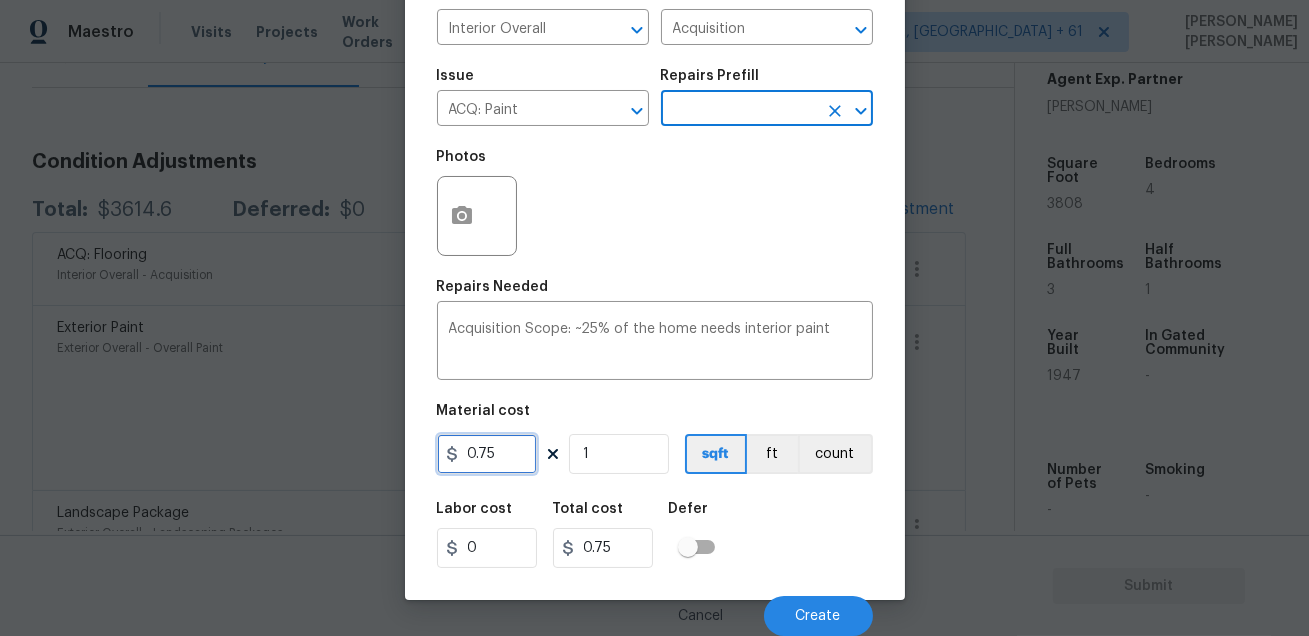 click on "0.75" at bounding box center [487, 454] 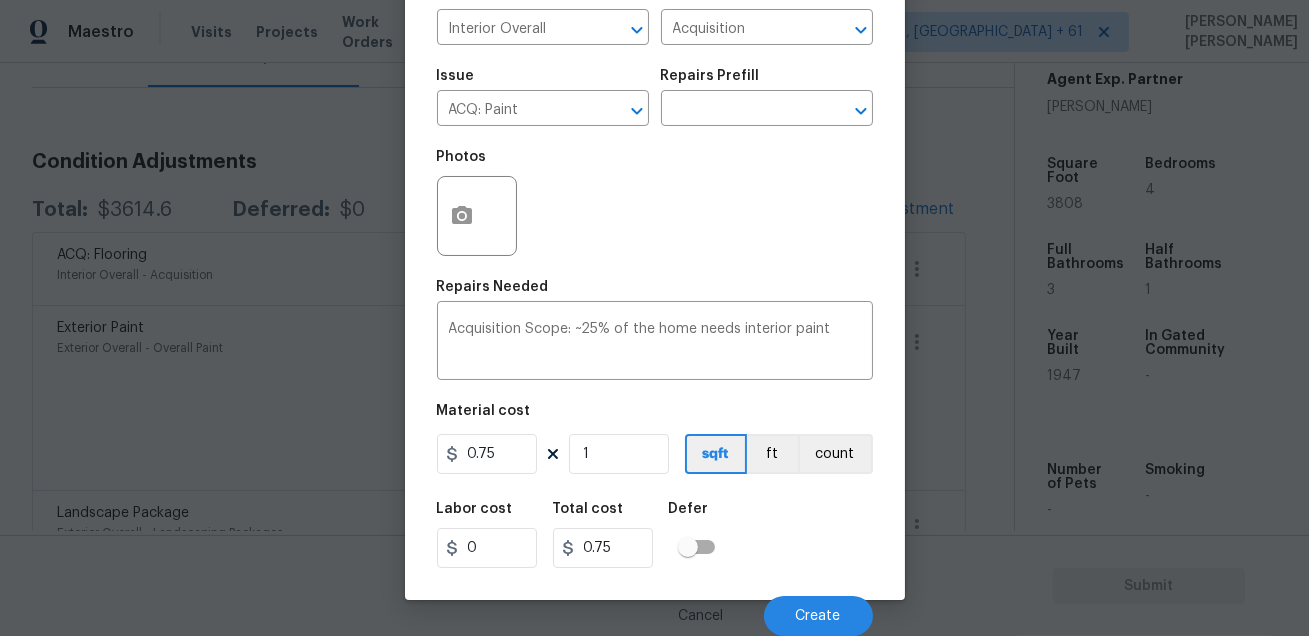 click on "Photos" at bounding box center (655, 203) 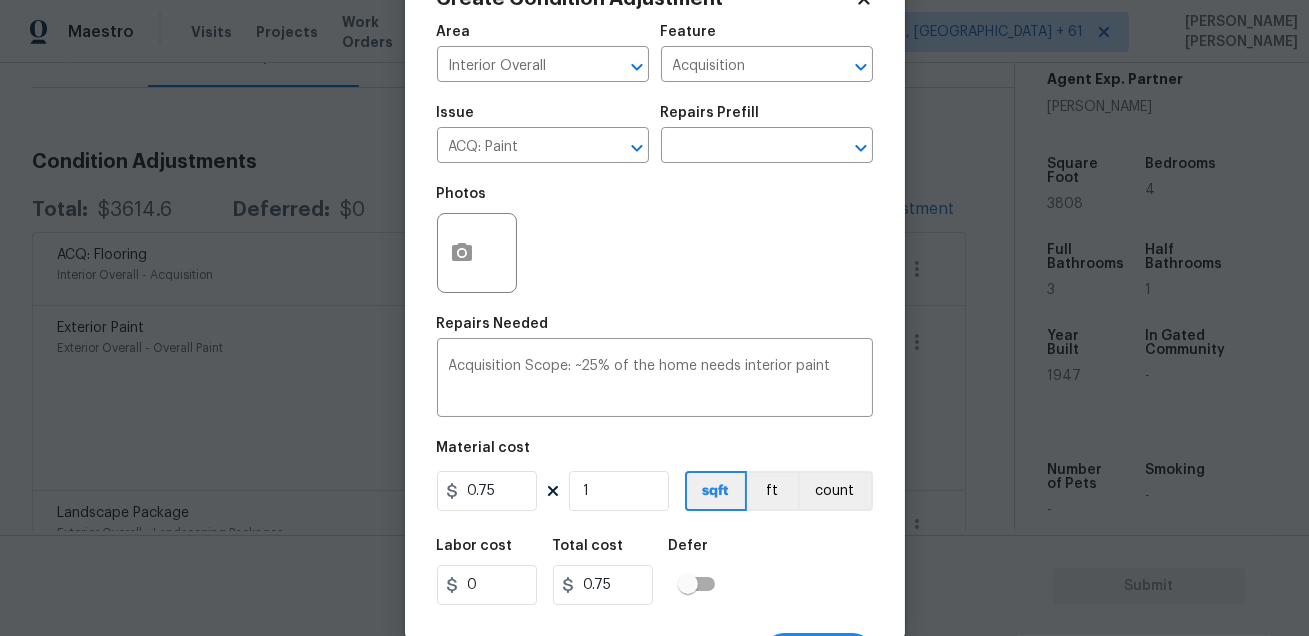 scroll, scrollTop: 46, scrollLeft: 0, axis: vertical 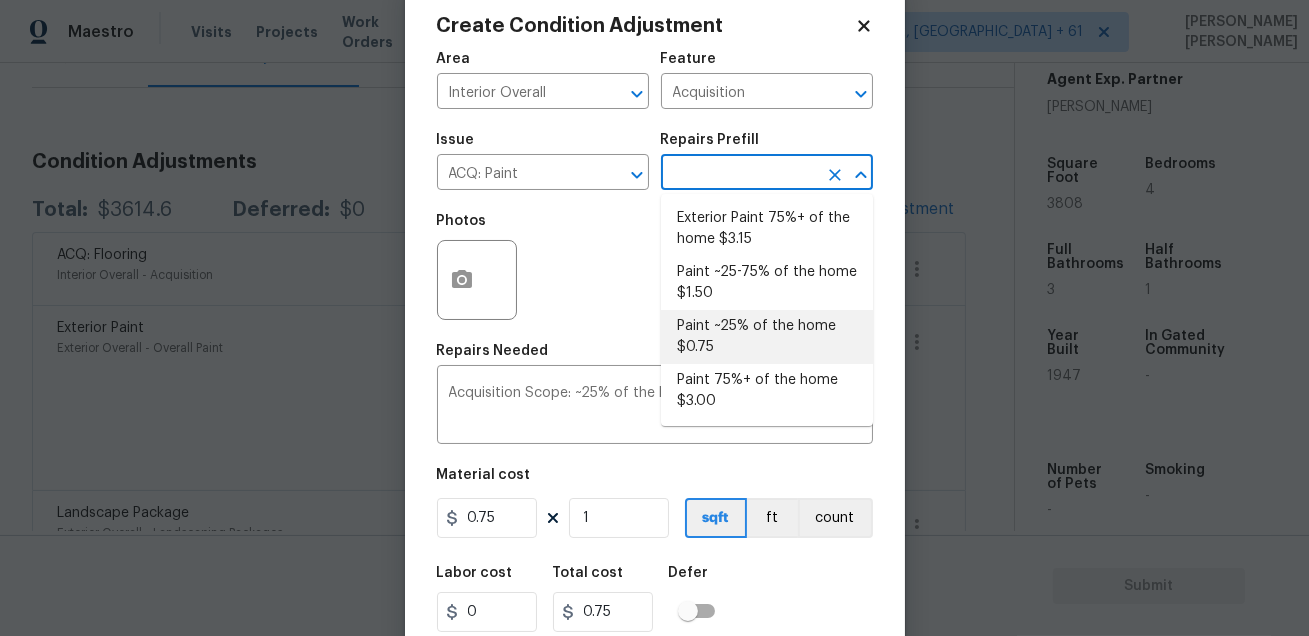 click at bounding box center (739, 174) 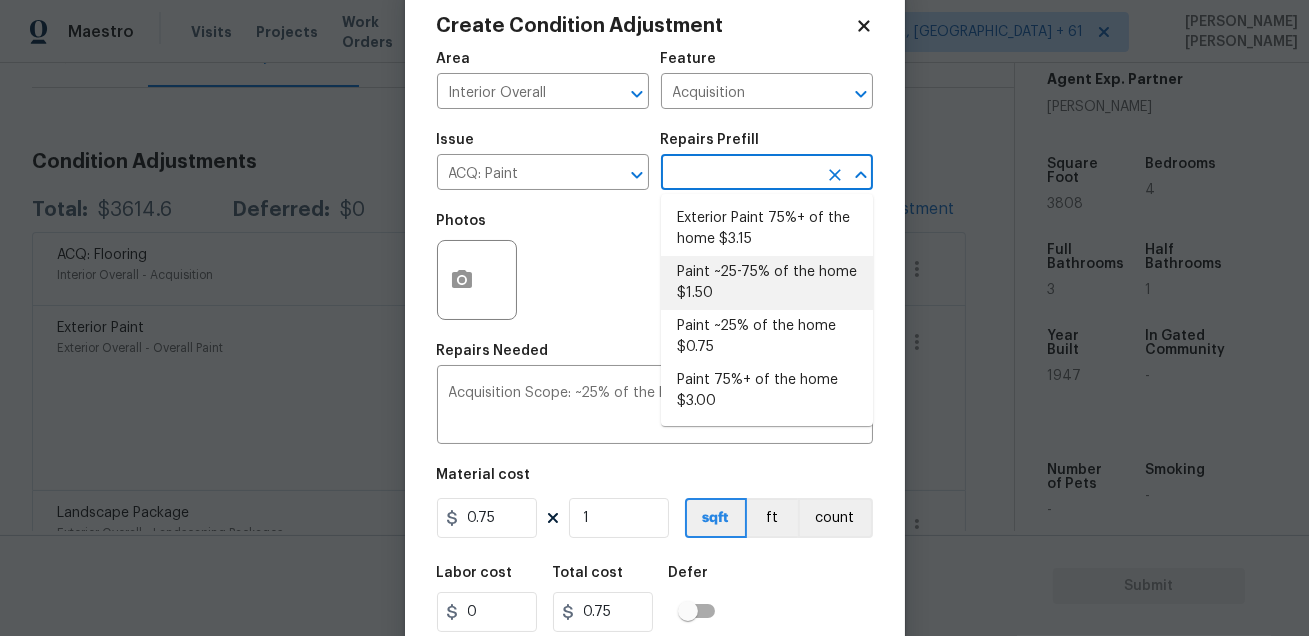 click on "Paint ~25-75% of the home $1.50" at bounding box center [767, 283] 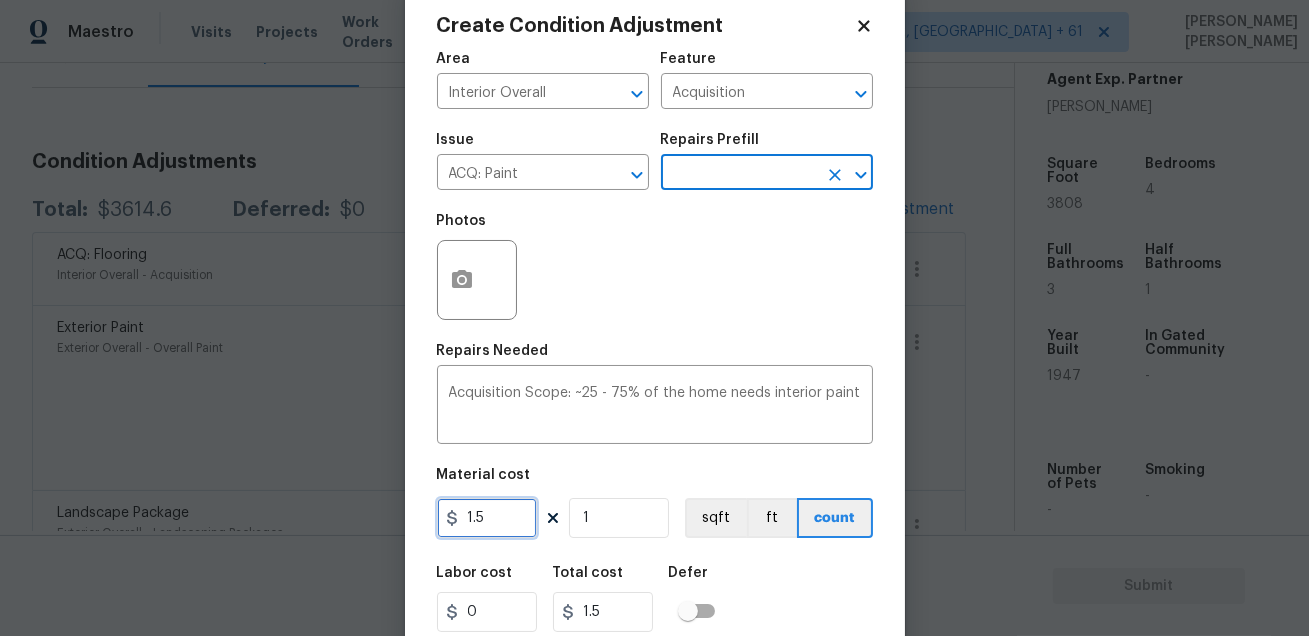 click on "1.5" at bounding box center [487, 518] 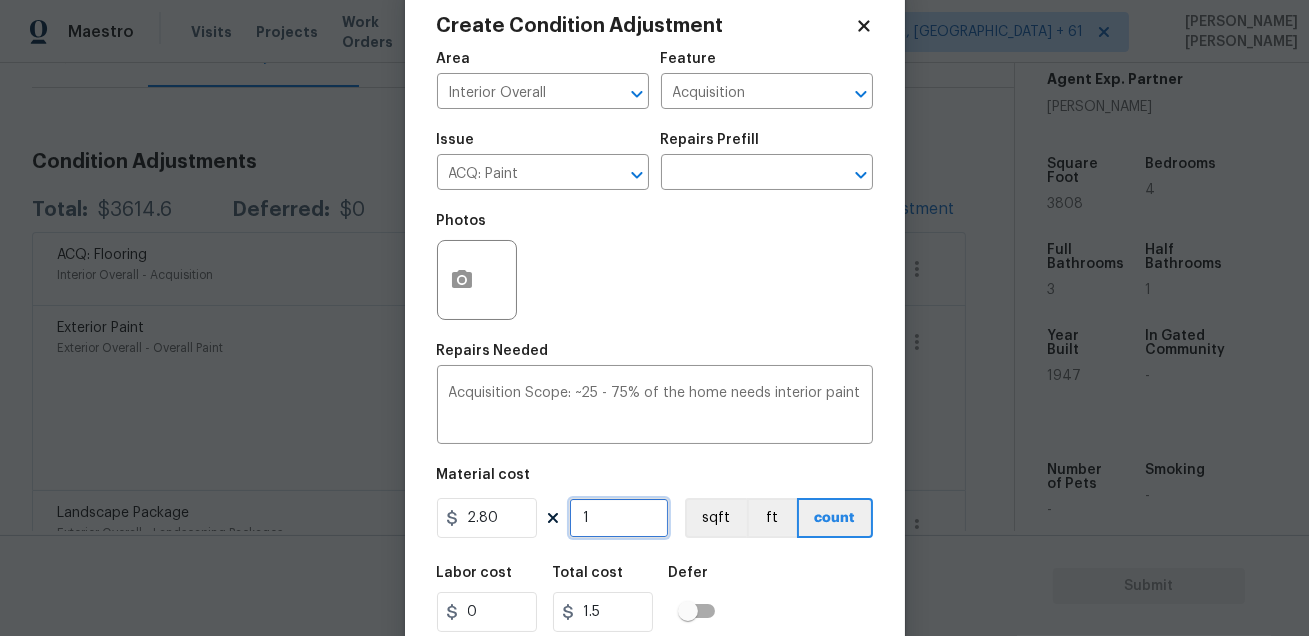 type on "2.8" 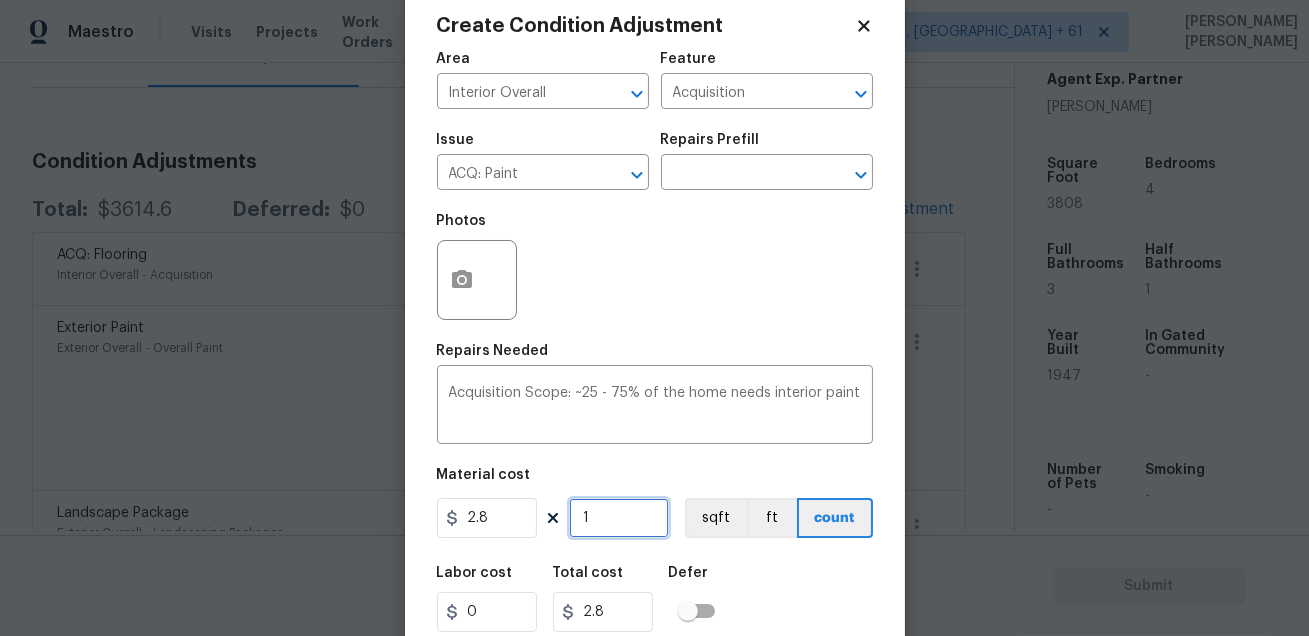 click on "1" at bounding box center [619, 518] 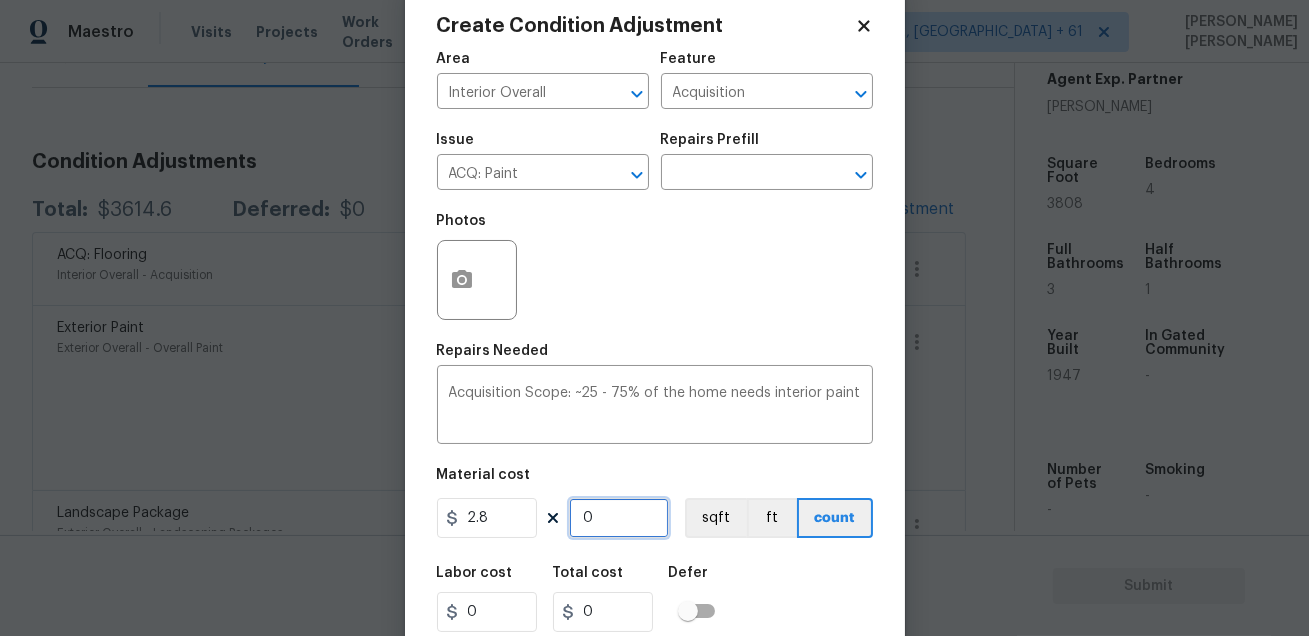 type on "7" 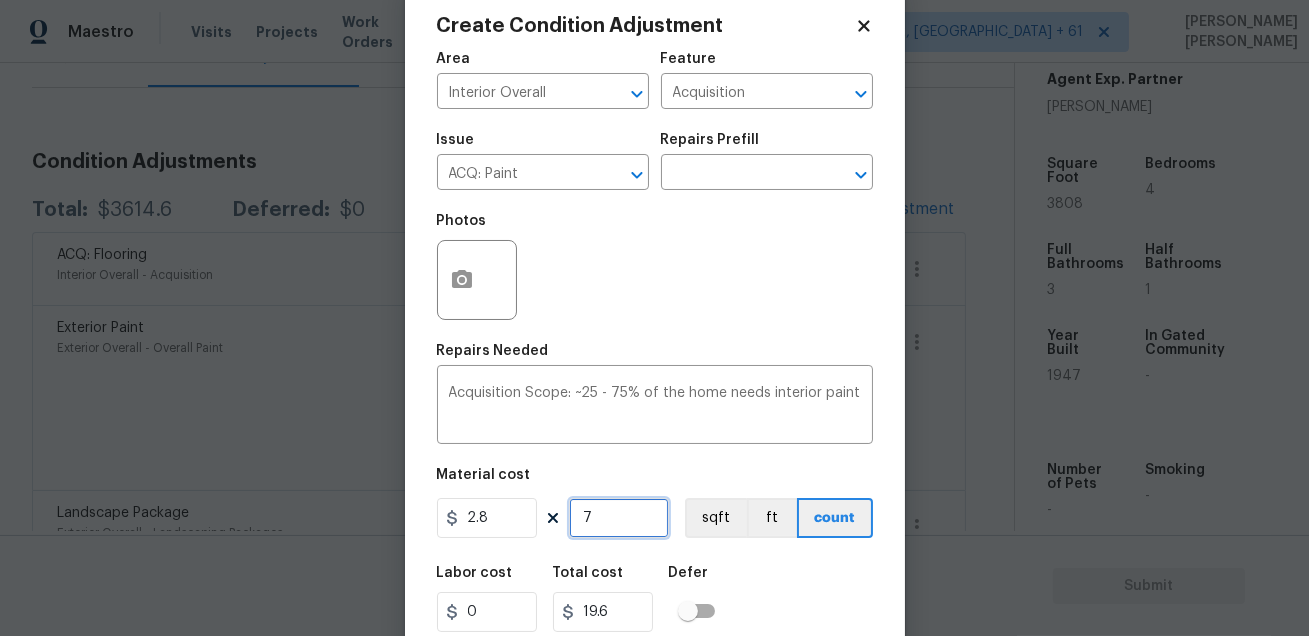 type on "76" 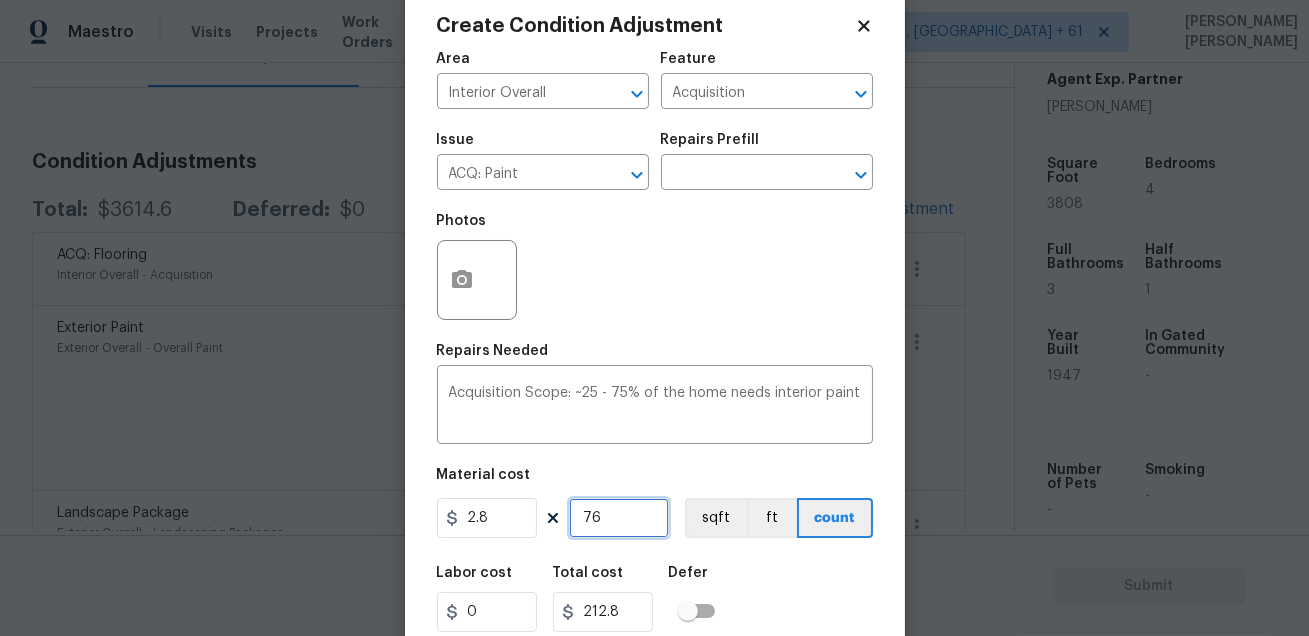 type on "761" 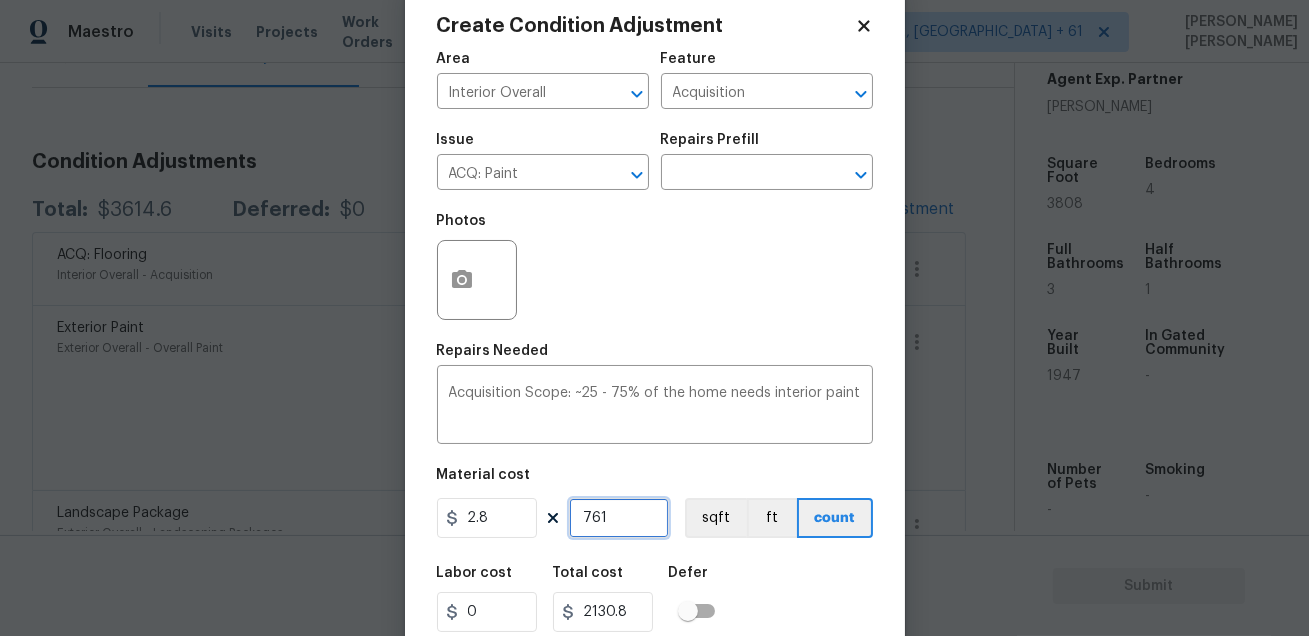 type on "761" 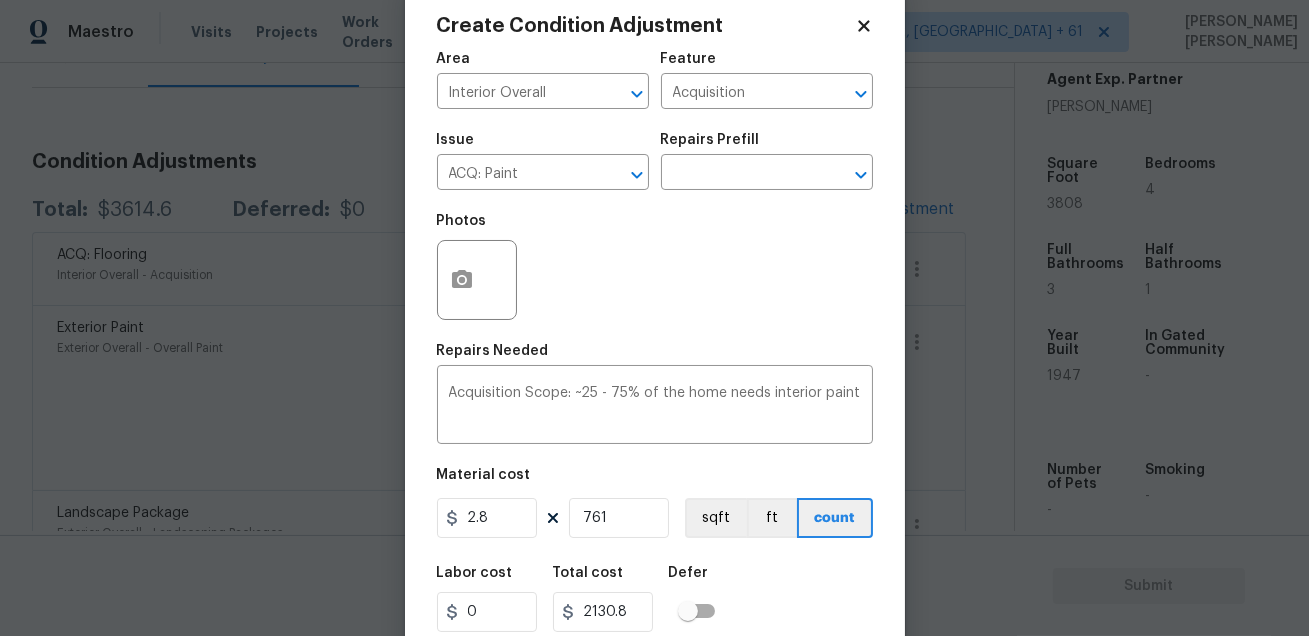 click on "Labor cost 0 Total cost 2130.8 Defer" at bounding box center [655, 599] 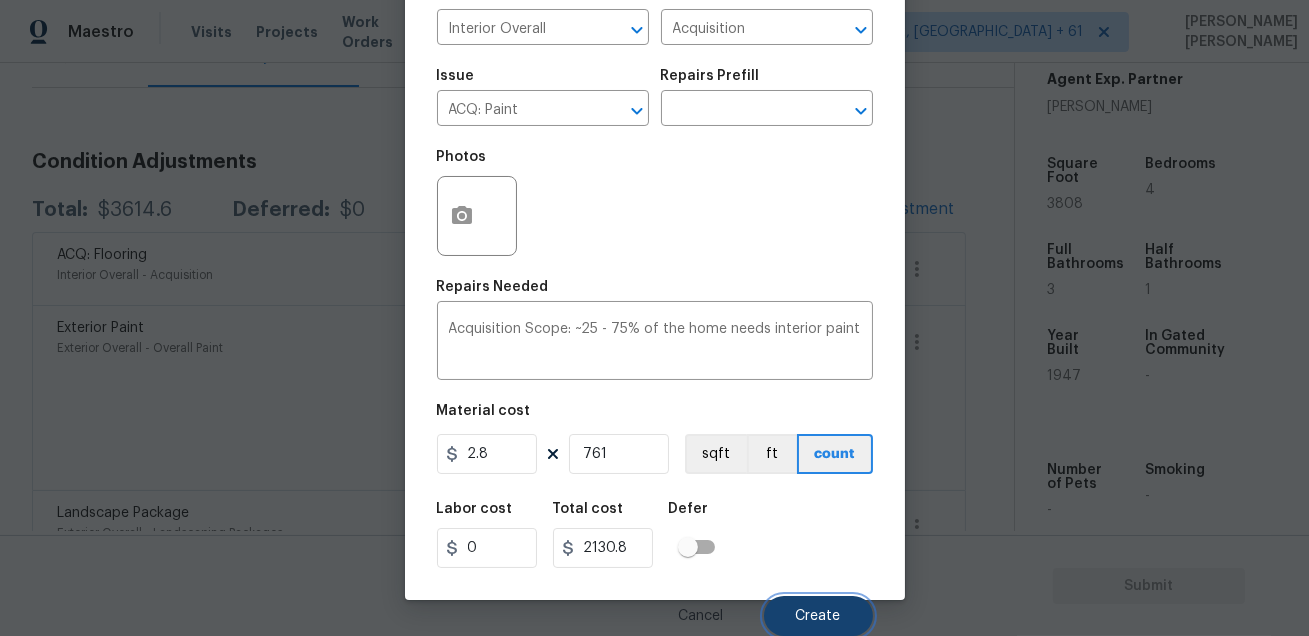 click on "Create" at bounding box center [818, 616] 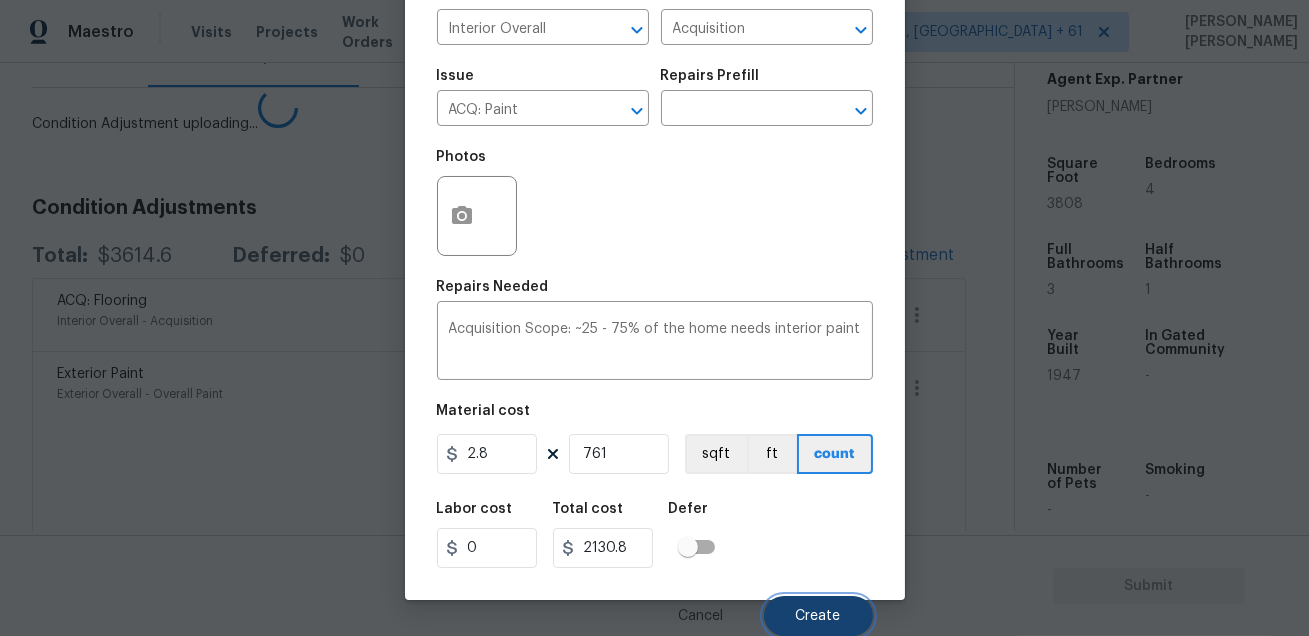 scroll, scrollTop: 103, scrollLeft: 0, axis: vertical 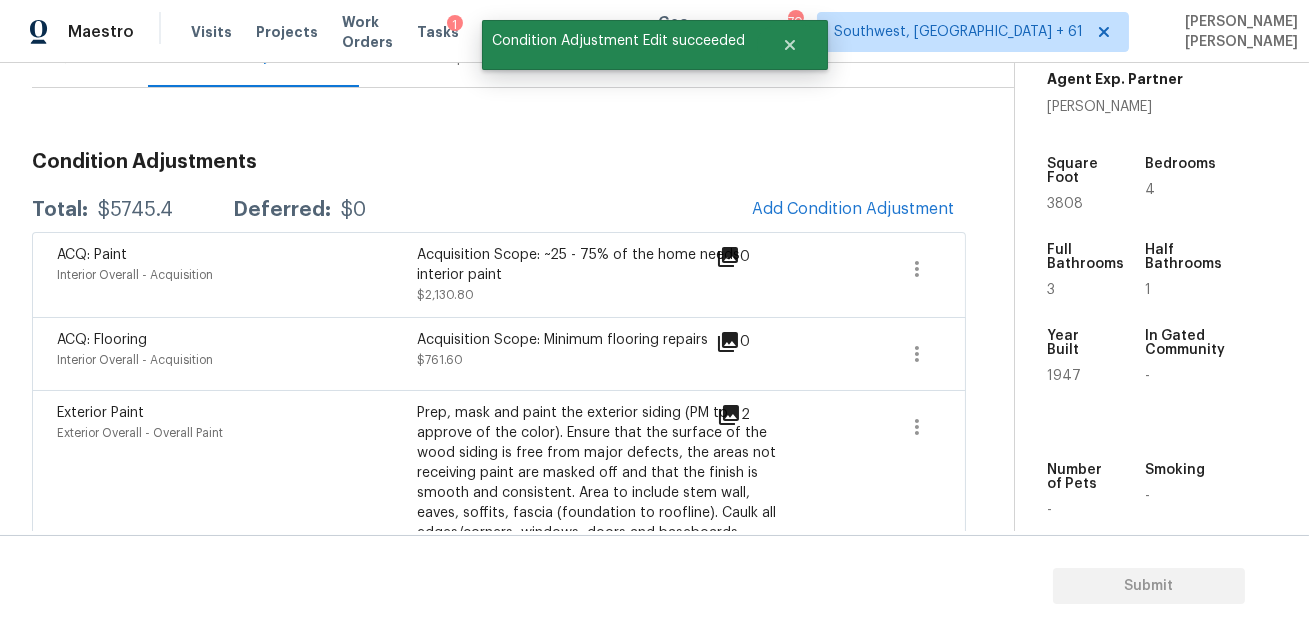 click on "Condition Adjustments" at bounding box center (499, 162) 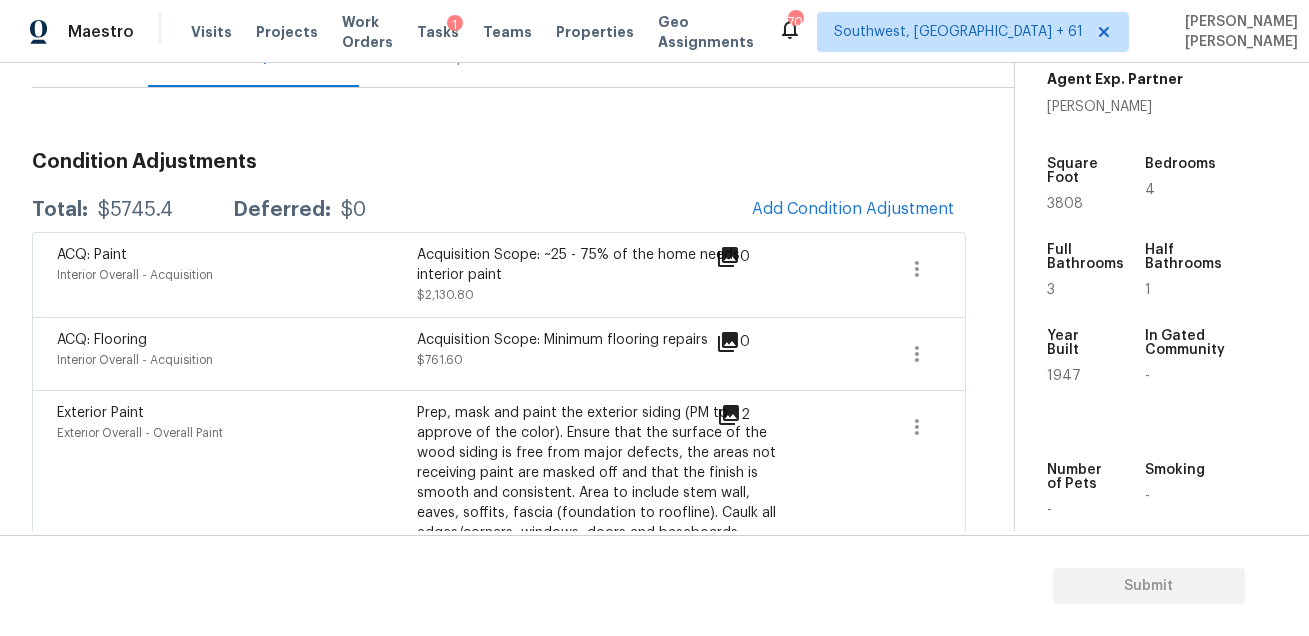 click on "Condition Adjustments Total:  $5745.4 Deferred:  $0 Add Condition Adjustment ACQ: Paint Interior Overall - Acquisition Acquisition Scope: ~25 - 75% of the home needs interior paint $2,130.80   0 ACQ: Flooring Interior Overall - Acquisition Acquisition Scope: Minimum flooring repairs $761.60   0 Exterior Paint Exterior Overall - Overall Paint  Prep, mask and paint the exterior siding  (PM to approve of the color). Ensure that the surface of the wood siding is free from major defects, the areas not receiving paint are masked off and that the finish is smooth and consistent. Area to include stem wall, eaves, soffits, fascia (foundation to roofline). Caulk all edges/corners, windows, doors and baseboards. $2,283.00   2 Landscape Package Exterior Overall - Landscaping Packages $570.00   15" at bounding box center (499, 424) 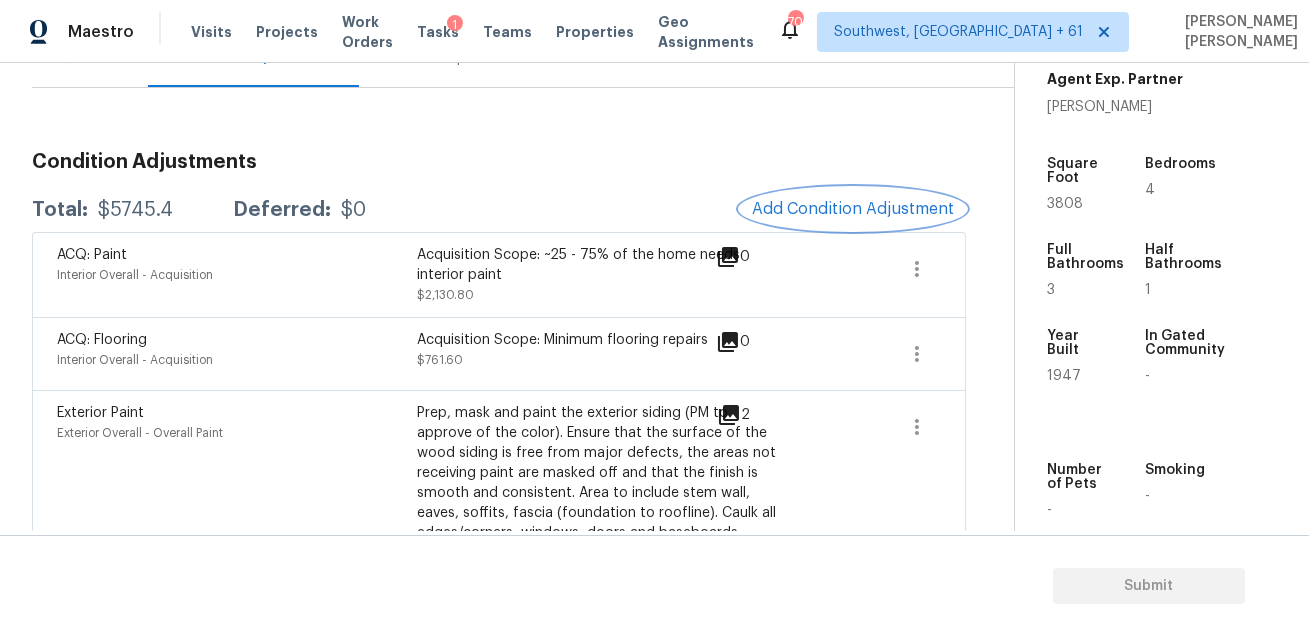 click on "Add Condition Adjustment" at bounding box center [853, 209] 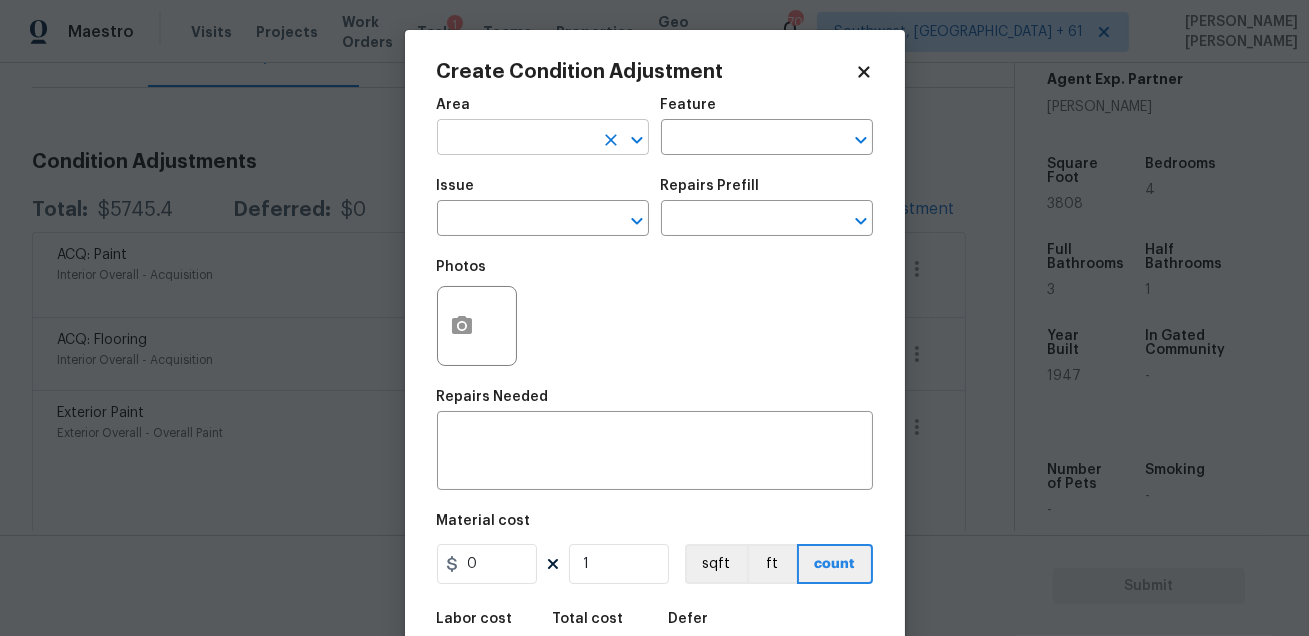 click at bounding box center (515, 139) 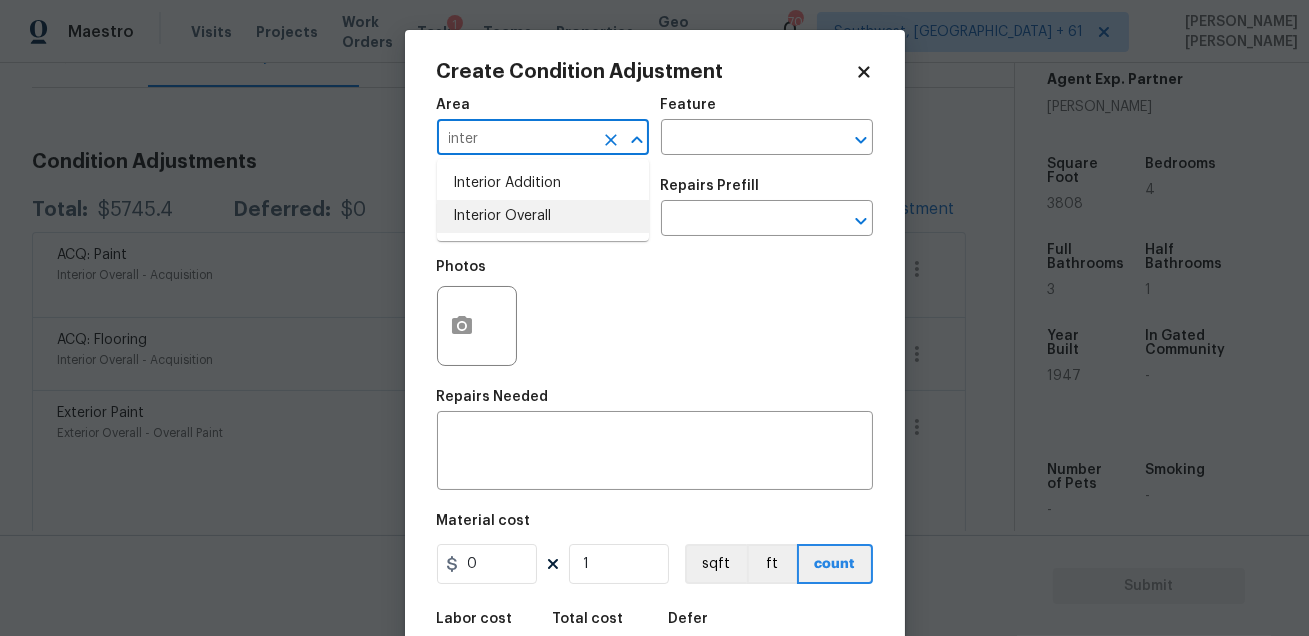 click on "Interior Addition Interior Overall" at bounding box center (543, 200) 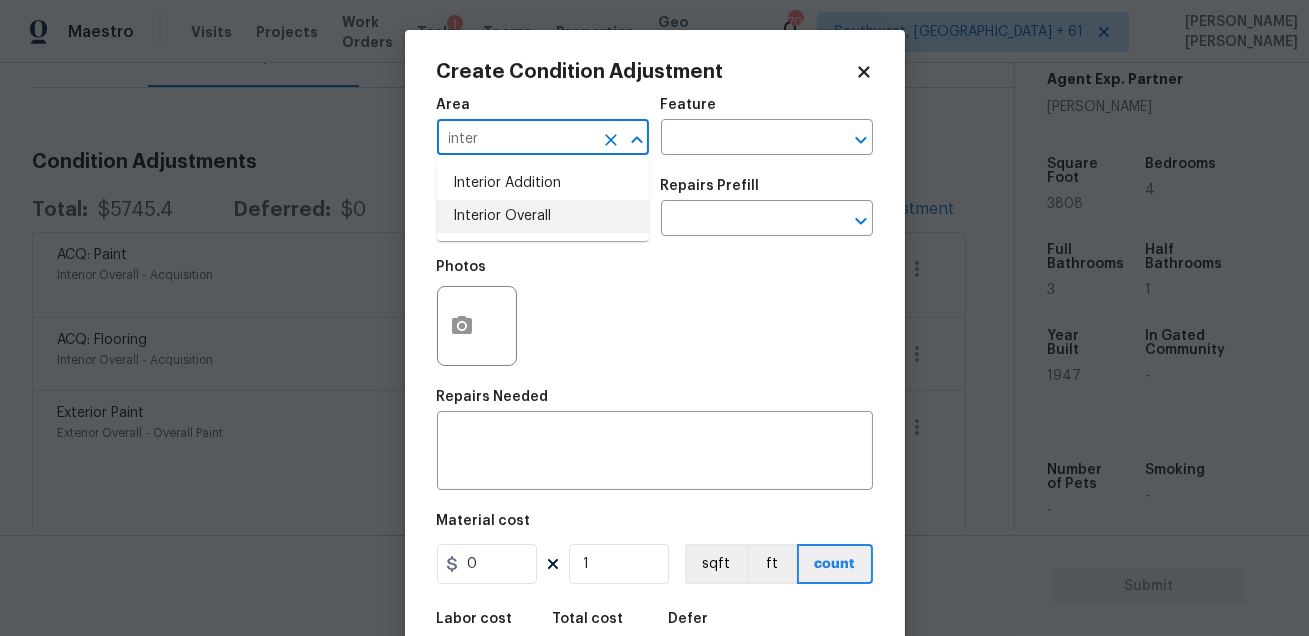 click on "Interior Overall" at bounding box center [543, 216] 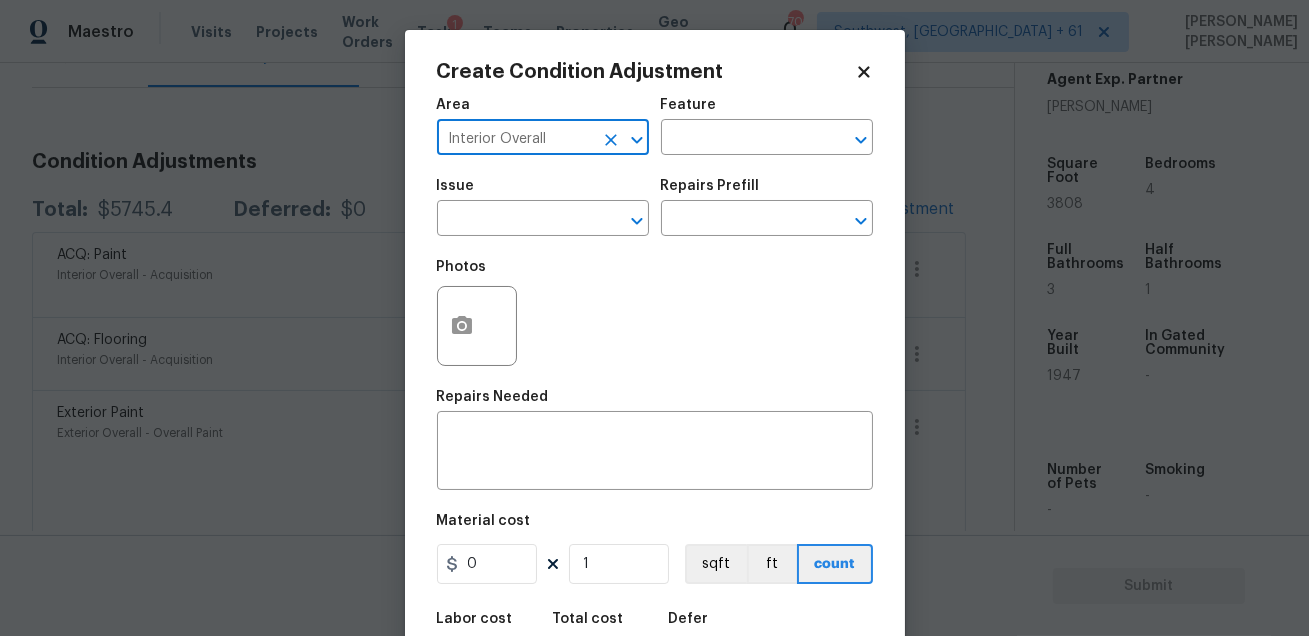 type on "Interior Overall" 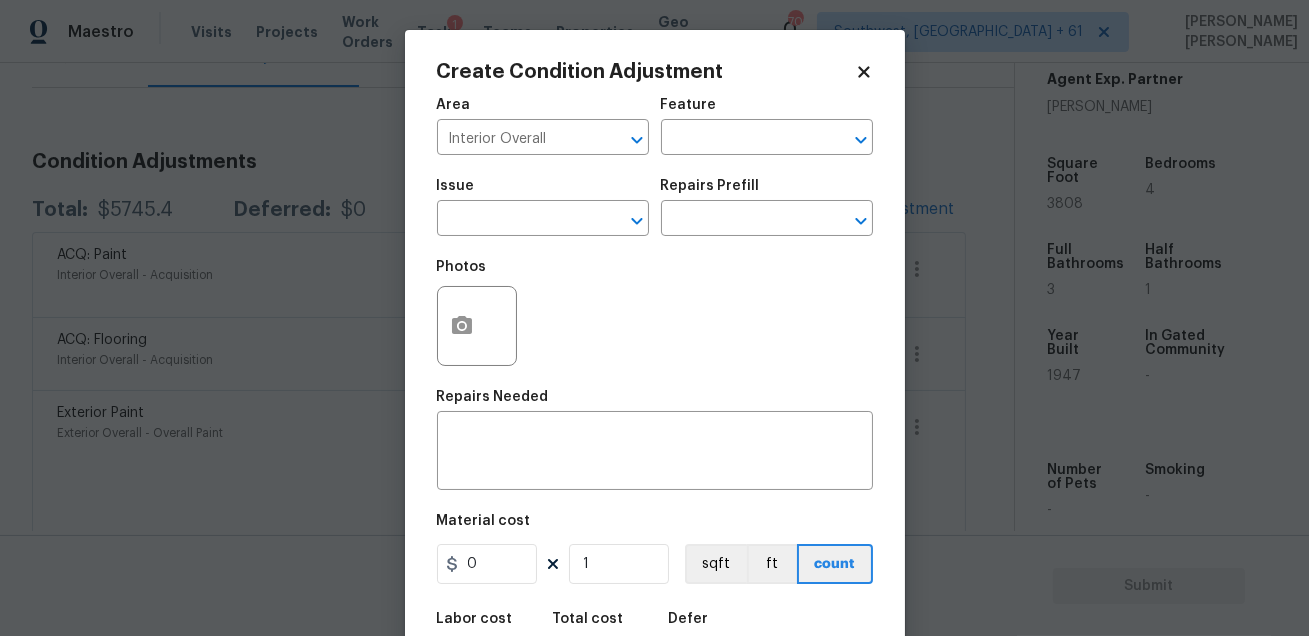 click on "Feature" at bounding box center (767, 111) 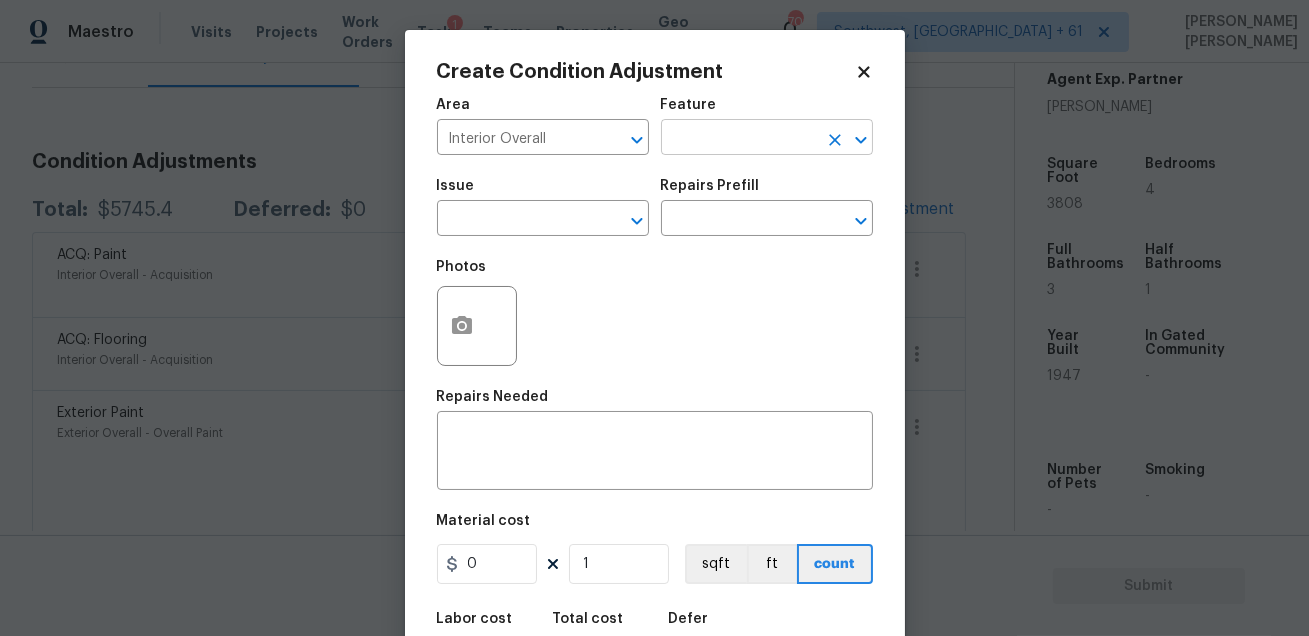 click at bounding box center (739, 139) 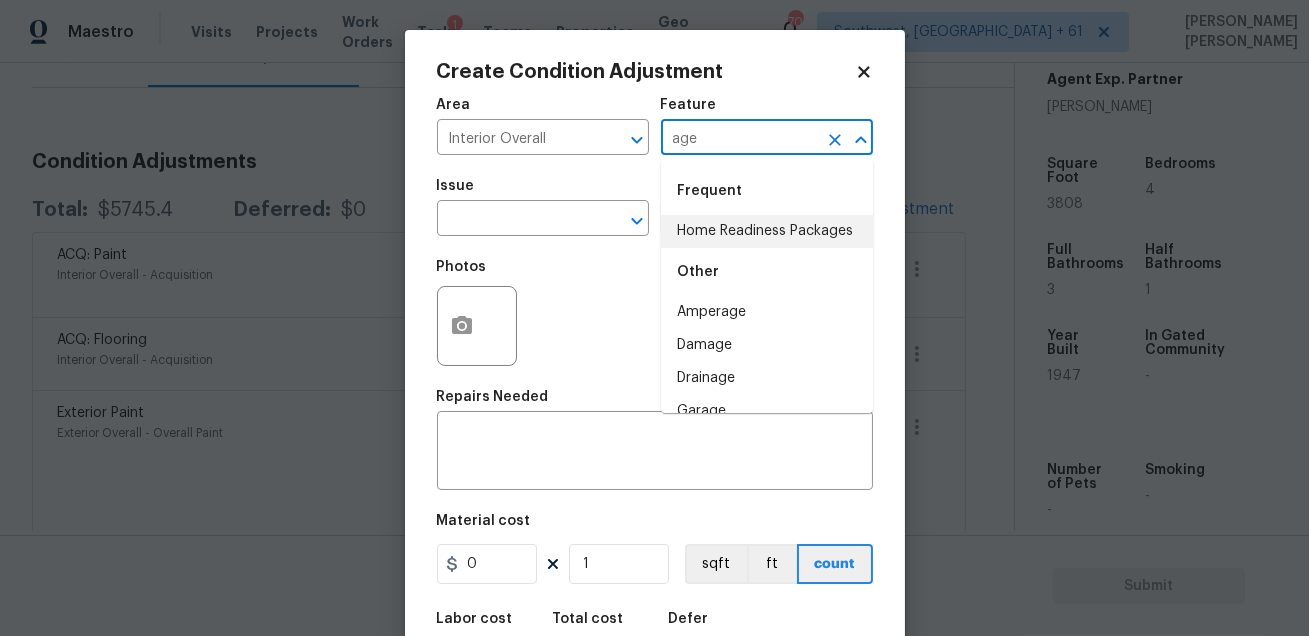 click on "Home Readiness Packages" at bounding box center [767, 231] 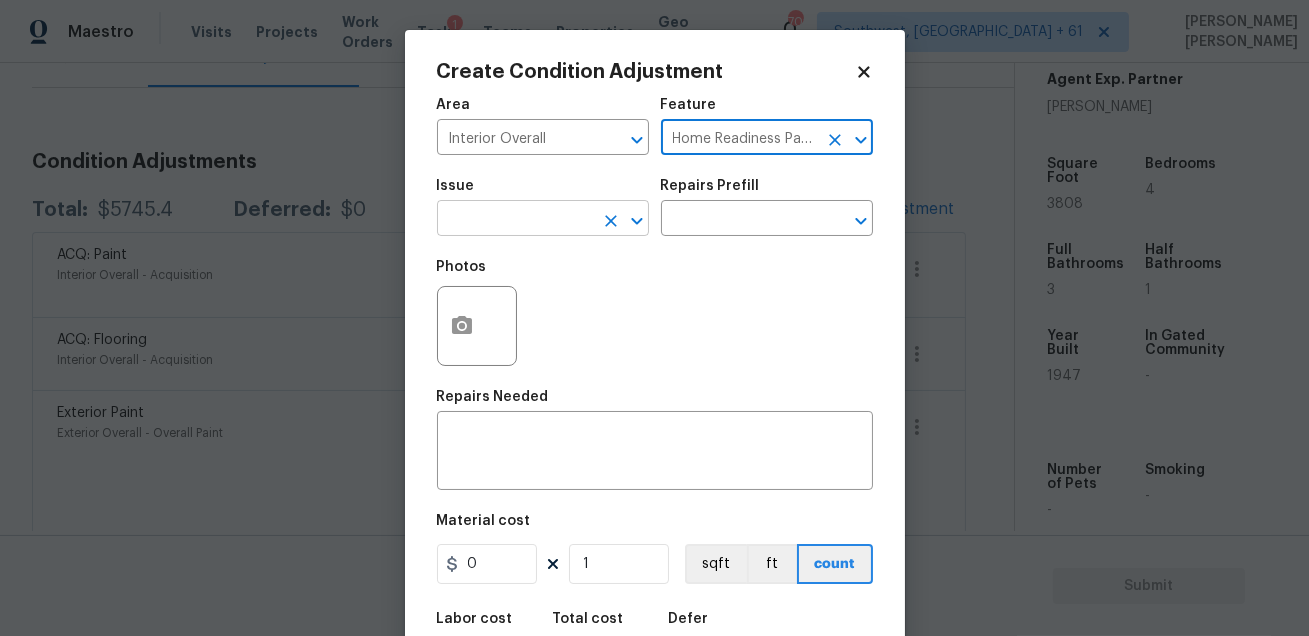 type on "Home Readiness Packages" 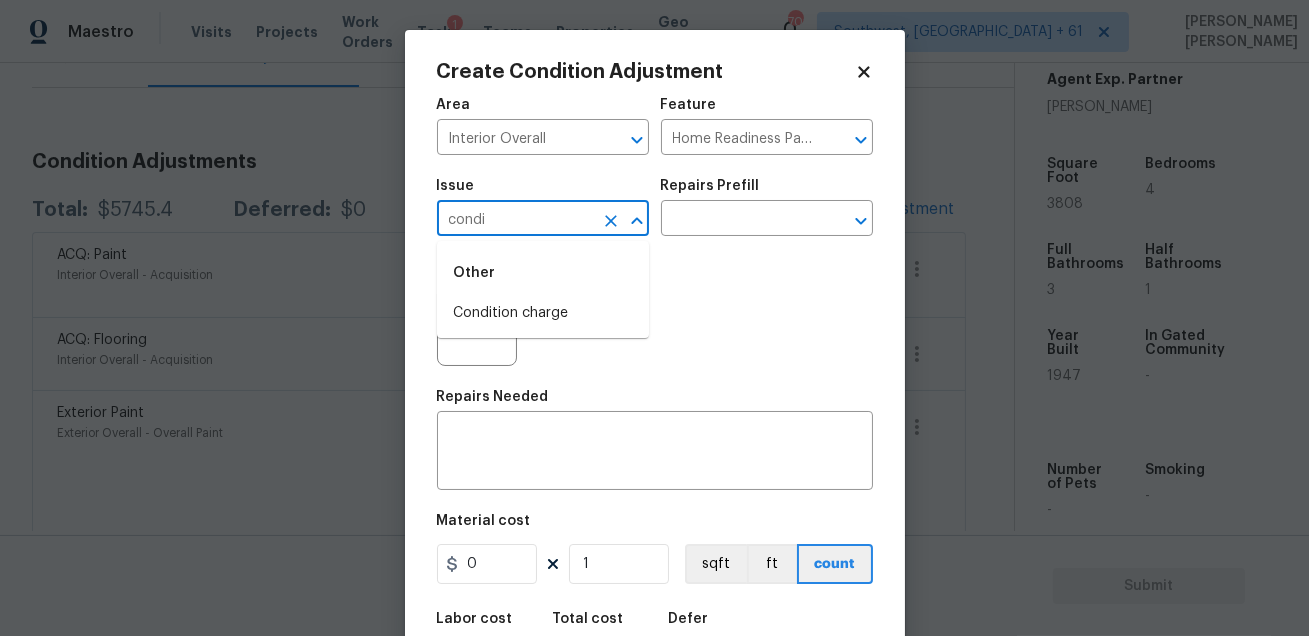 click on "Condition charge" at bounding box center (543, 313) 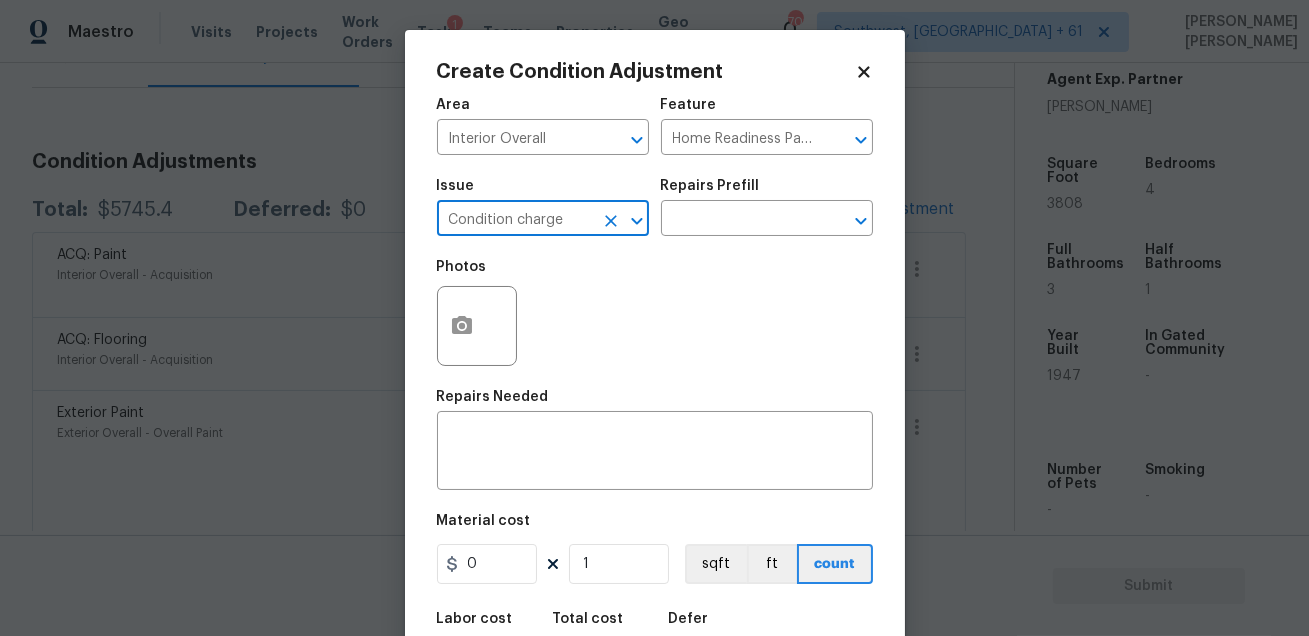 type on "Condition charge" 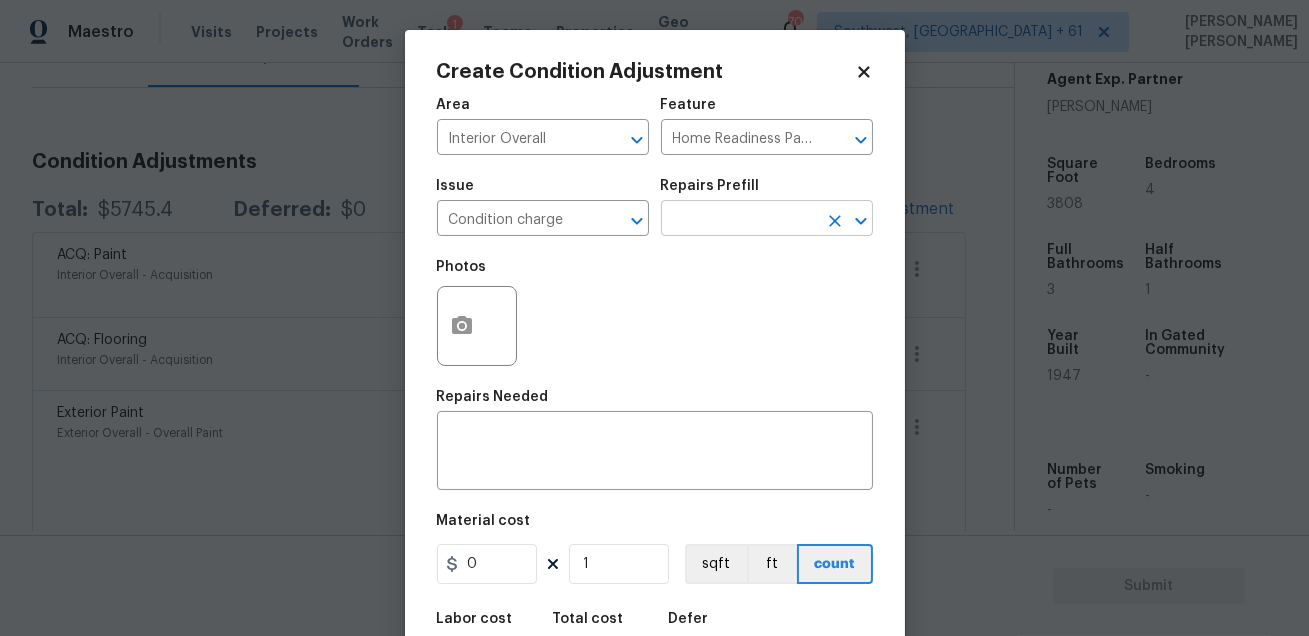 click at bounding box center (739, 220) 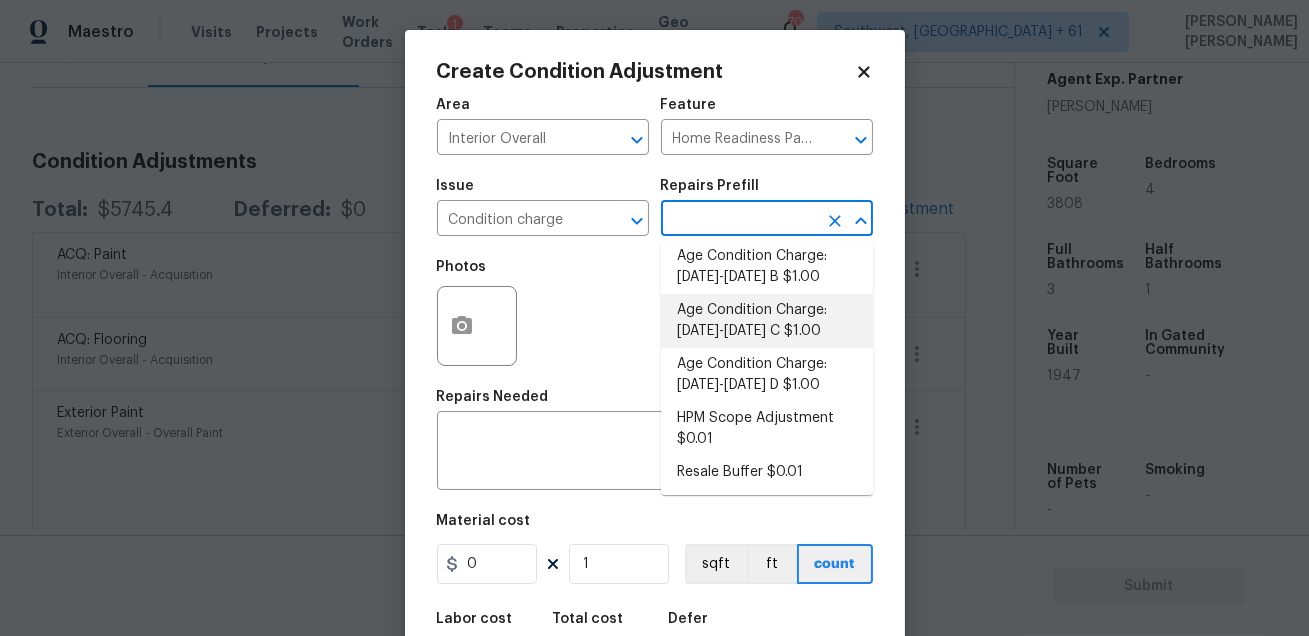 scroll, scrollTop: 0, scrollLeft: 0, axis: both 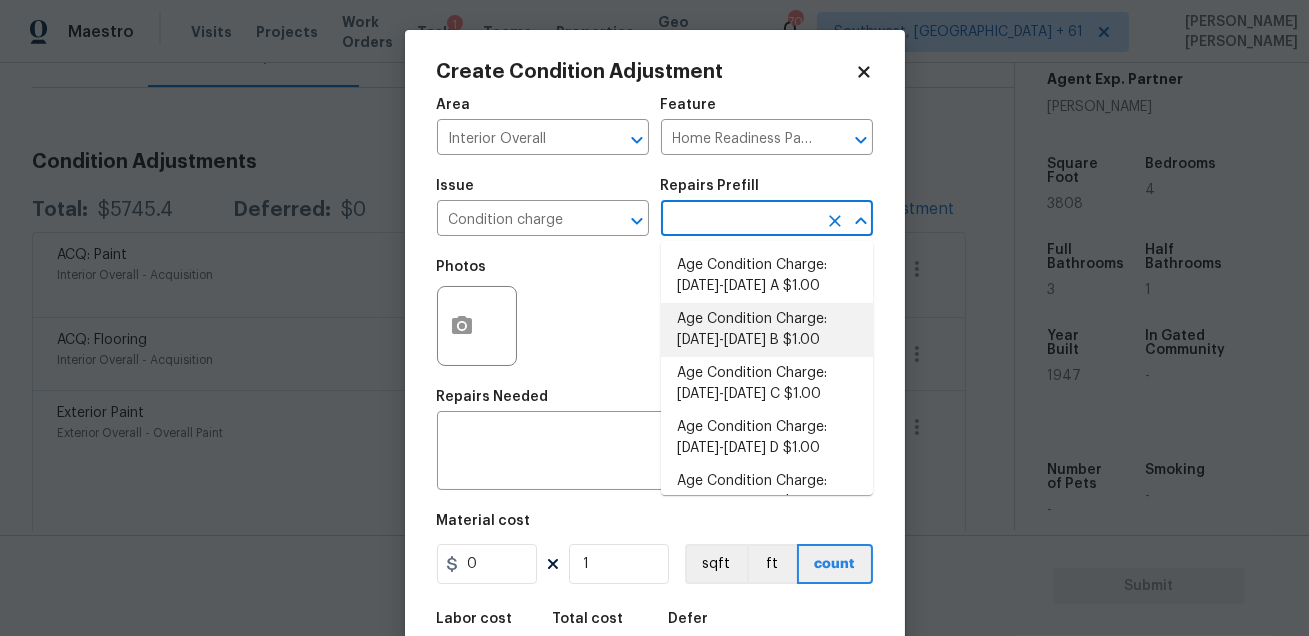 click on "Age Condition Charge: [DATE]-[DATE] B	 $1.00" at bounding box center [767, 330] 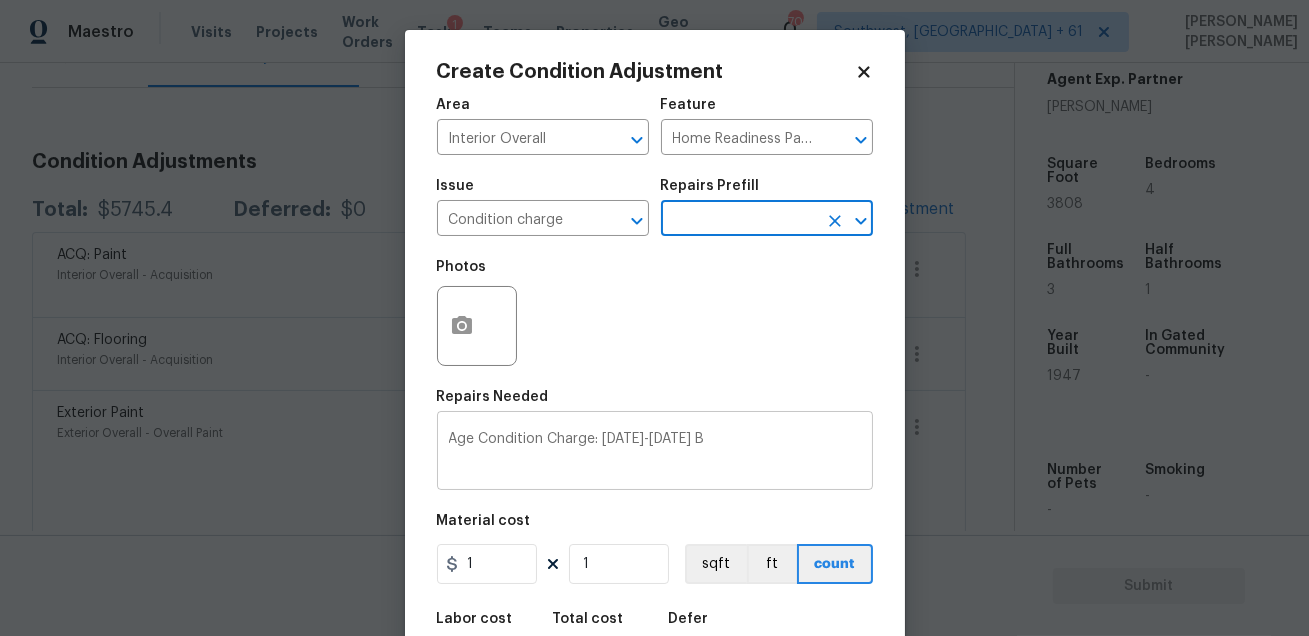 scroll, scrollTop: 110, scrollLeft: 0, axis: vertical 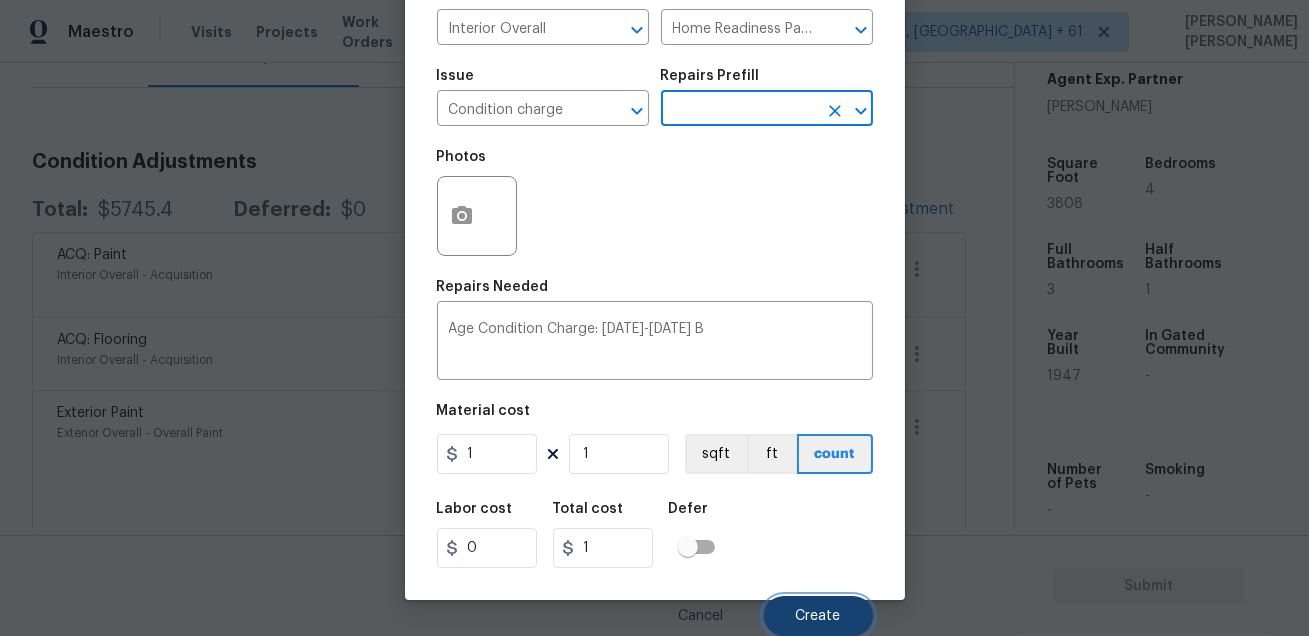 click on "Create" at bounding box center (818, 616) 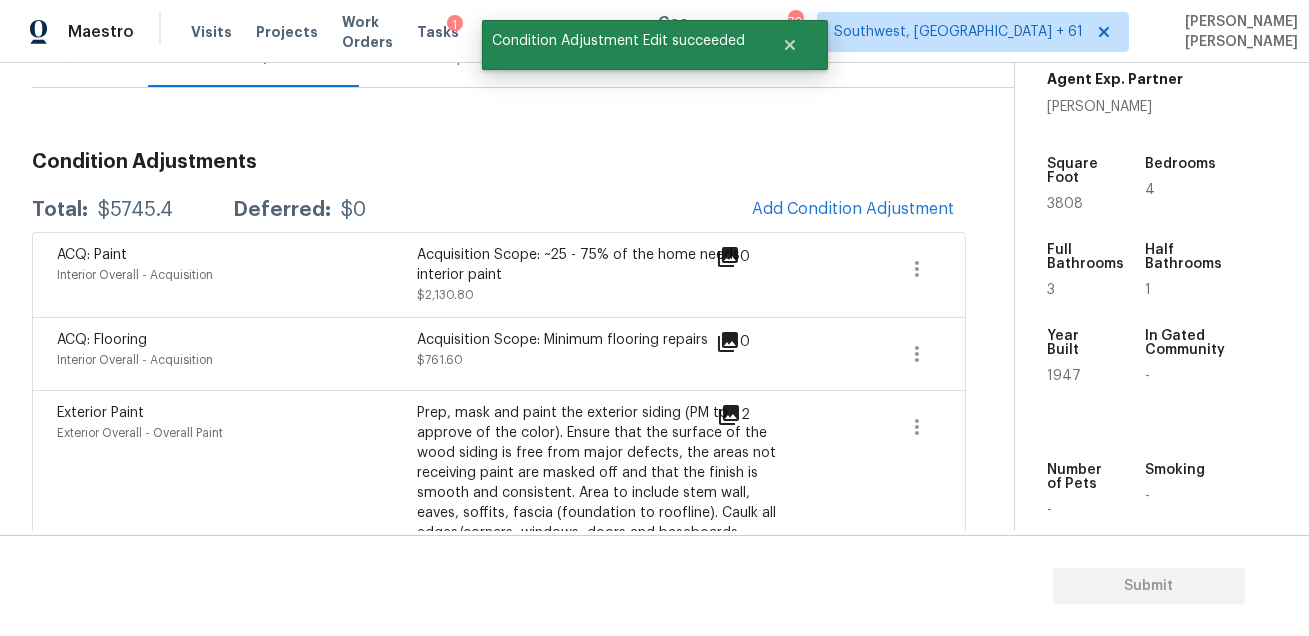 scroll, scrollTop: 103, scrollLeft: 0, axis: vertical 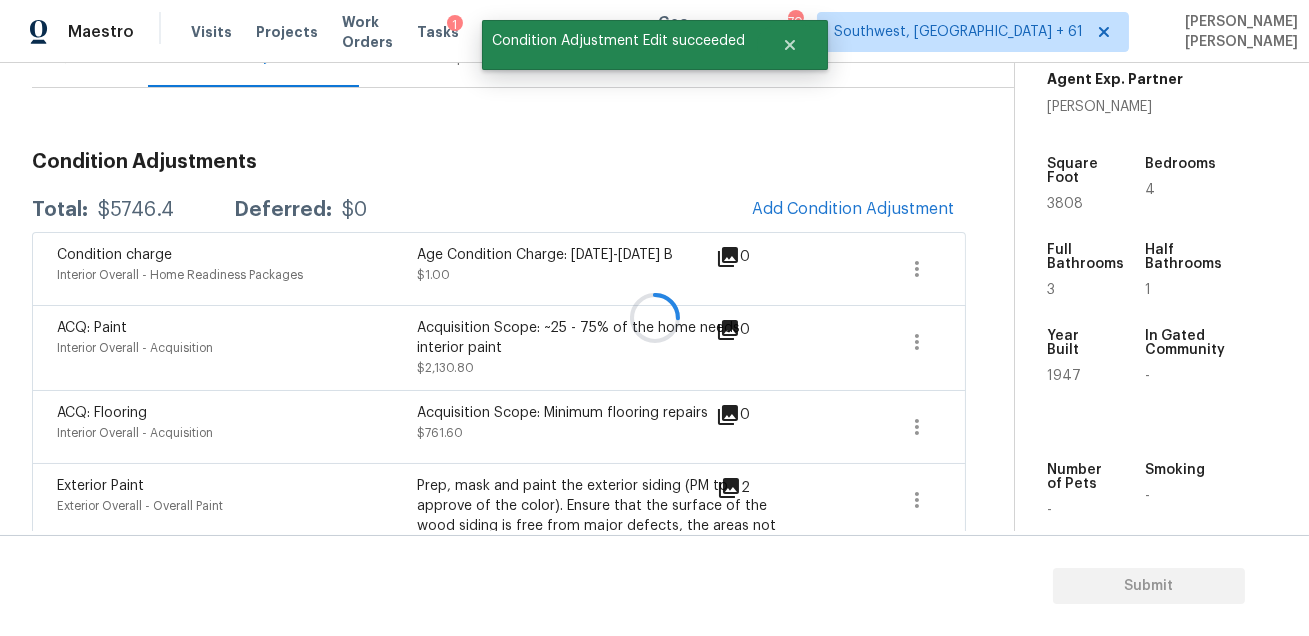 click on "$5746.4" at bounding box center [136, 210] 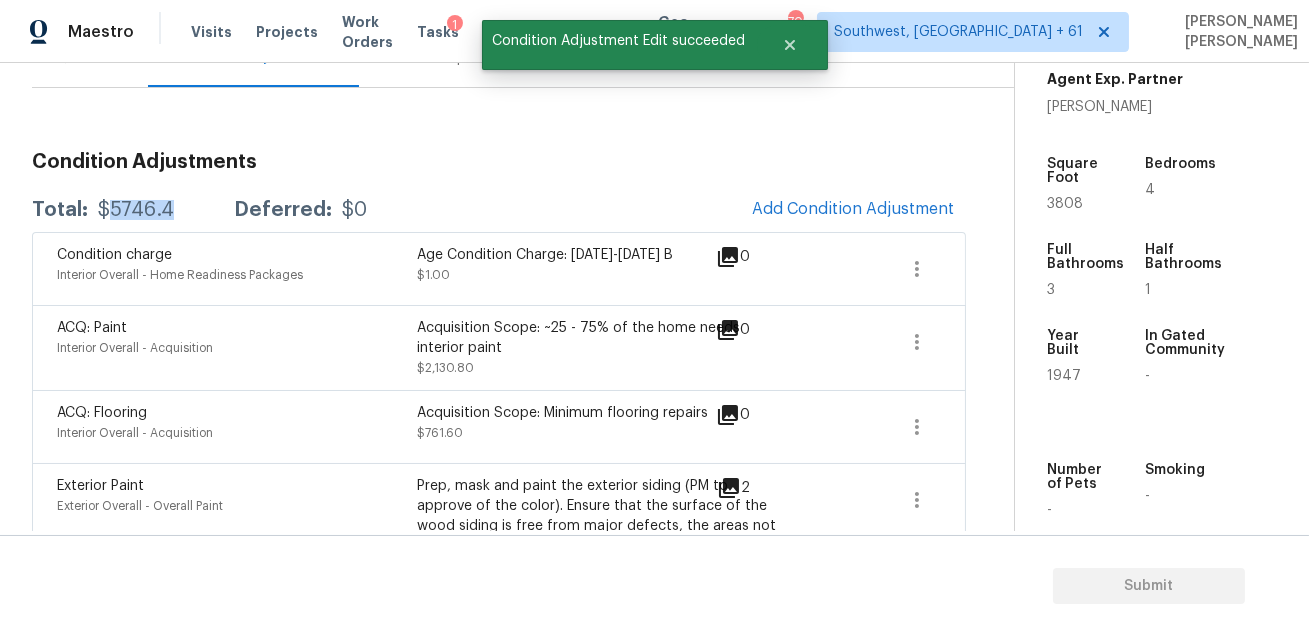 click on "$5746.4" at bounding box center [136, 210] 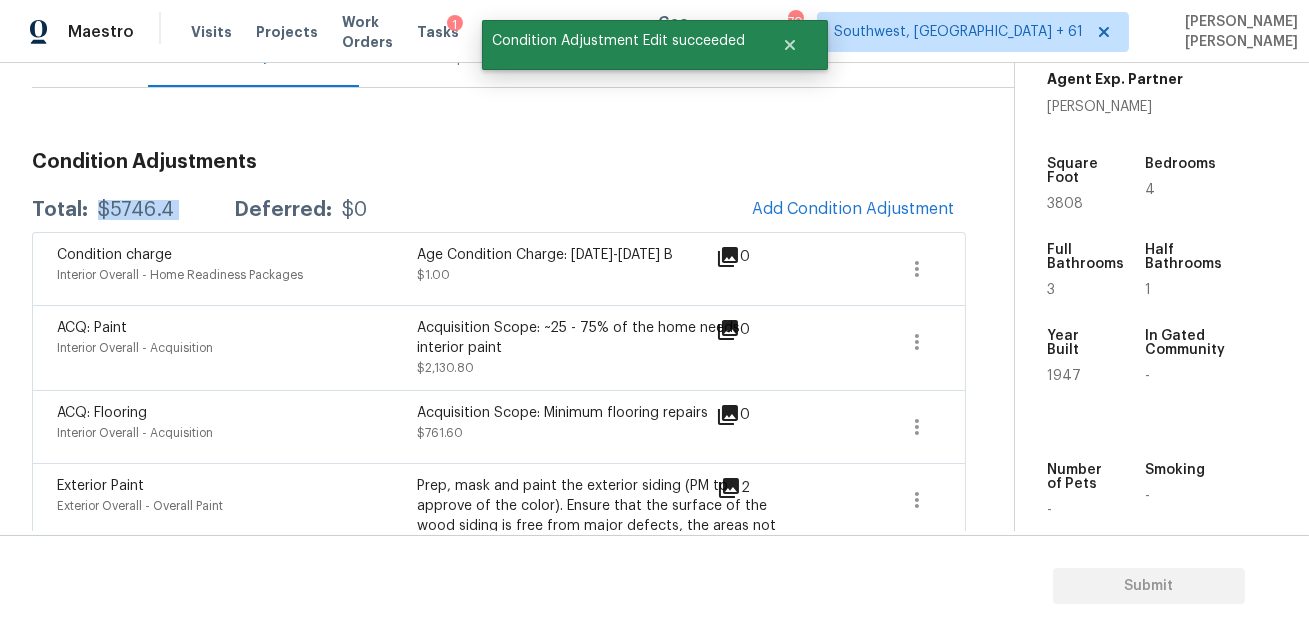 copy on "$5746.4" 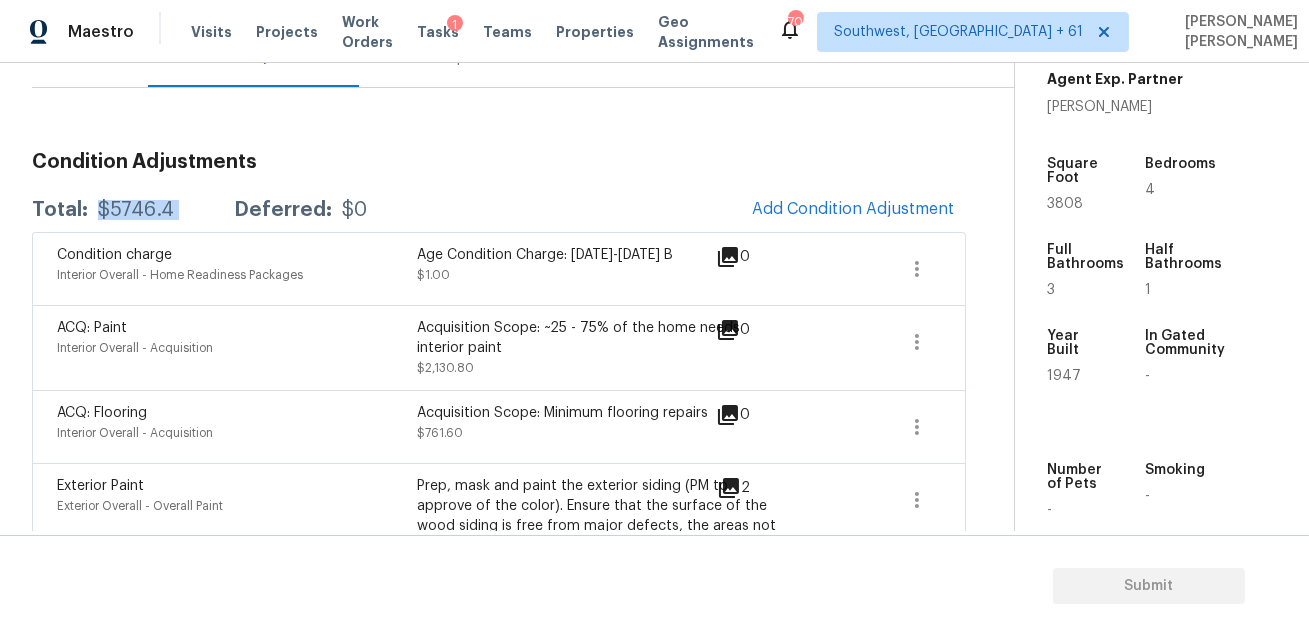 click on "Condition Adjustments Total:  $5746.4 Deferred:  $0 Add Condition Adjustment Condition charge Interior Overall - Home Readiness Packages Age Condition Charge: [DATE]-[DATE] B	 $1.00   0 ACQ: Paint Interior Overall - Acquisition Acquisition Scope: ~25 - 75% of the home needs interior paint $2,130.80   0 ACQ: Flooring Interior Overall - Acquisition Acquisition Scope: Minimum flooring repairs $761.60   0 Exterior Paint Exterior Overall - Overall Paint  Prep, mask and paint the exterior siding  (PM to approve of the color). Ensure that the surface of the wood siding is free from major defects, the areas not receiving paint are masked off and that the finish is smooth and consistent. Area to include stem wall, eaves, soffits, fascia (foundation to roofline). Caulk all edges/corners, windows, doors and baseboards. $2,283.00   2 Landscape Package Exterior Overall - Landscaping Packages $570.00   15" at bounding box center (499, 461) 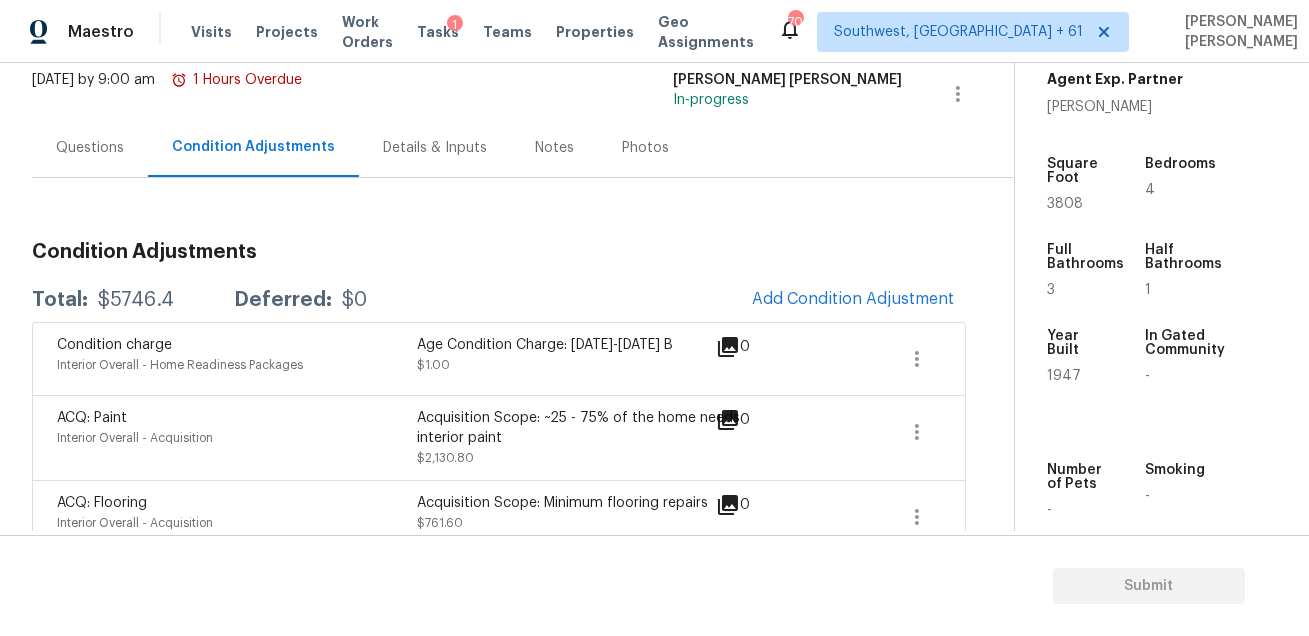 scroll, scrollTop: 55, scrollLeft: 0, axis: vertical 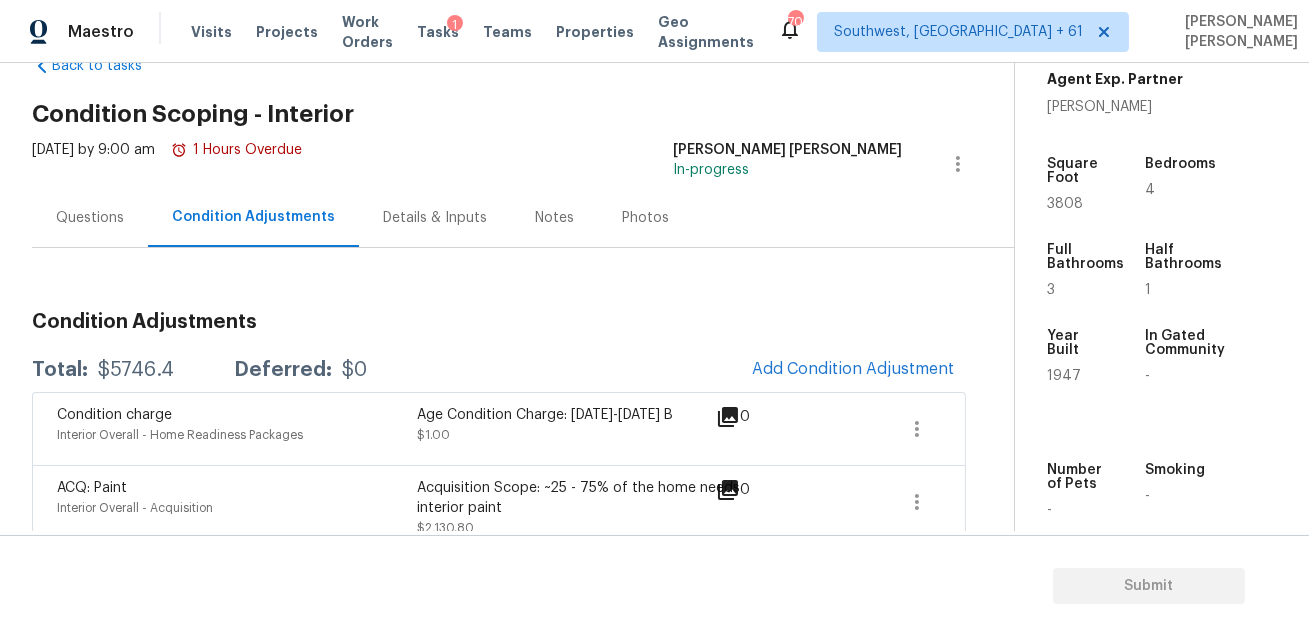 click on "Questions" at bounding box center [90, 217] 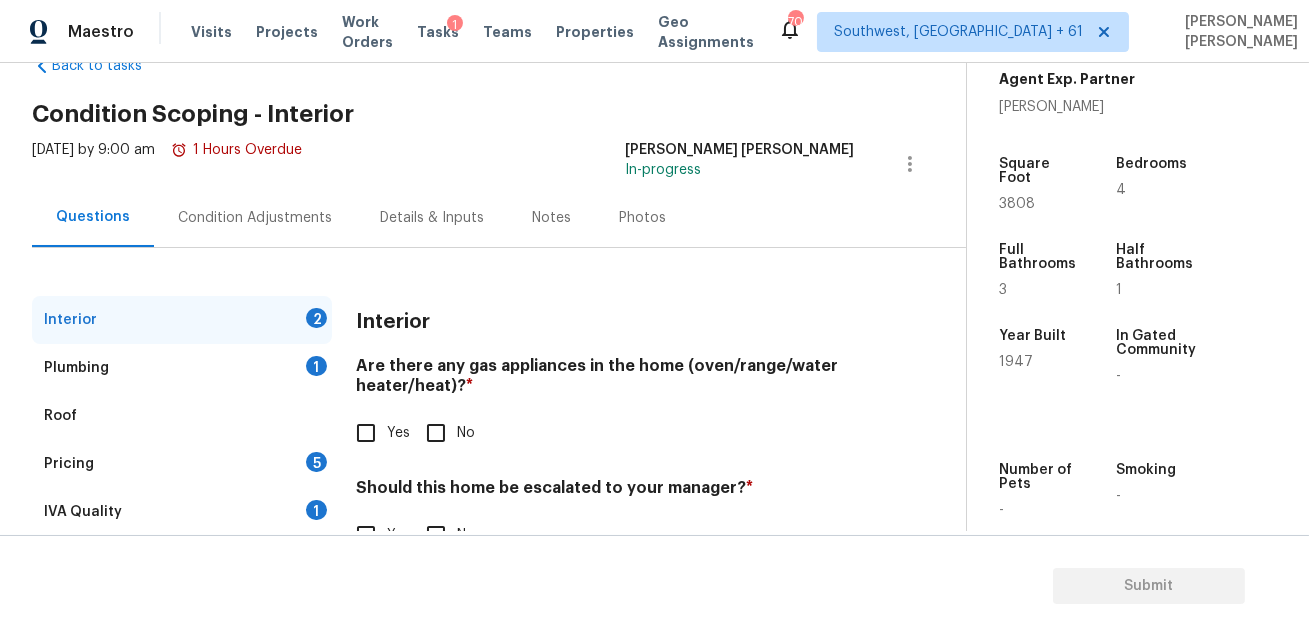 scroll, scrollTop: 113, scrollLeft: 0, axis: vertical 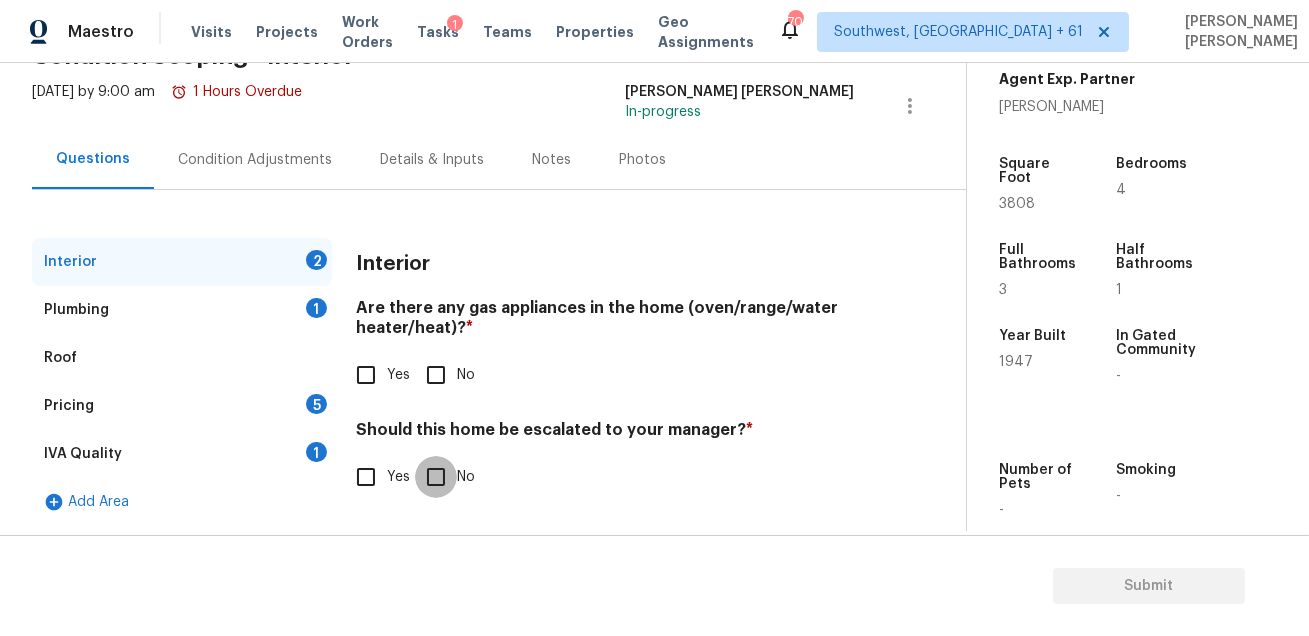 click on "No" at bounding box center [436, 477] 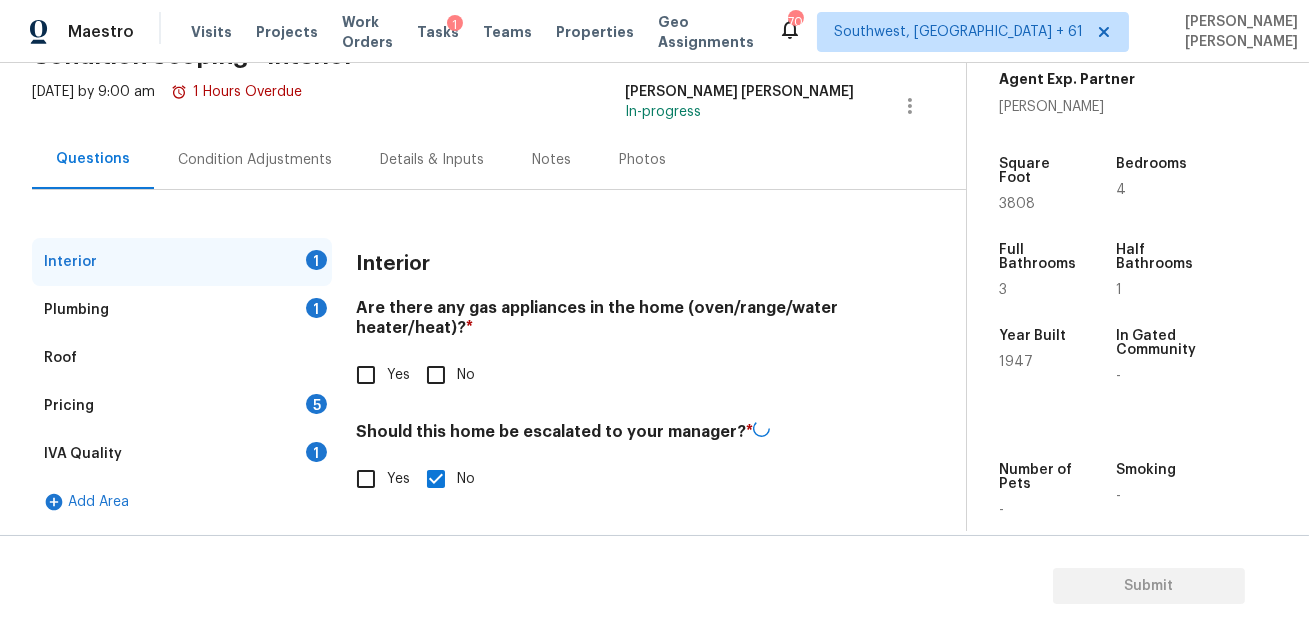click on "Interior Are there any gas appliances in the home (oven/range/water heater/heat)?  * Yes No Should this home be escalated to your manager?  * Yes No" at bounding box center [605, 381] 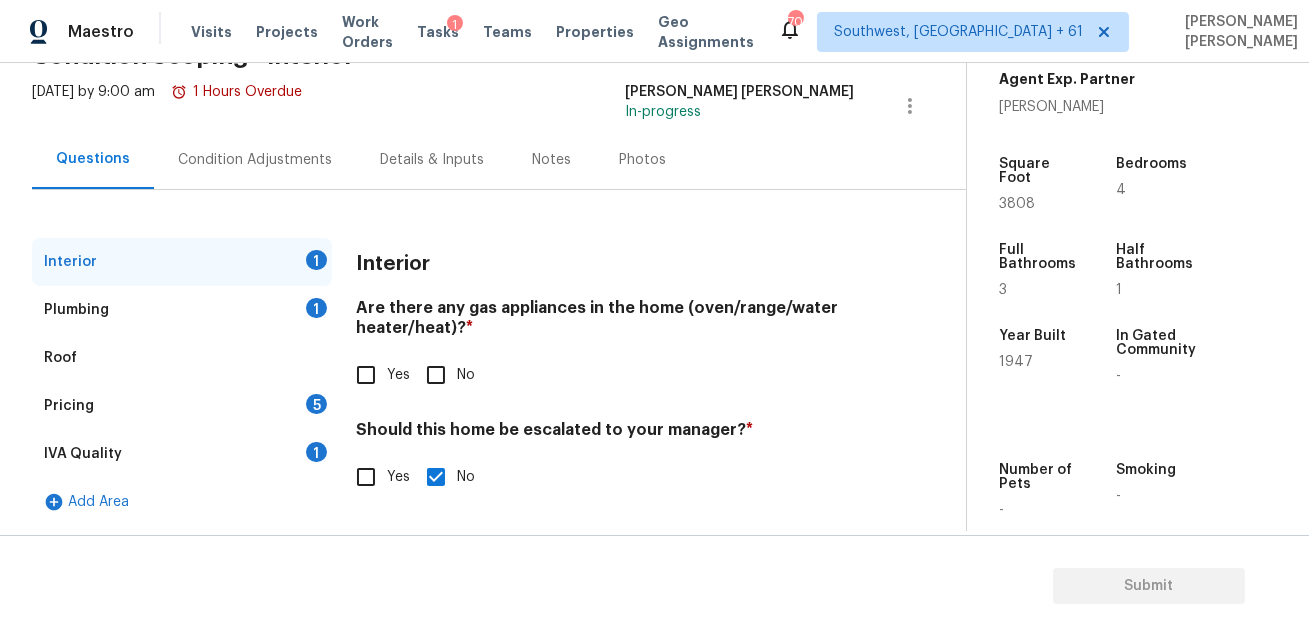 click on "Yes" at bounding box center [366, 375] 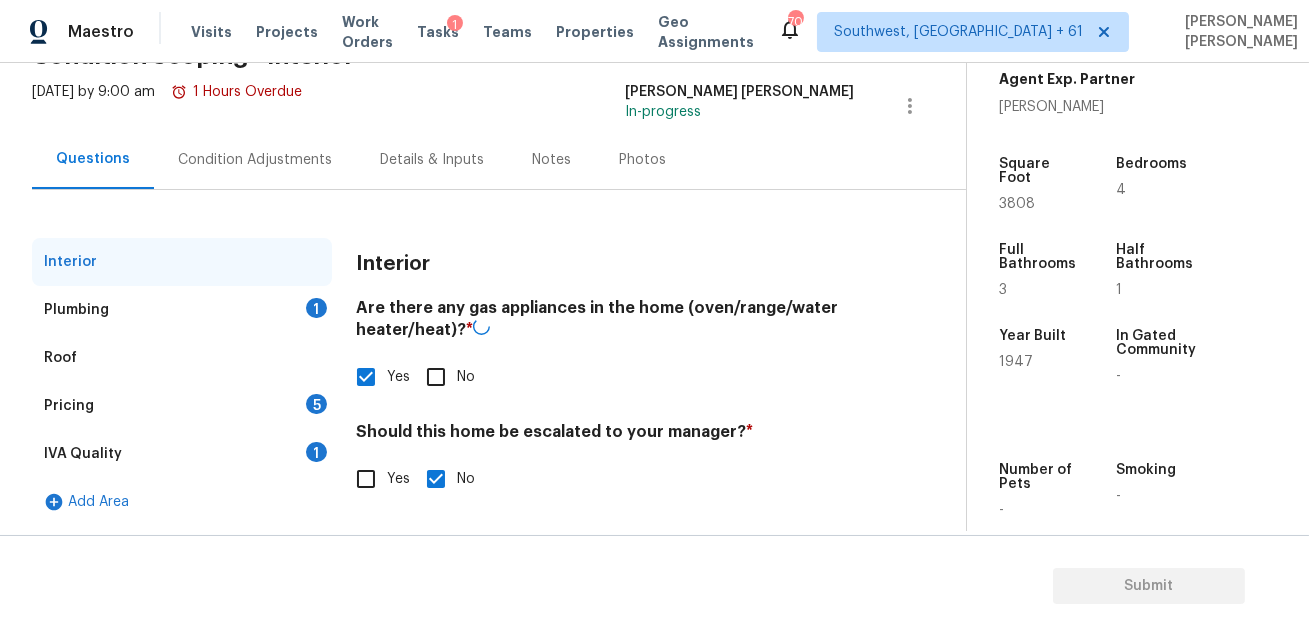 click on "Add Area" at bounding box center [182, 502] 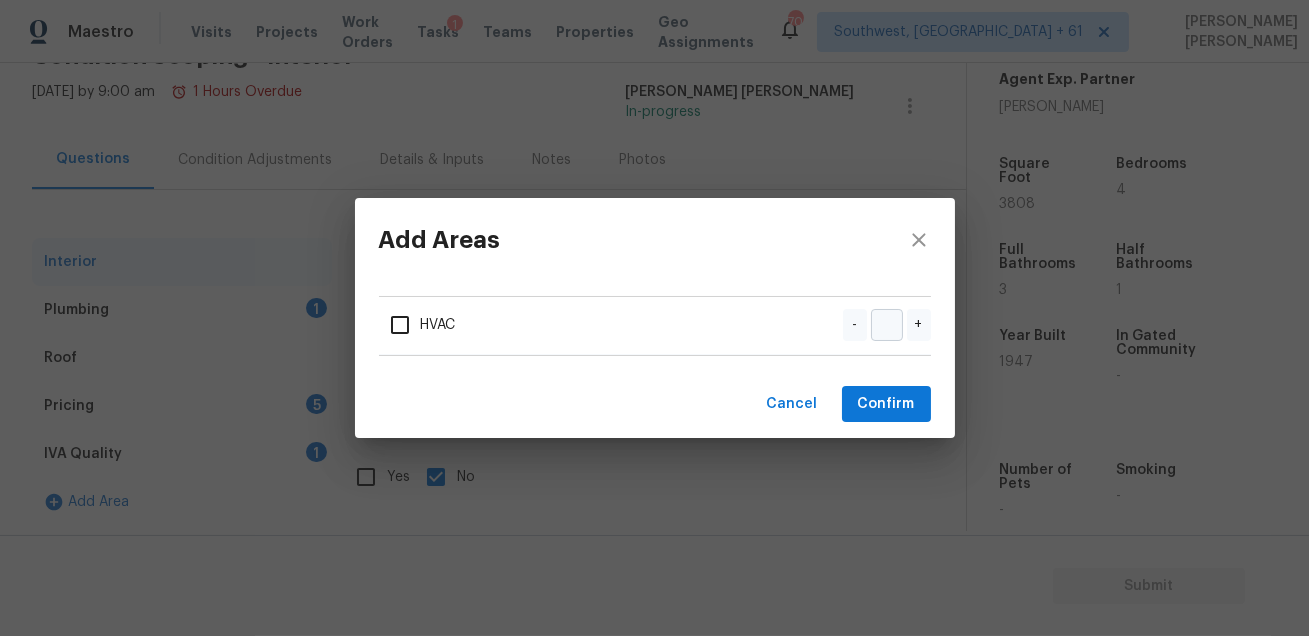 click on "Add Areas HVAC - + Cancel Confirm" at bounding box center (654, 318) 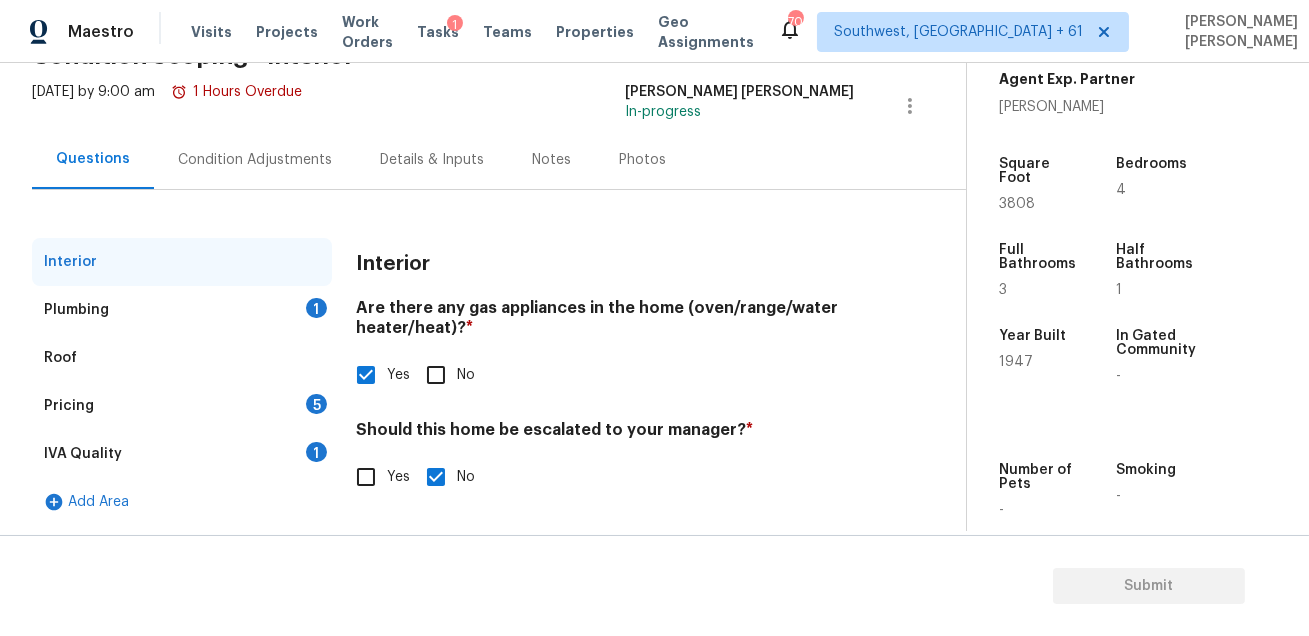 click on "IVA Quality 1" at bounding box center [182, 454] 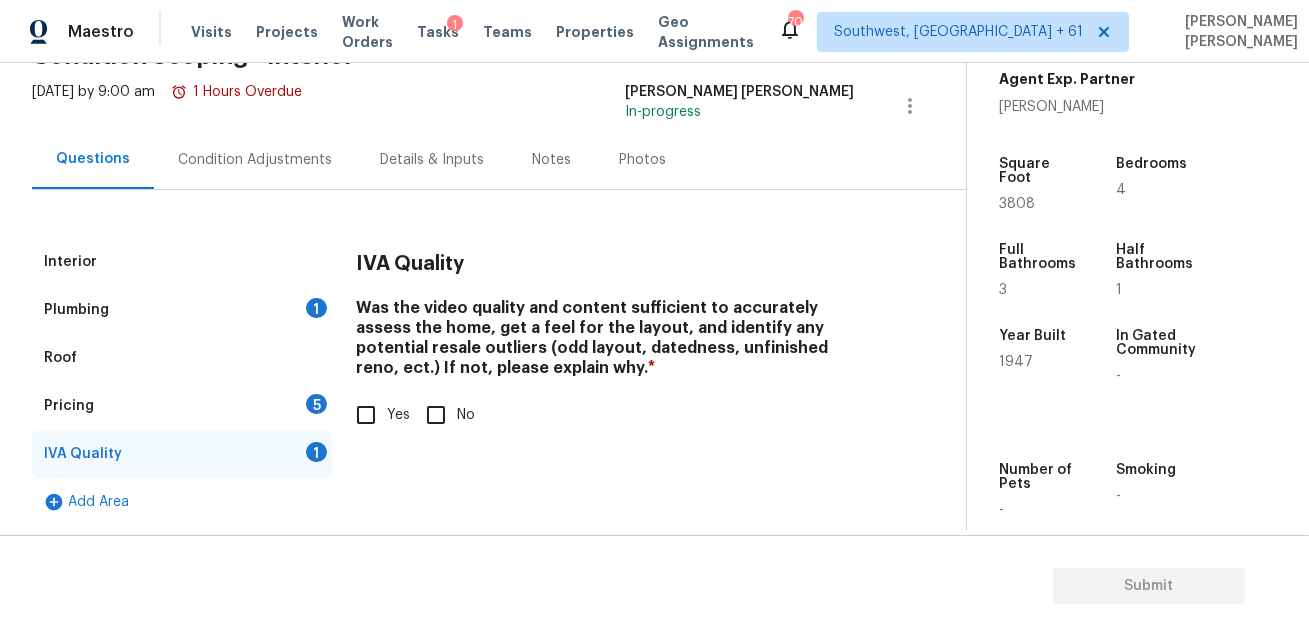 click on "Yes" at bounding box center [366, 415] 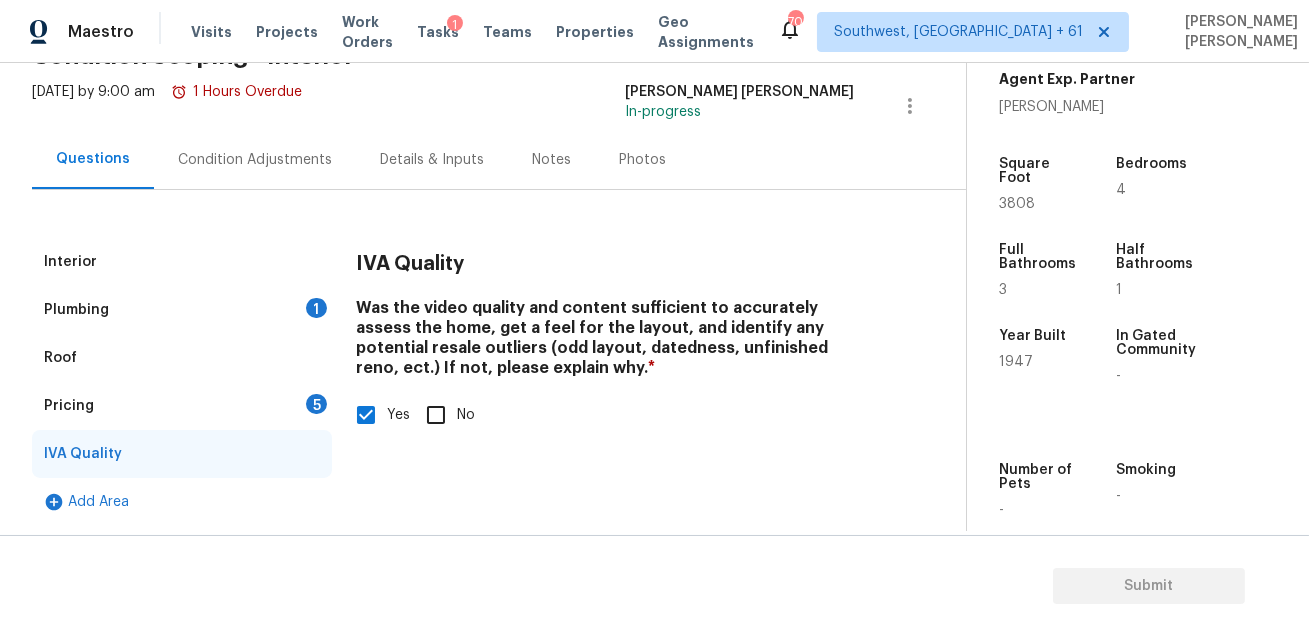 click on "Plumbing 1" at bounding box center [182, 310] 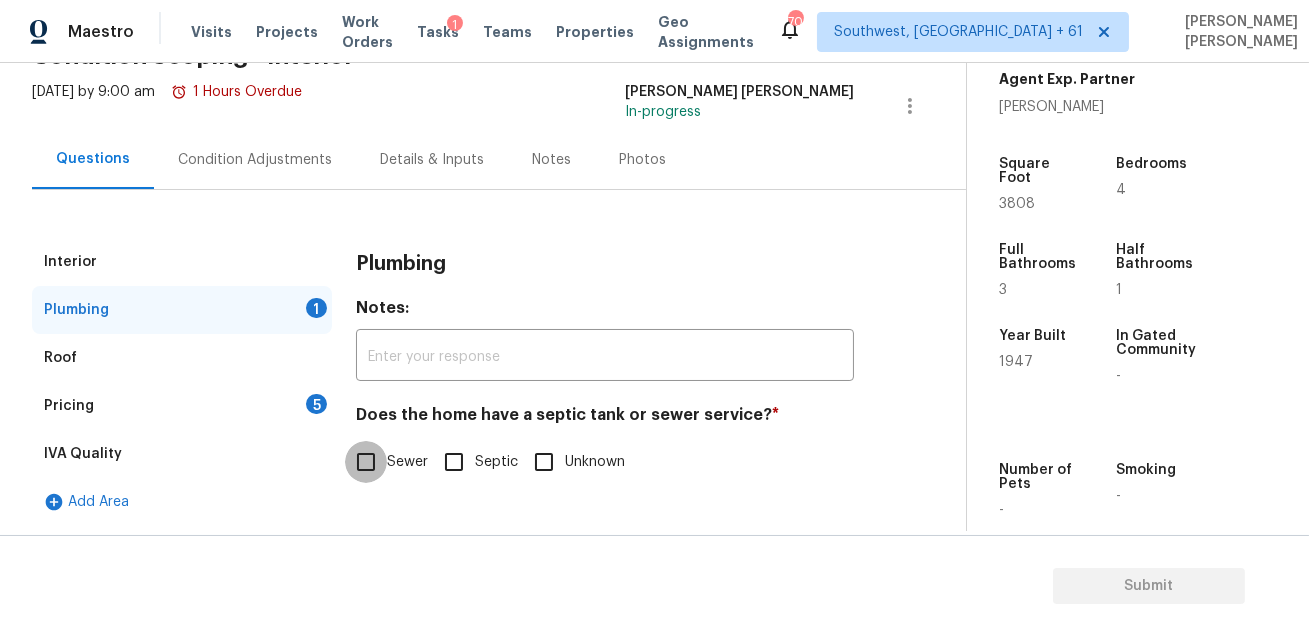 click on "Sewer" at bounding box center (366, 462) 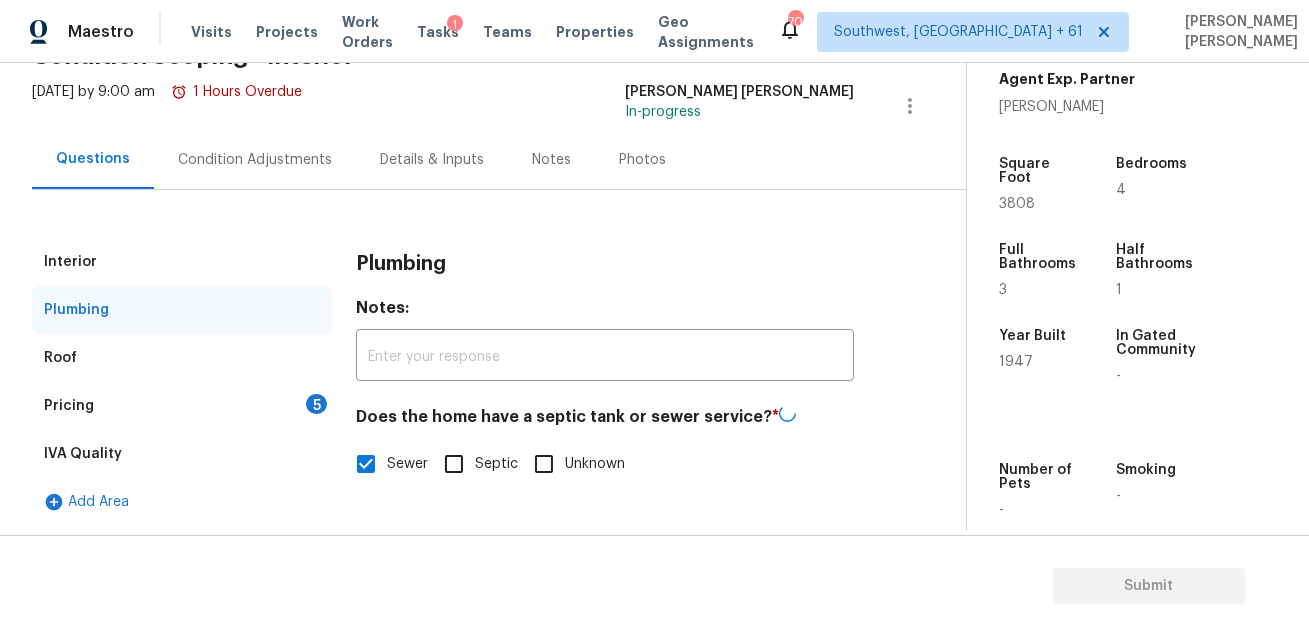 click on "Pricing 5" at bounding box center [182, 406] 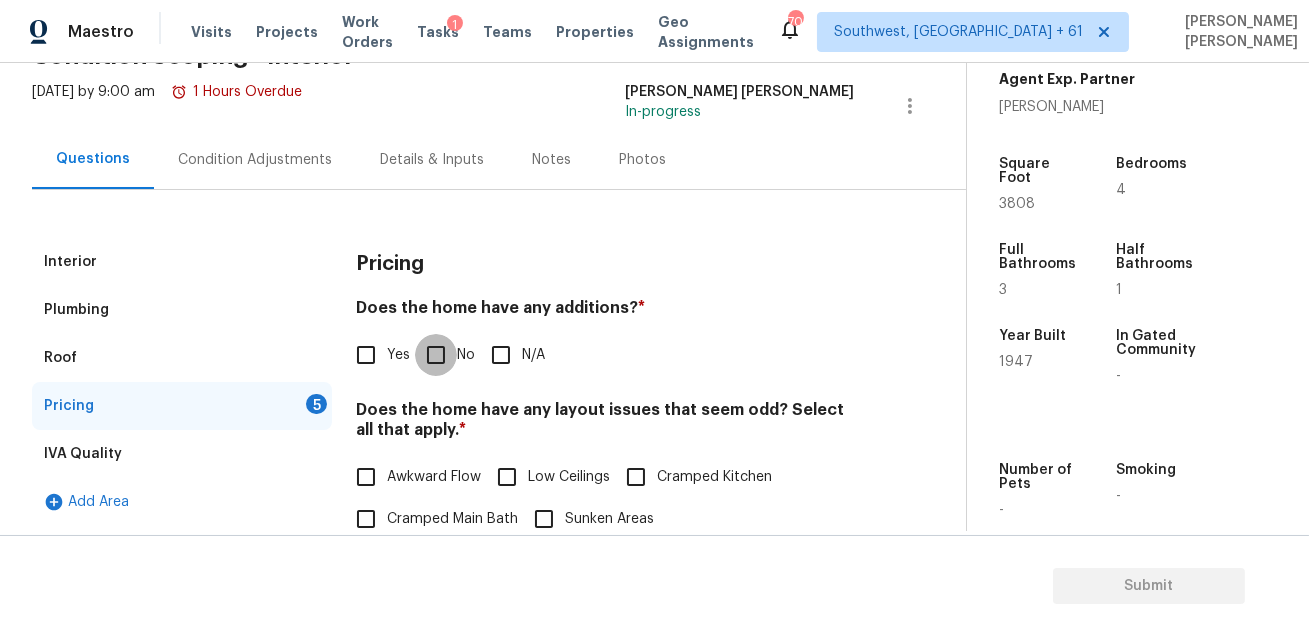 click on "No" at bounding box center (436, 355) 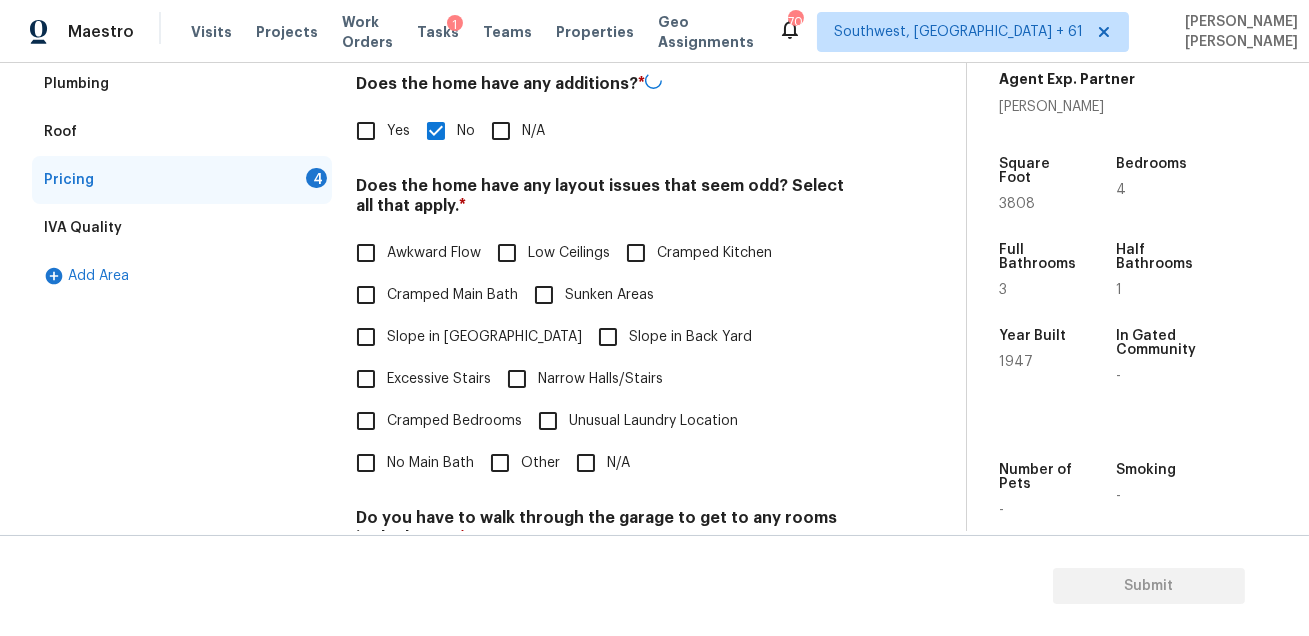 scroll, scrollTop: 391, scrollLeft: 0, axis: vertical 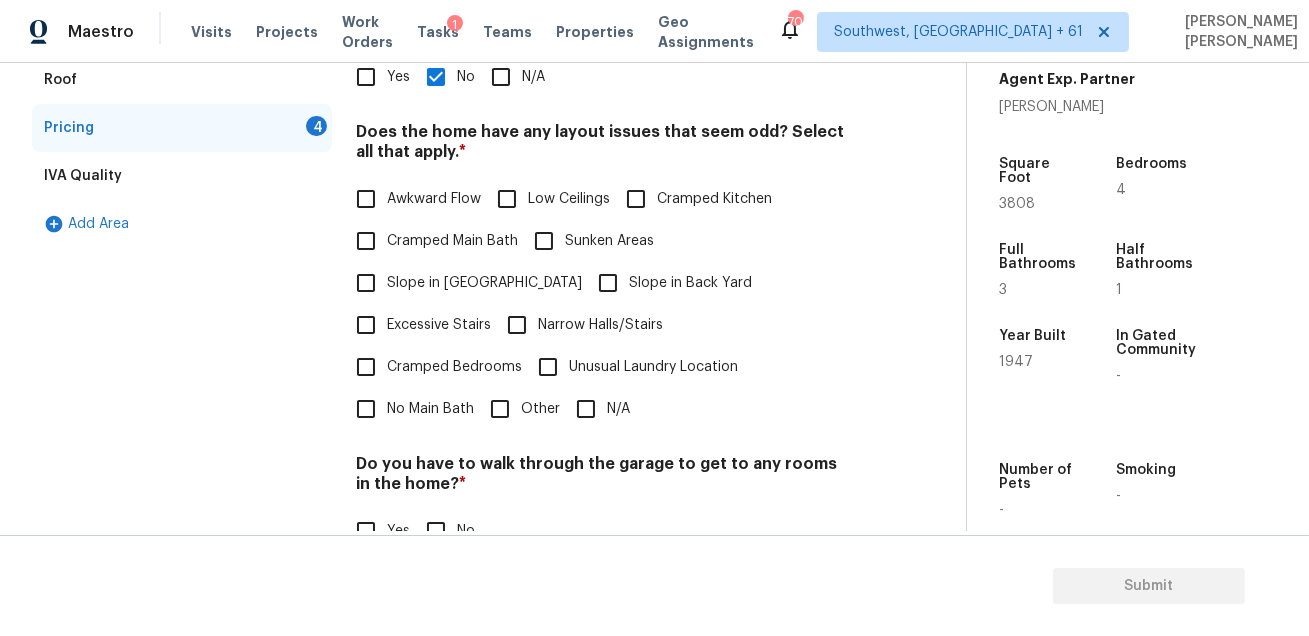 click on "Other" at bounding box center [500, 409] 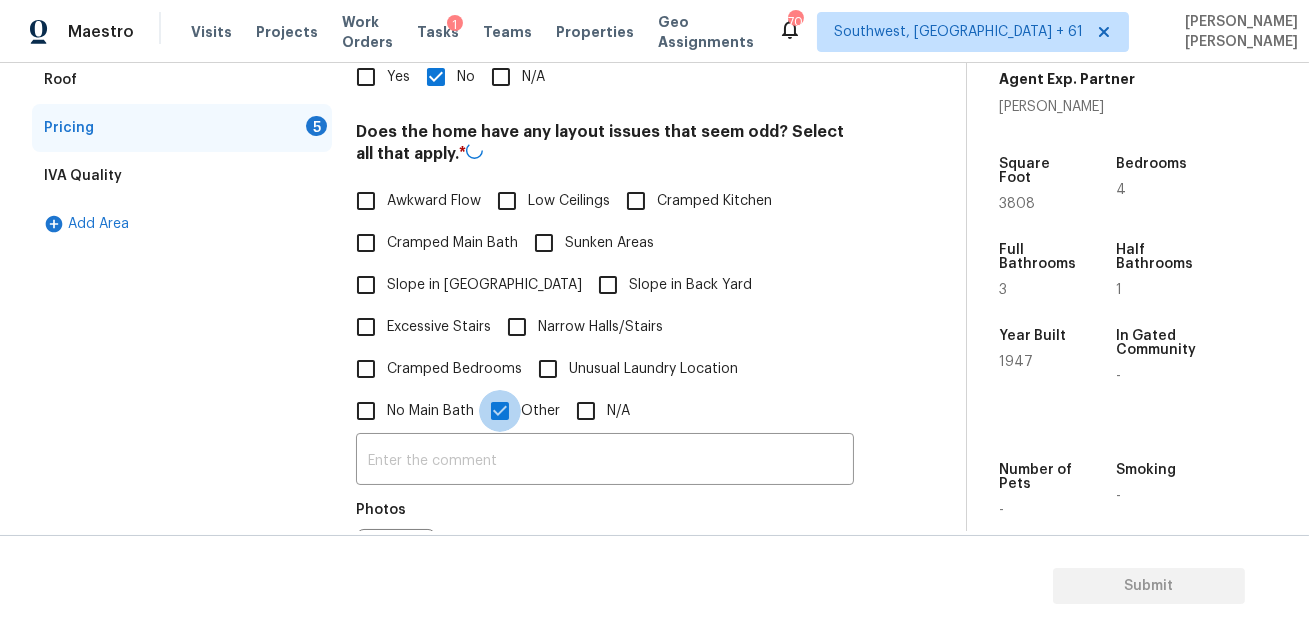 click on "Other" at bounding box center [500, 411] 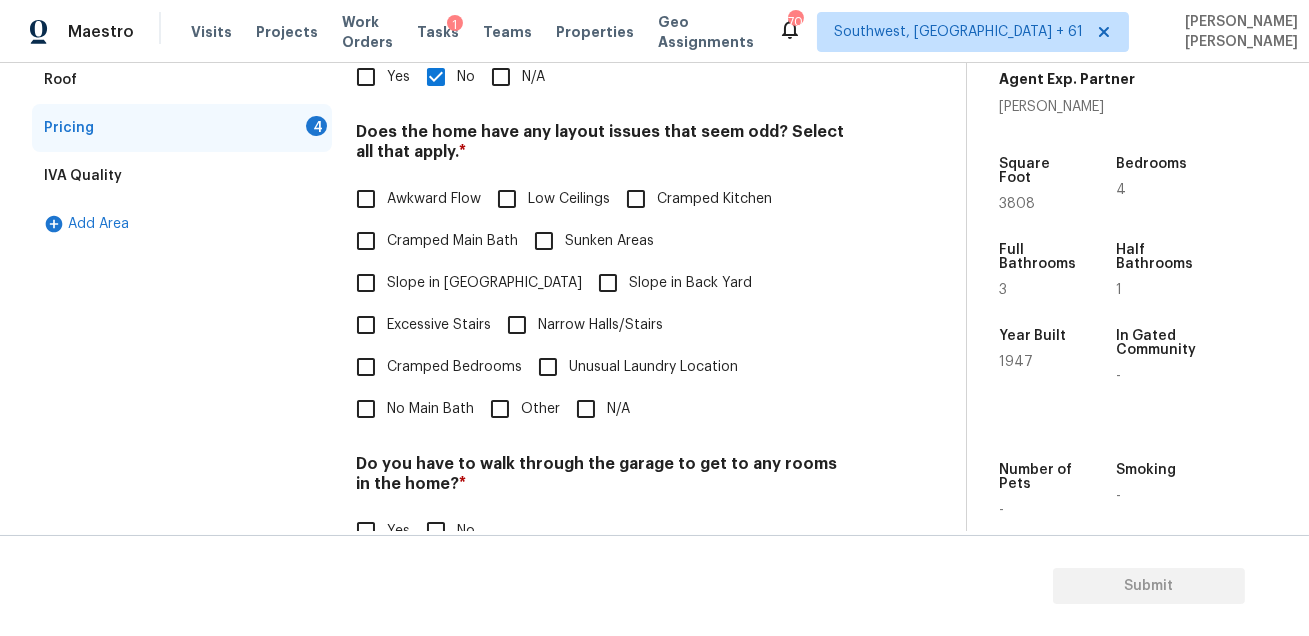 click on "N/A" at bounding box center (586, 409) 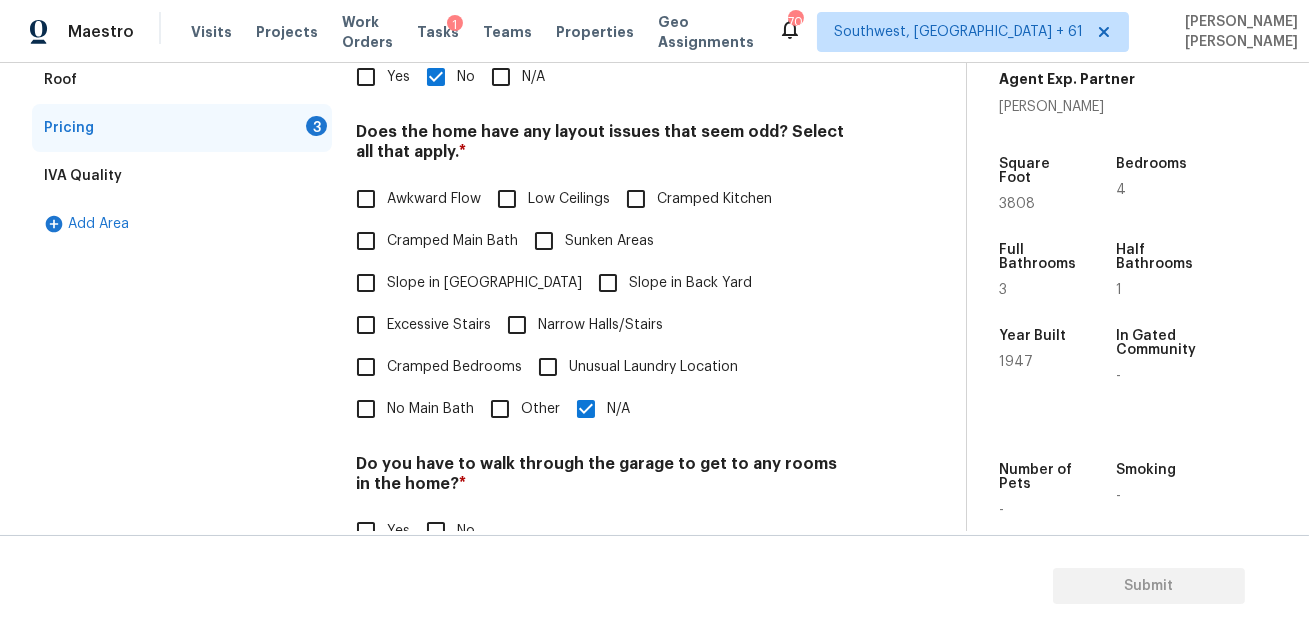 scroll, scrollTop: 603, scrollLeft: 0, axis: vertical 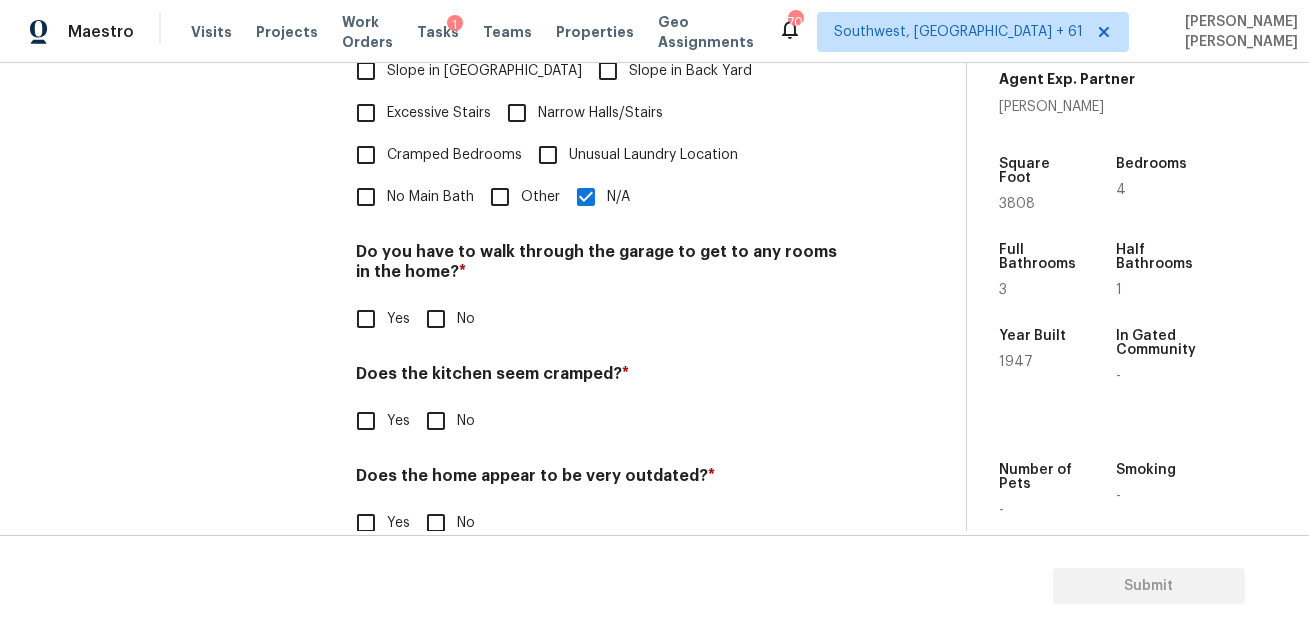 click on "Do you have to walk through the garage to get to any rooms in the home?  * Yes No" at bounding box center (605, 291) 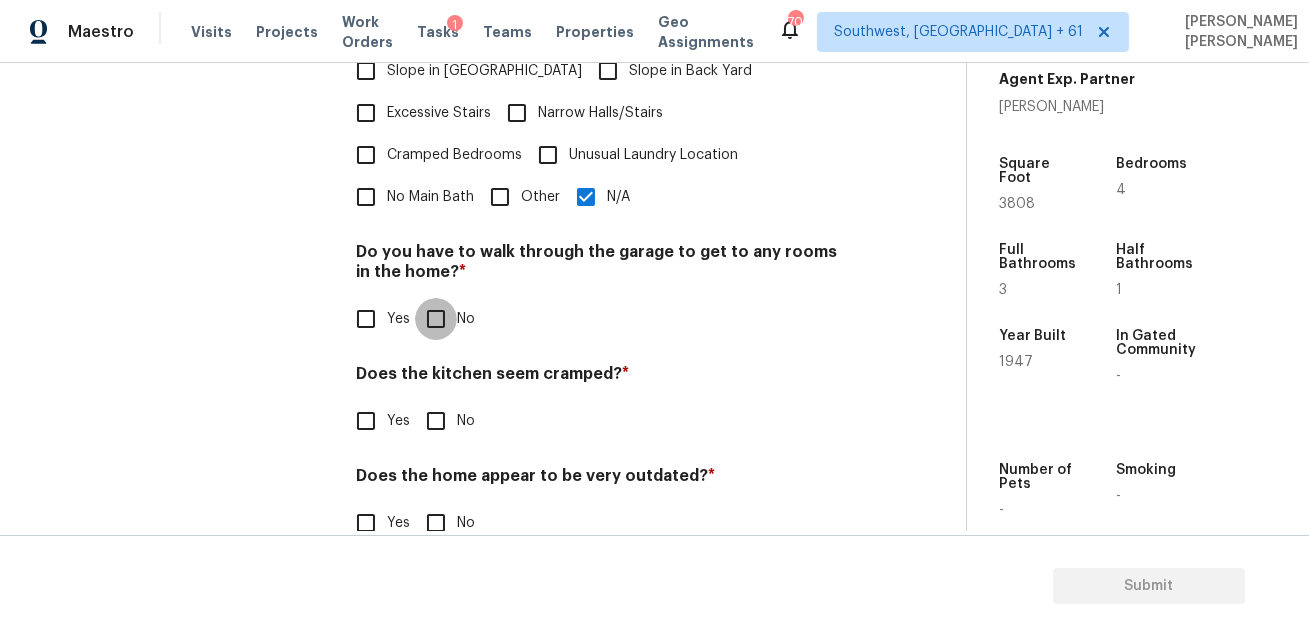 click on "No" at bounding box center [436, 319] 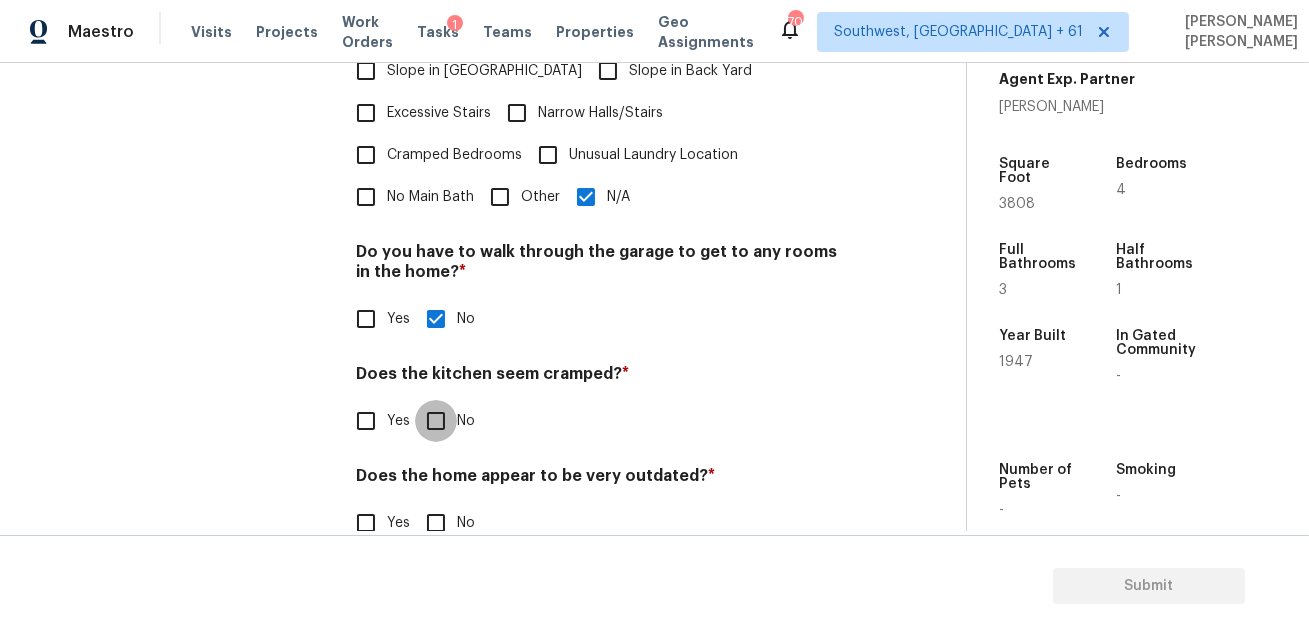 click on "No" at bounding box center [436, 421] 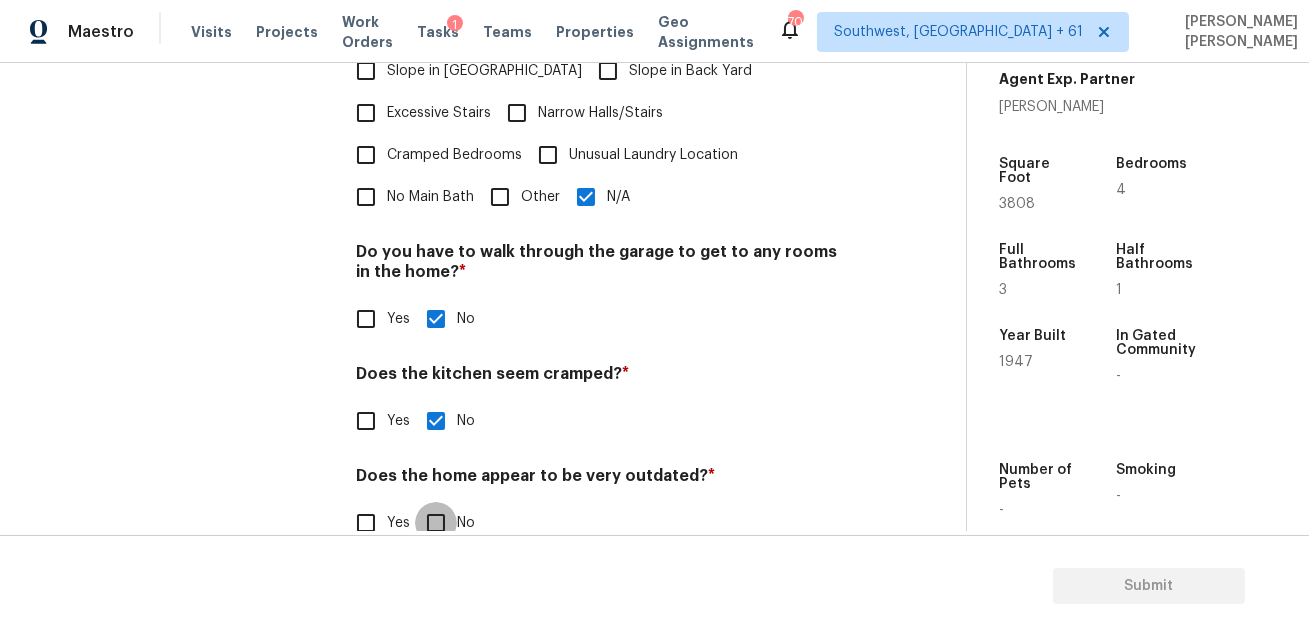 click on "No" at bounding box center [436, 523] 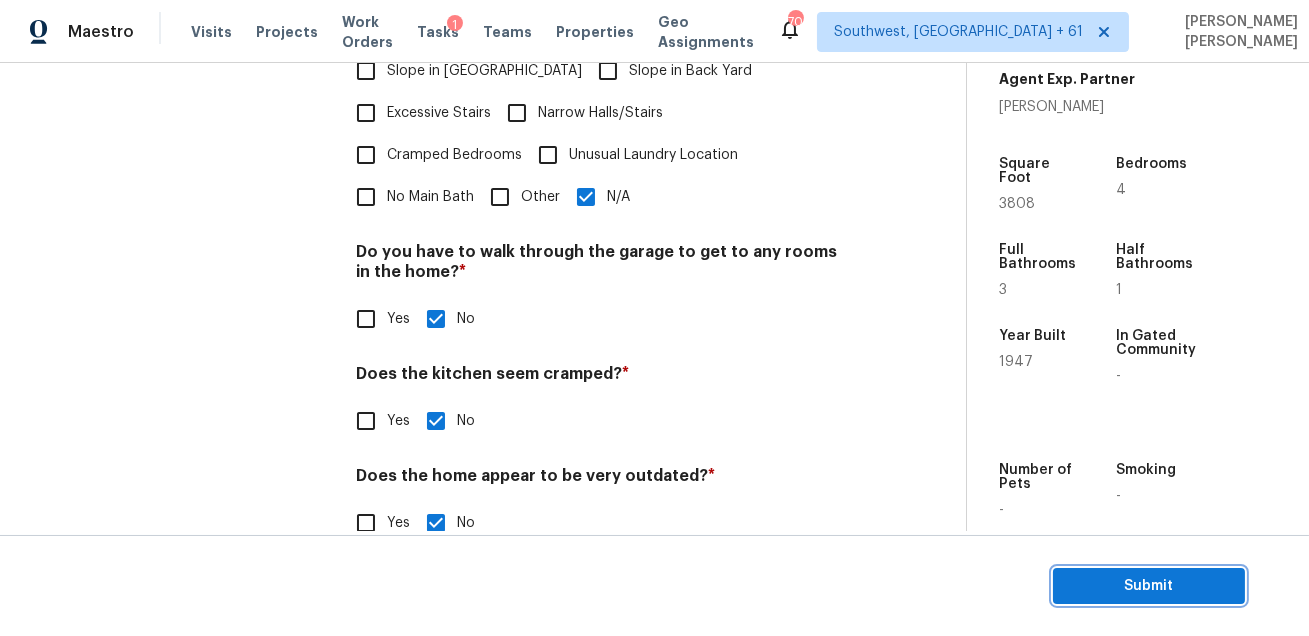 click on "Submit" at bounding box center (1149, 586) 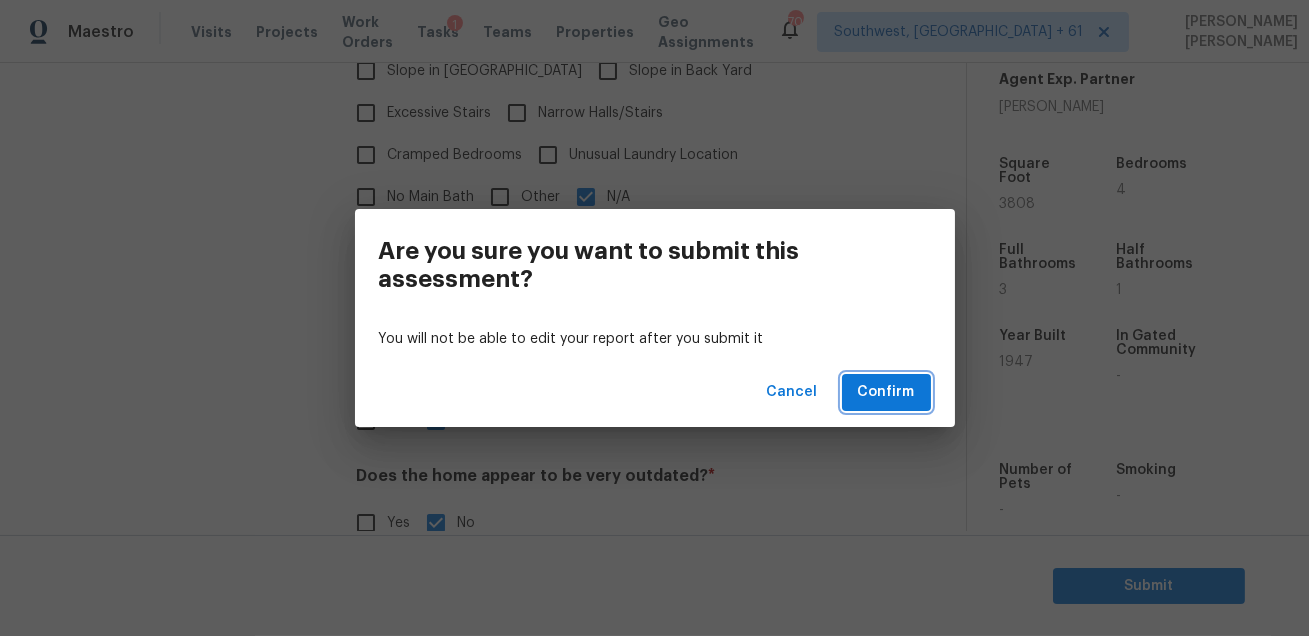click on "Confirm" at bounding box center (886, 392) 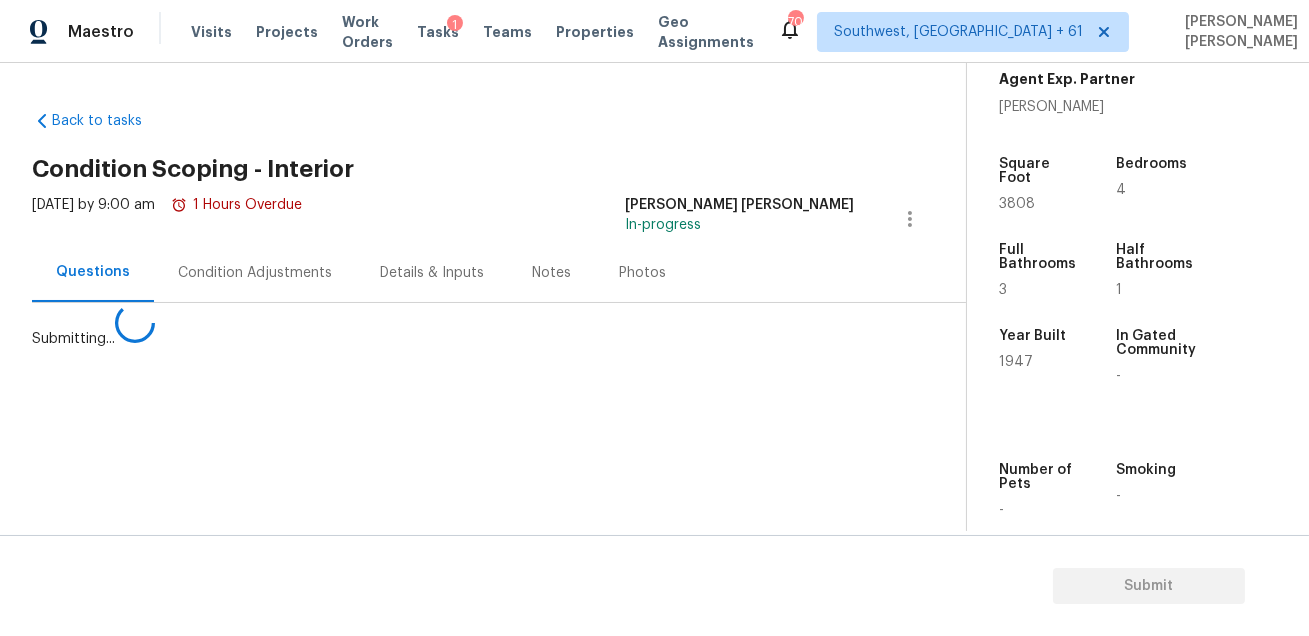 scroll, scrollTop: 0, scrollLeft: 0, axis: both 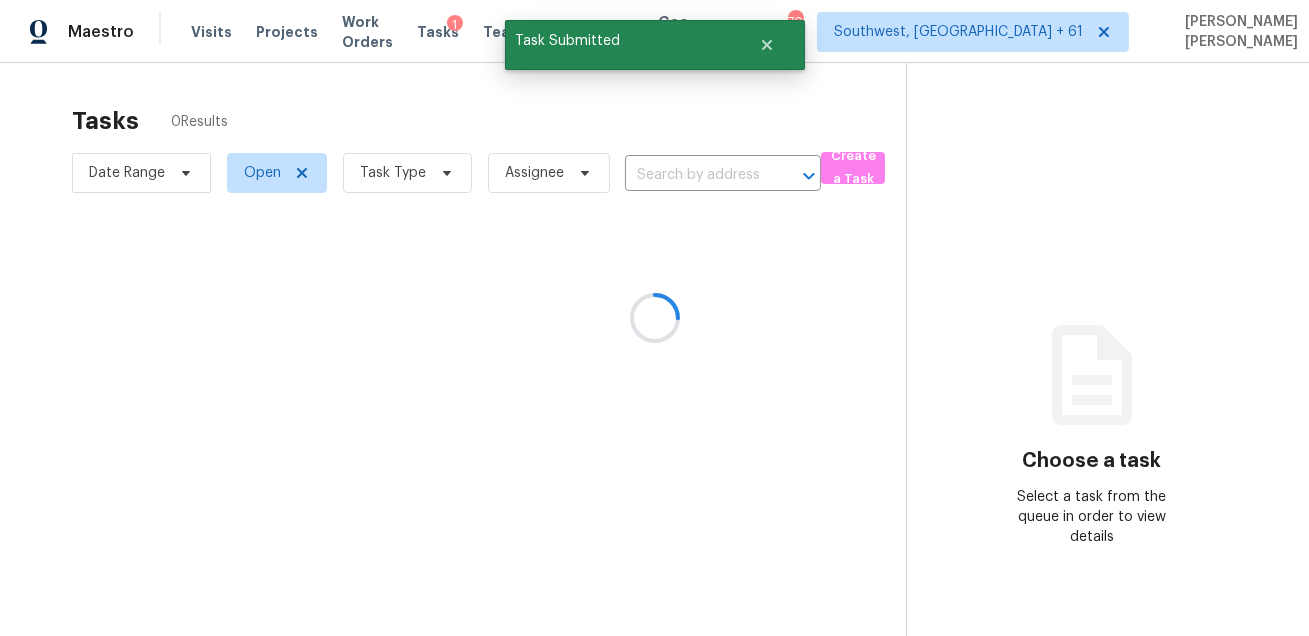 click at bounding box center [654, 318] 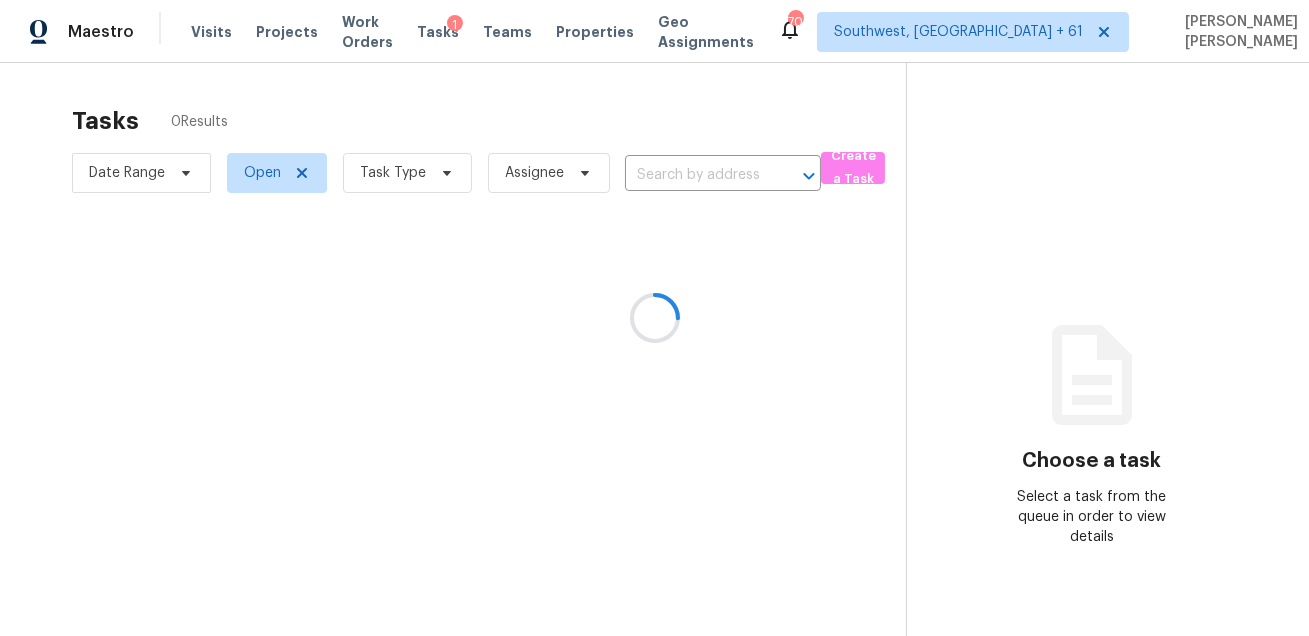 click at bounding box center (654, 318) 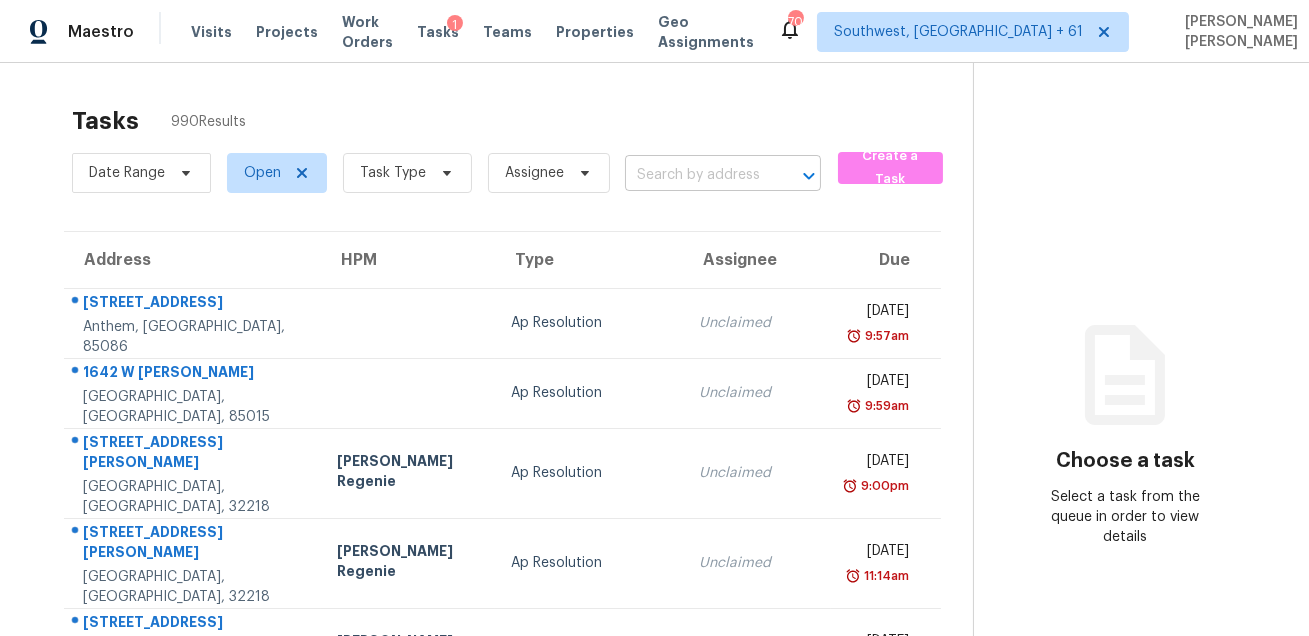 click at bounding box center [695, 175] 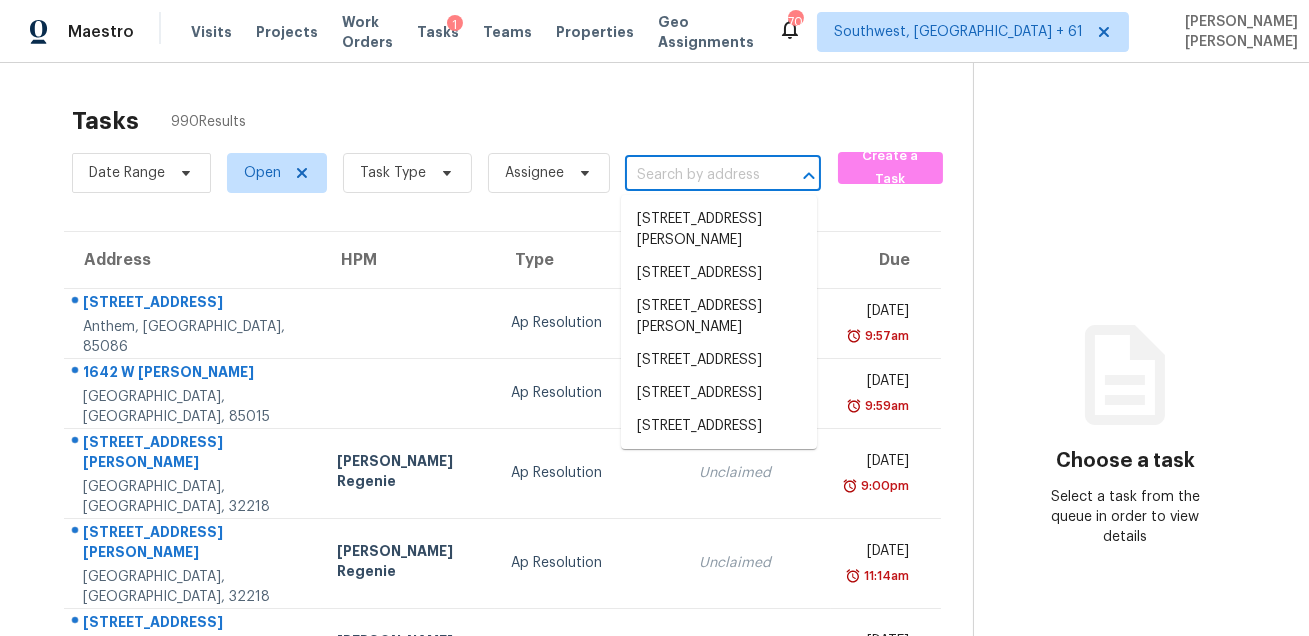 paste on "[STREET_ADDRESS][PERSON_NAME]" 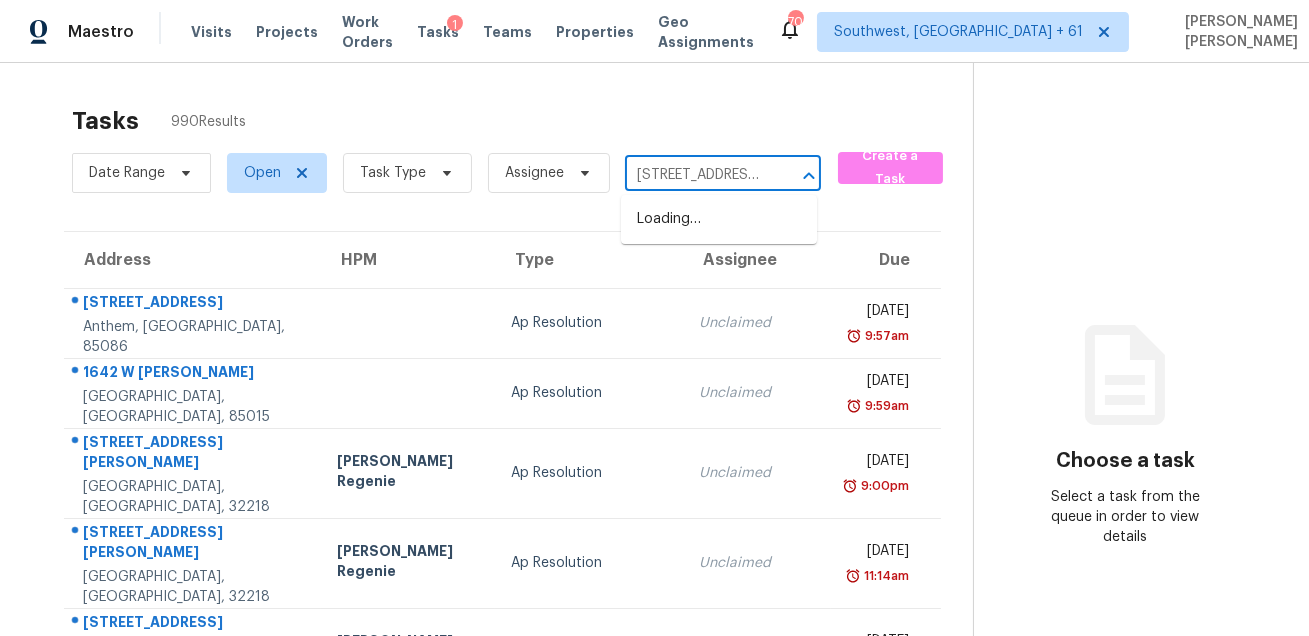 scroll, scrollTop: 0, scrollLeft: 125, axis: horizontal 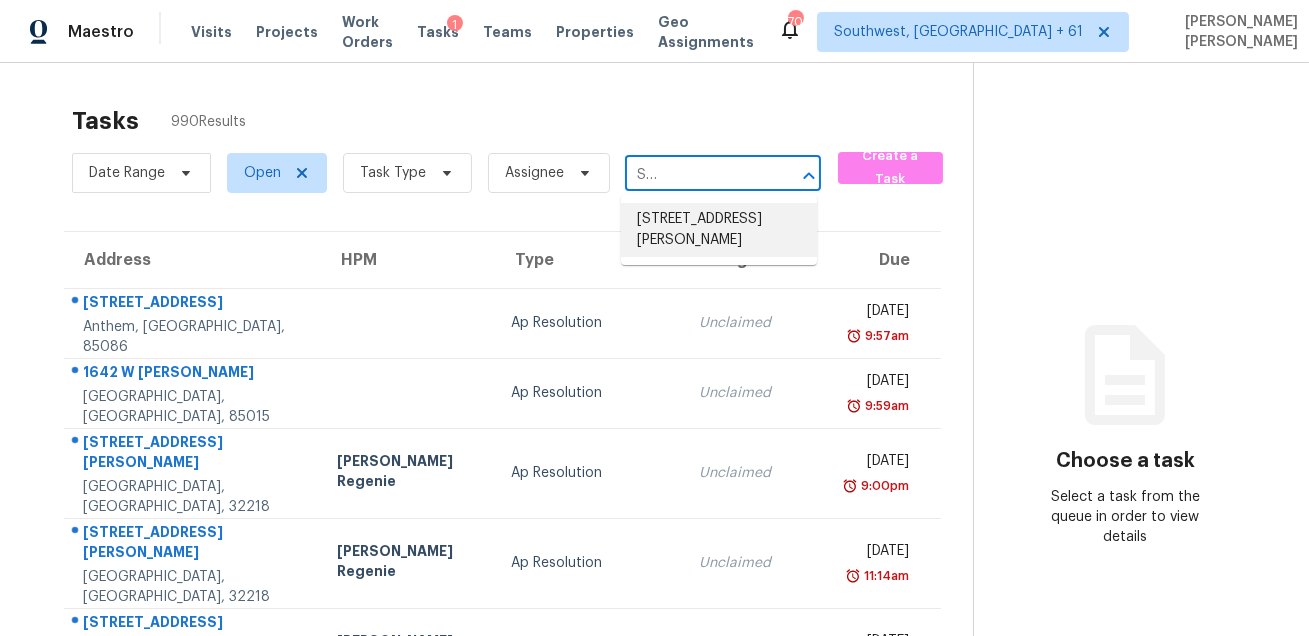 click on "[STREET_ADDRESS][PERSON_NAME]" at bounding box center (719, 230) 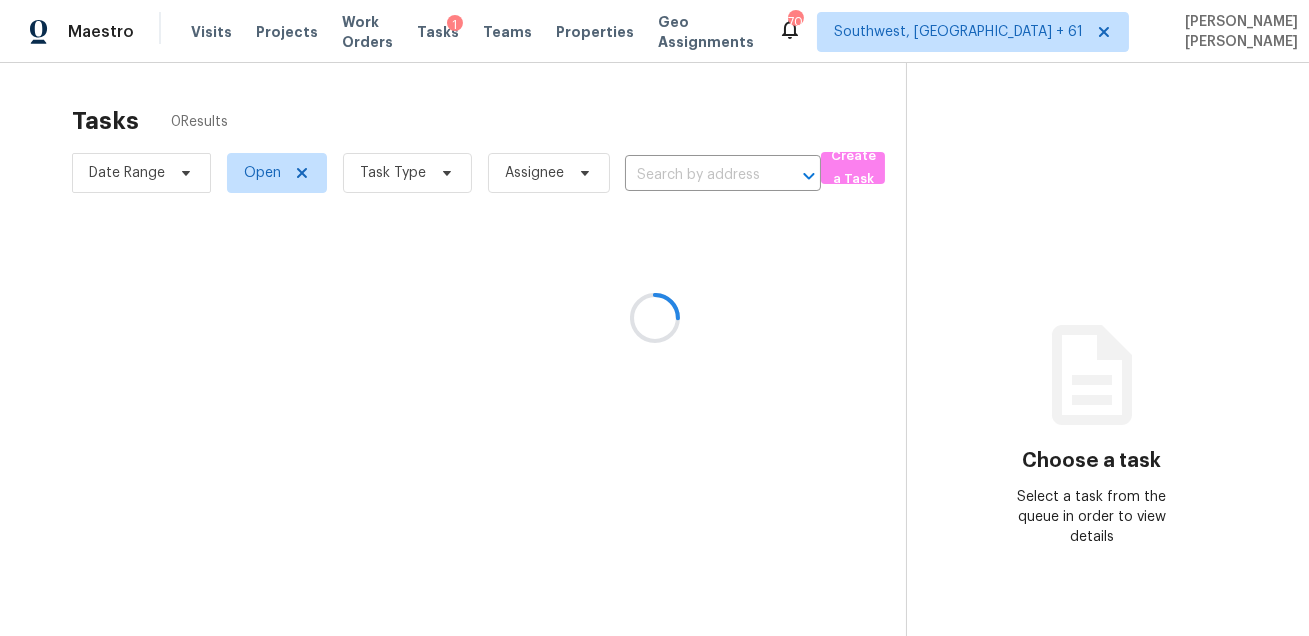 type on "[STREET_ADDRESS][PERSON_NAME]" 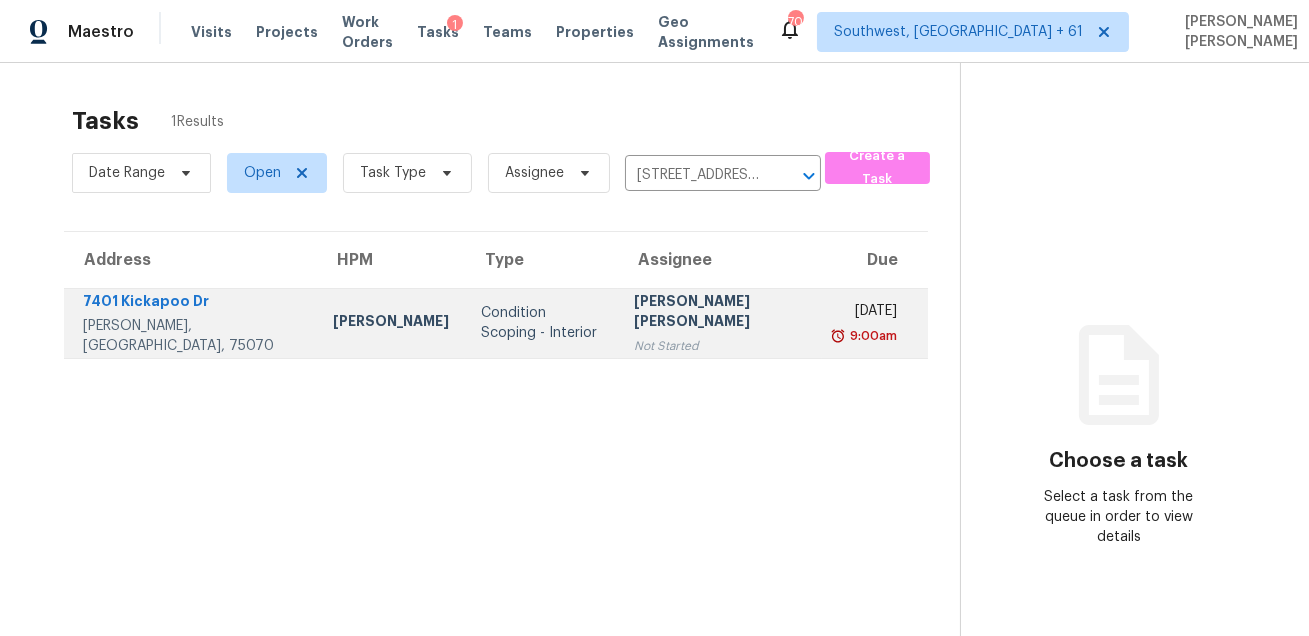 click on "[PERSON_NAME] [PERSON_NAME]" at bounding box center [720, 313] 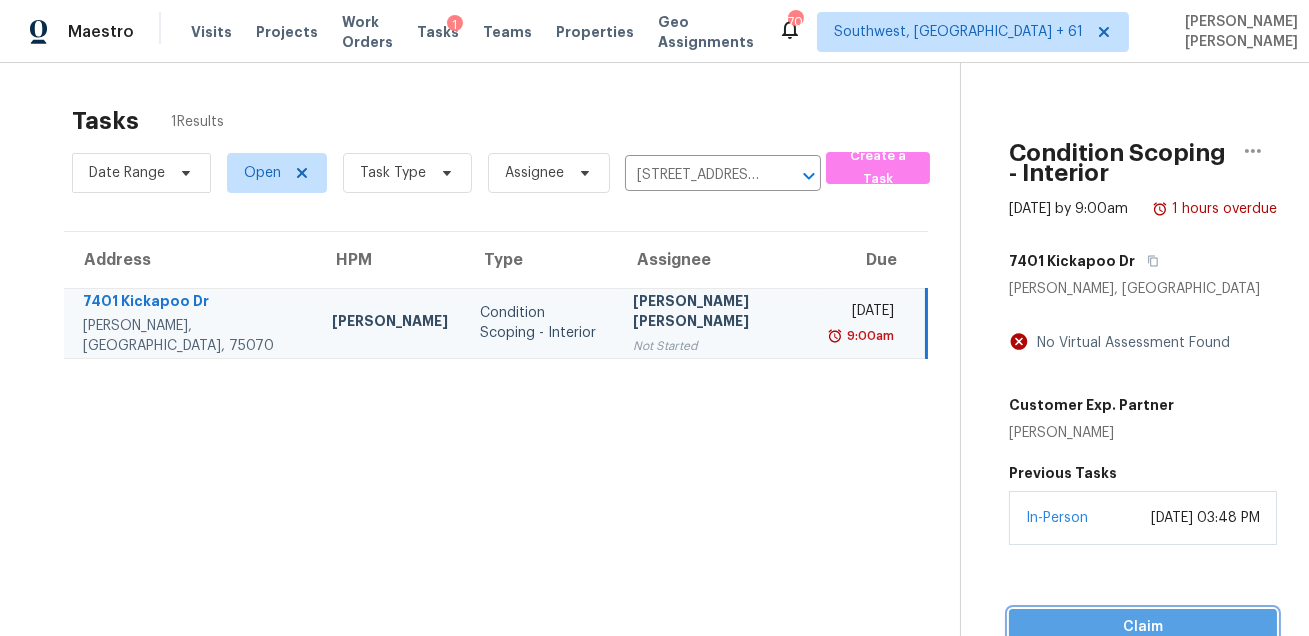 click on "Claim" at bounding box center (1143, 627) 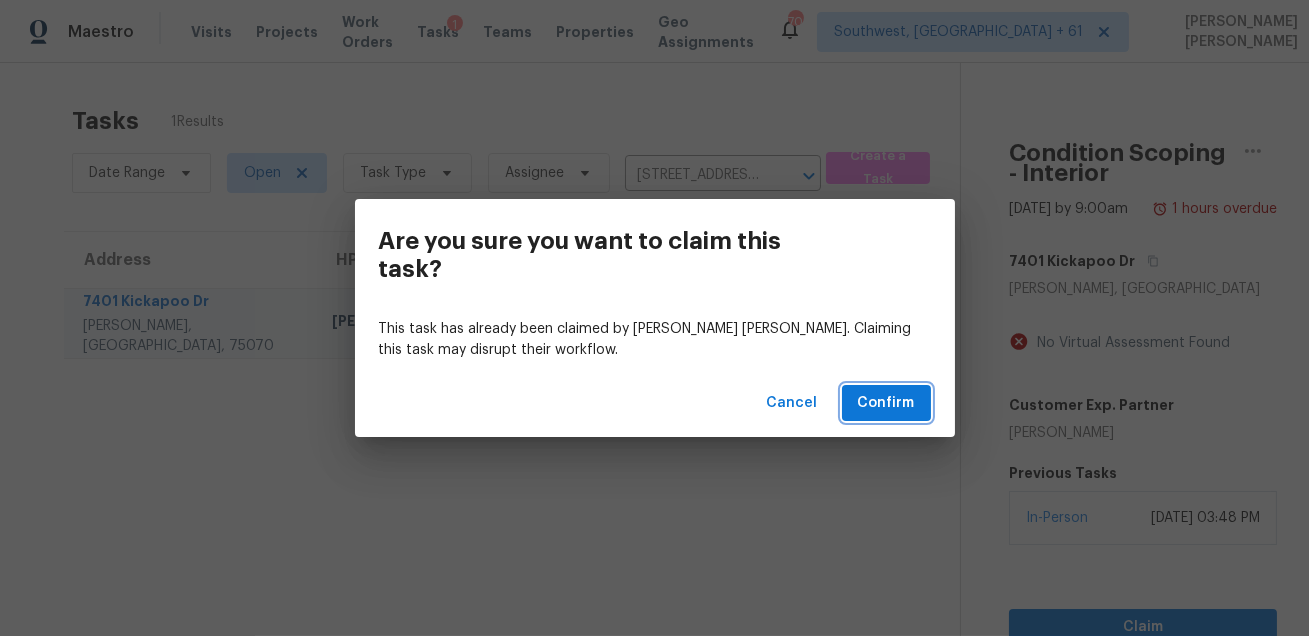 click on "Confirm" at bounding box center [886, 403] 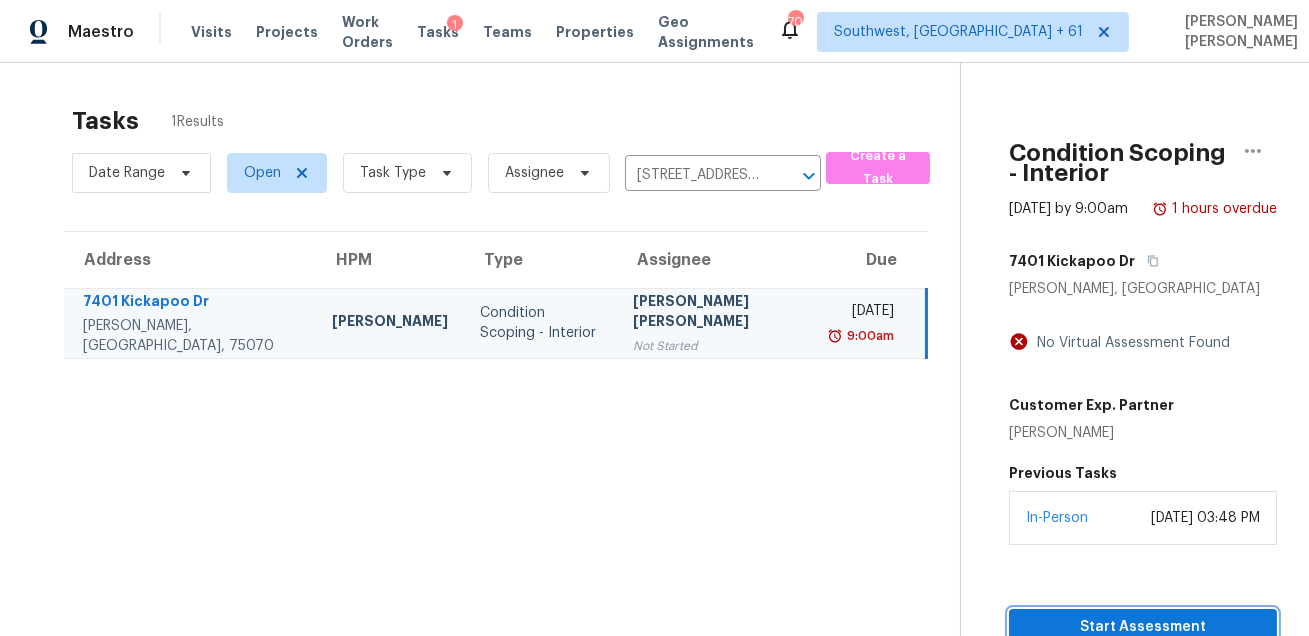 click on "Start Assessment" at bounding box center (1143, 627) 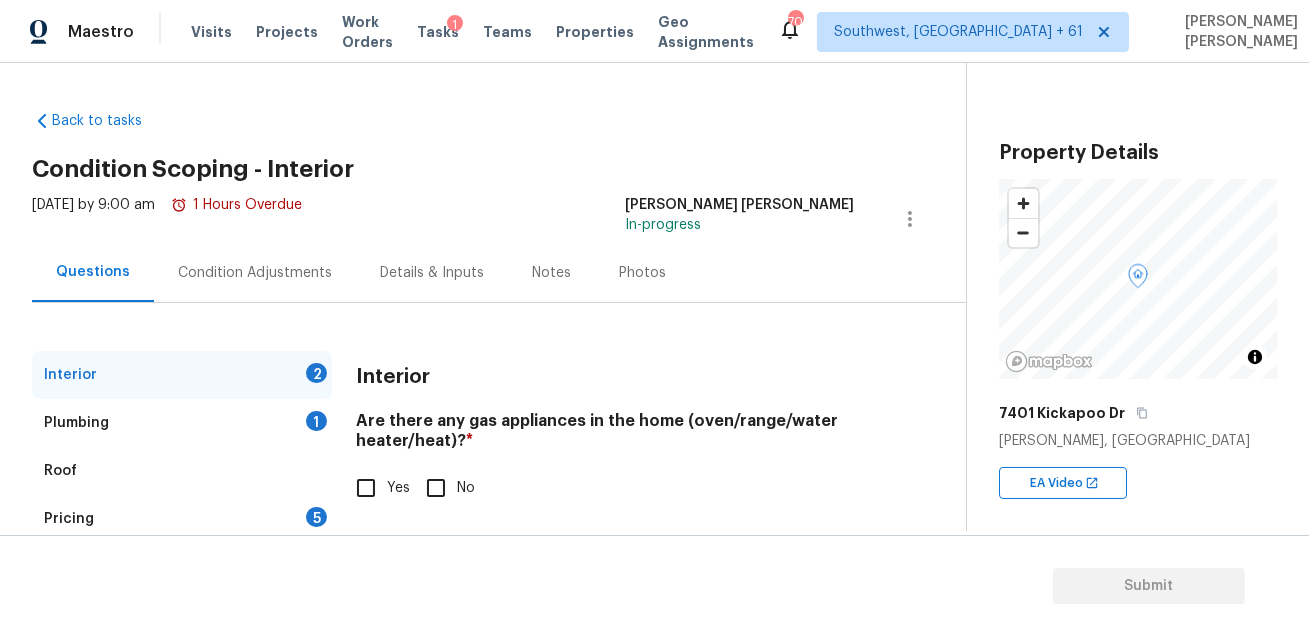 click on "Condition Adjustments" at bounding box center (255, 273) 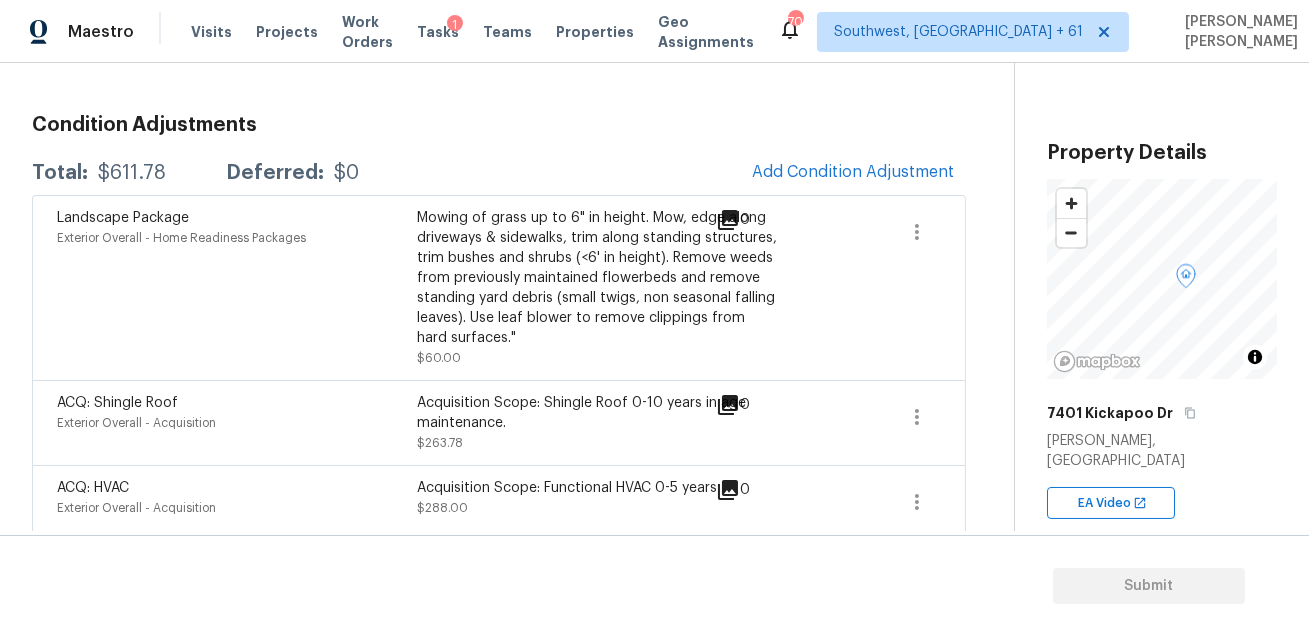 scroll, scrollTop: 242, scrollLeft: 0, axis: vertical 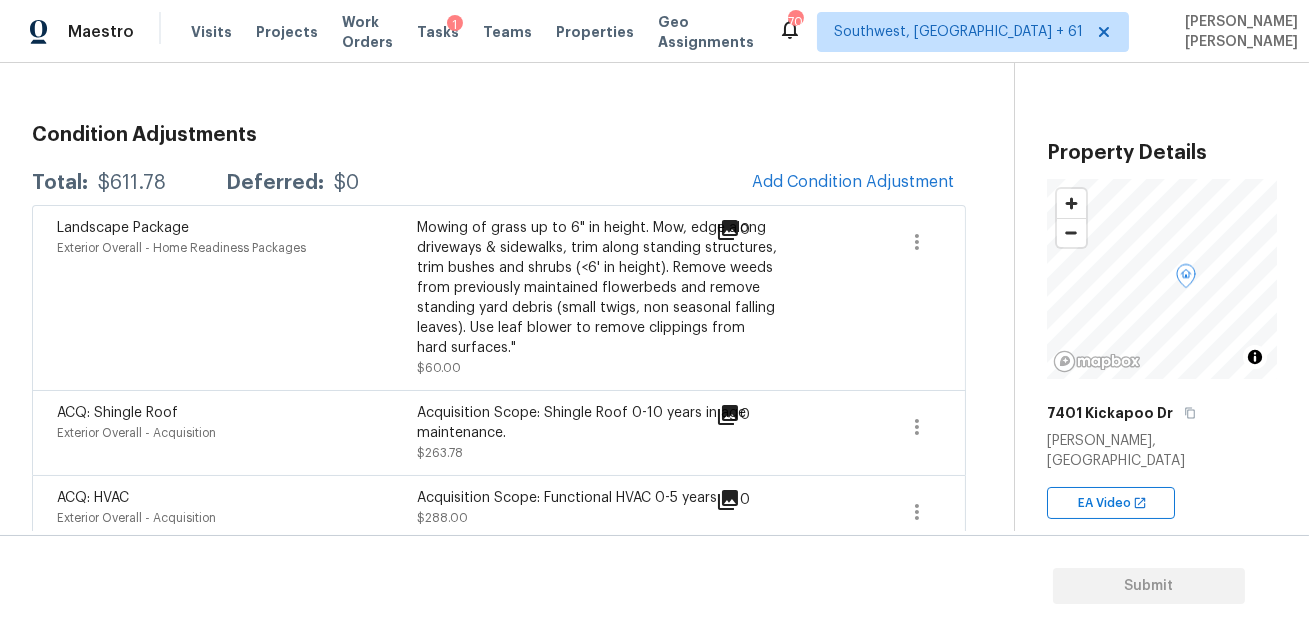 click on "Total:  $611.78 Deferred:  $0 Add Condition Adjustment" at bounding box center [499, 183] 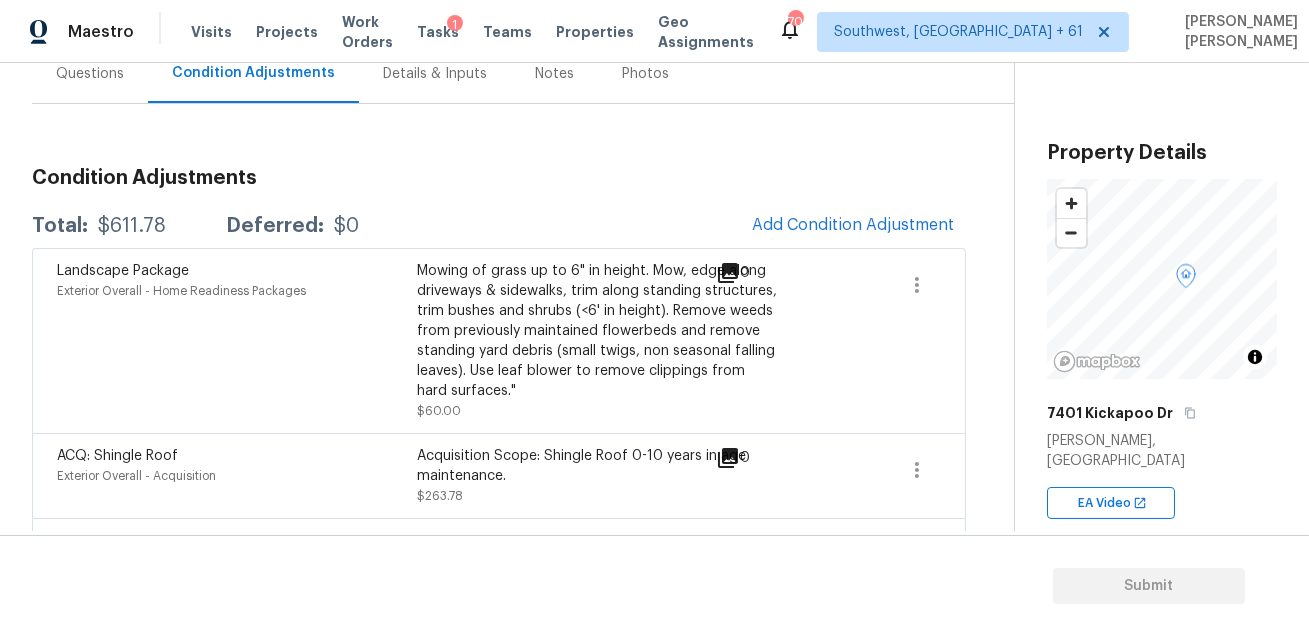 scroll, scrollTop: 144, scrollLeft: 0, axis: vertical 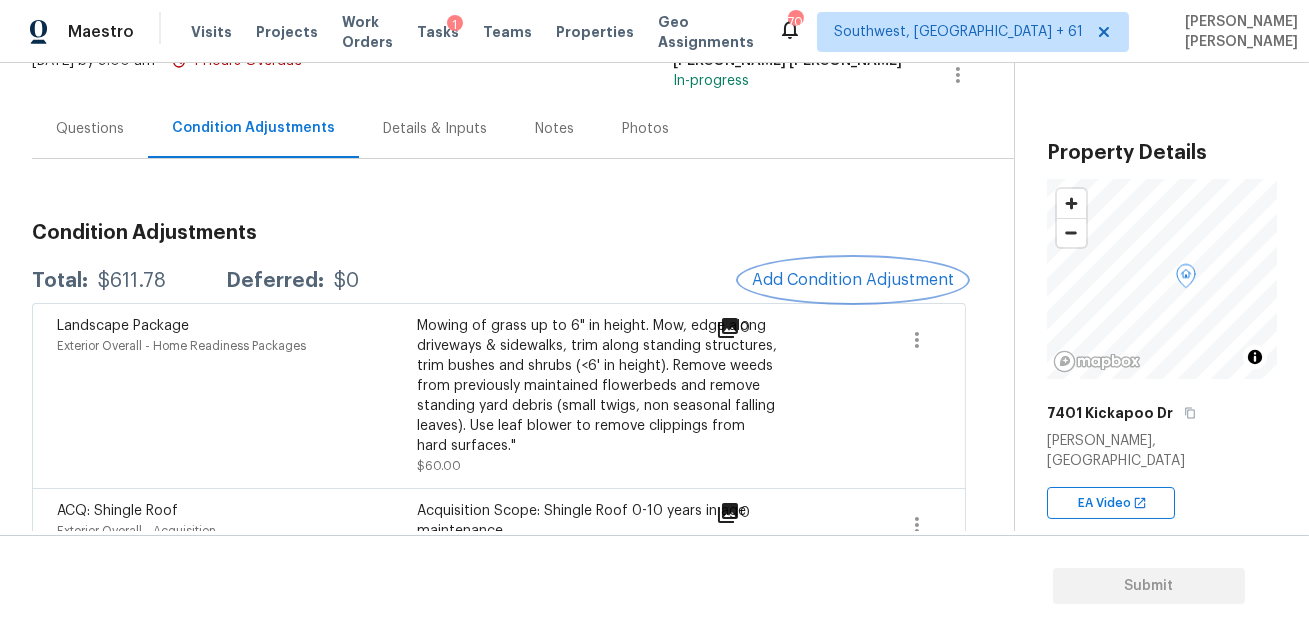 click on "Add Condition Adjustment" at bounding box center [853, 280] 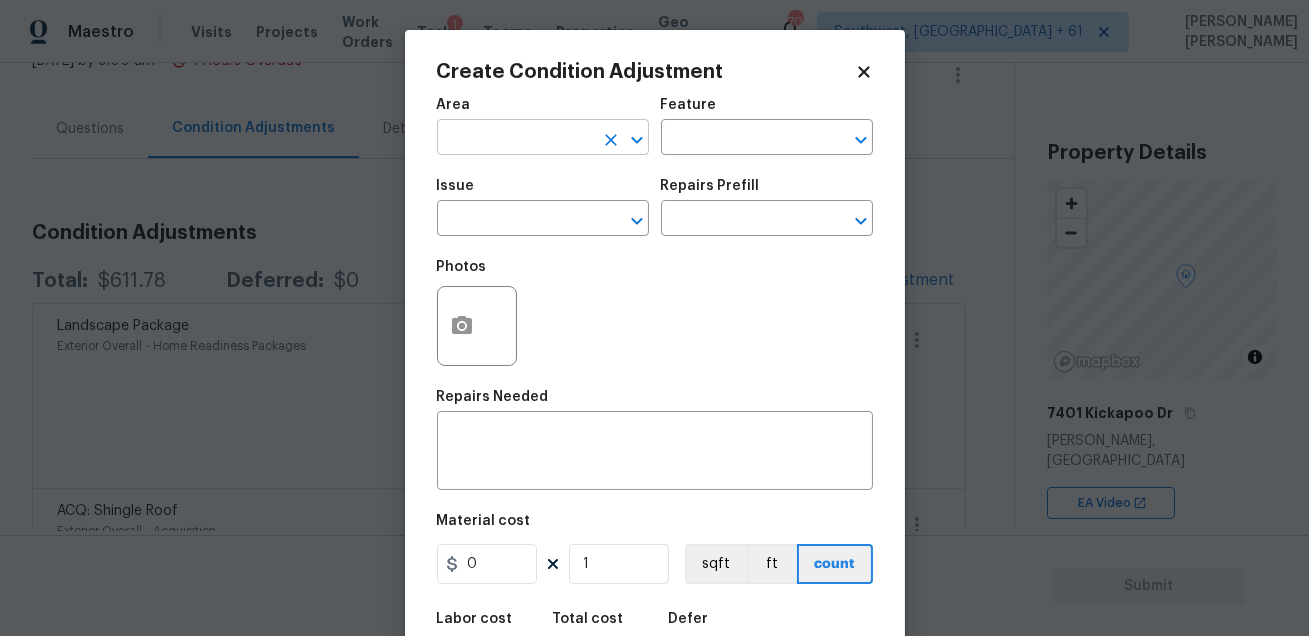 click at bounding box center [515, 139] 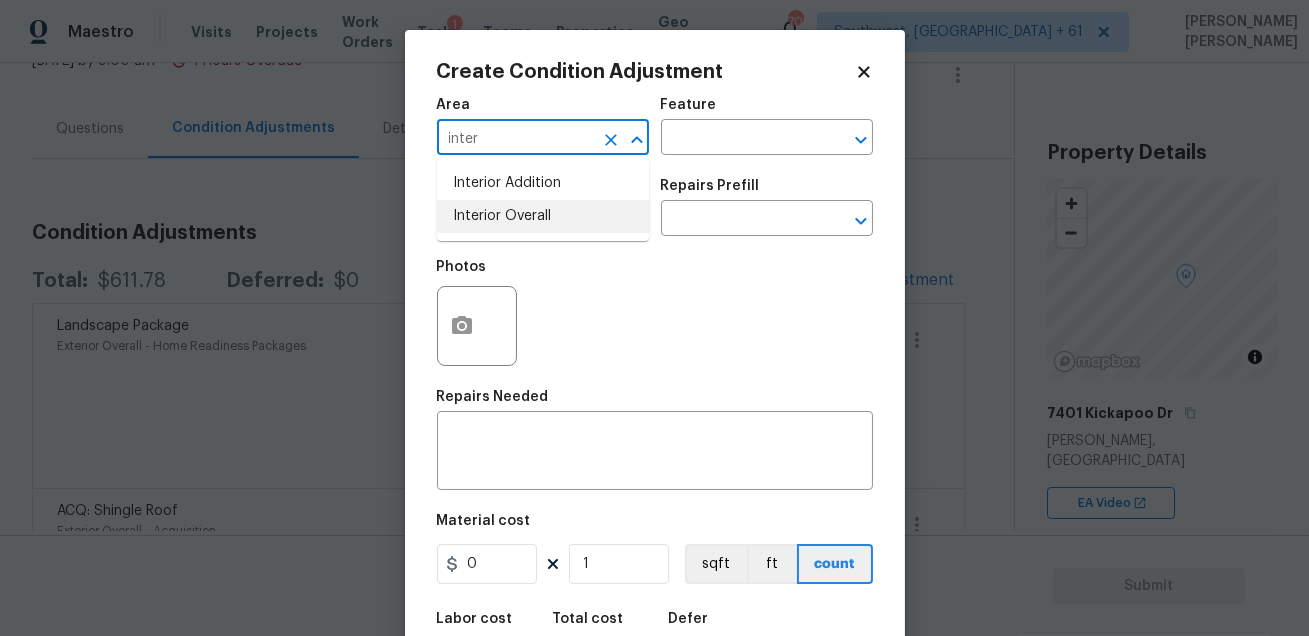 click on "Interior Overall" at bounding box center (543, 216) 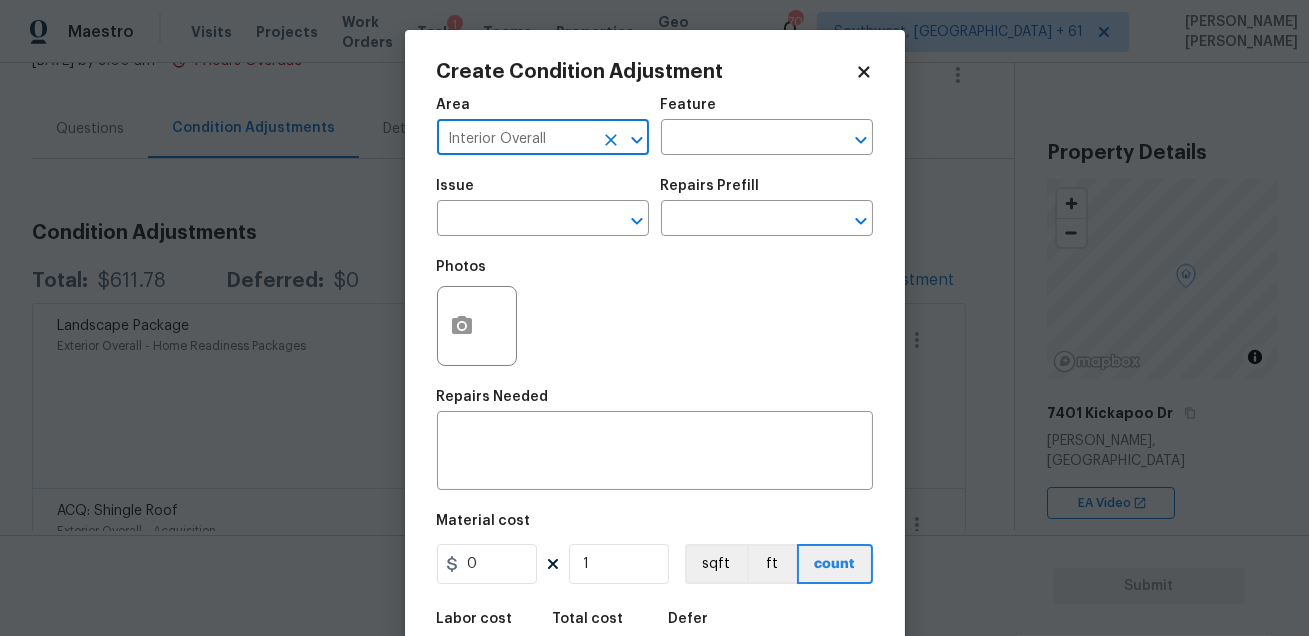 type on "Interior Overall" 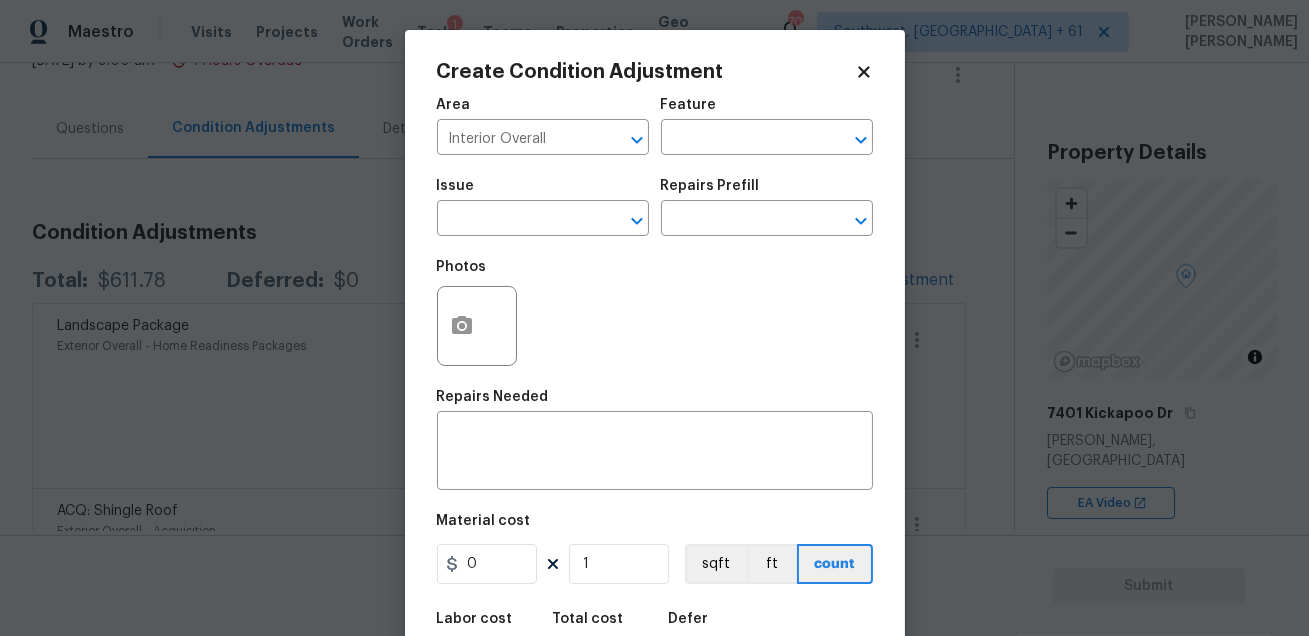 click on "Area Interior Overall ​ Feature ​" at bounding box center [655, 126] 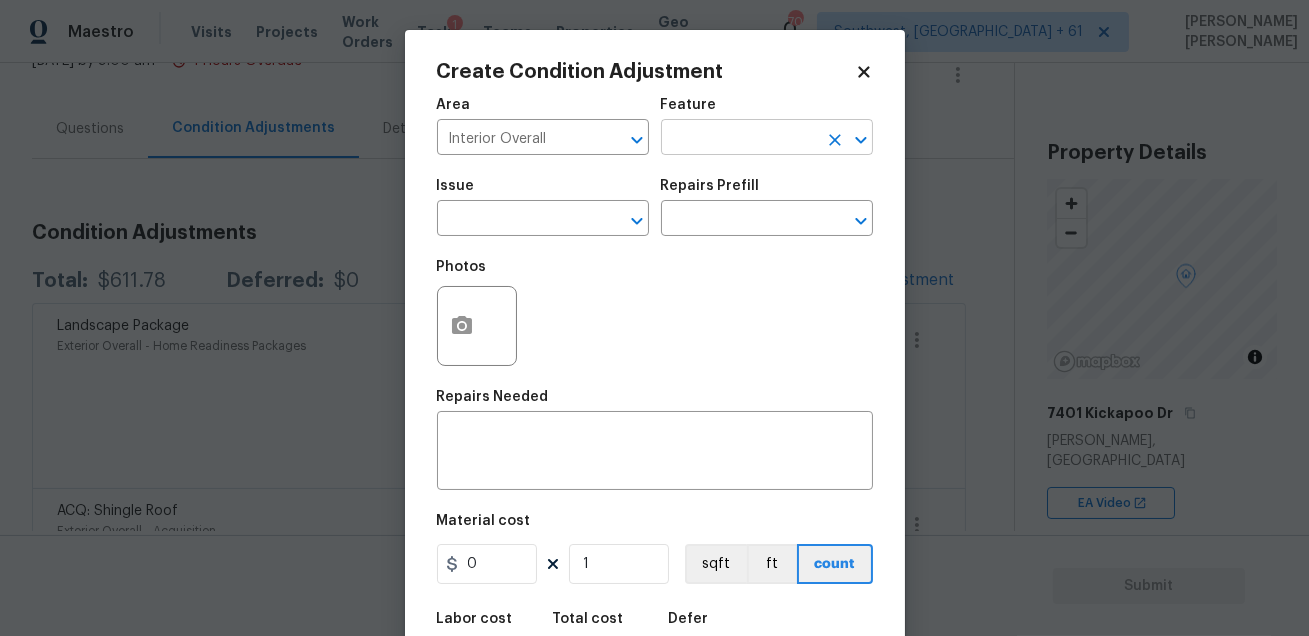 click at bounding box center [739, 139] 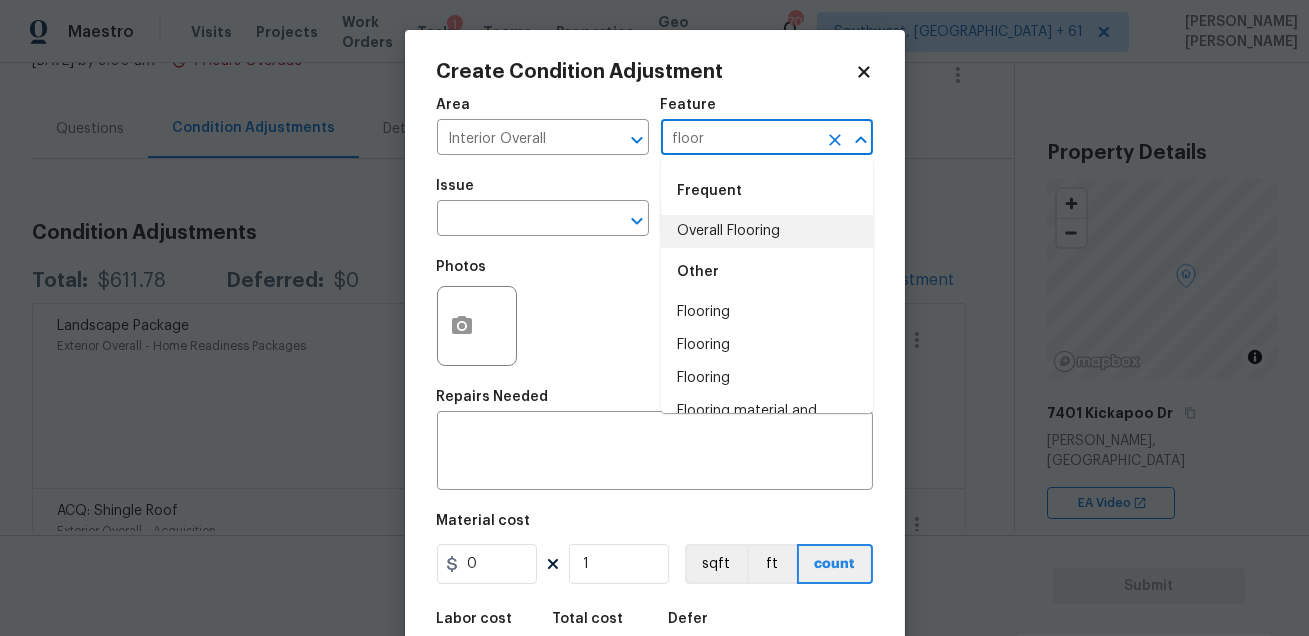click on "Overall Flooring" at bounding box center [767, 231] 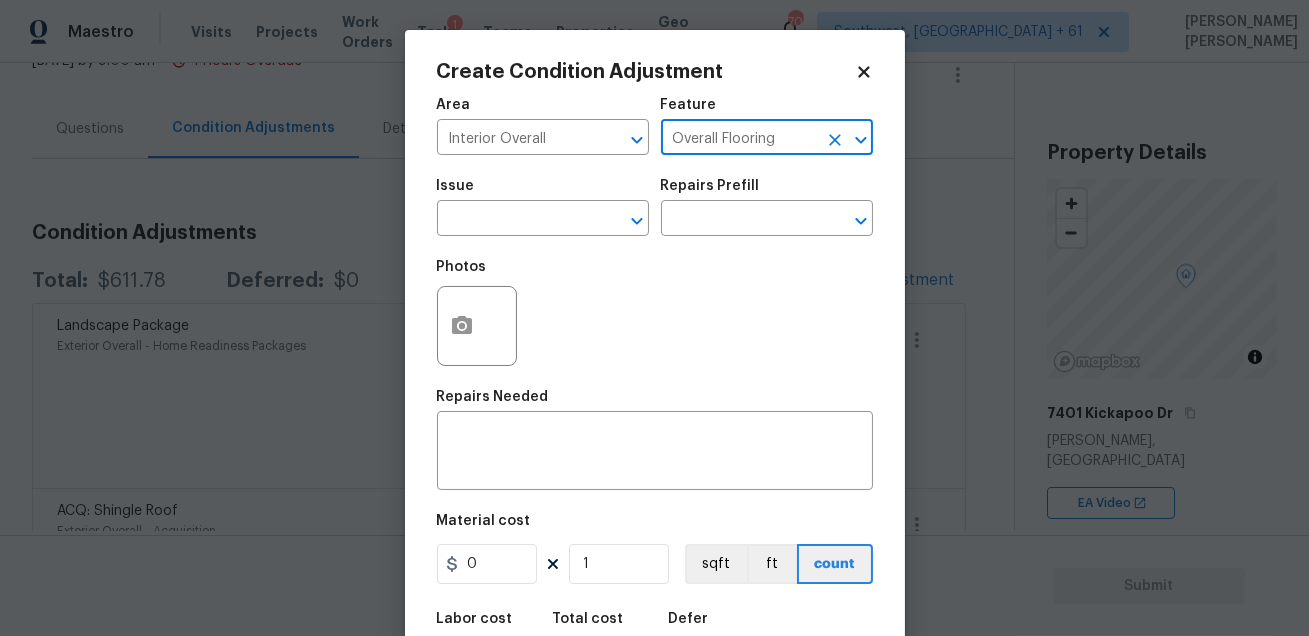 type on "Overall Flooring" 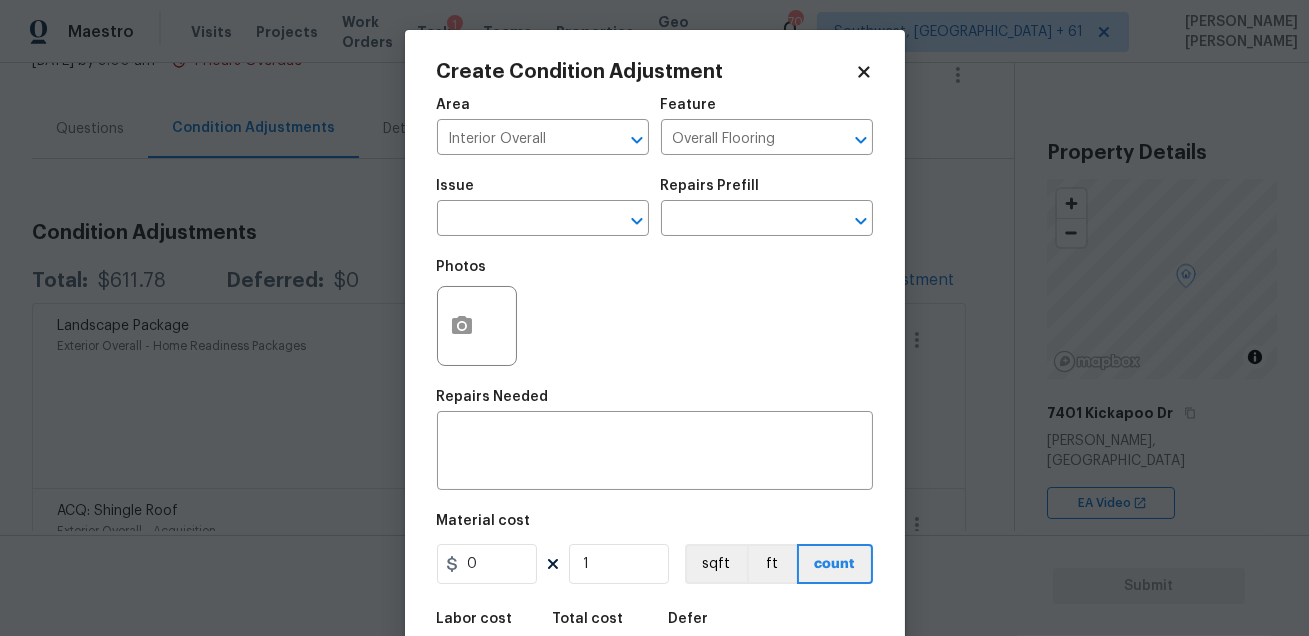 click on "Issue" at bounding box center [543, 192] 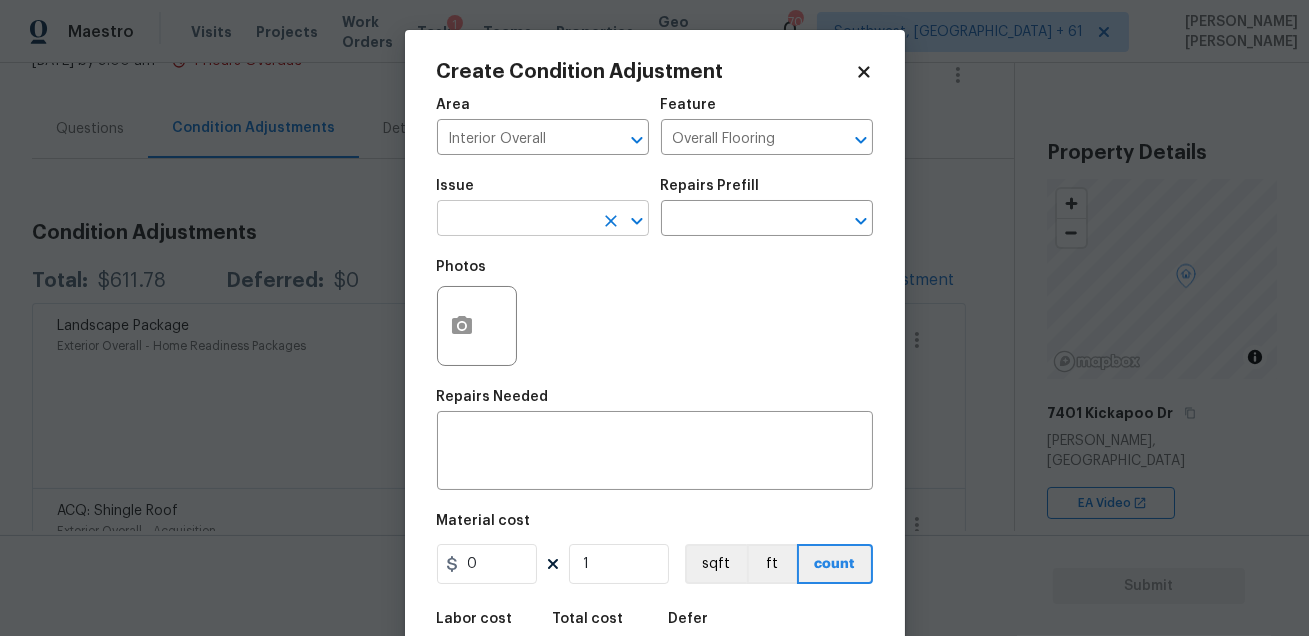 click at bounding box center (515, 220) 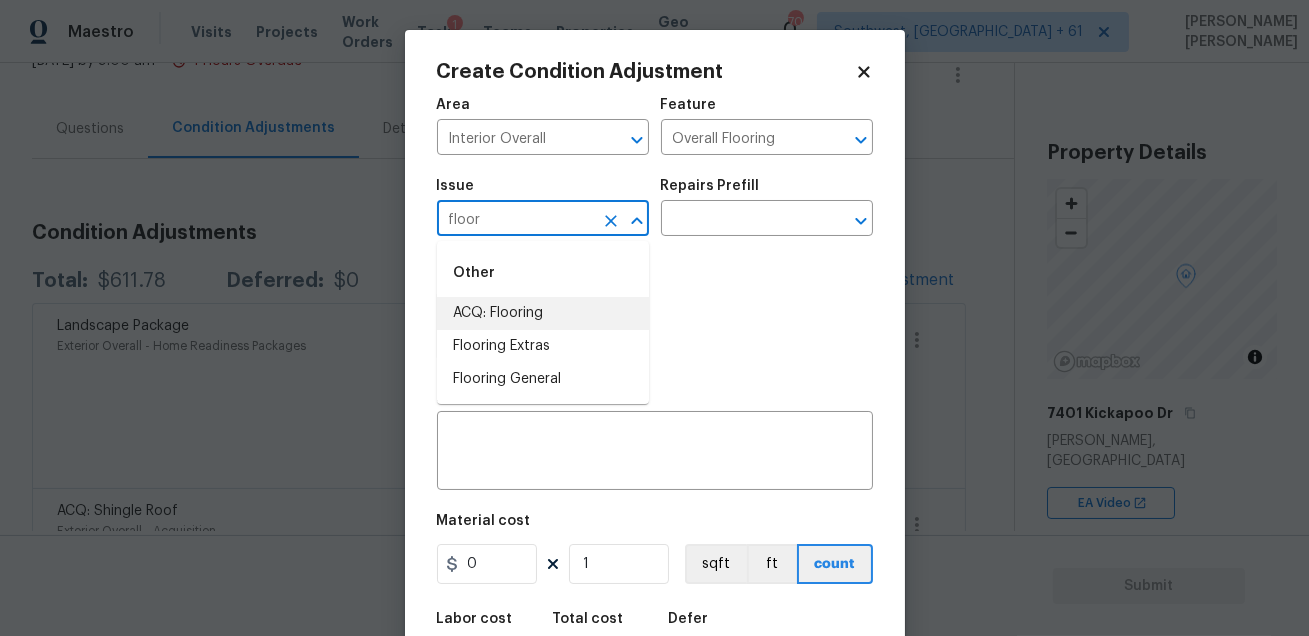 click on "ACQ: Flooring" at bounding box center [543, 313] 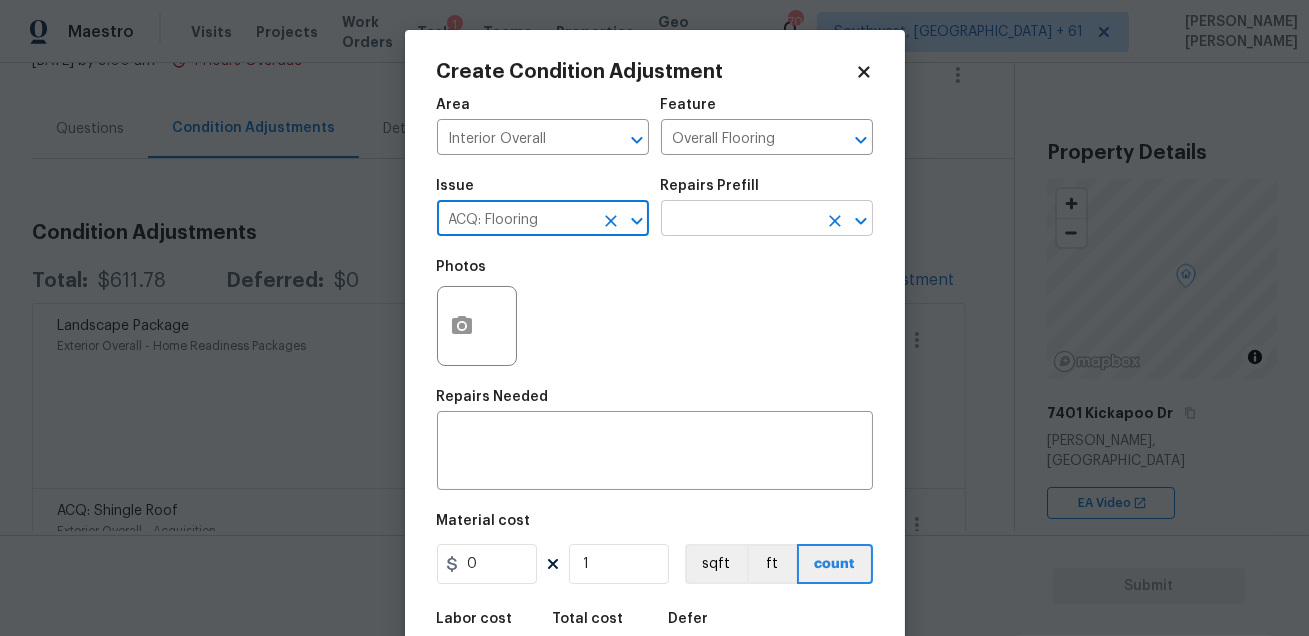 type on "ACQ: Flooring" 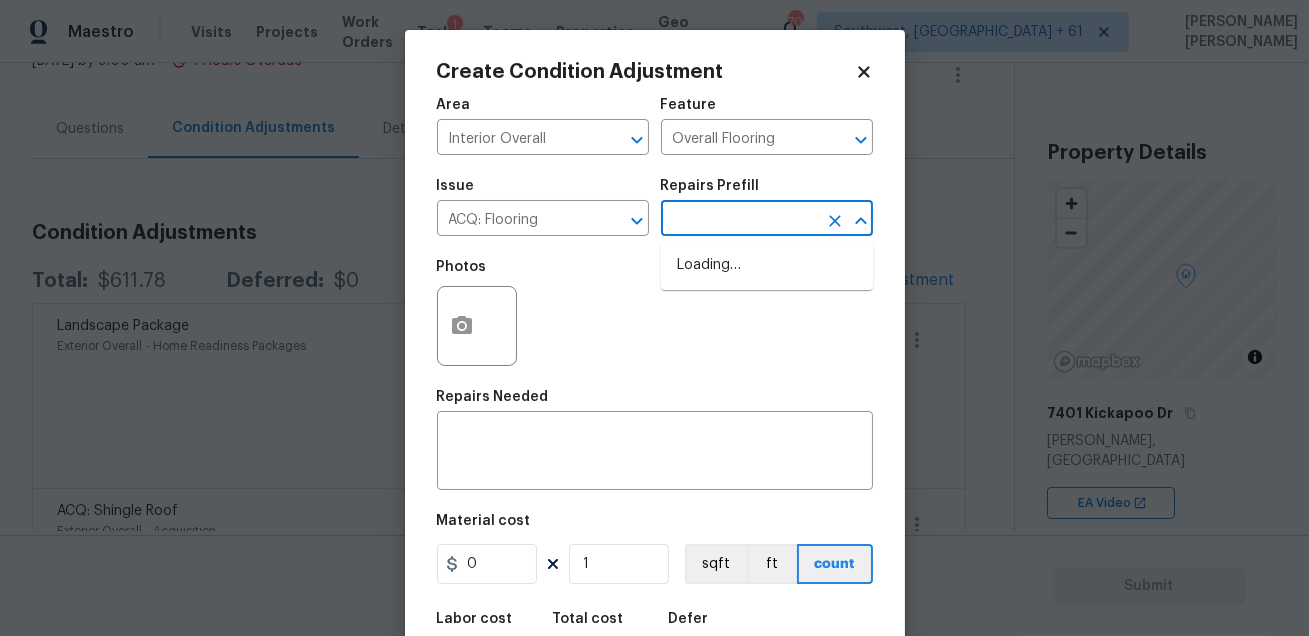 click at bounding box center [739, 220] 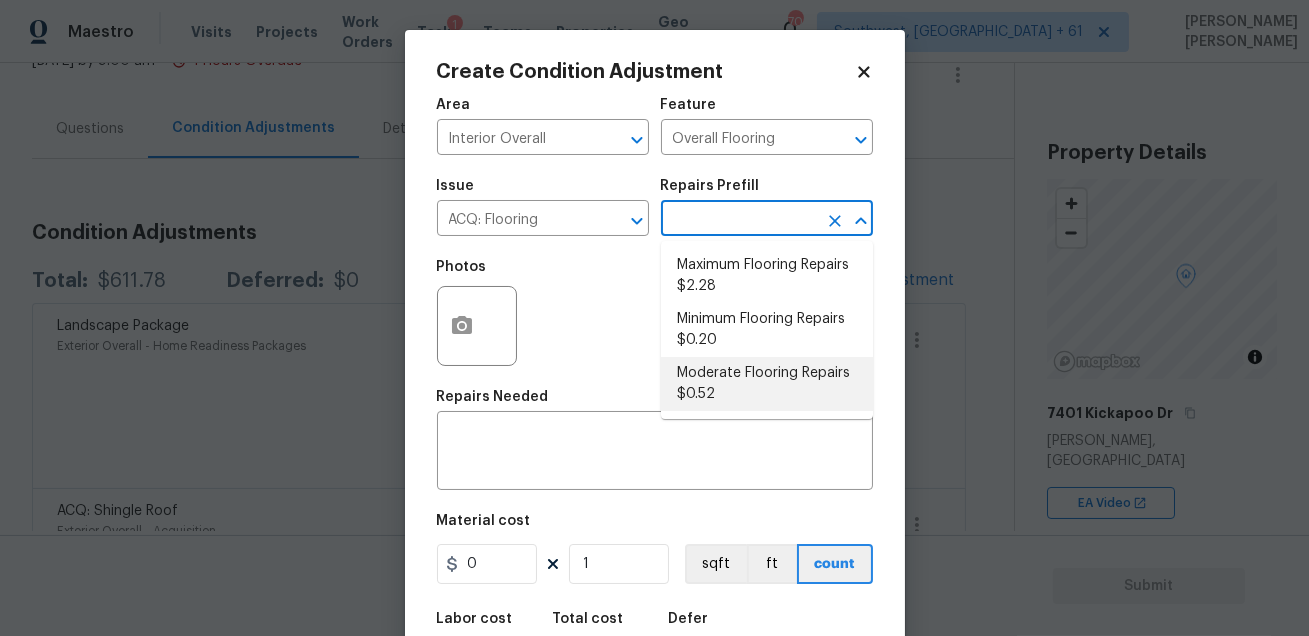 click on "Moderate Flooring Repairs $0.52" at bounding box center (767, 384) 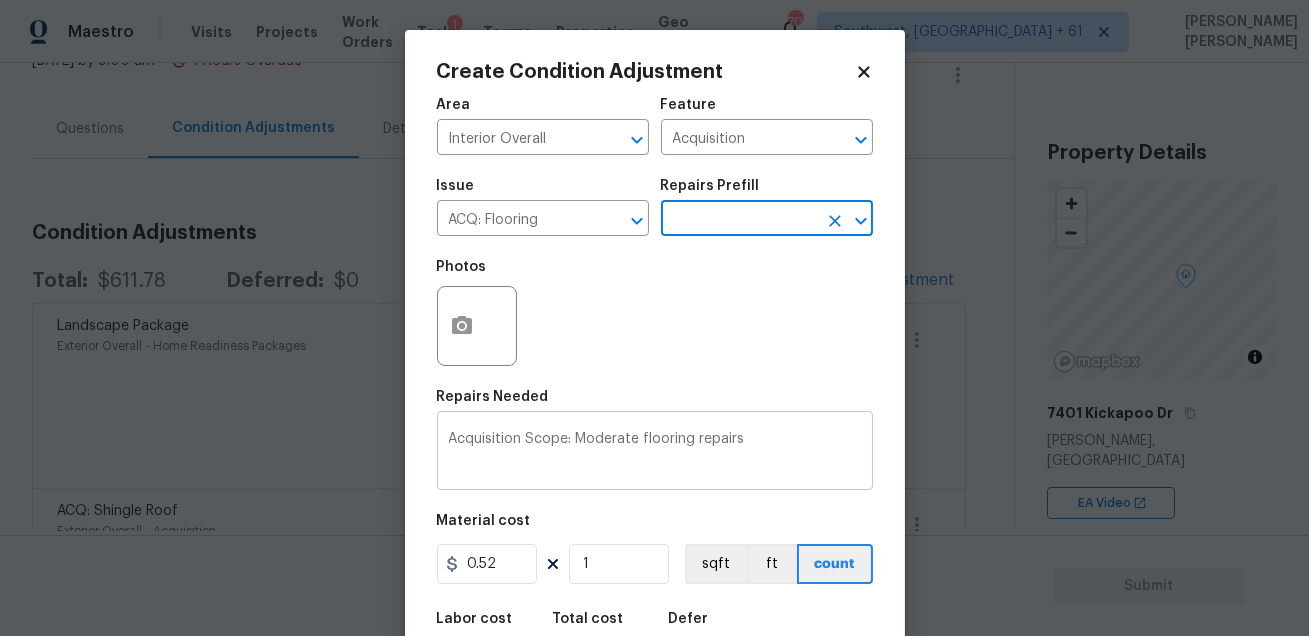 scroll, scrollTop: 110, scrollLeft: 0, axis: vertical 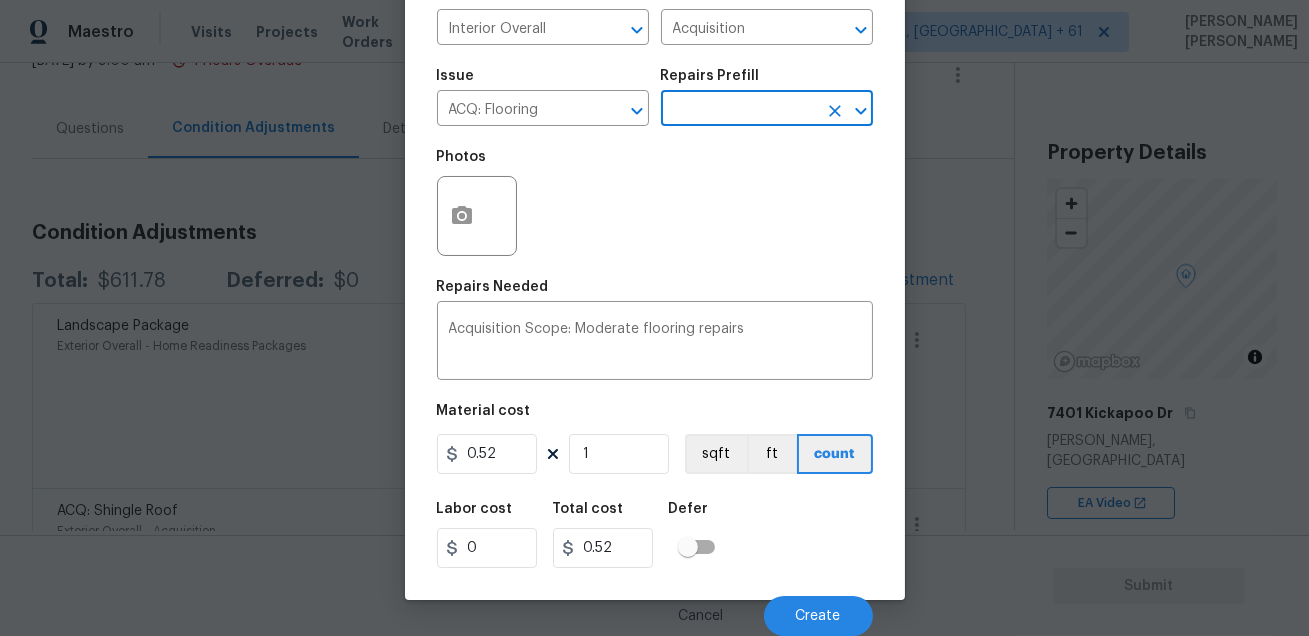 click on "Area Interior Overall ​ Feature Acquisition ​ Issue ACQ: Flooring ​ Repairs Prefill ​ Photos Repairs Needed Acquisition Scope: Moderate flooring repairs x ​ Material cost 0.52 1 sqft ft count Labor cost 0 Total cost 0.52 Defer Cancel Create" at bounding box center [655, 306] 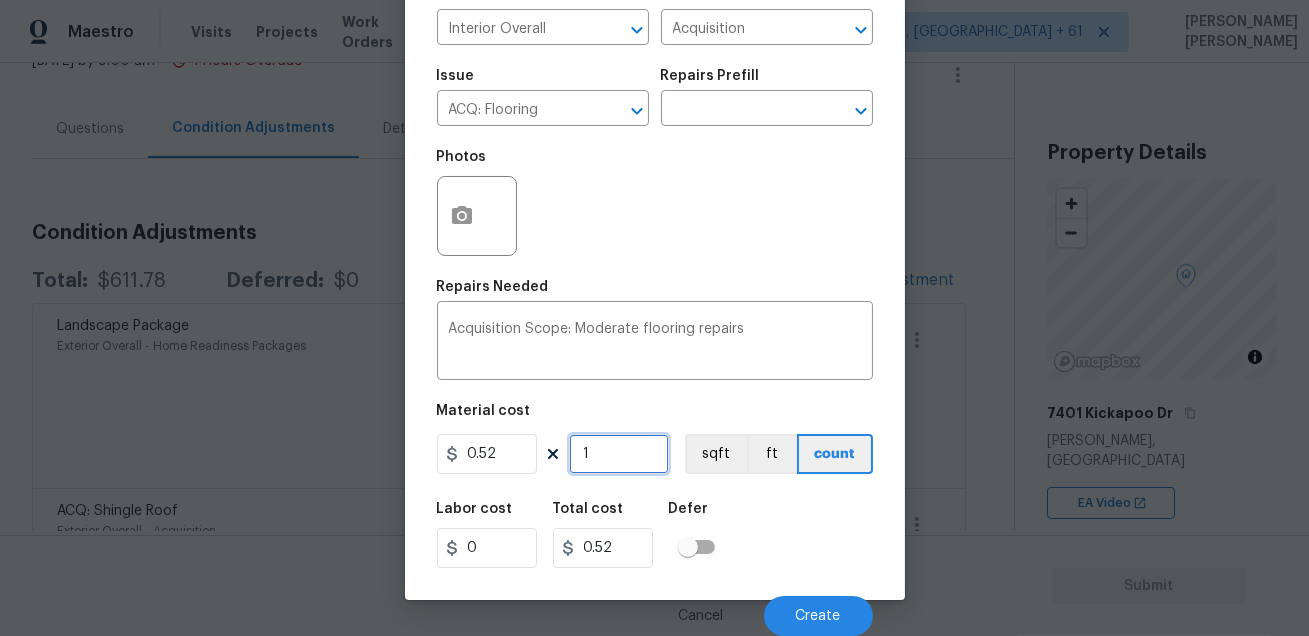 click on "1" at bounding box center (619, 454) 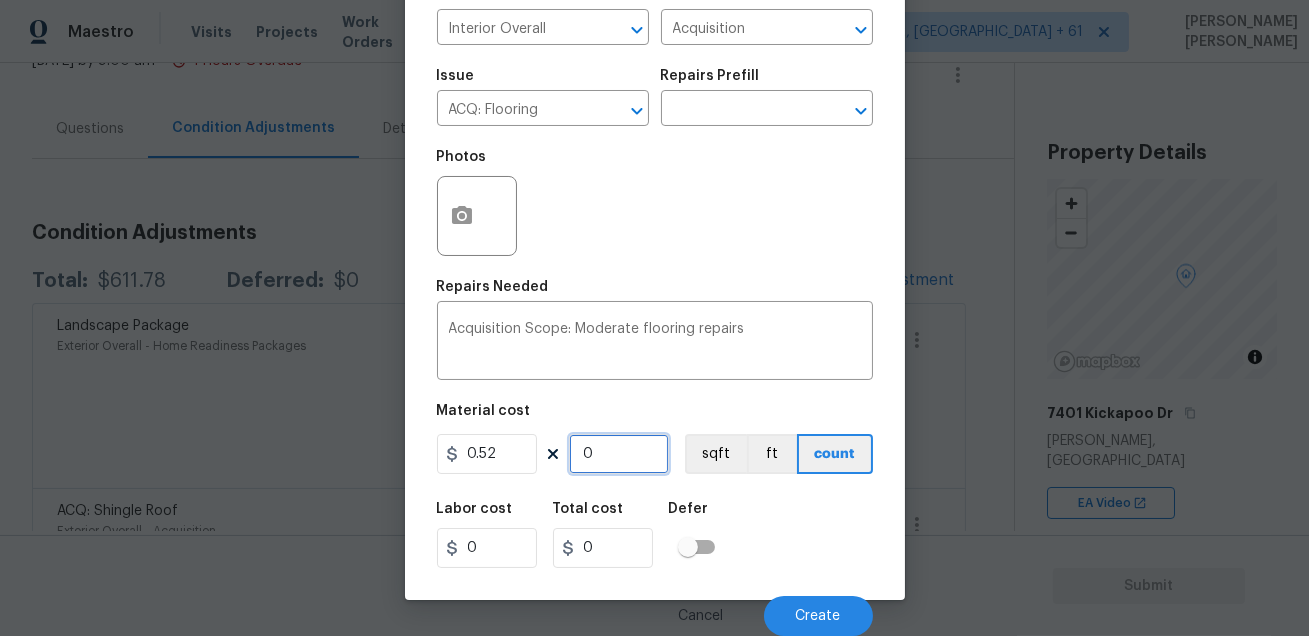 type on "2" 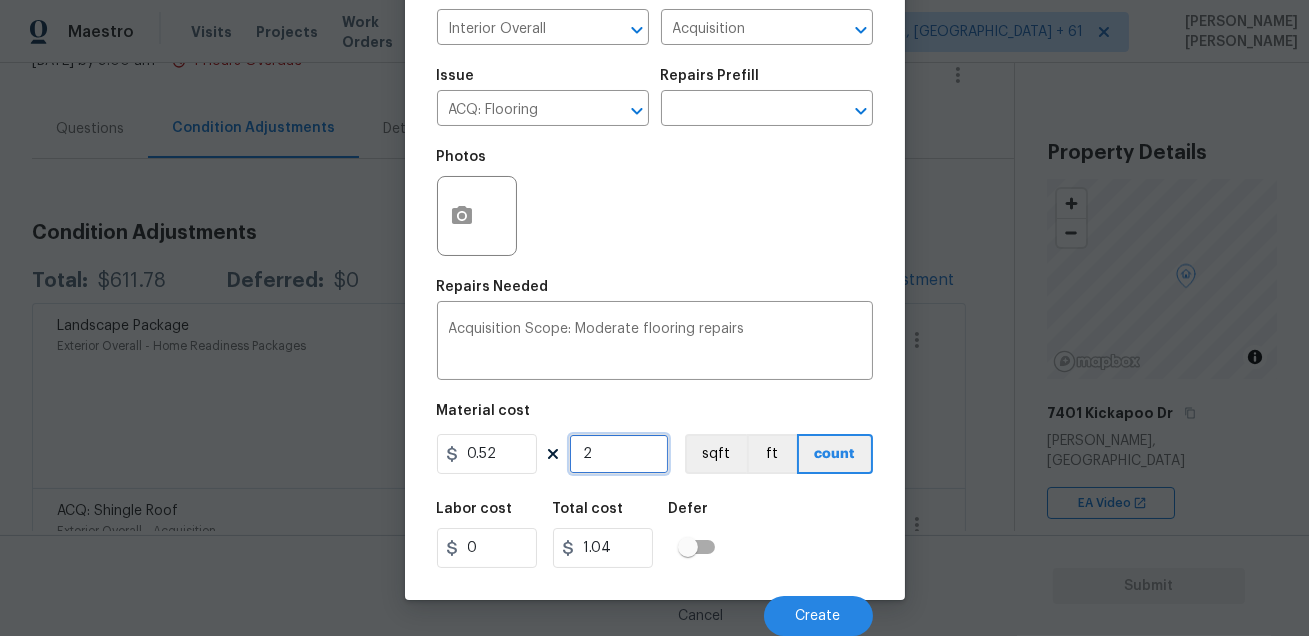 type on "23" 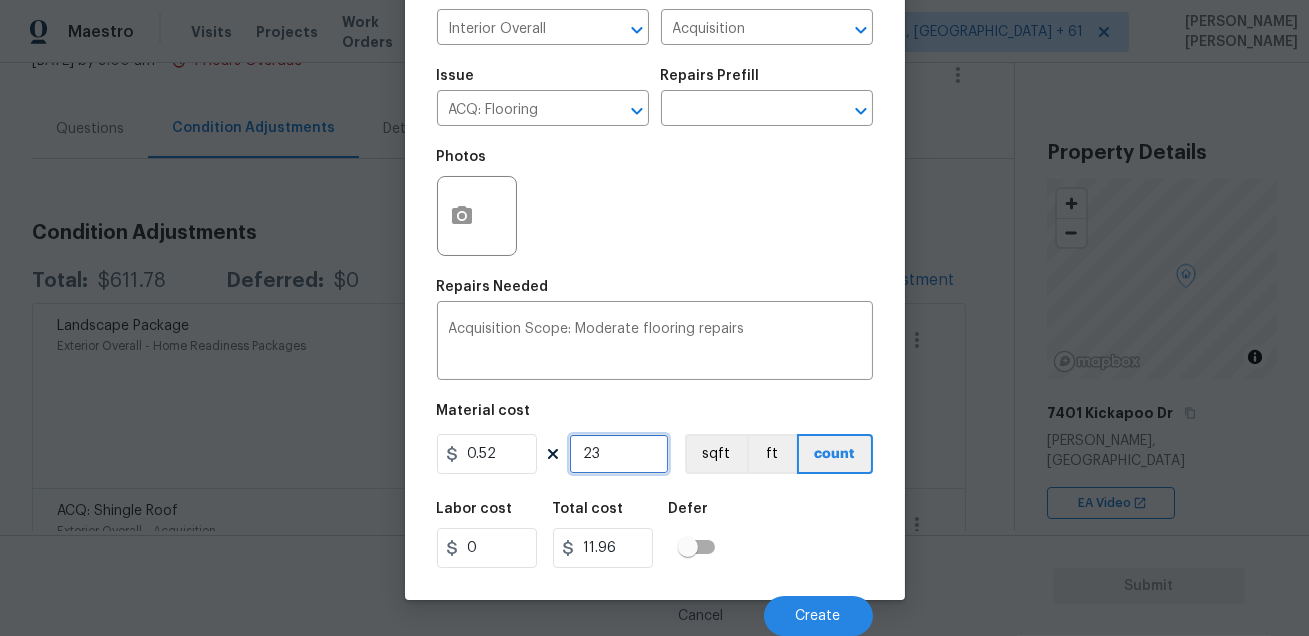 type on "239" 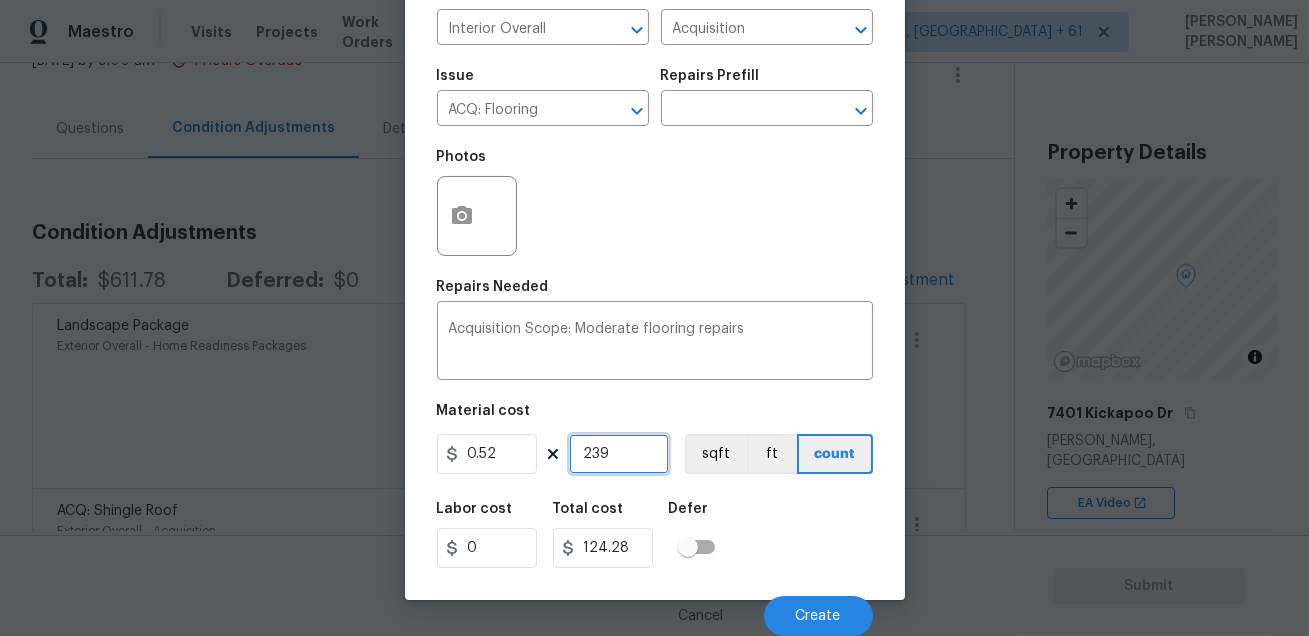type on "2398" 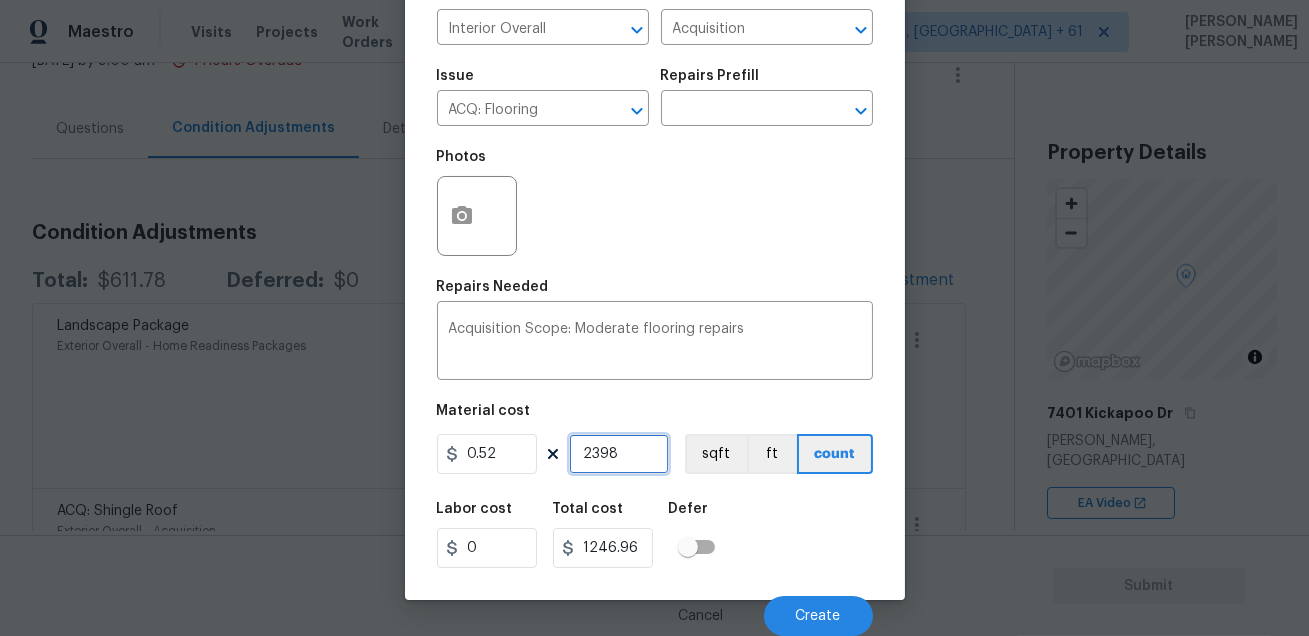 type on "2398" 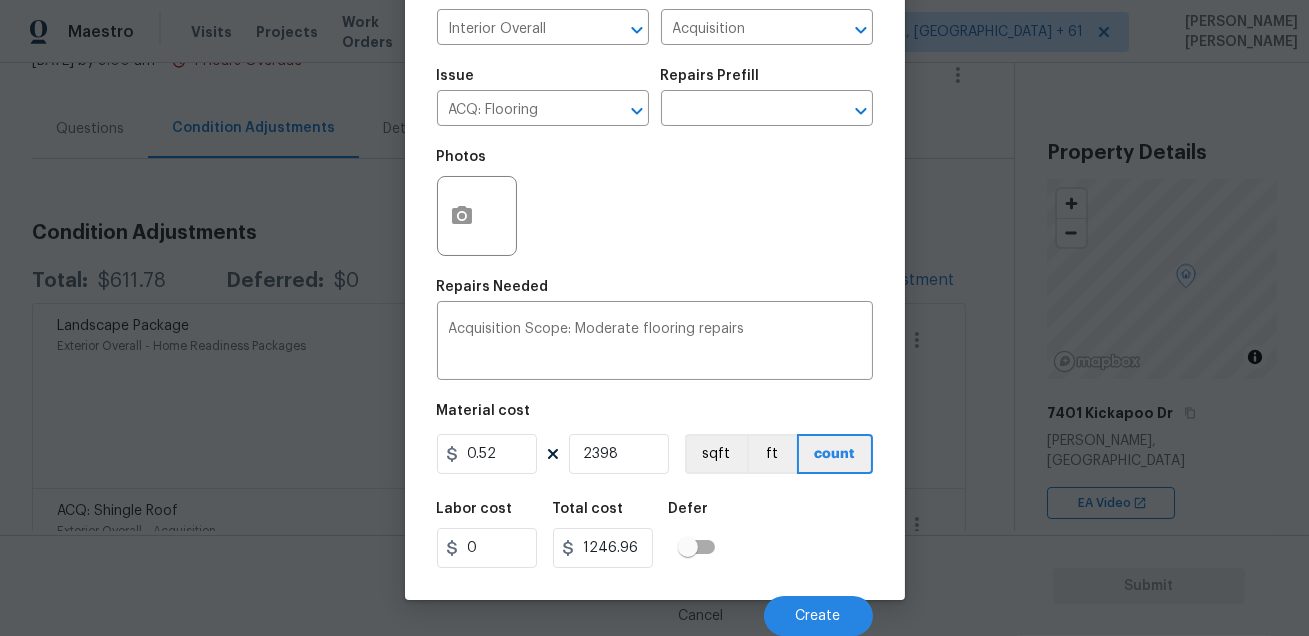click on "Labor cost 0 Total cost 1246.96 Defer" at bounding box center [655, 535] 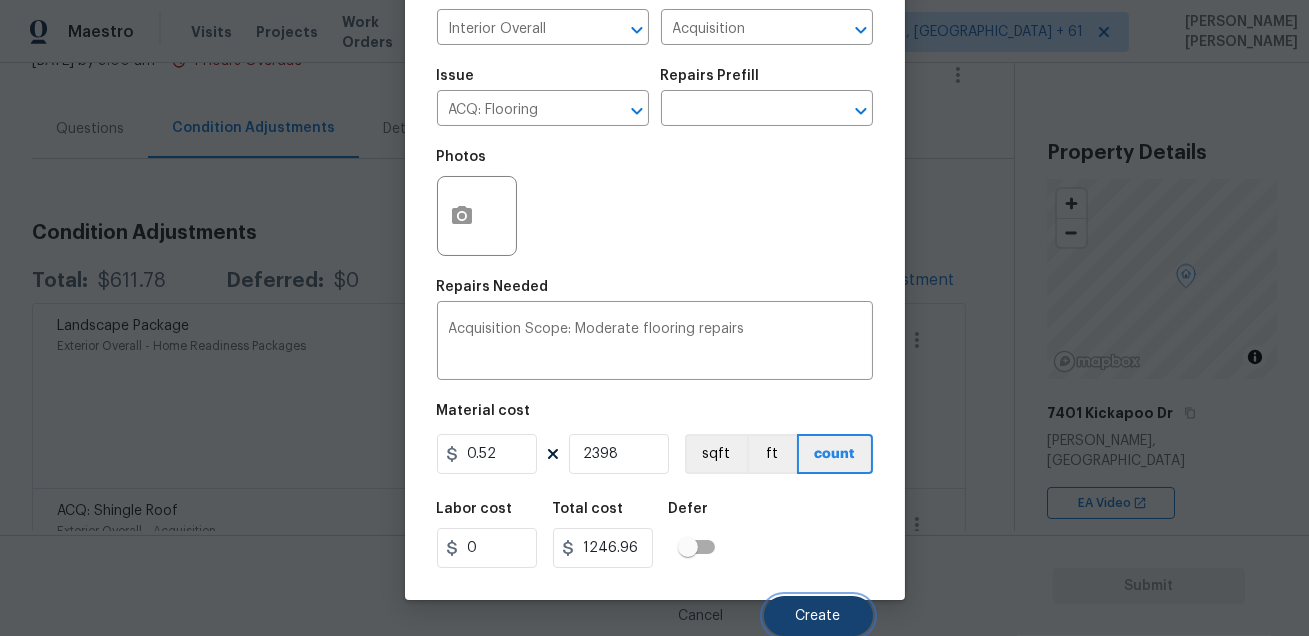 click on "Create" at bounding box center (818, 616) 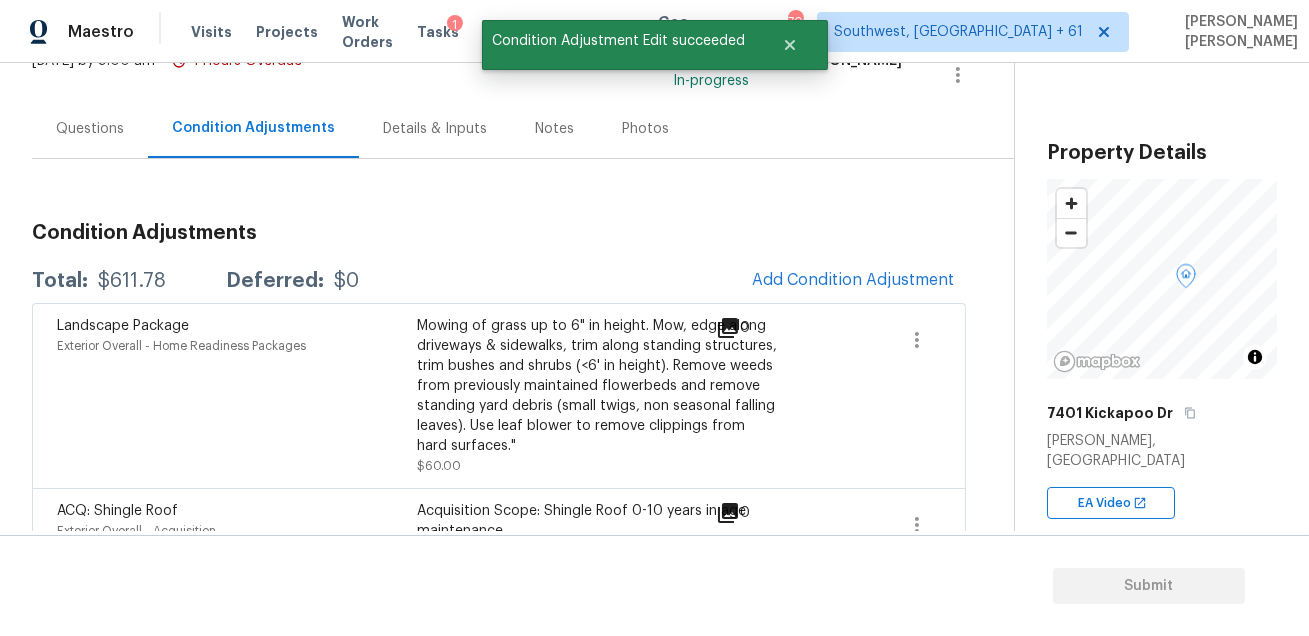 scroll, scrollTop: 103, scrollLeft: 0, axis: vertical 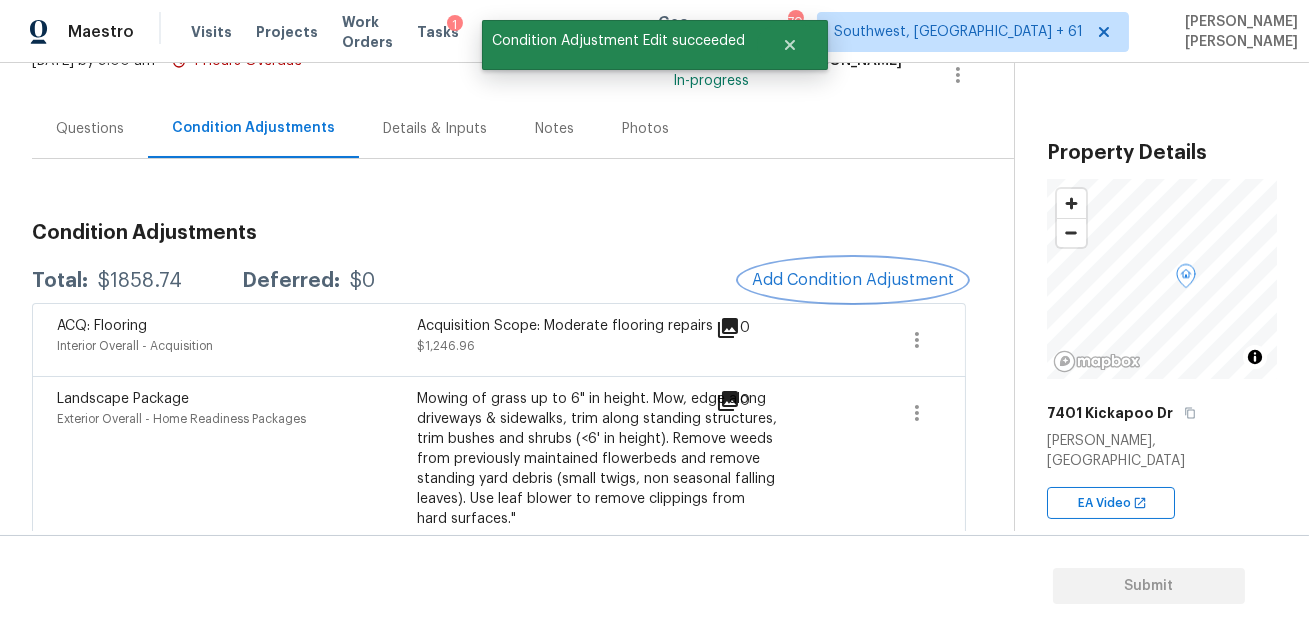 click on "Add Condition Adjustment" at bounding box center (853, 280) 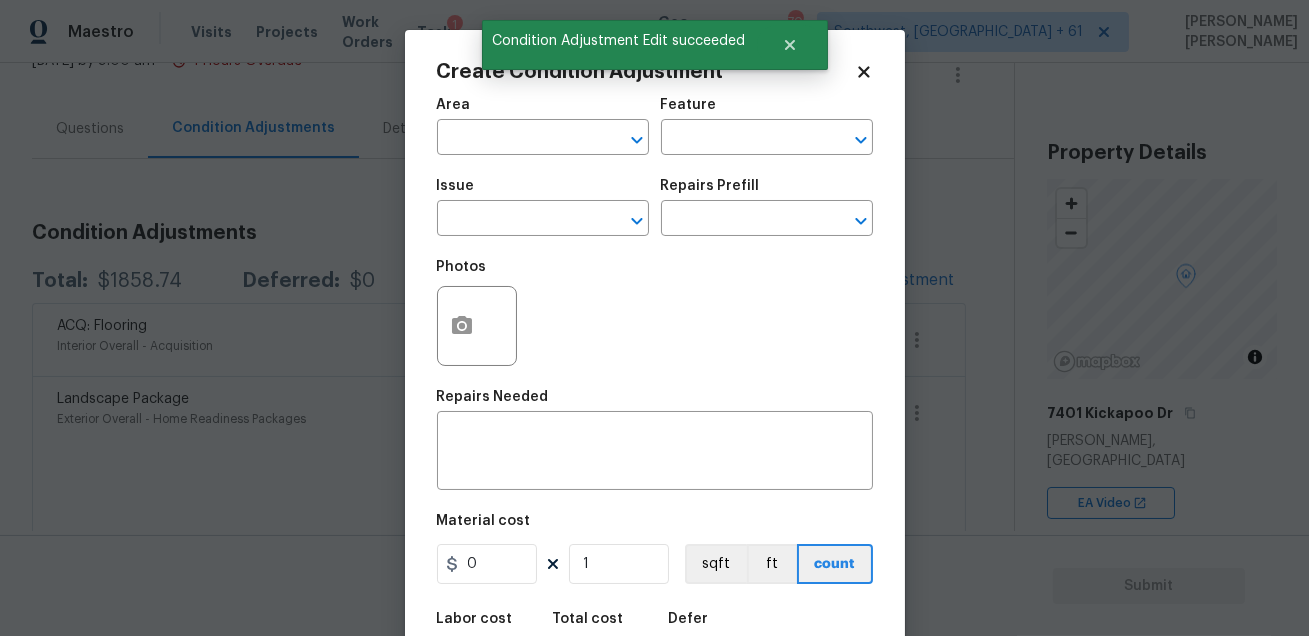 click on "Area" at bounding box center (543, 111) 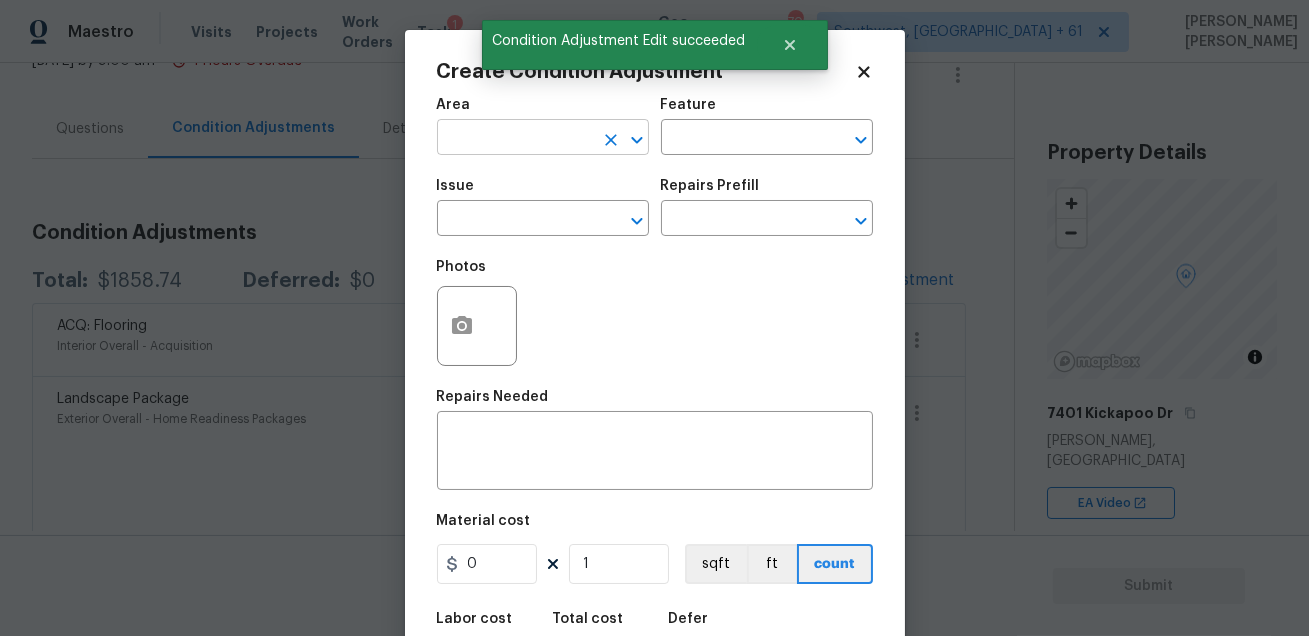 click at bounding box center [515, 139] 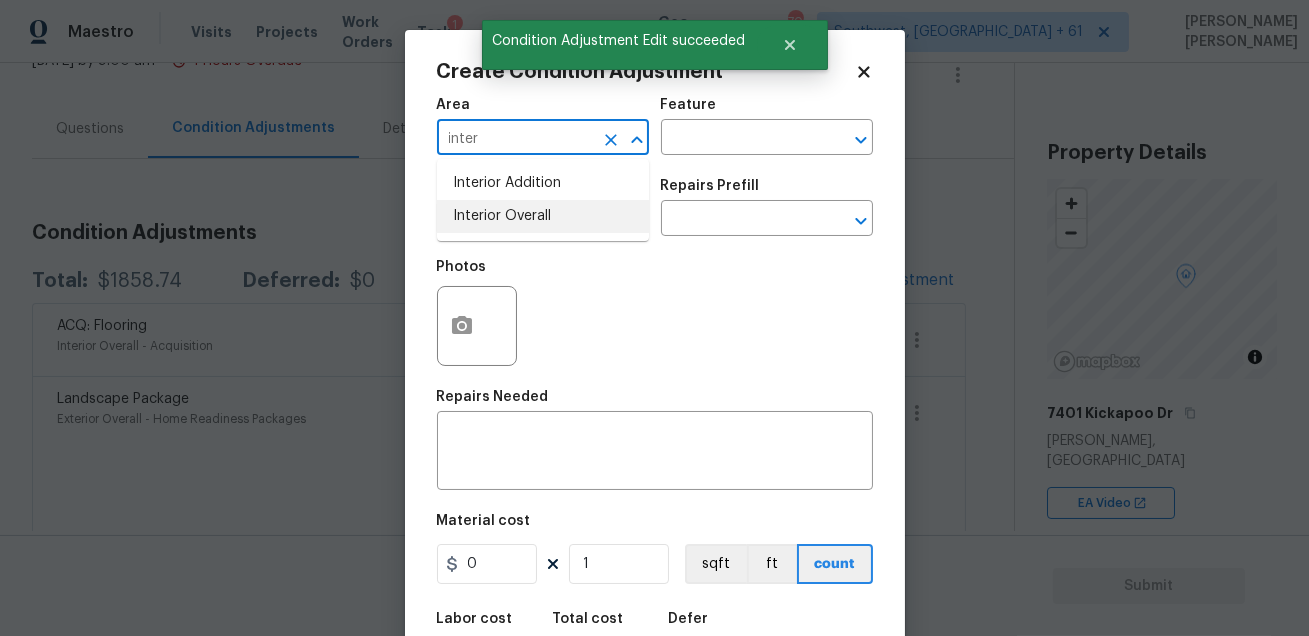 click on "Interior Overall" at bounding box center [543, 216] 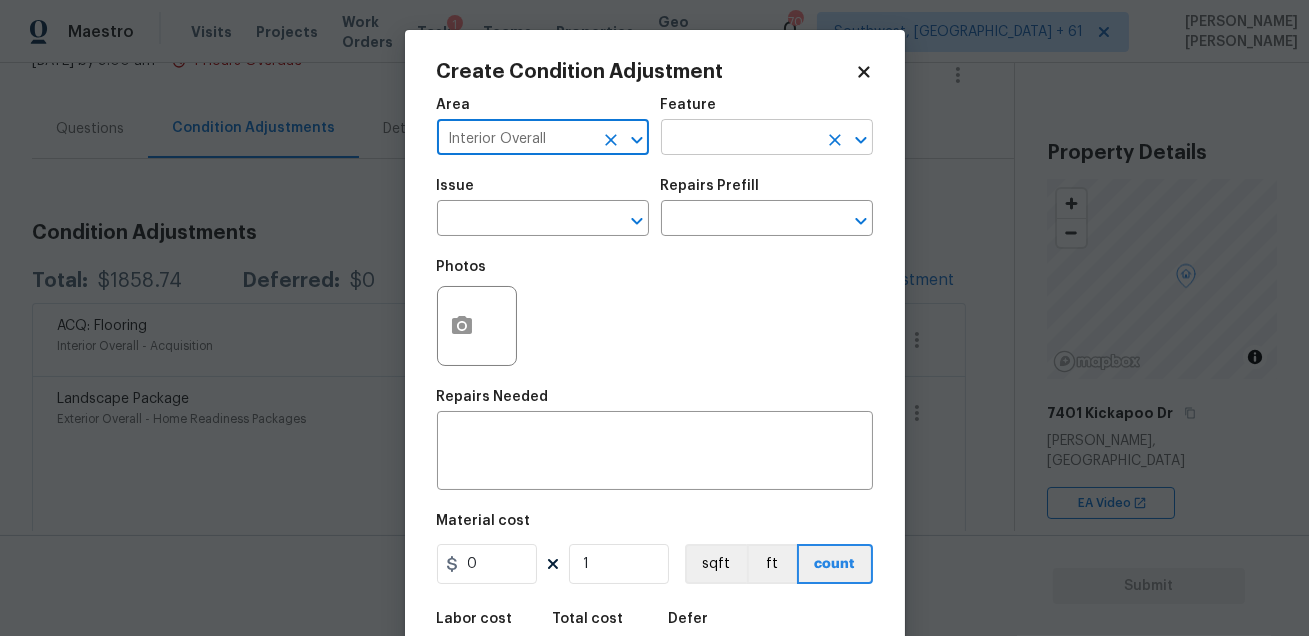 type on "Interior Overall" 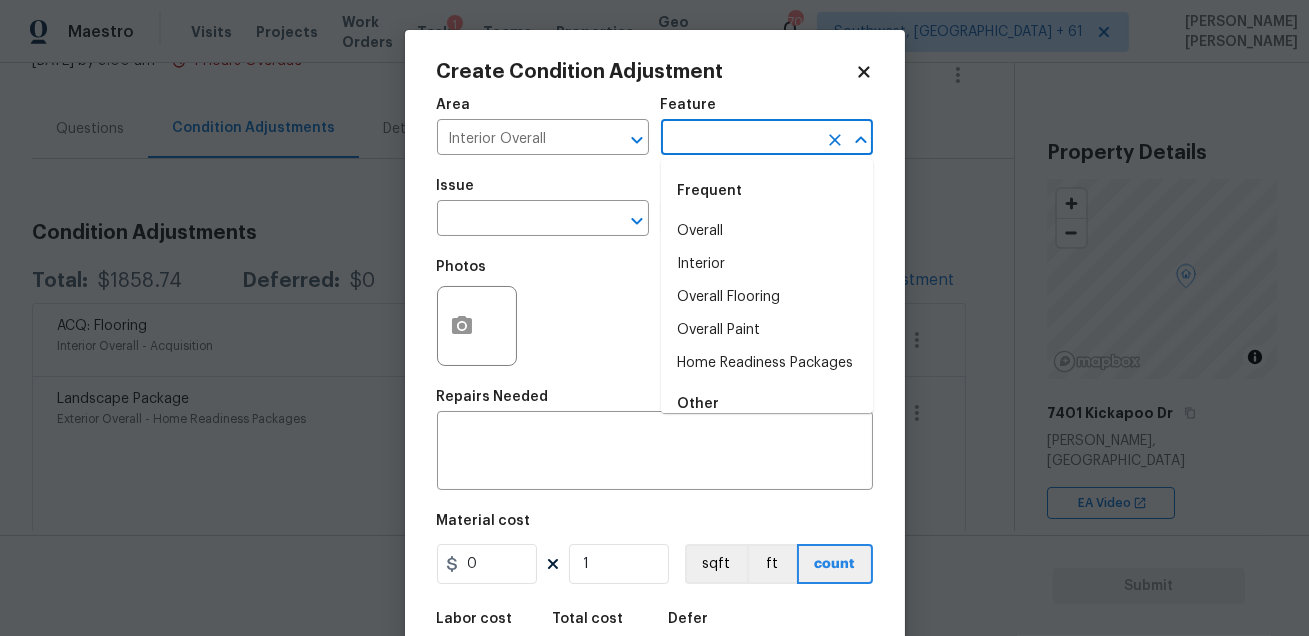 click at bounding box center [739, 139] 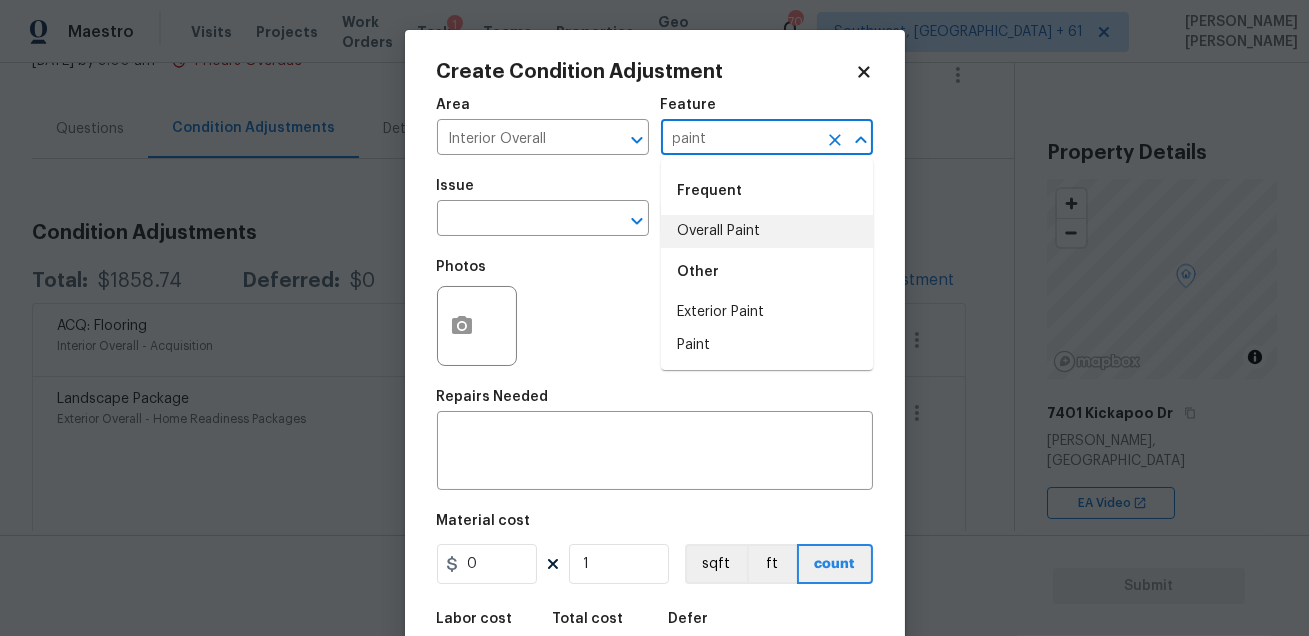 click on "Overall Paint" at bounding box center [767, 231] 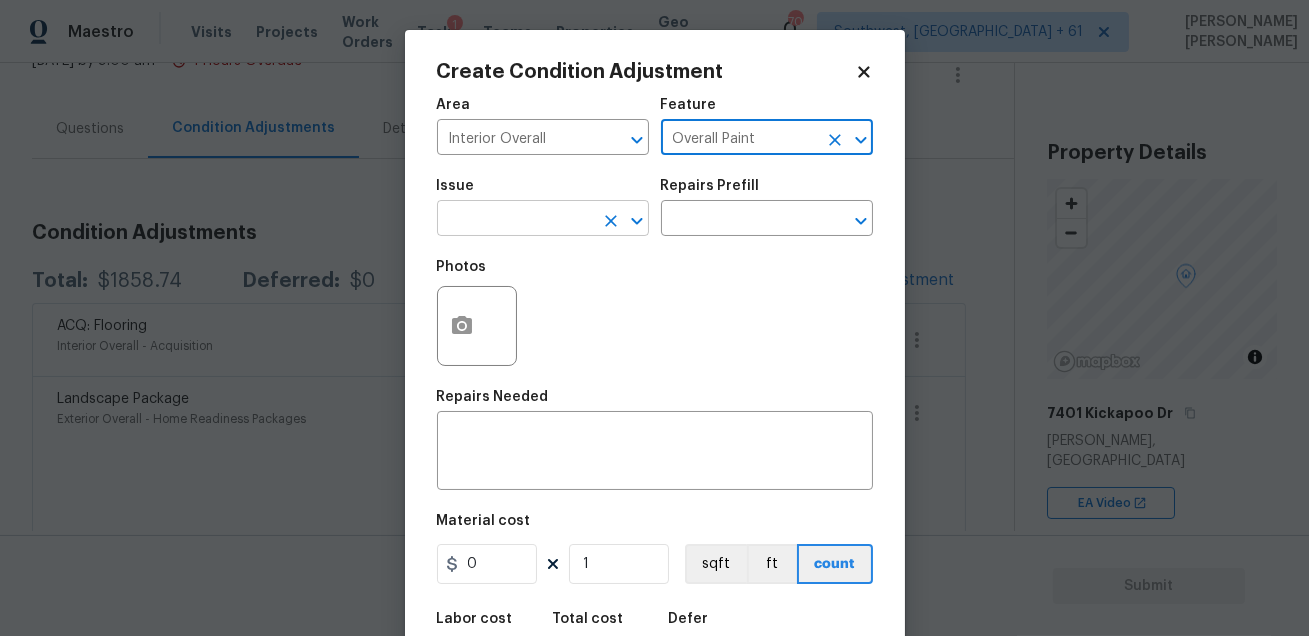 type on "Overall Paint" 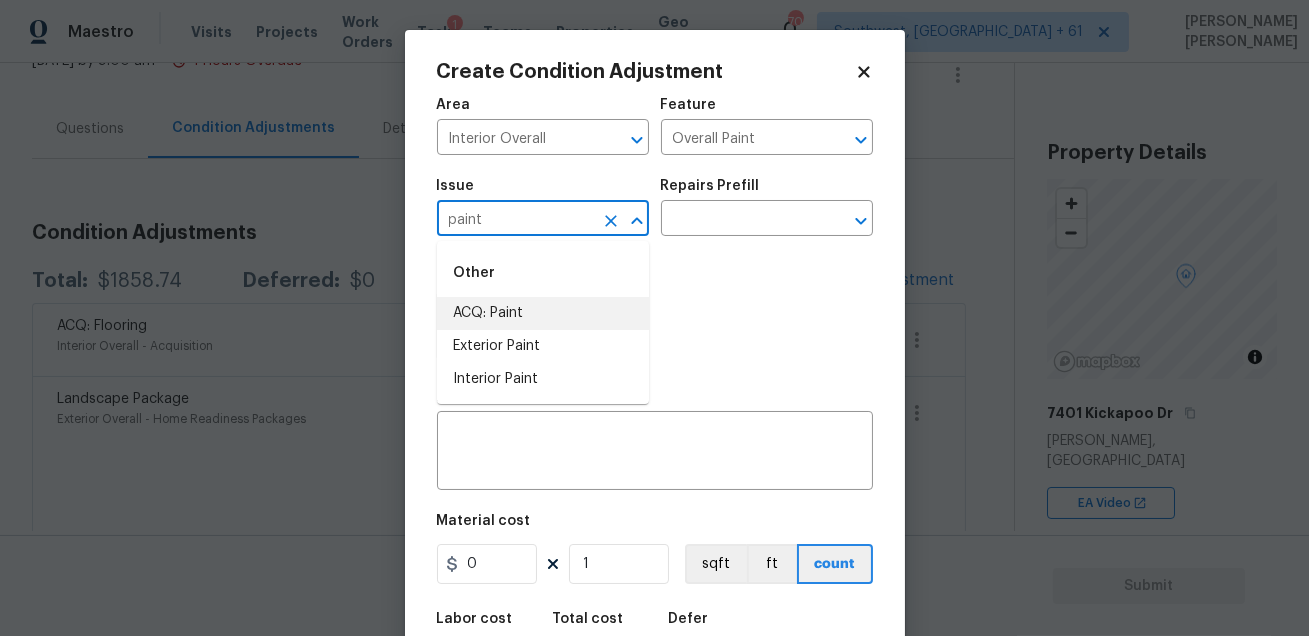 click on "ACQ: Paint" at bounding box center [543, 313] 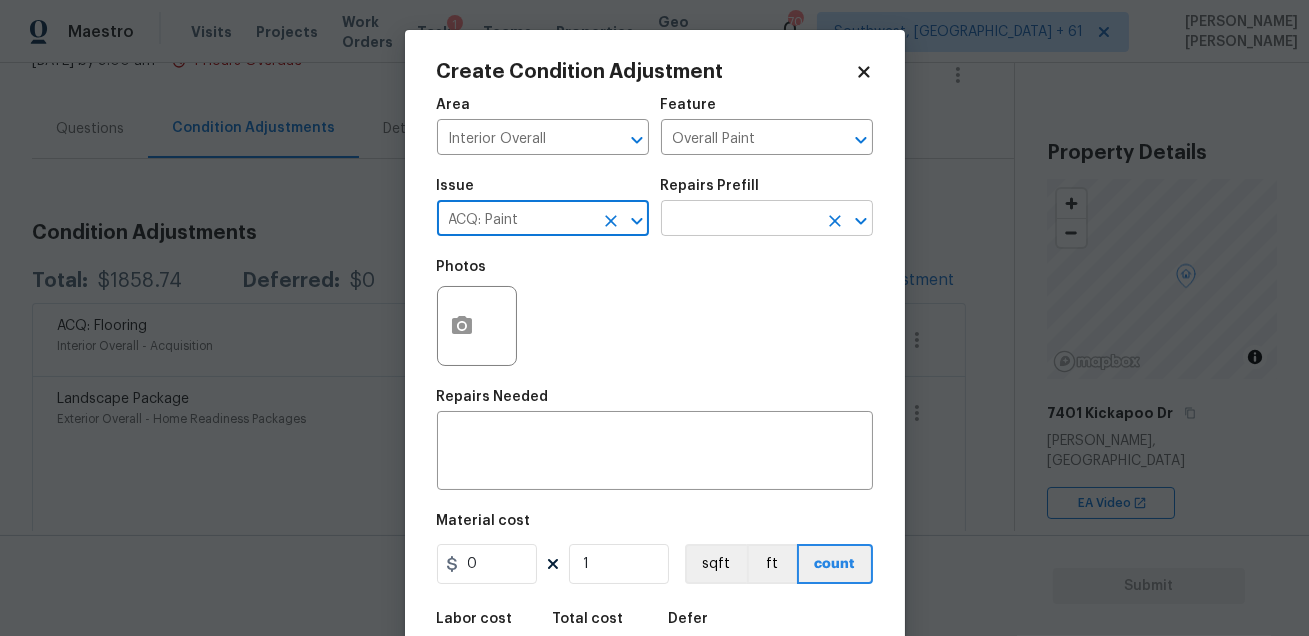 type on "ACQ: Paint" 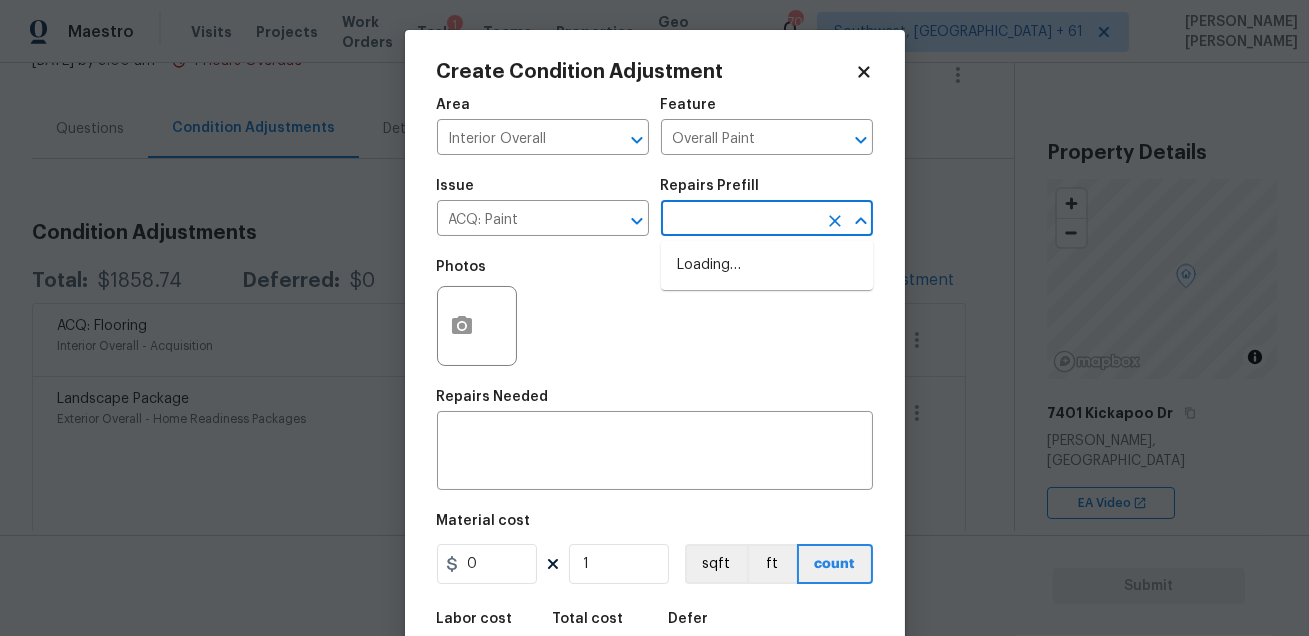 click at bounding box center (739, 220) 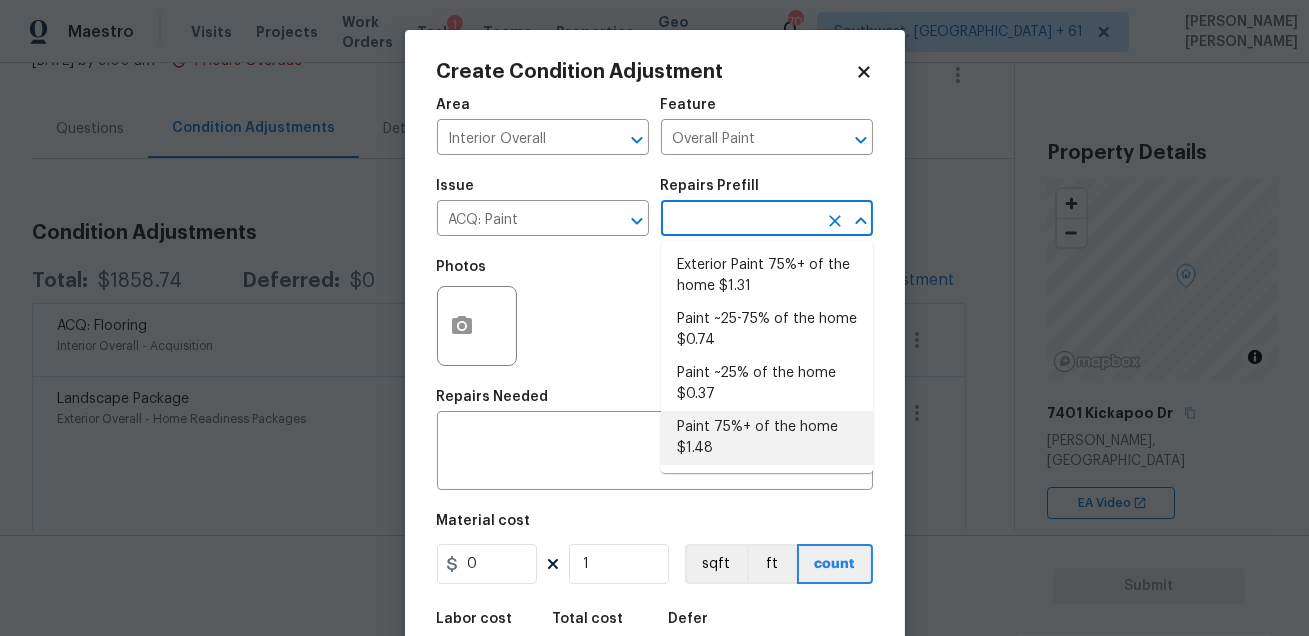 click on "Paint 75%+ of the home $1.48" at bounding box center (767, 438) 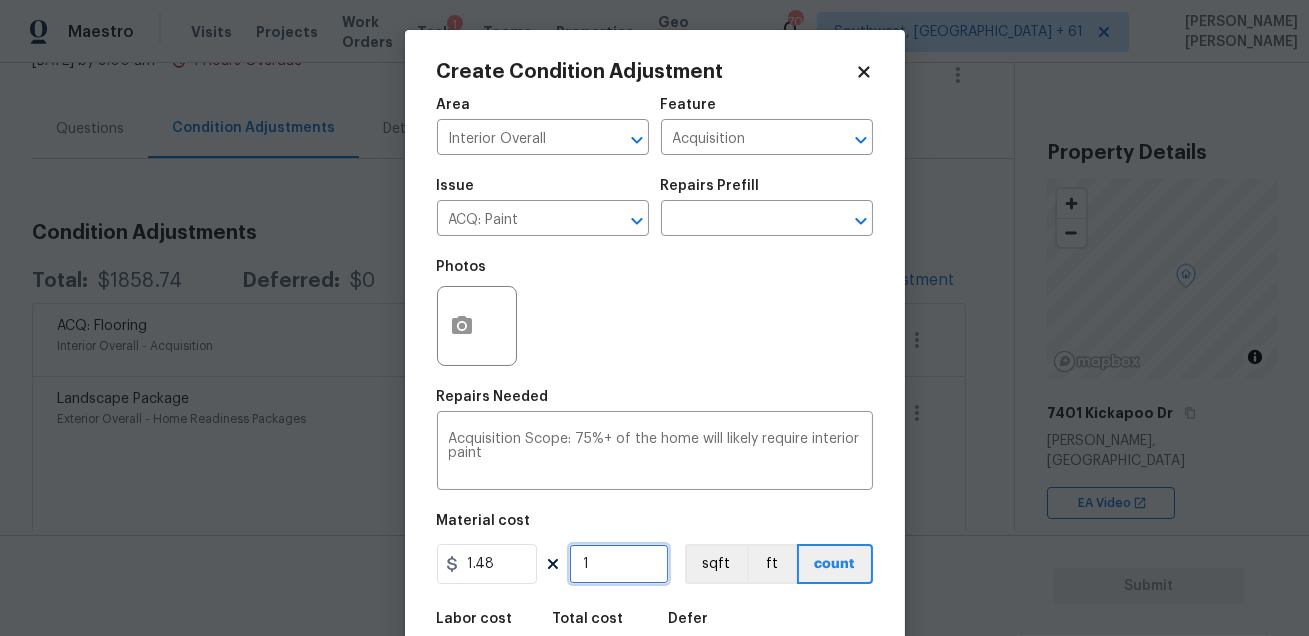 click on "1" at bounding box center [619, 564] 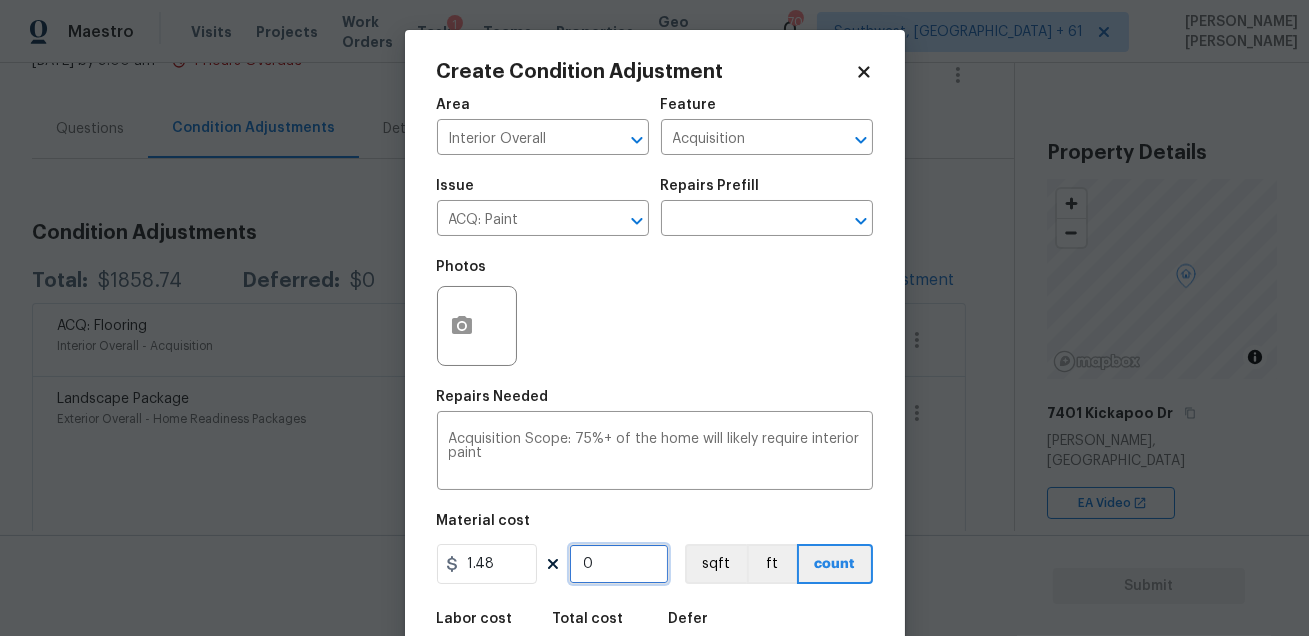 type on "2" 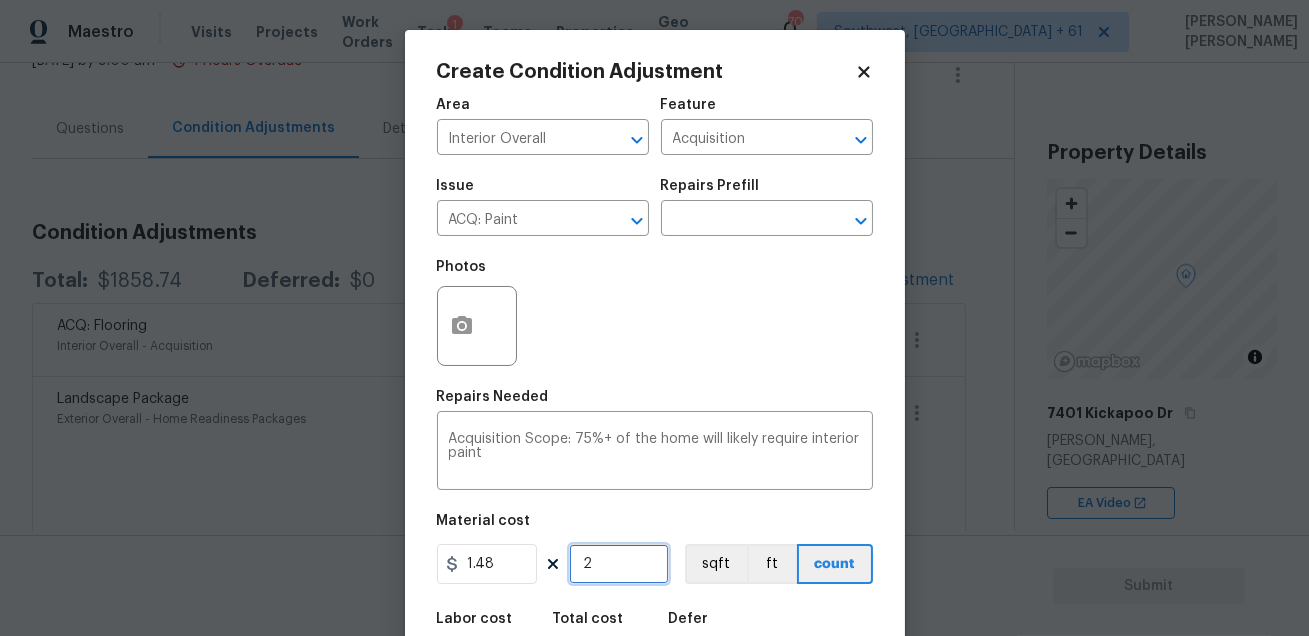 type on "23" 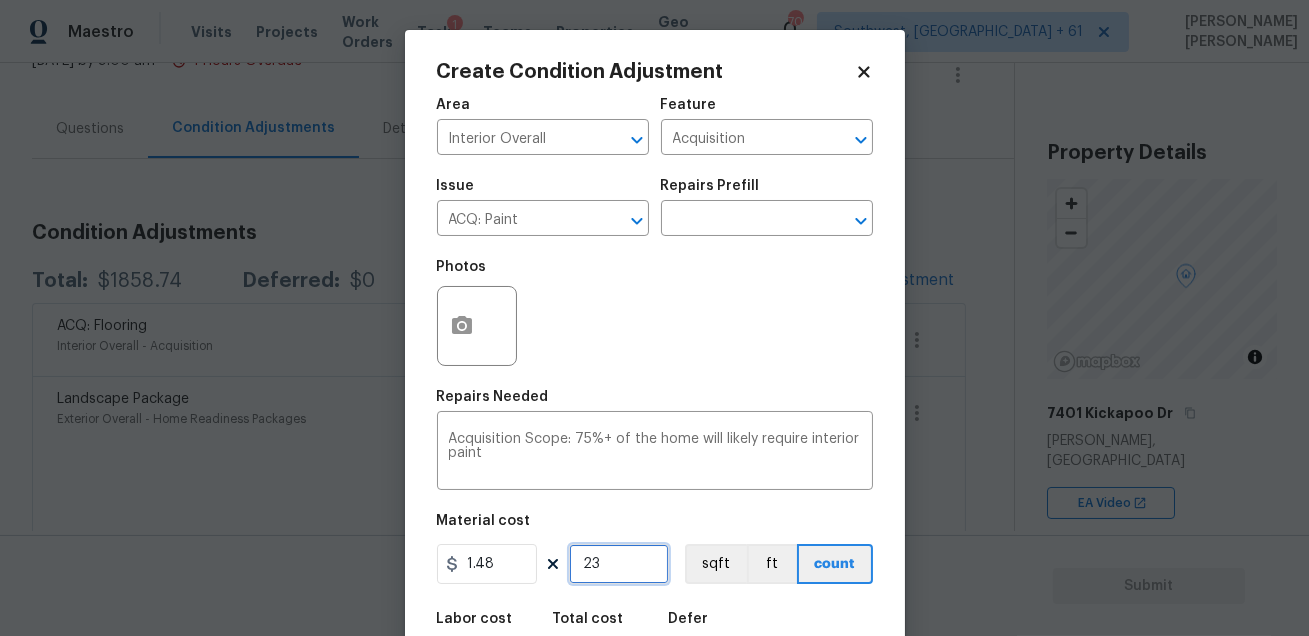 type on "239" 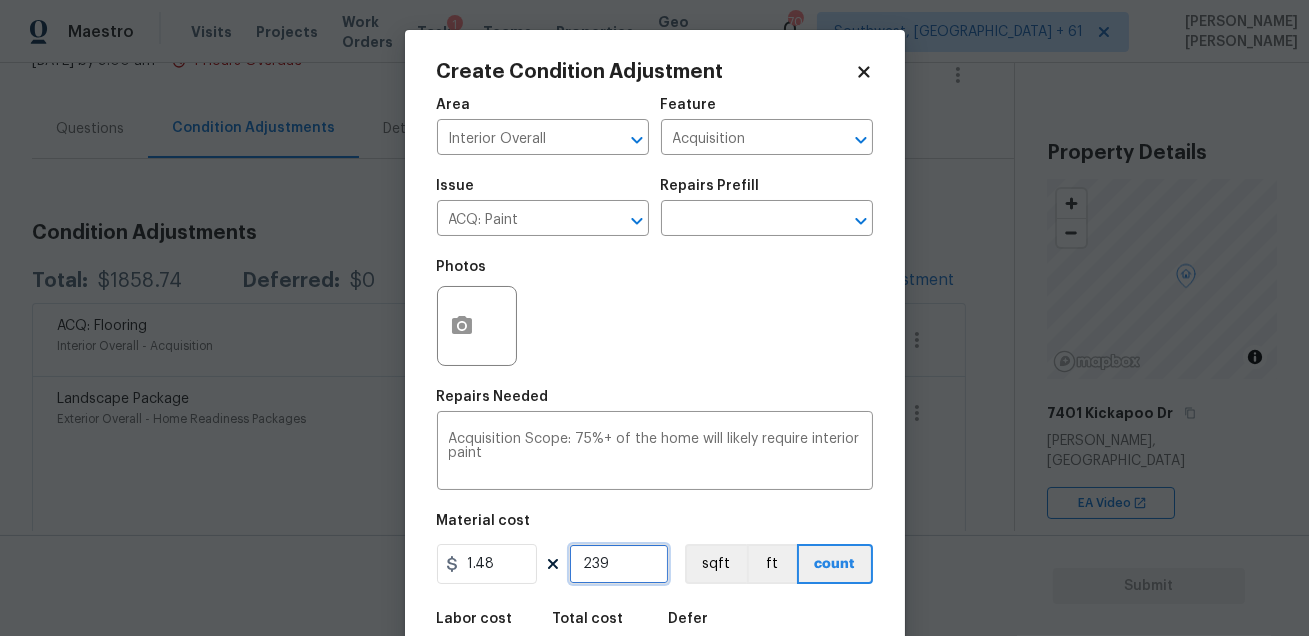 type on "2398" 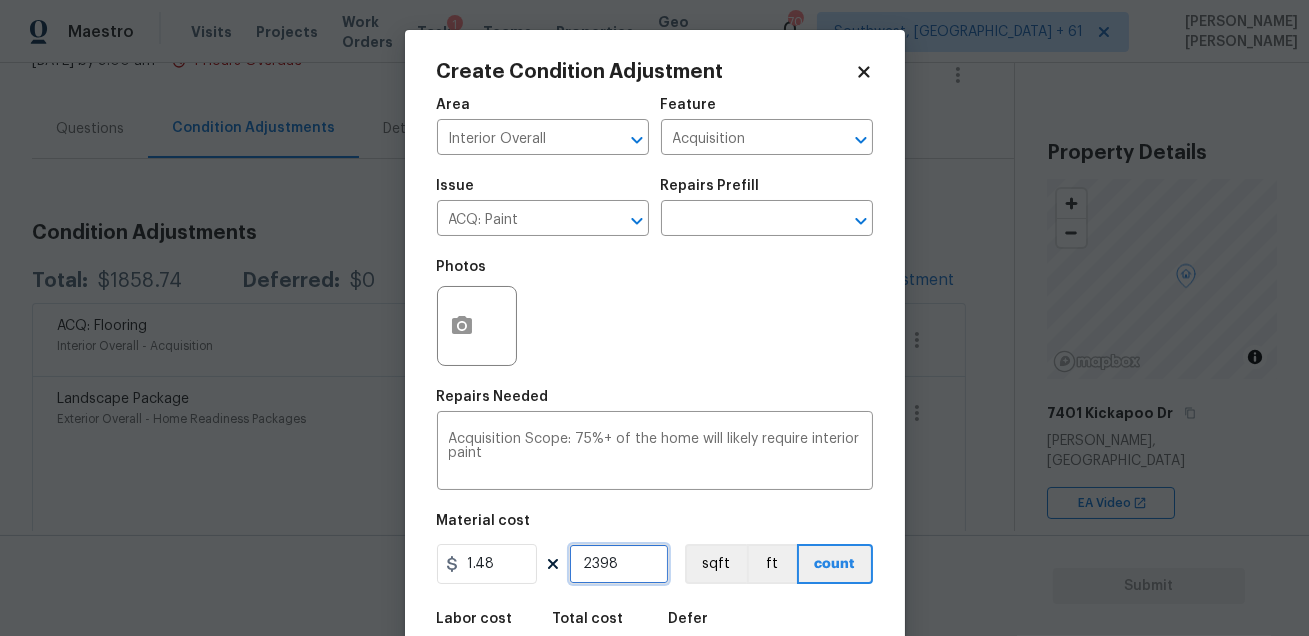 scroll, scrollTop: 110, scrollLeft: 0, axis: vertical 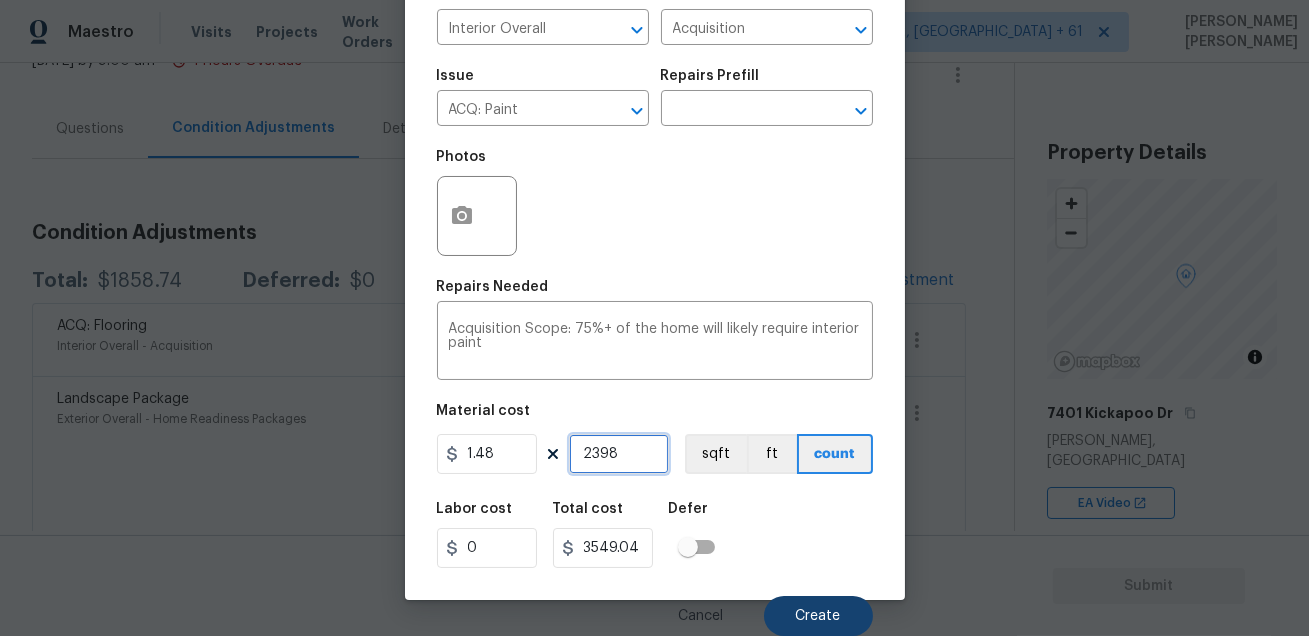 type on "2398" 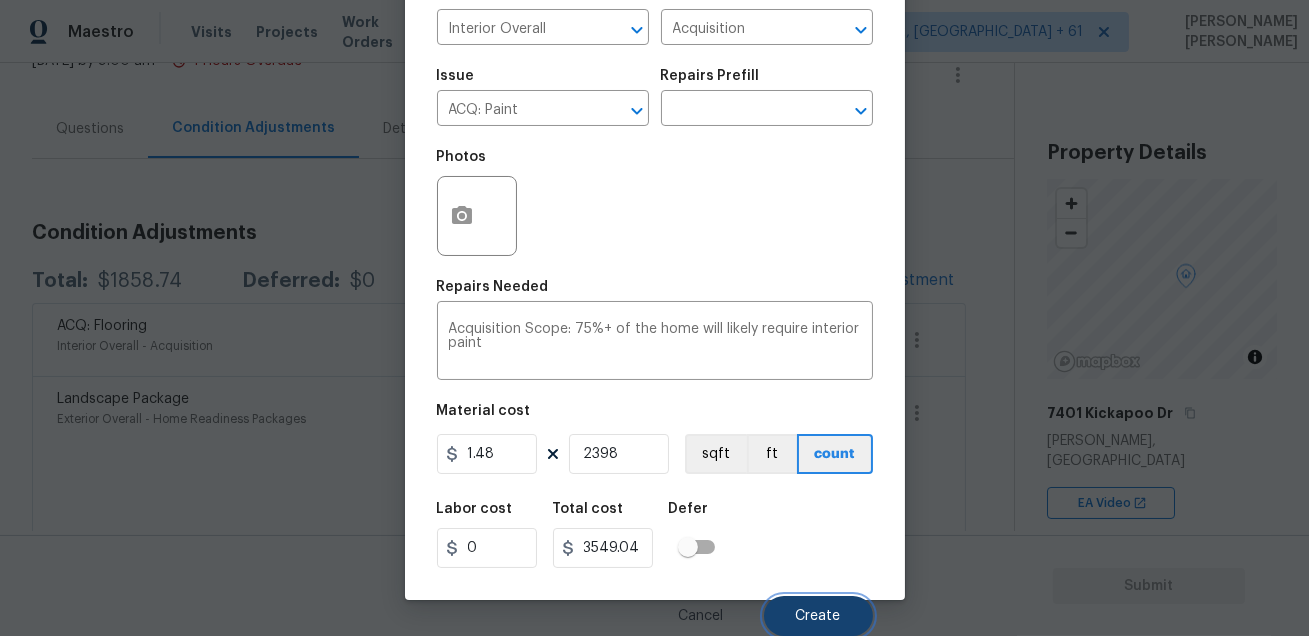 click on "Create" at bounding box center (818, 616) 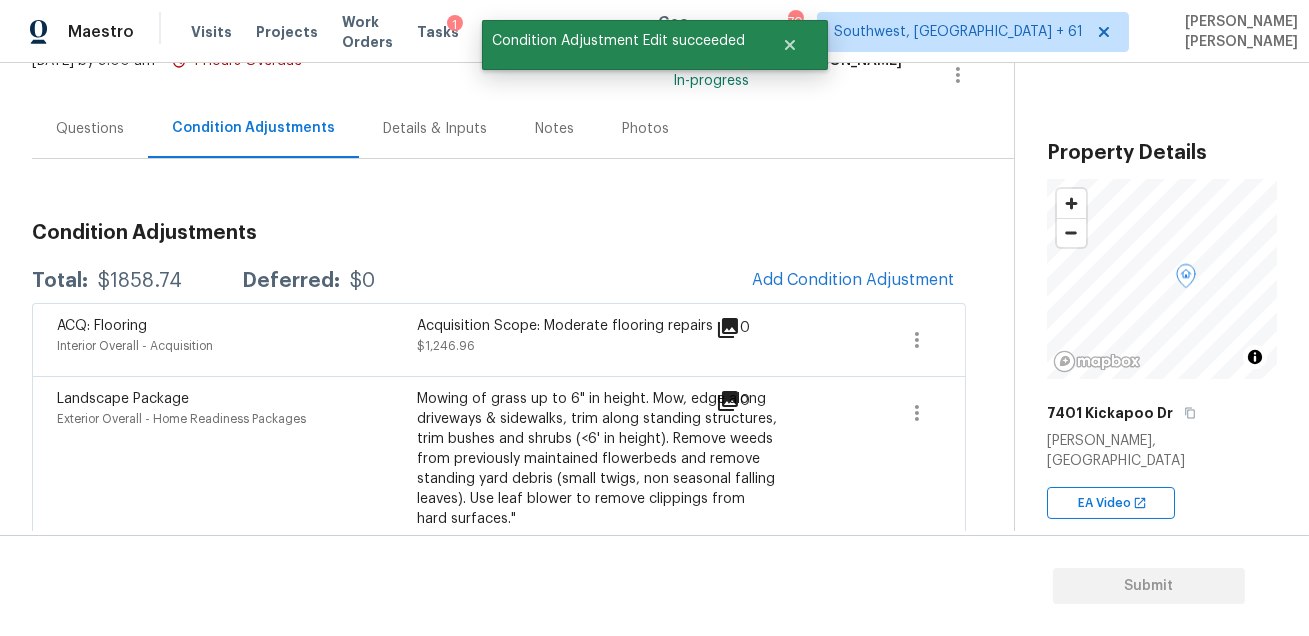 scroll, scrollTop: 103, scrollLeft: 0, axis: vertical 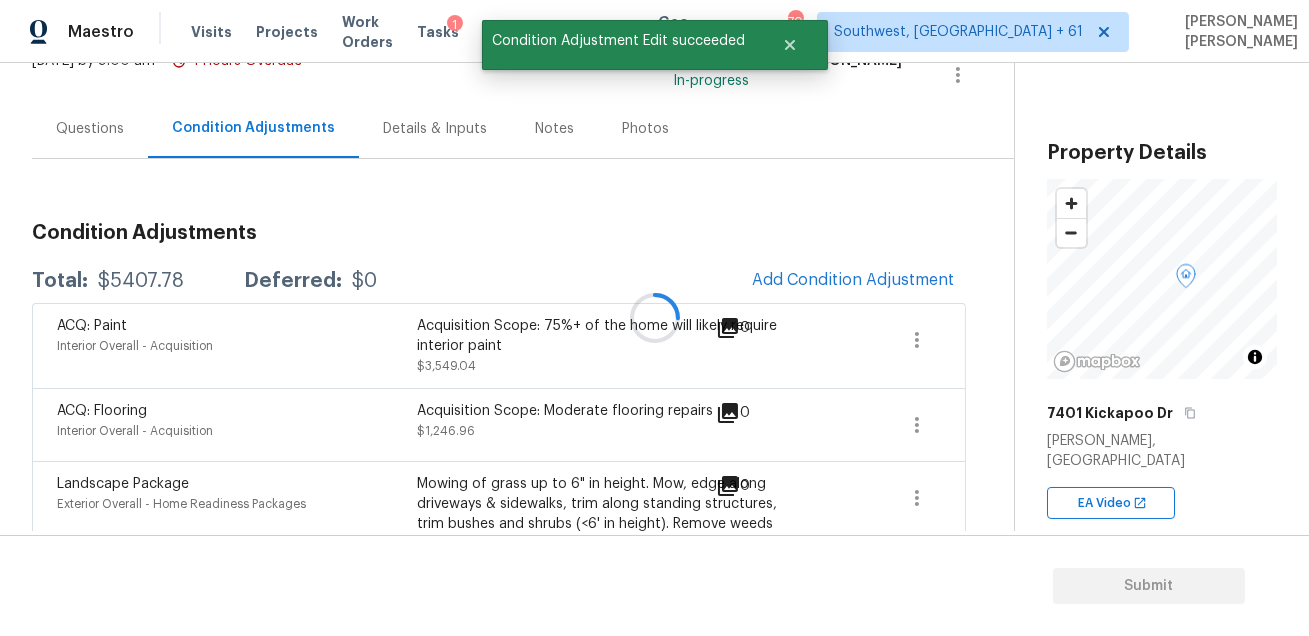 click on "Condition Adjustments" at bounding box center (499, 233) 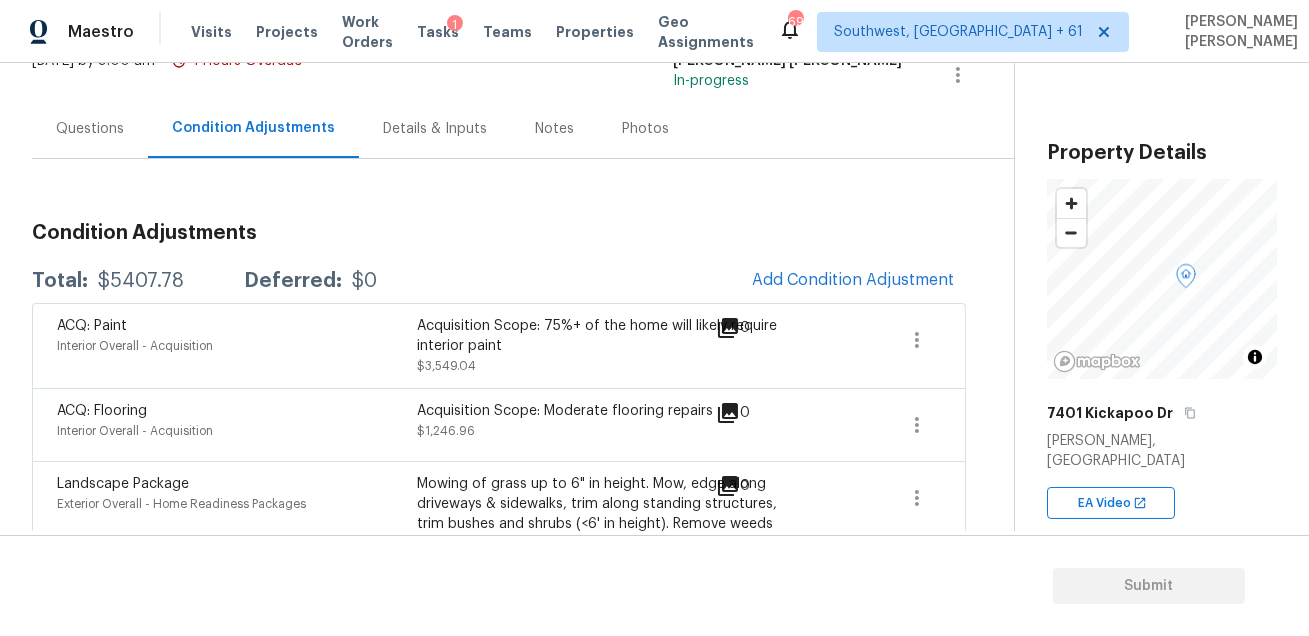 click on "Questions Condition Adjustments Details & Inputs Notes Photos" at bounding box center [523, 129] 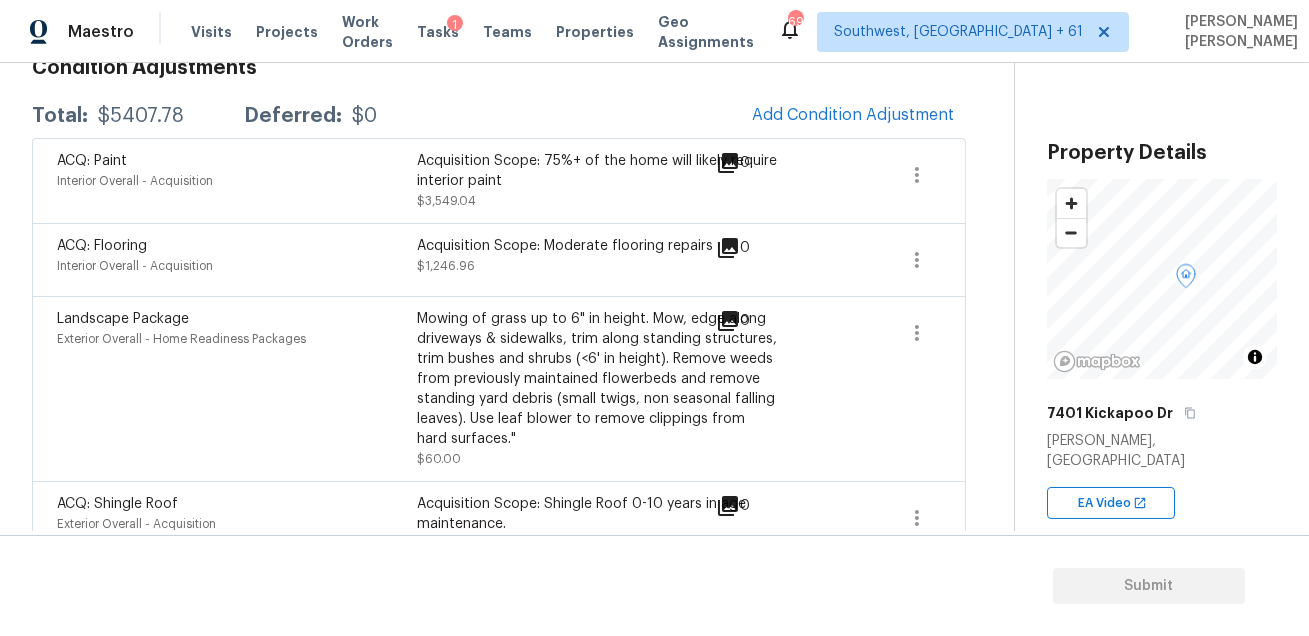 scroll, scrollTop: 322, scrollLeft: 0, axis: vertical 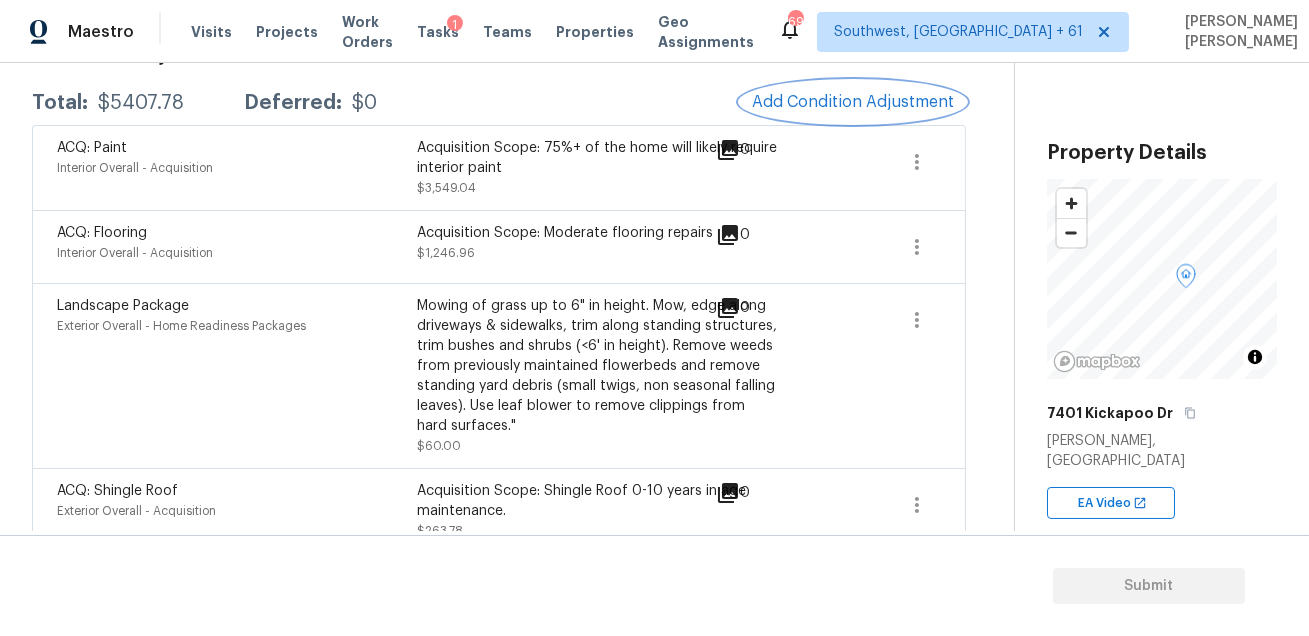 click on "Add Condition Adjustment" at bounding box center [853, 102] 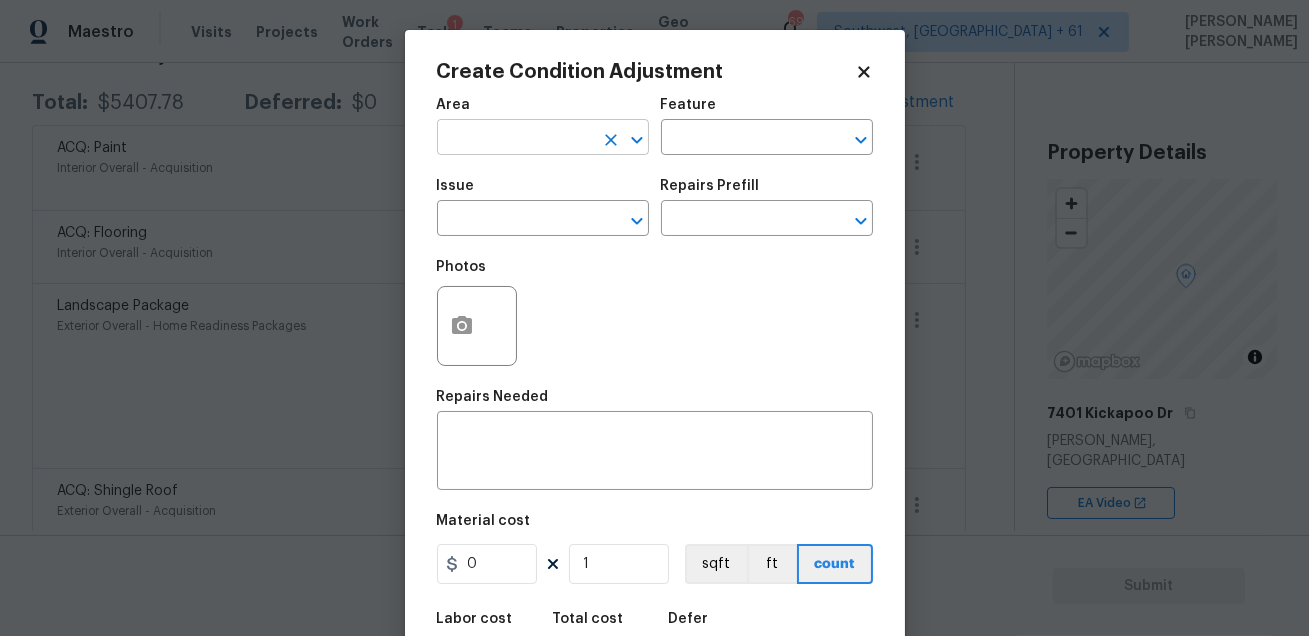click at bounding box center [515, 139] 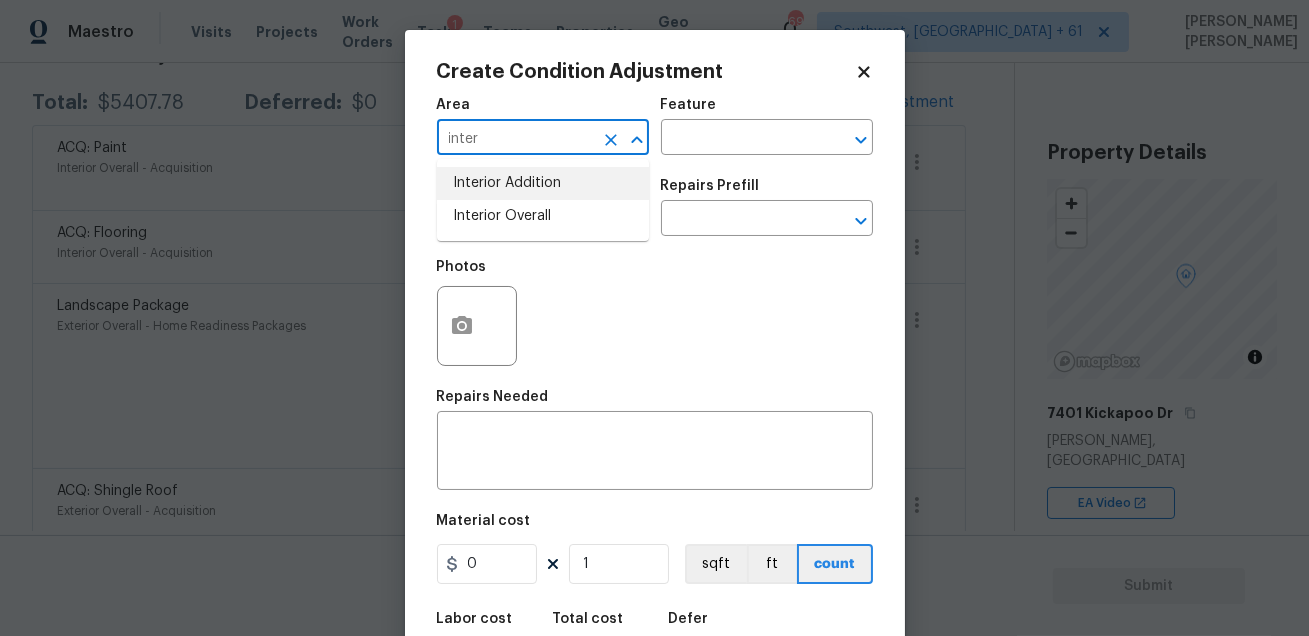click on "Interior Overall" at bounding box center [543, 216] 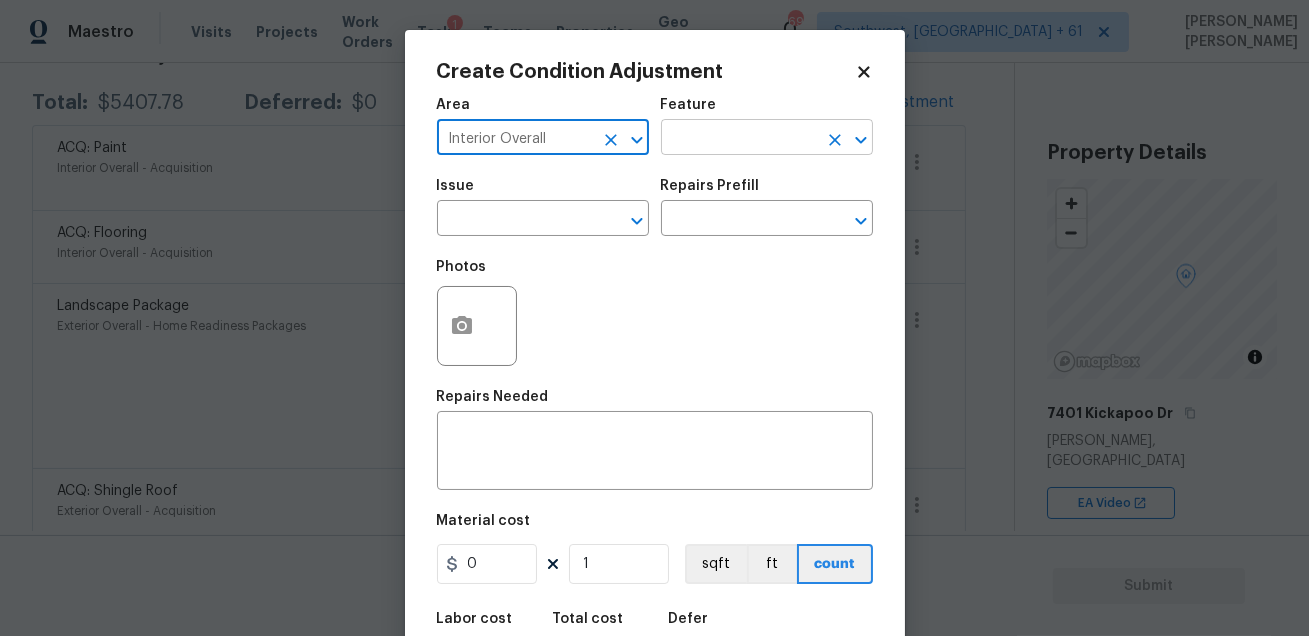 type on "Interior Overall" 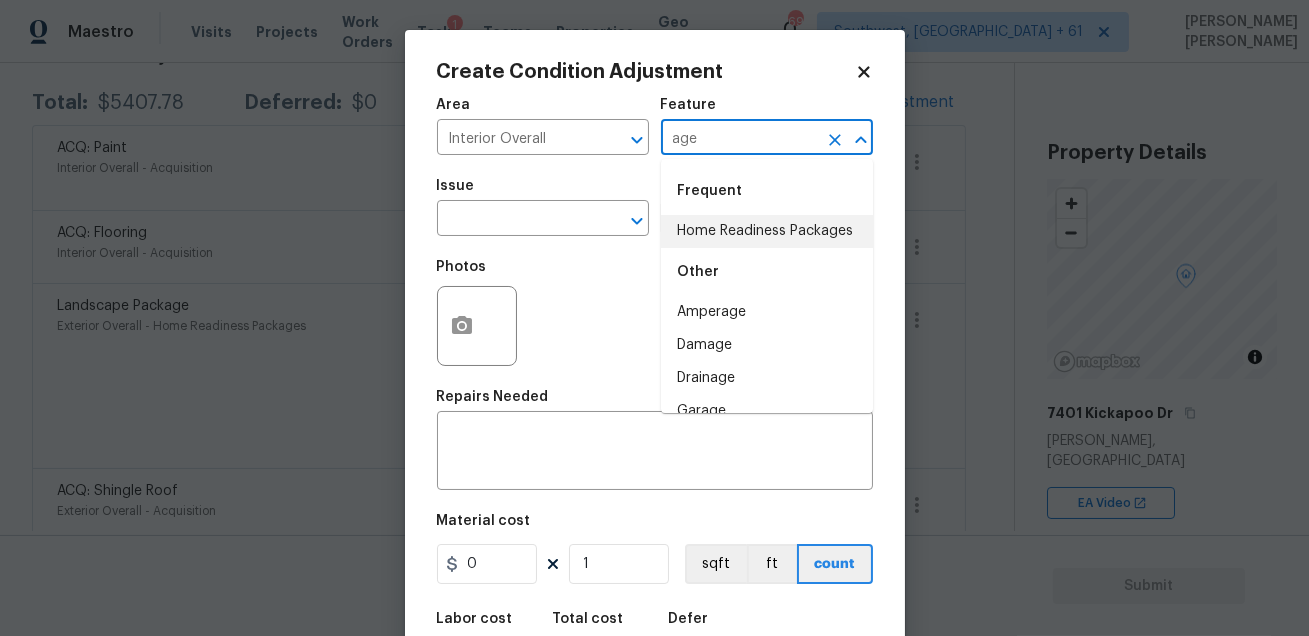 click on "Home Readiness Packages" at bounding box center [767, 231] 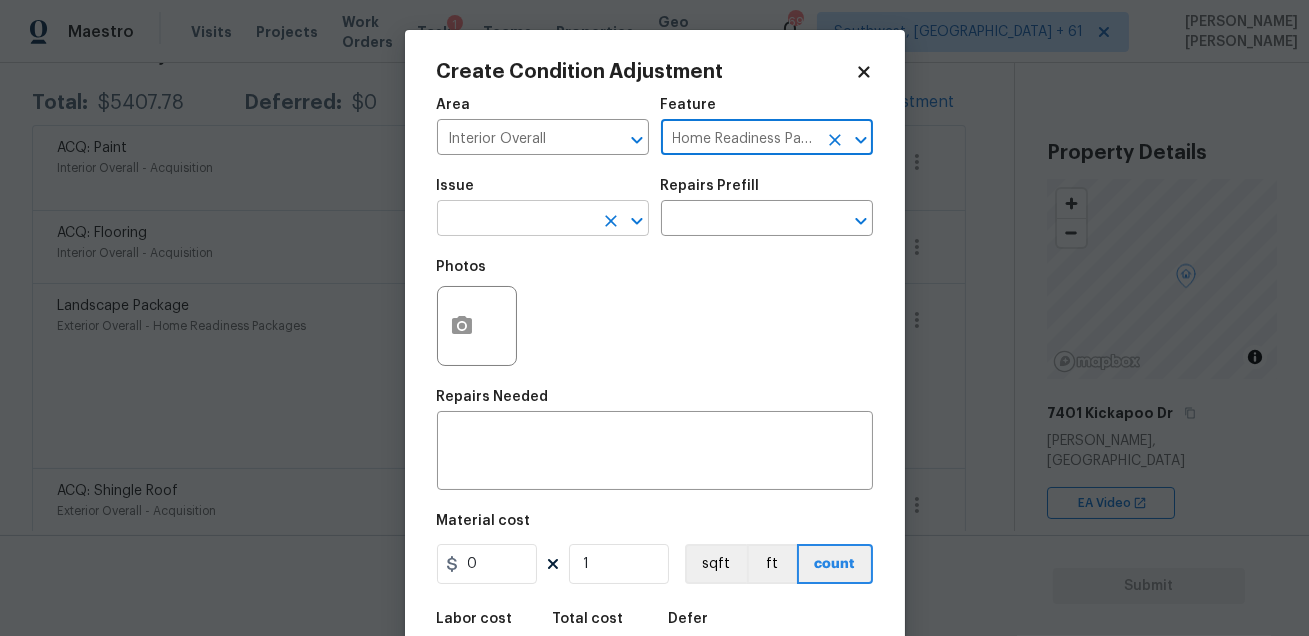 type on "Home Readiness Packages" 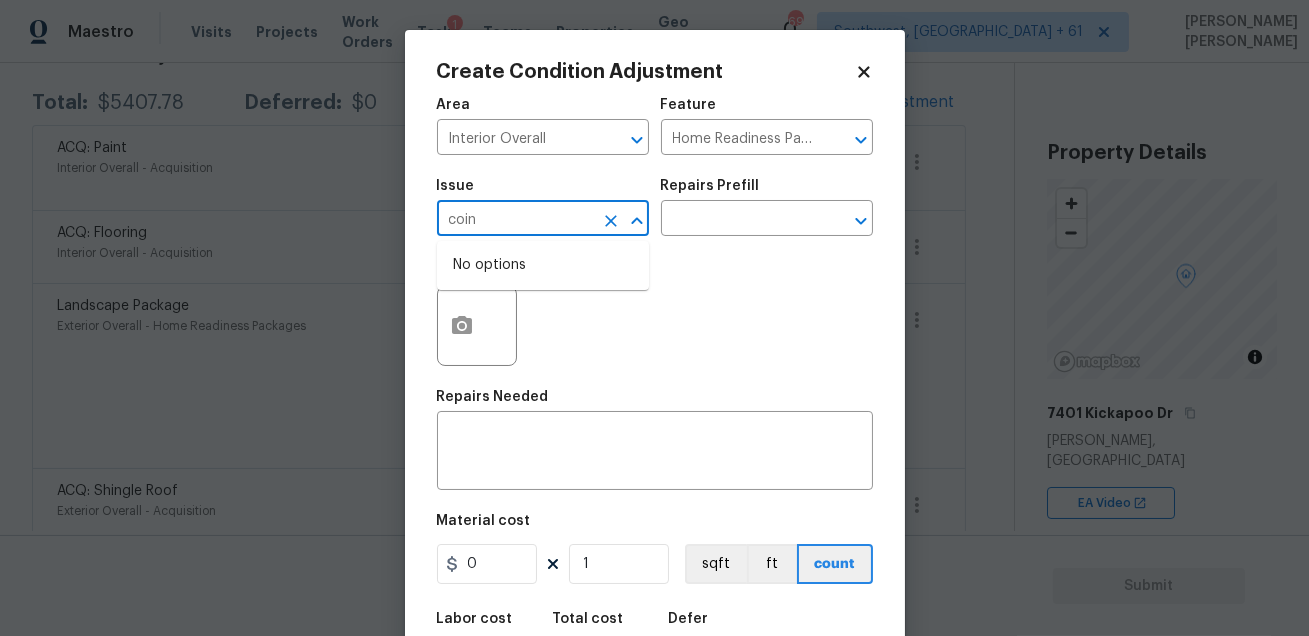 type on "coind" 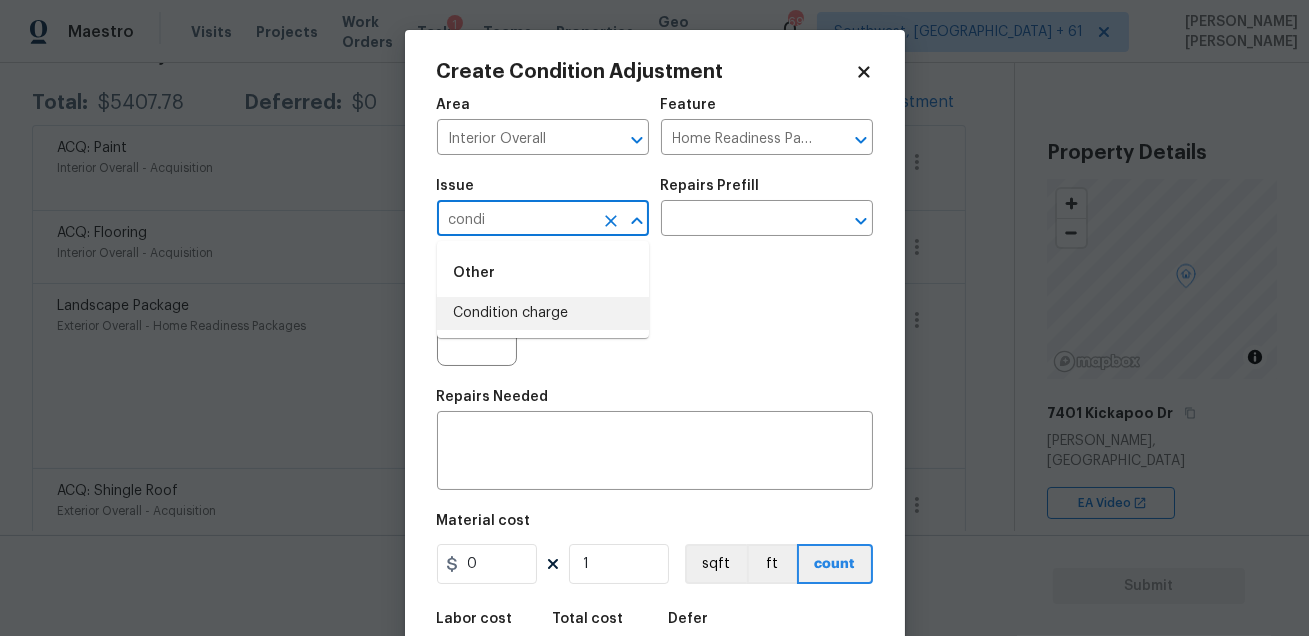 click on "Condition charge" at bounding box center (543, 313) 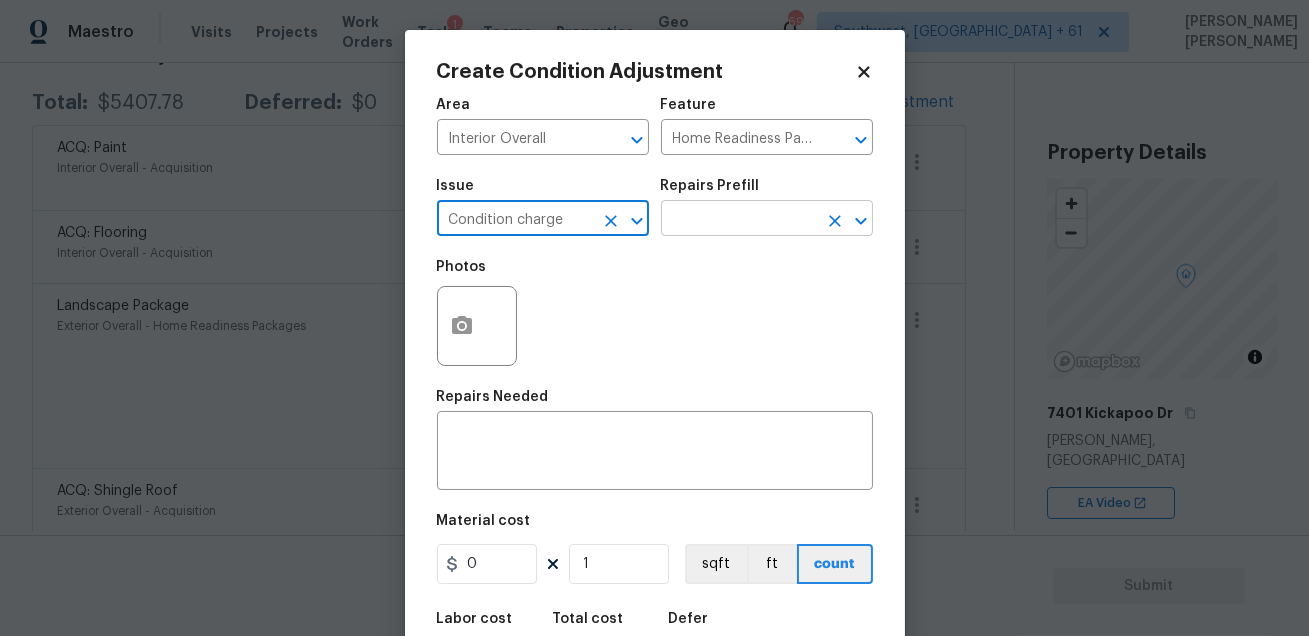 type on "Condition charge" 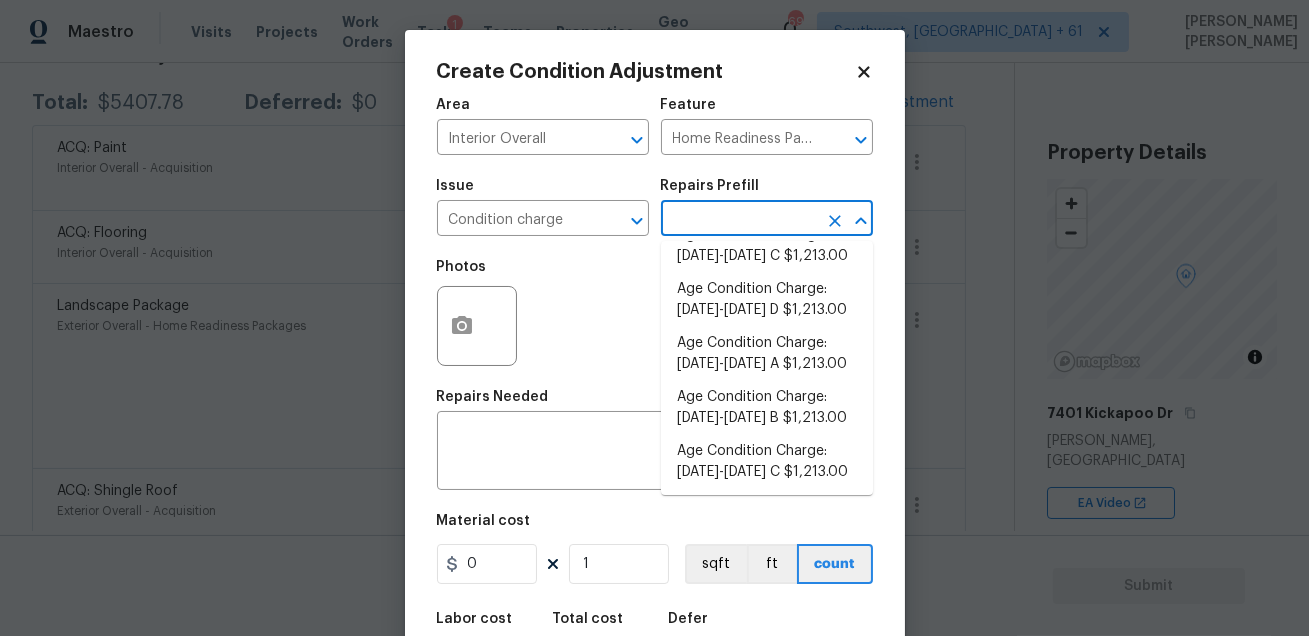 scroll, scrollTop: 711, scrollLeft: 0, axis: vertical 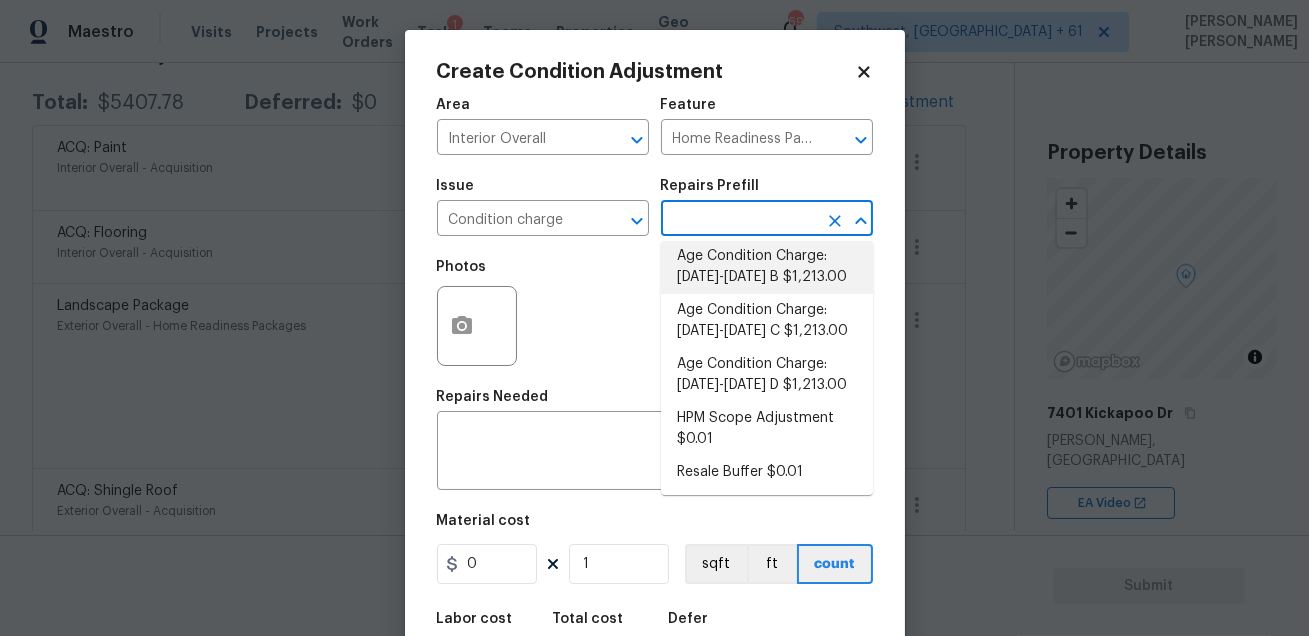 click on "Age Condition Charge: [DATE]-[DATE] B	 $1,213.00" at bounding box center [767, 267] 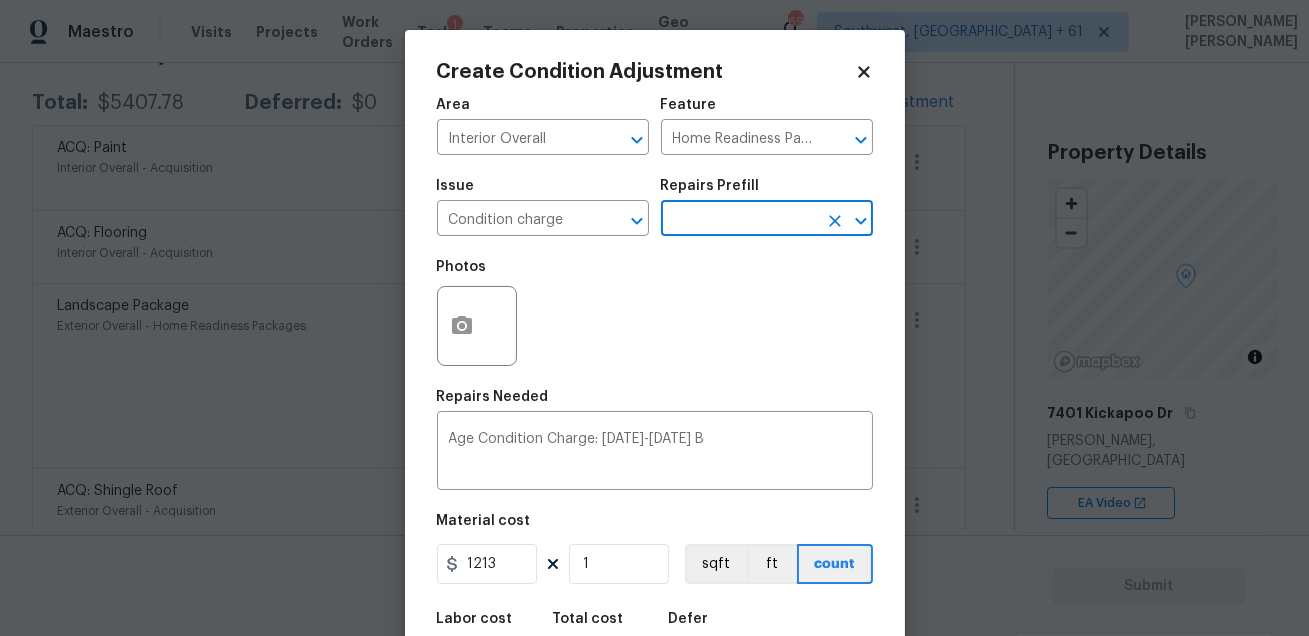 scroll, scrollTop: 110, scrollLeft: 0, axis: vertical 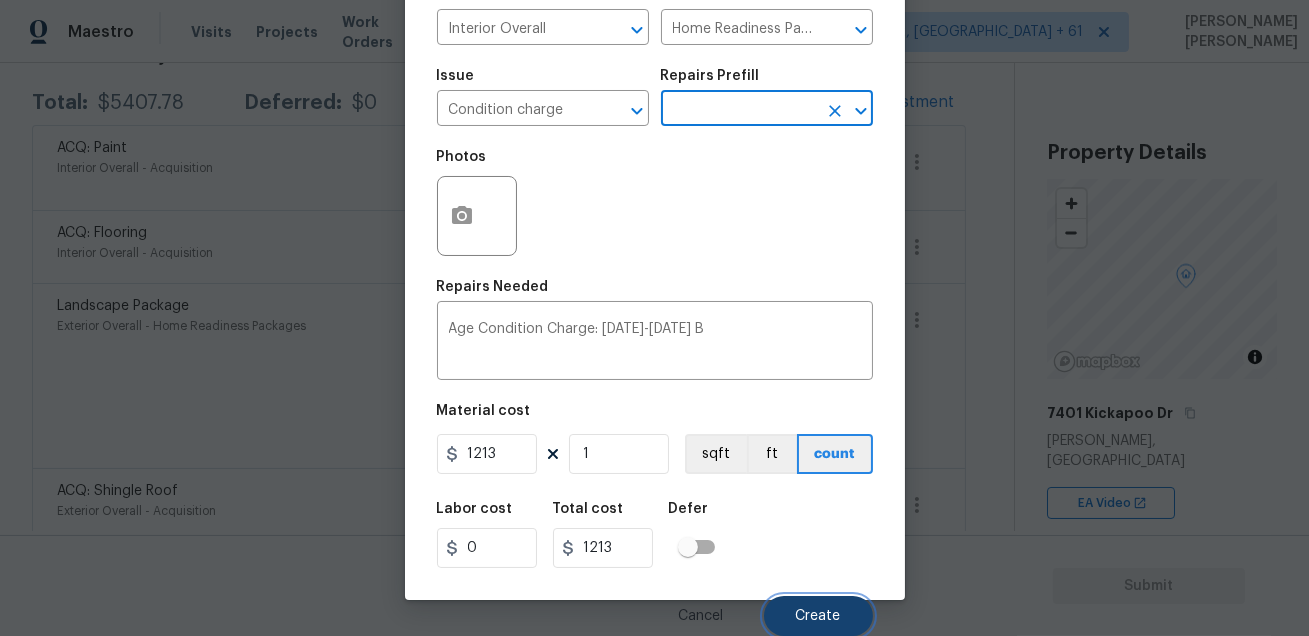click on "Create" at bounding box center [818, 616] 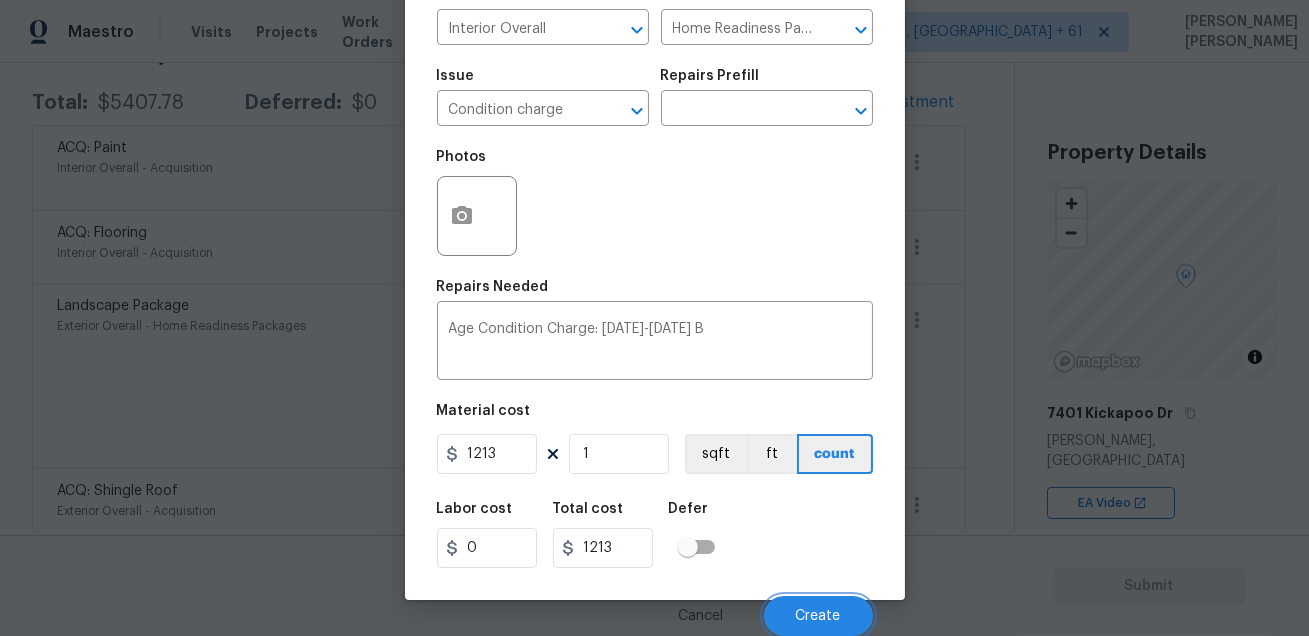 scroll, scrollTop: 322, scrollLeft: 0, axis: vertical 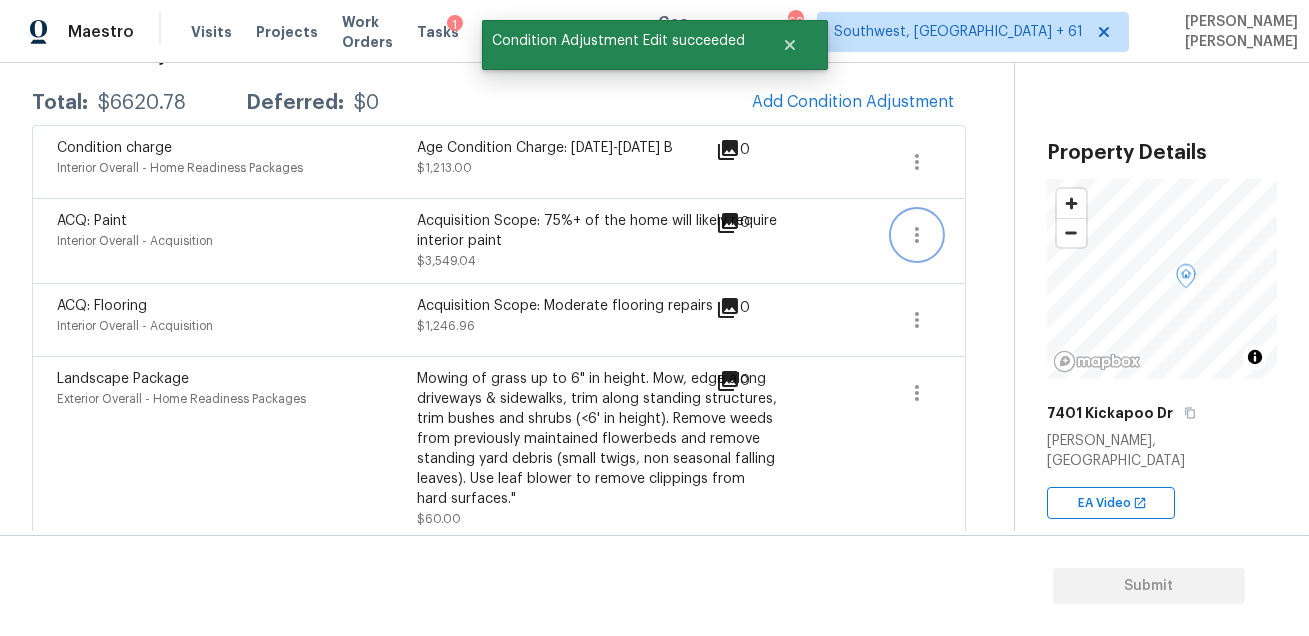 click 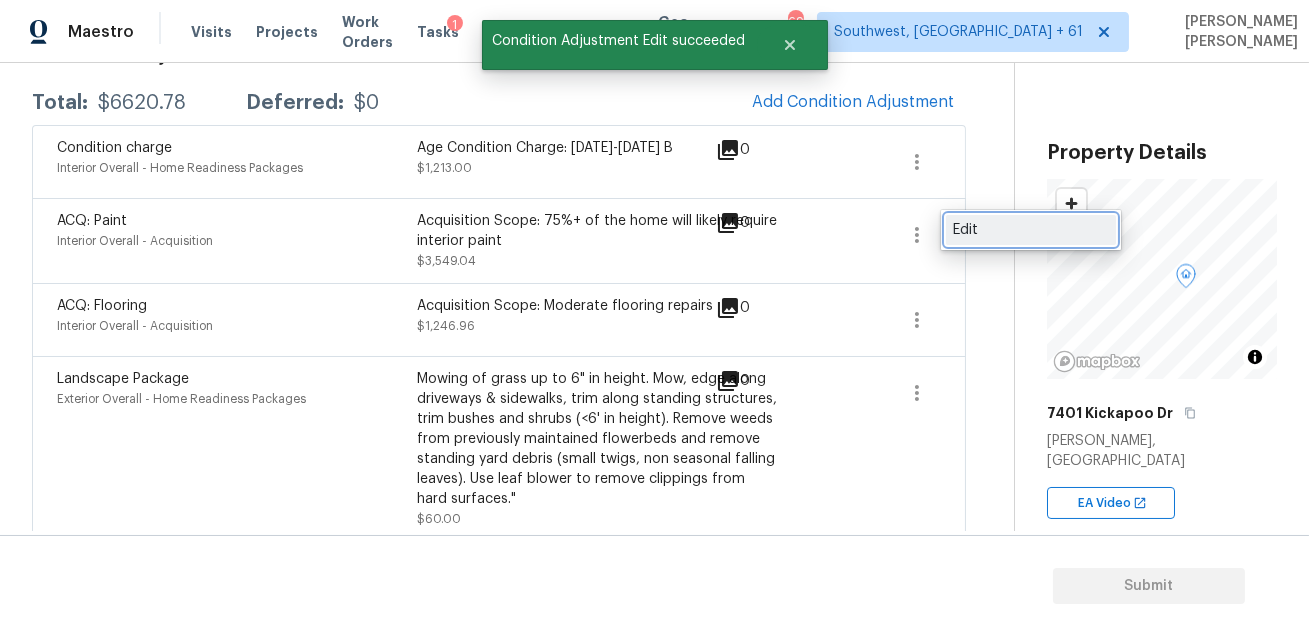 click on "Edit" at bounding box center [1031, 230] 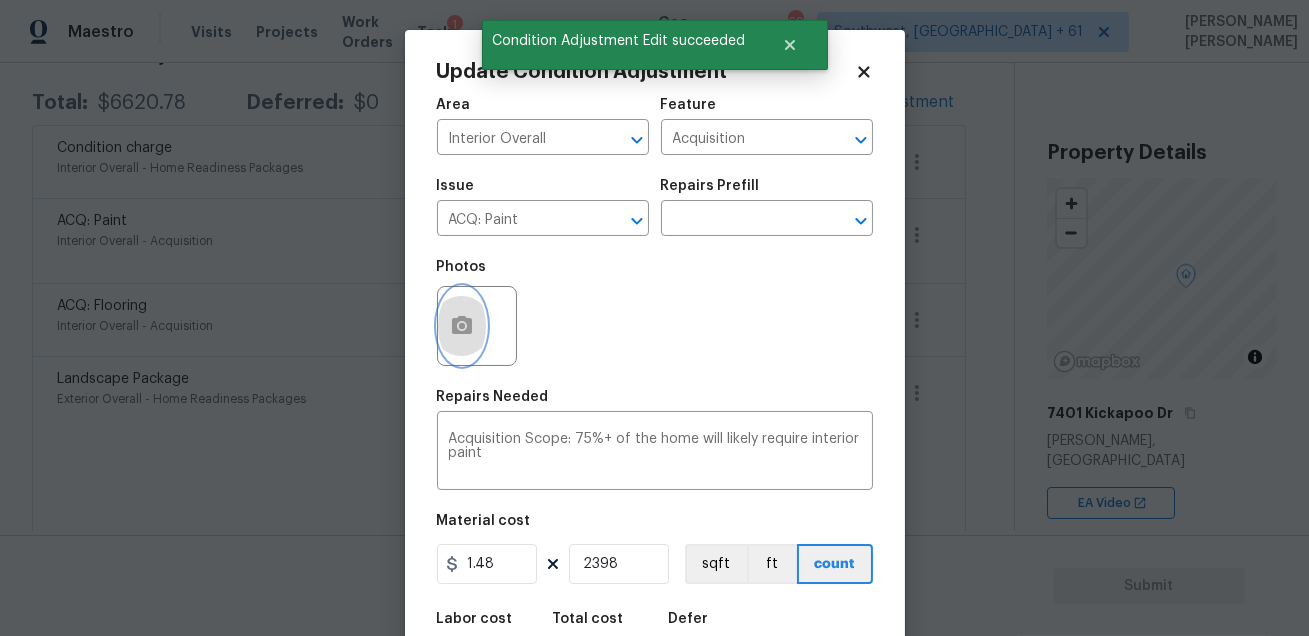 click 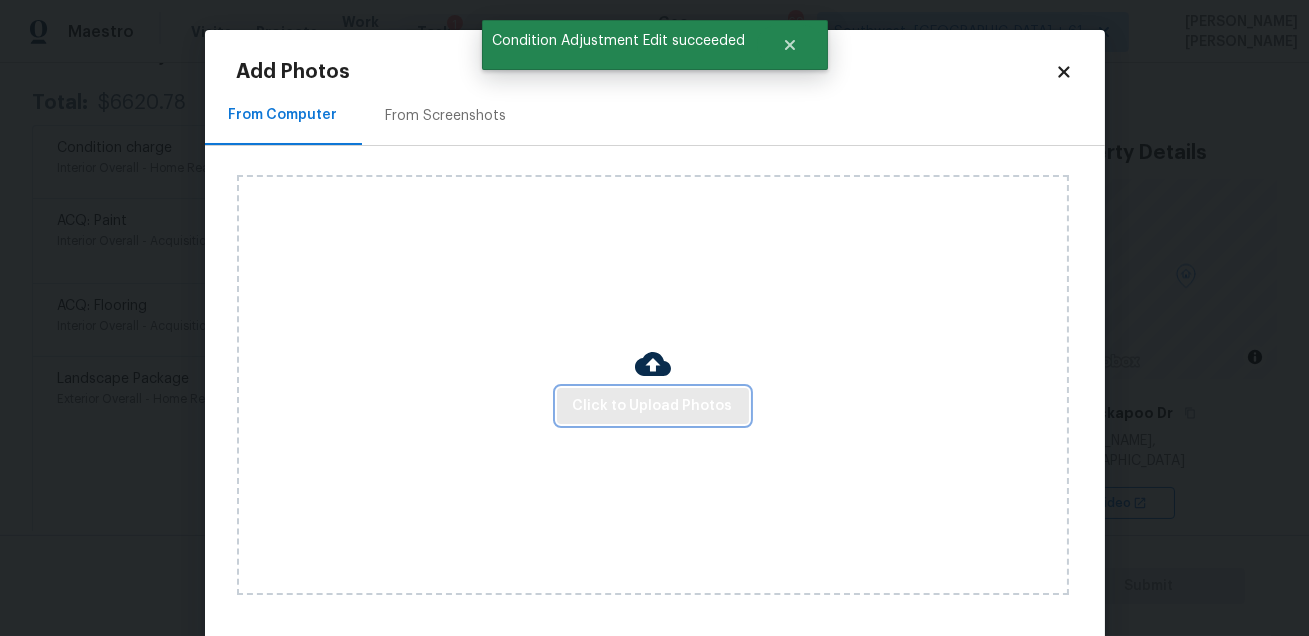 click on "Click to Upload Photos" at bounding box center [653, 406] 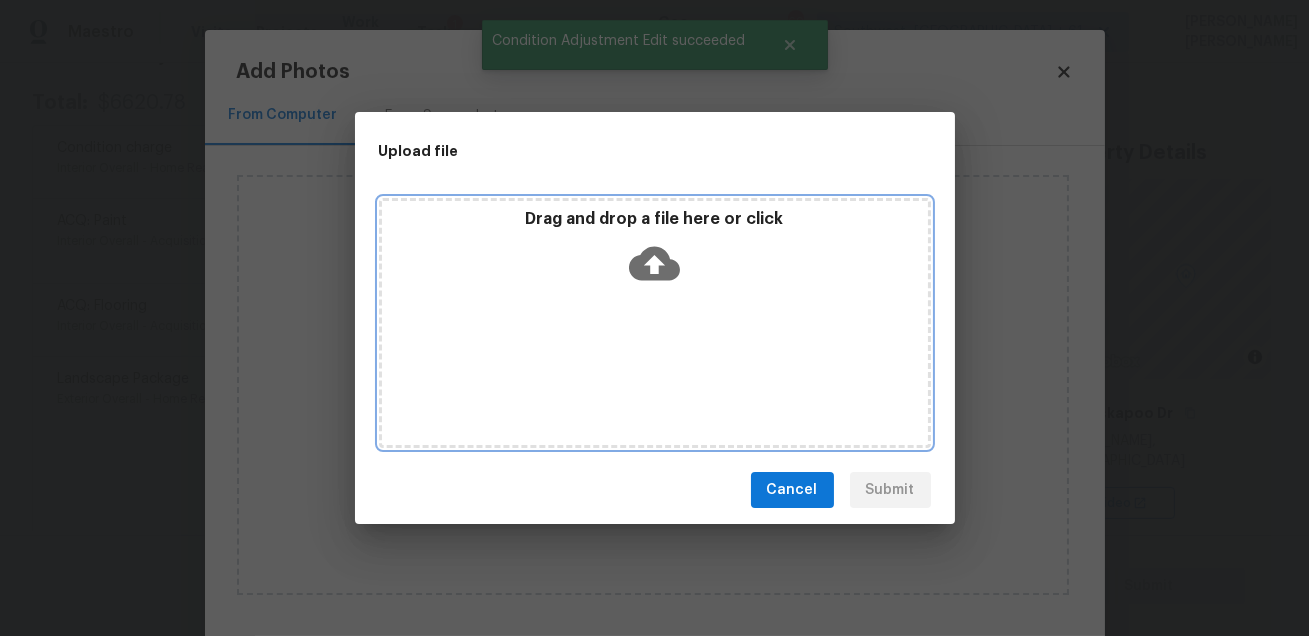 click on "Drag and drop a file here or click" at bounding box center [655, 323] 